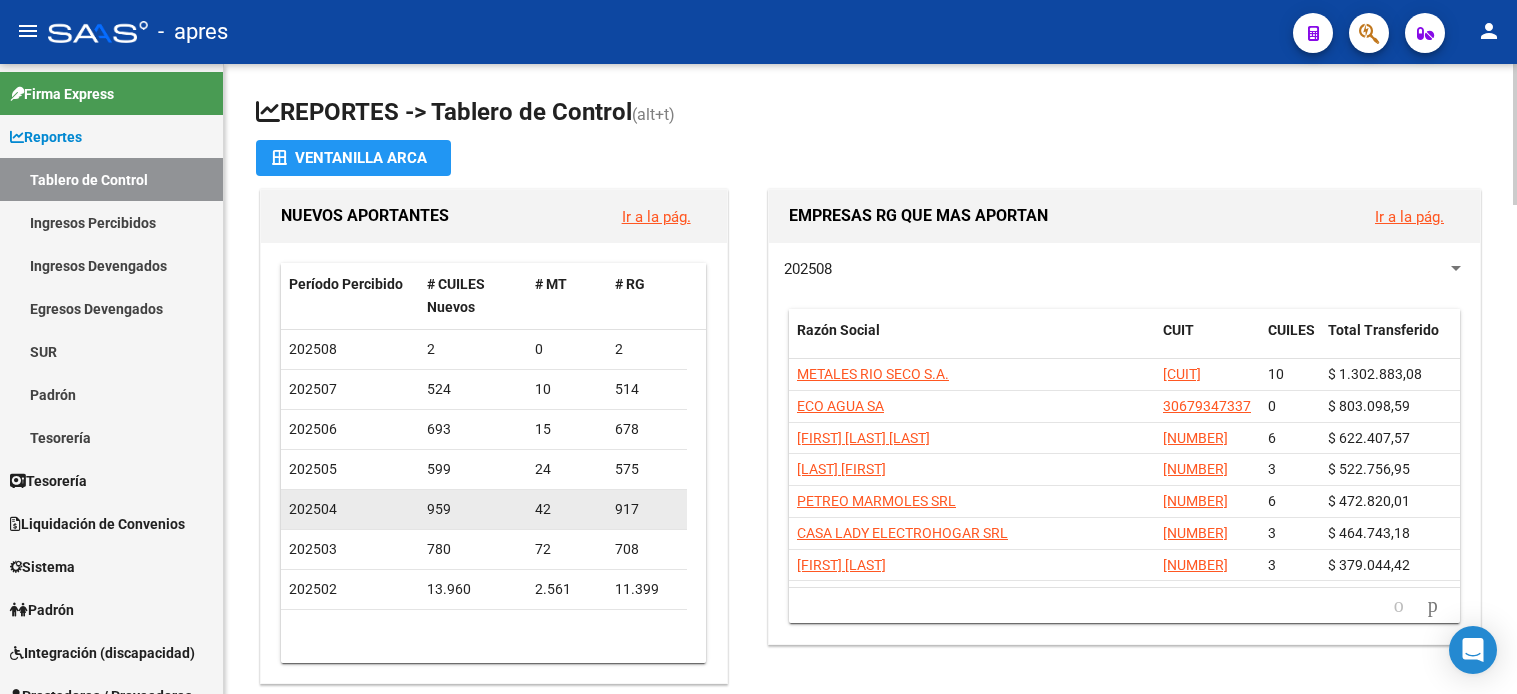 scroll, scrollTop: 0, scrollLeft: 0, axis: both 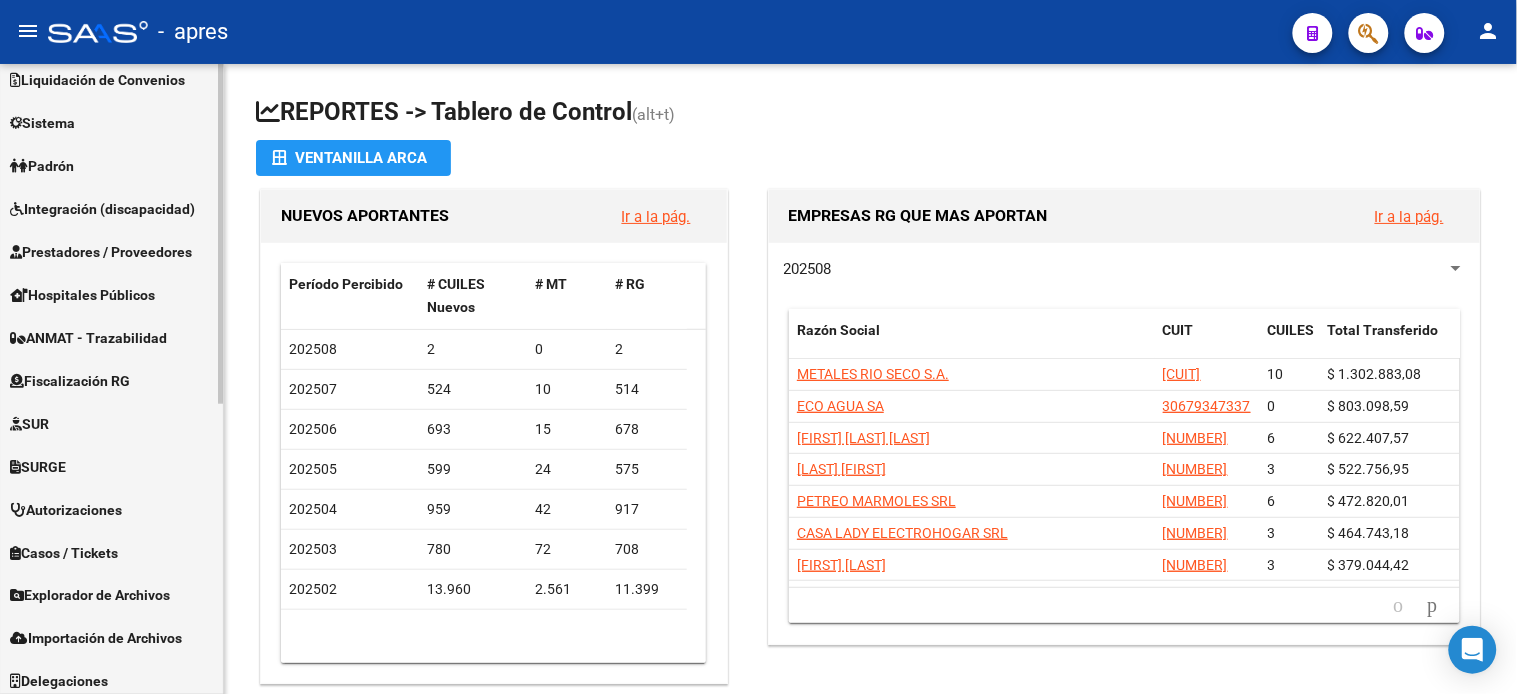 click on "Fiscalización RG" at bounding box center (70, 381) 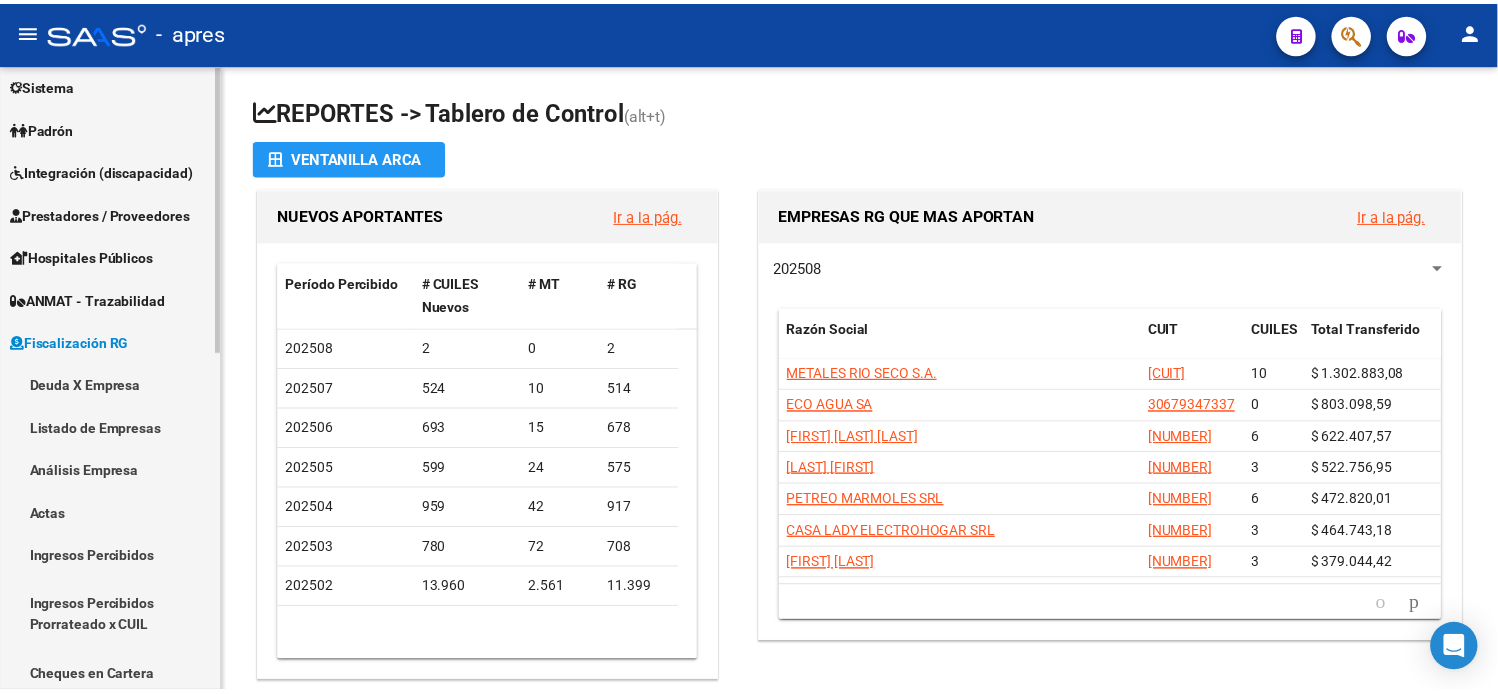 scroll, scrollTop: 143, scrollLeft: 0, axis: vertical 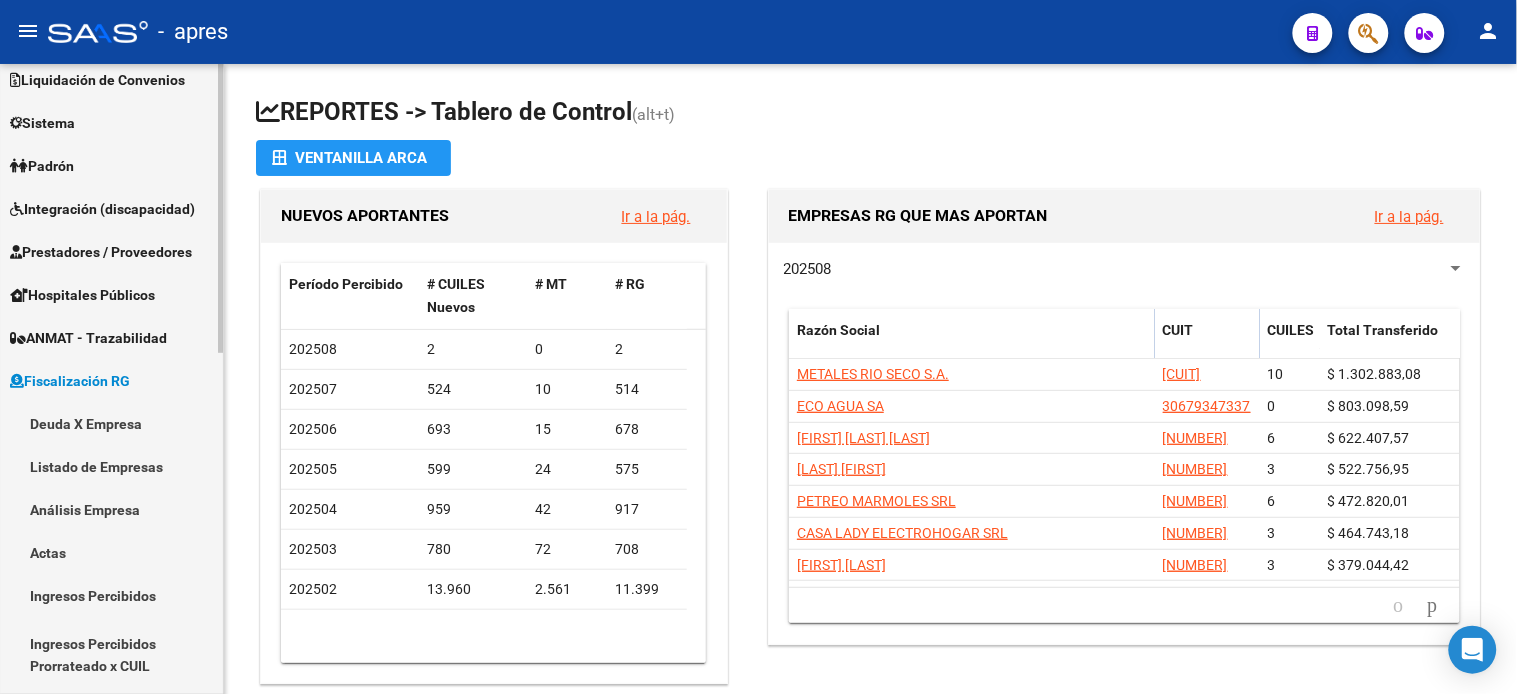 click on "Deuda X Empresa" at bounding box center (111, 423) 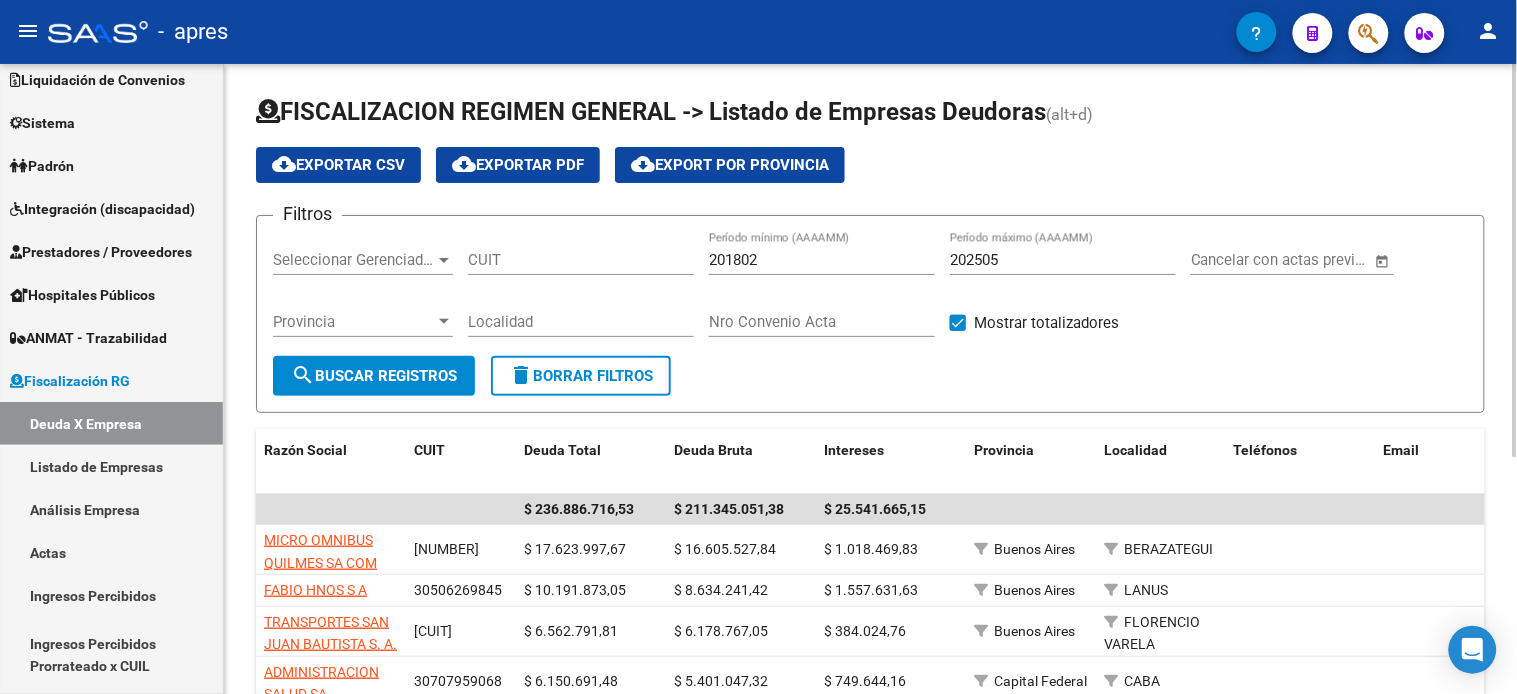 click on "CUIT" at bounding box center [581, 260] 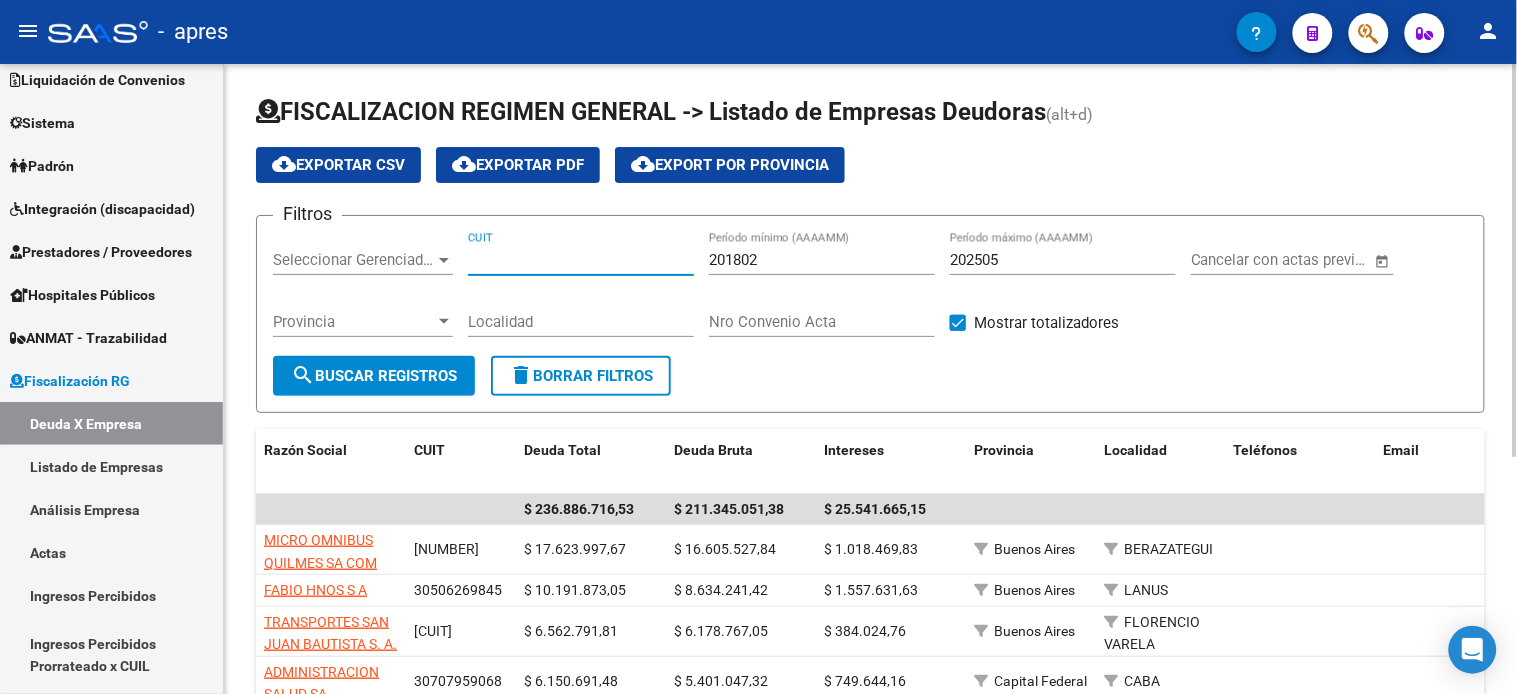 paste on "[CUIT]" 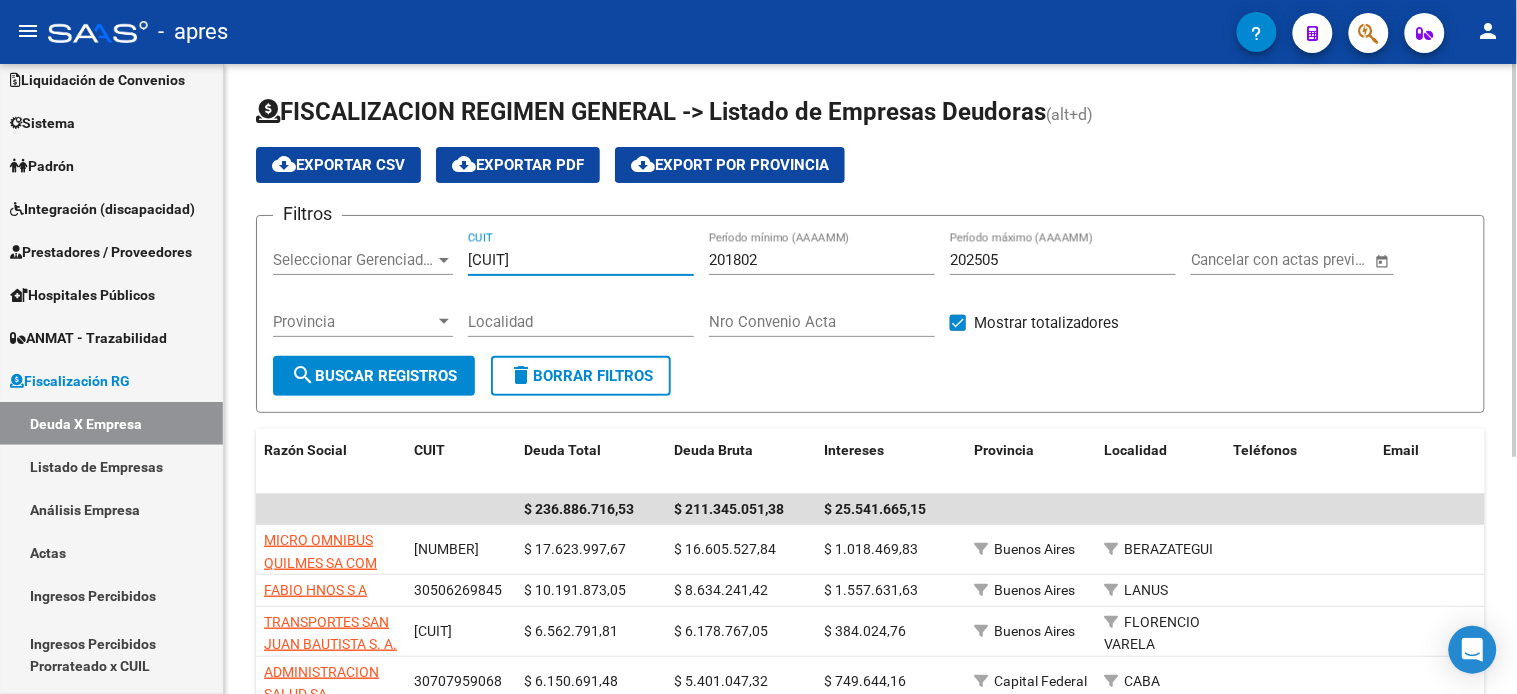 type on "[CUIT]" 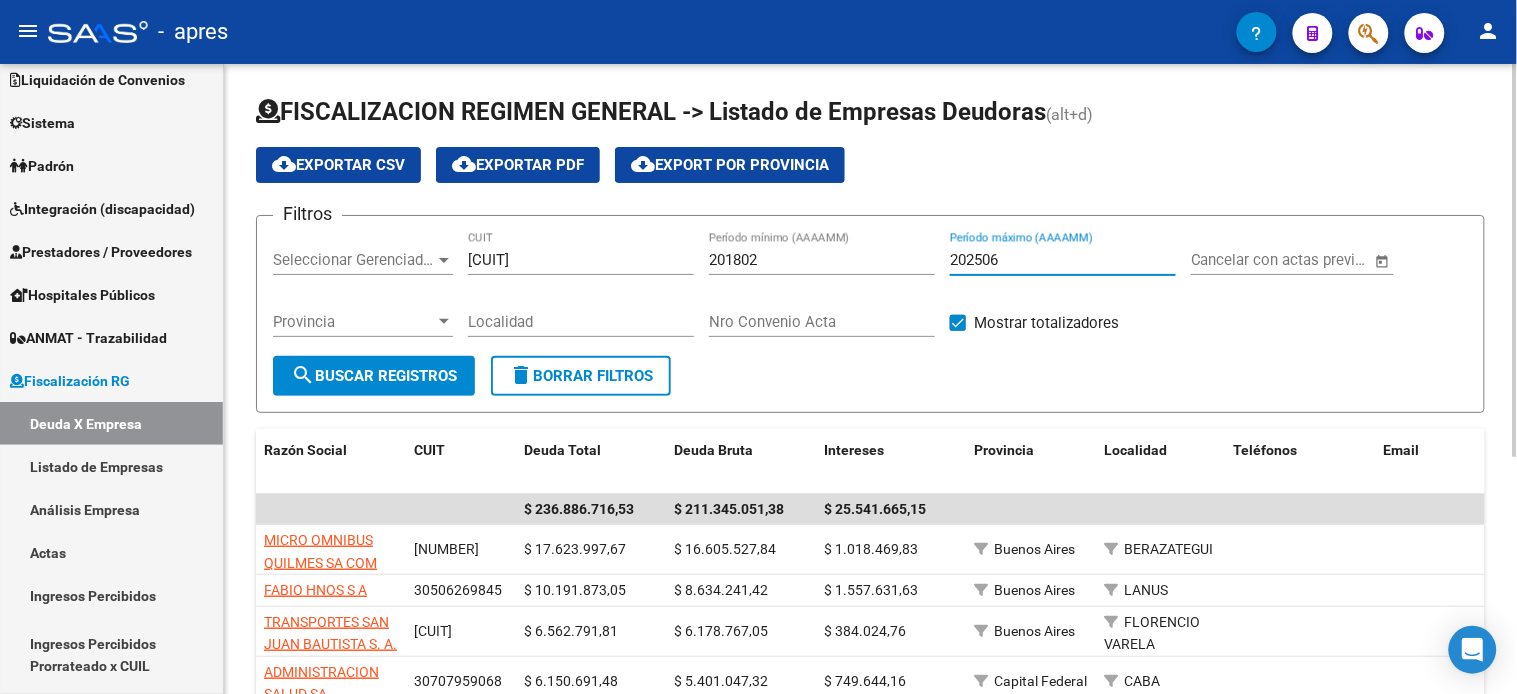 type on "202506" 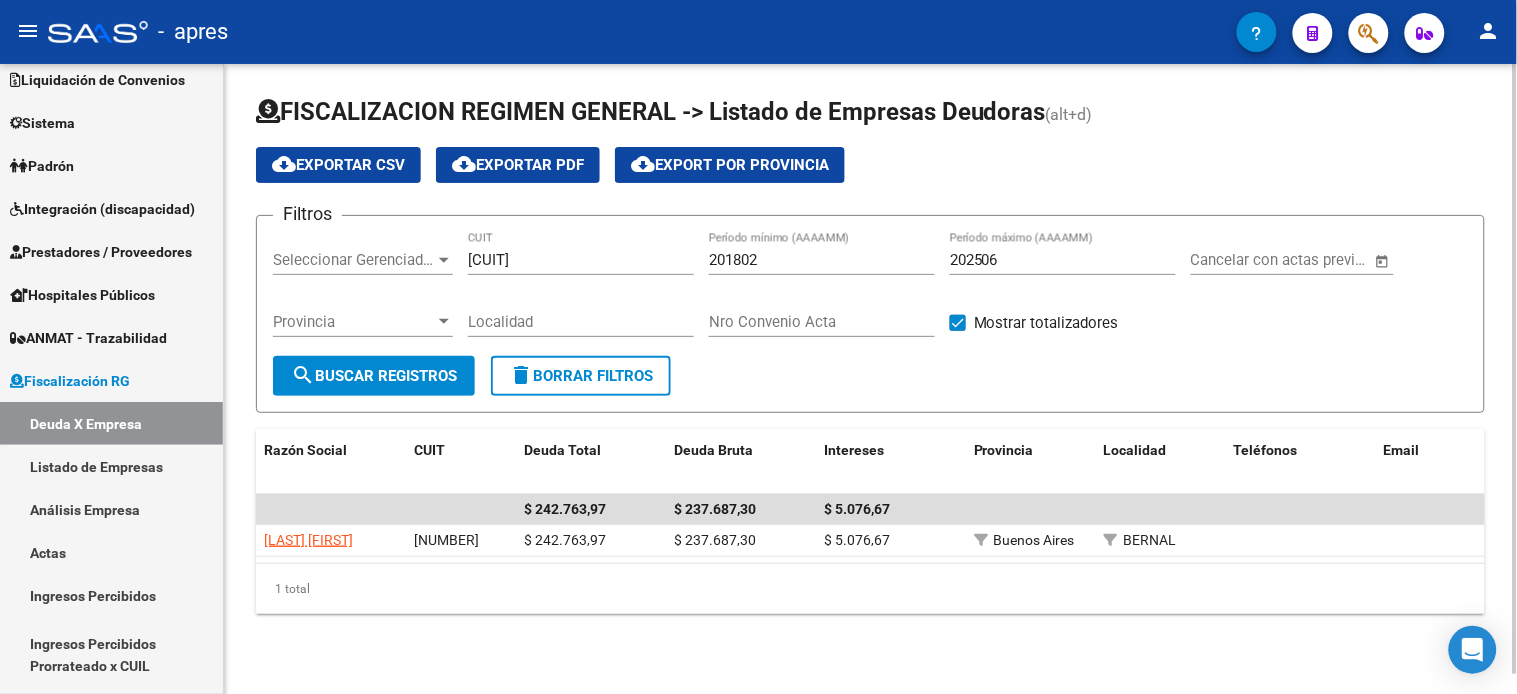 click on "[CUIT]" at bounding box center [581, 260] 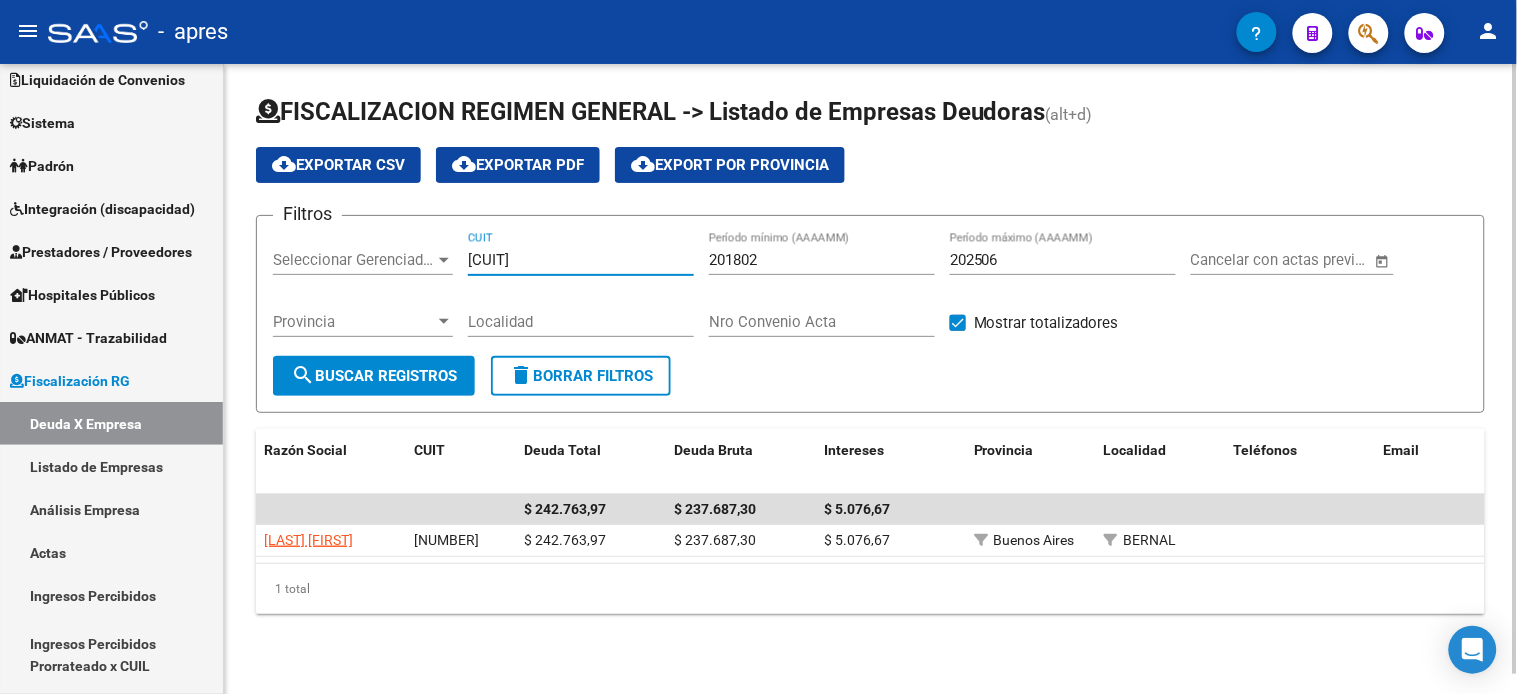 click on "[CUIT]" at bounding box center [581, 260] 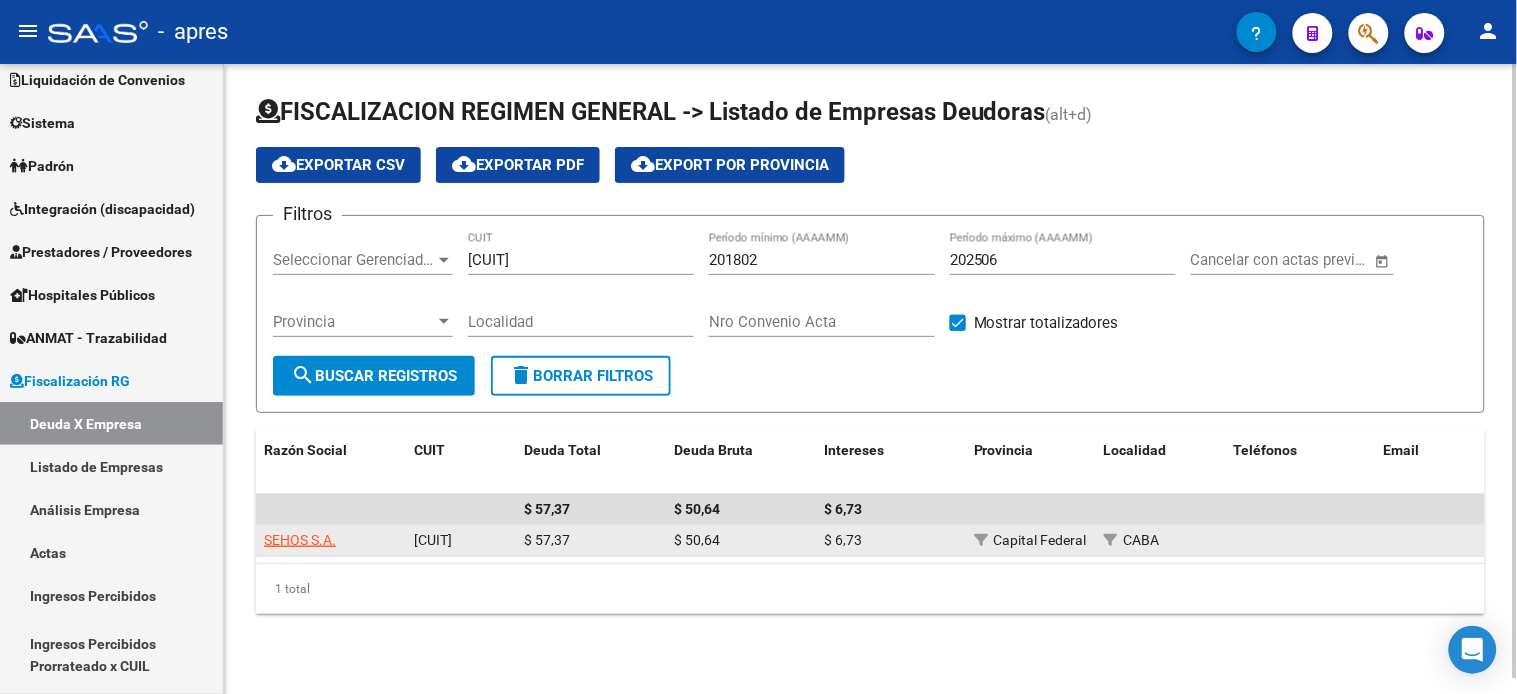 click on "SEHOS S.A." 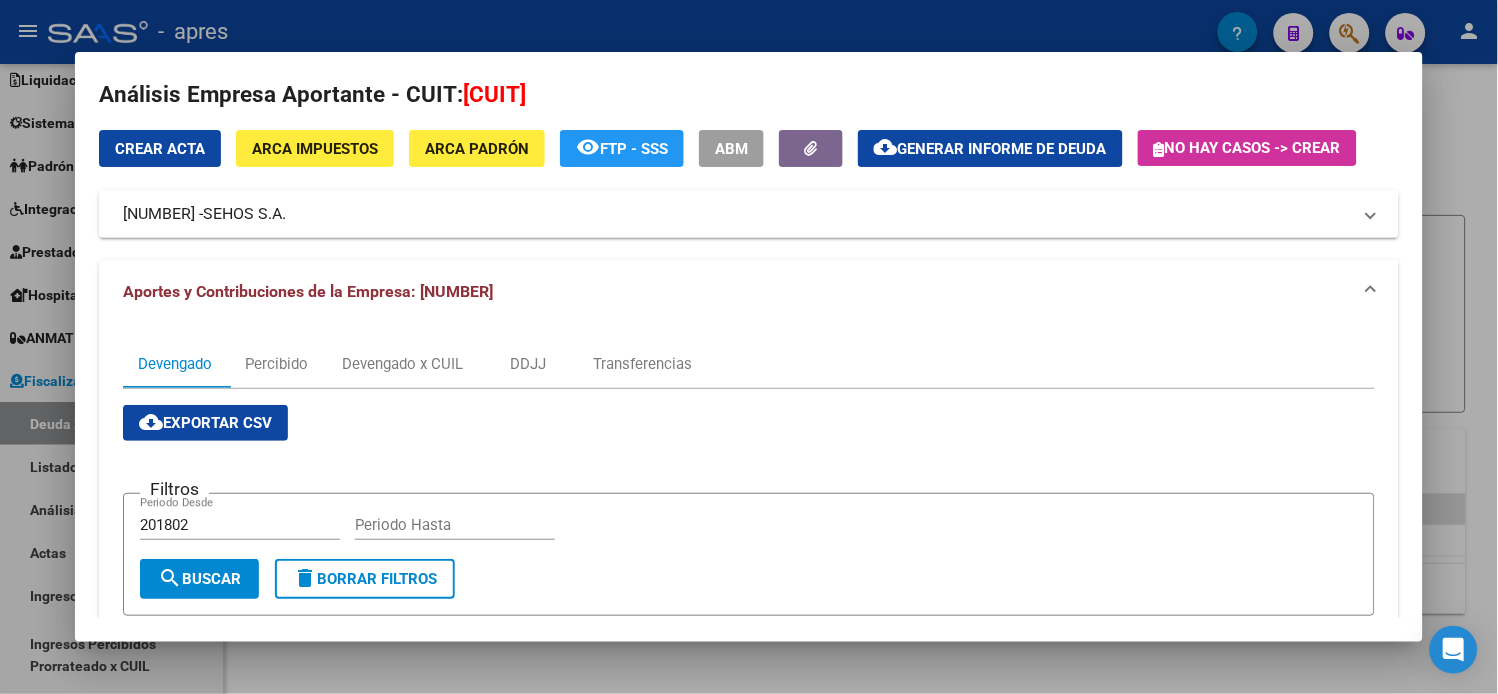 scroll, scrollTop: 0, scrollLeft: 0, axis: both 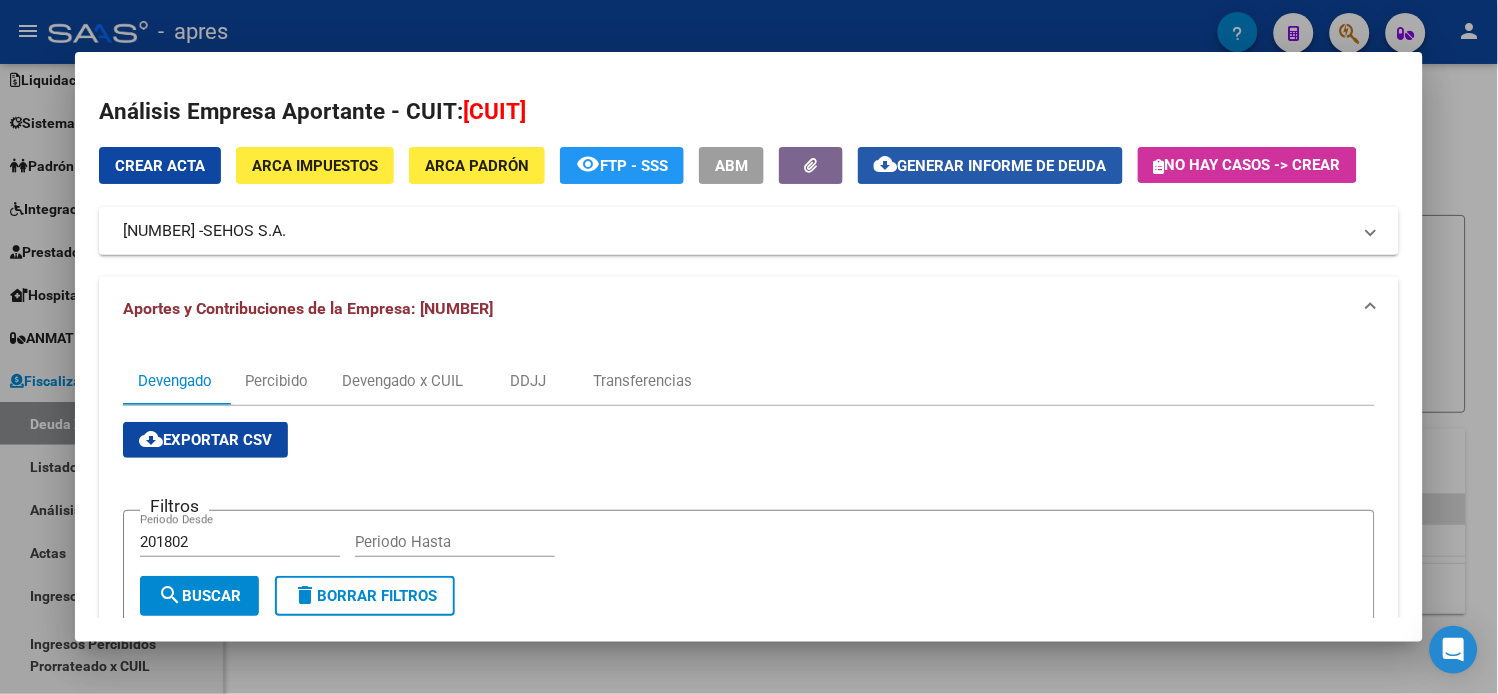 click on "Generar informe de deuda" 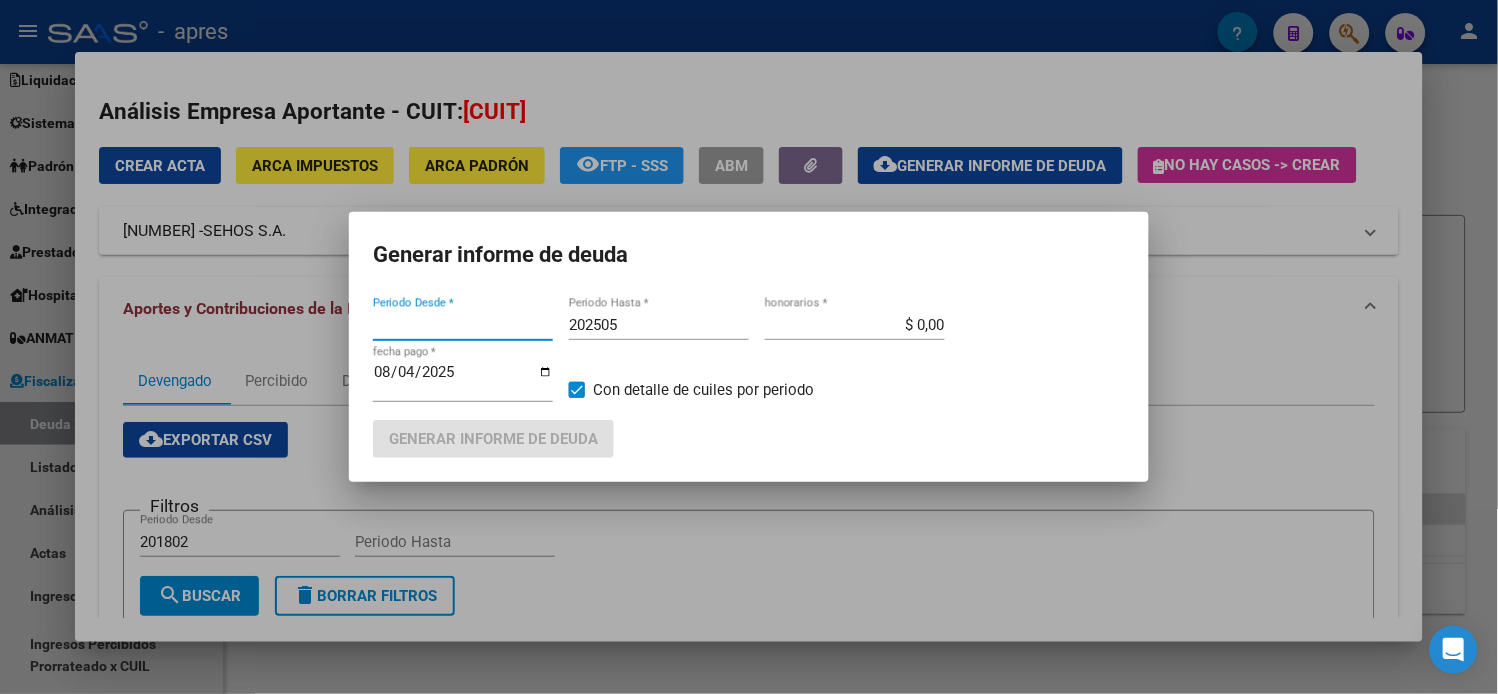 type on "201802" 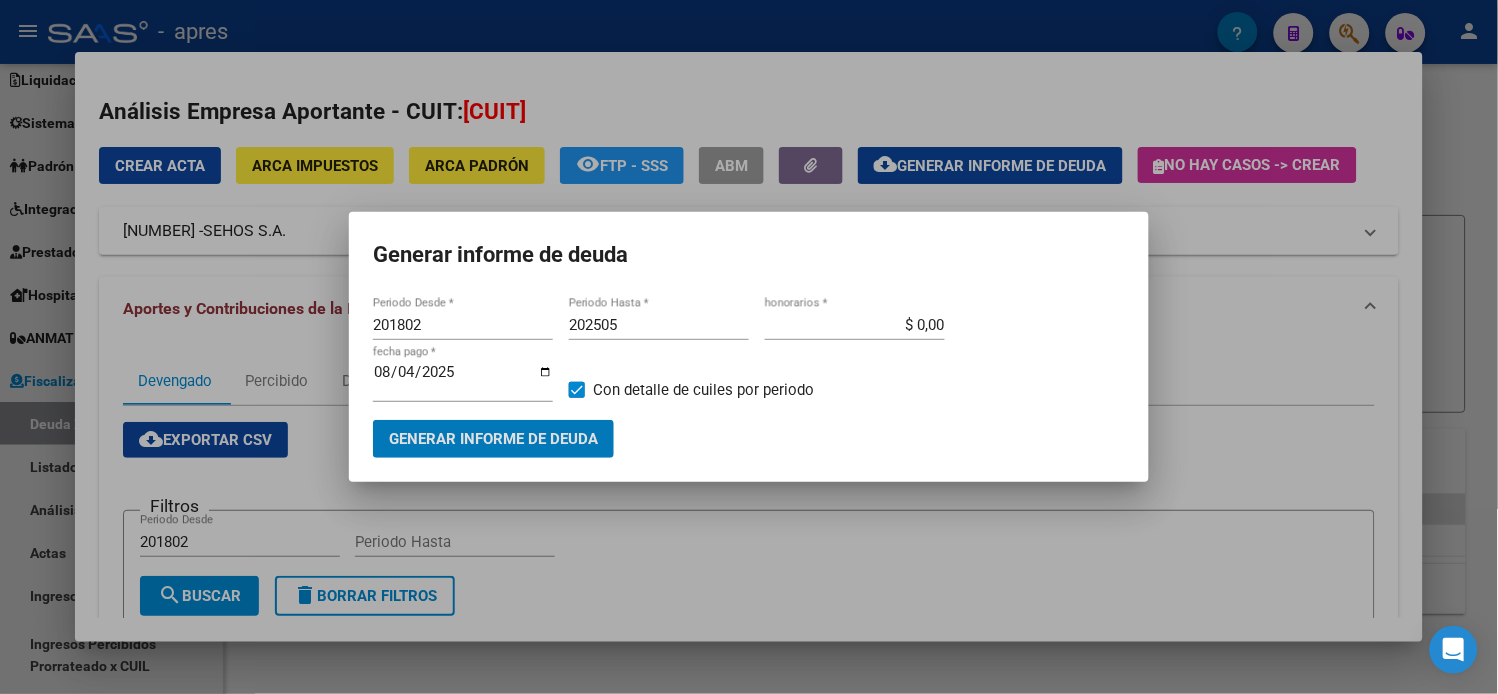 click on "202505" at bounding box center (659, 325) 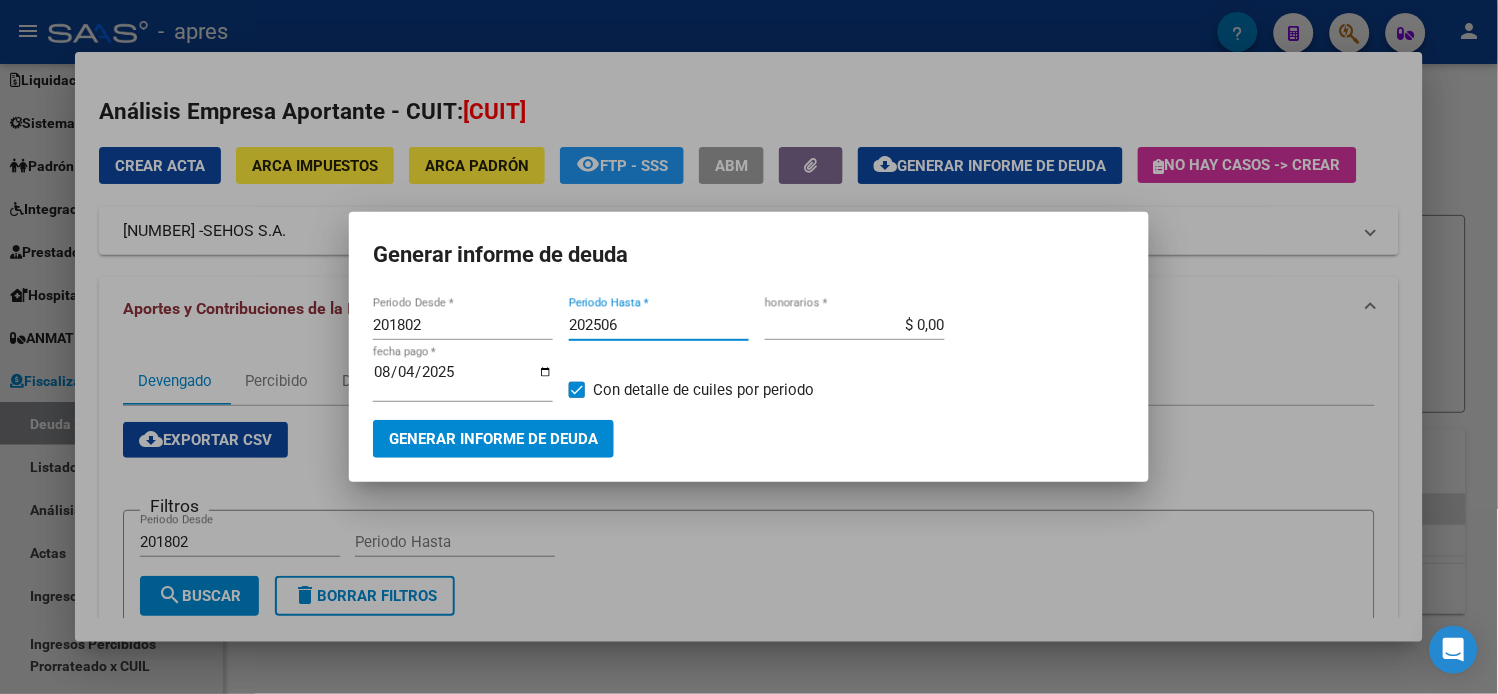 type on "202506" 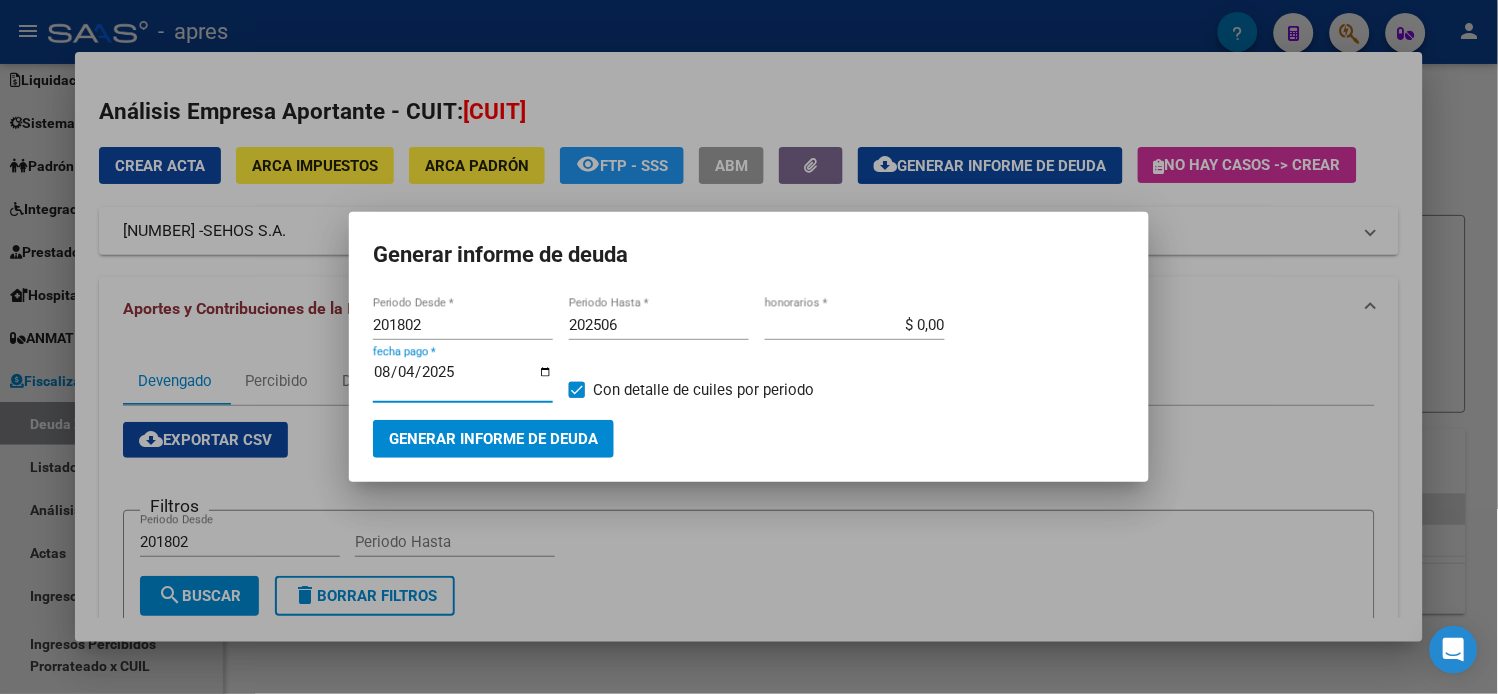 click on "Generar informe de deuda" at bounding box center (493, 438) 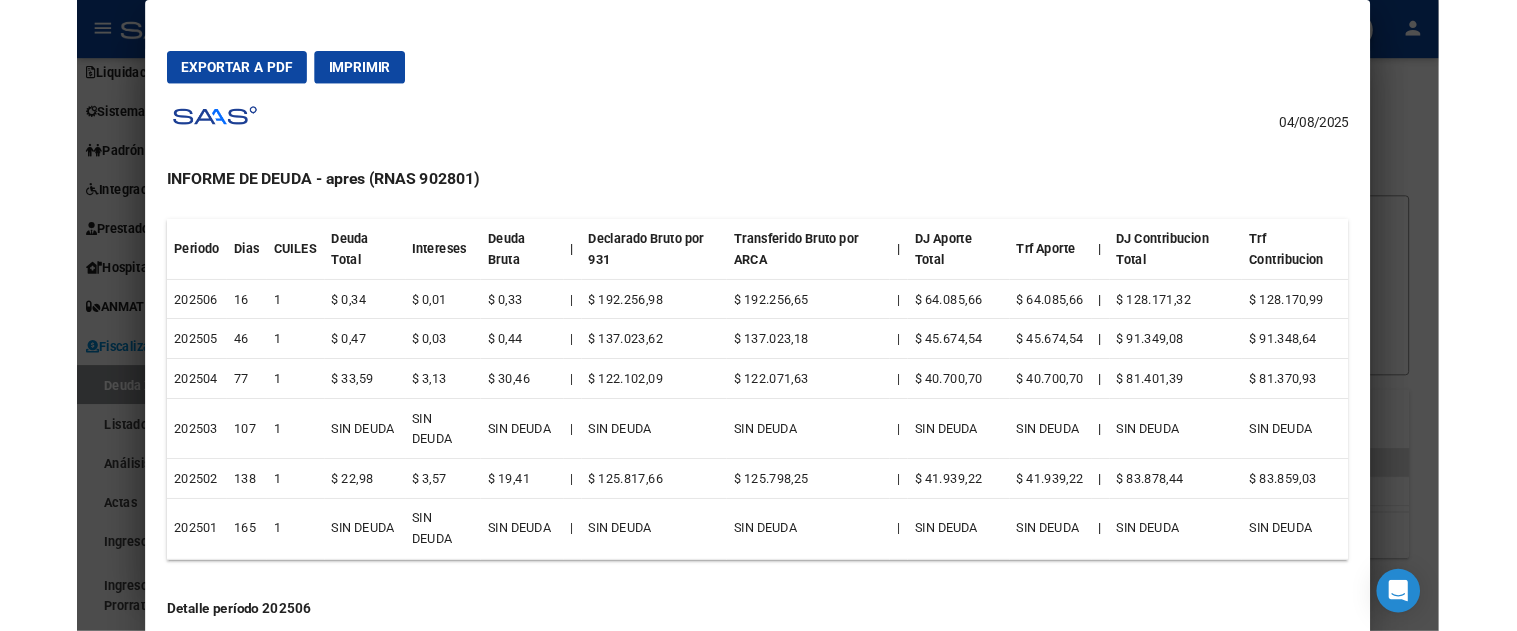 scroll, scrollTop: 222, scrollLeft: 0, axis: vertical 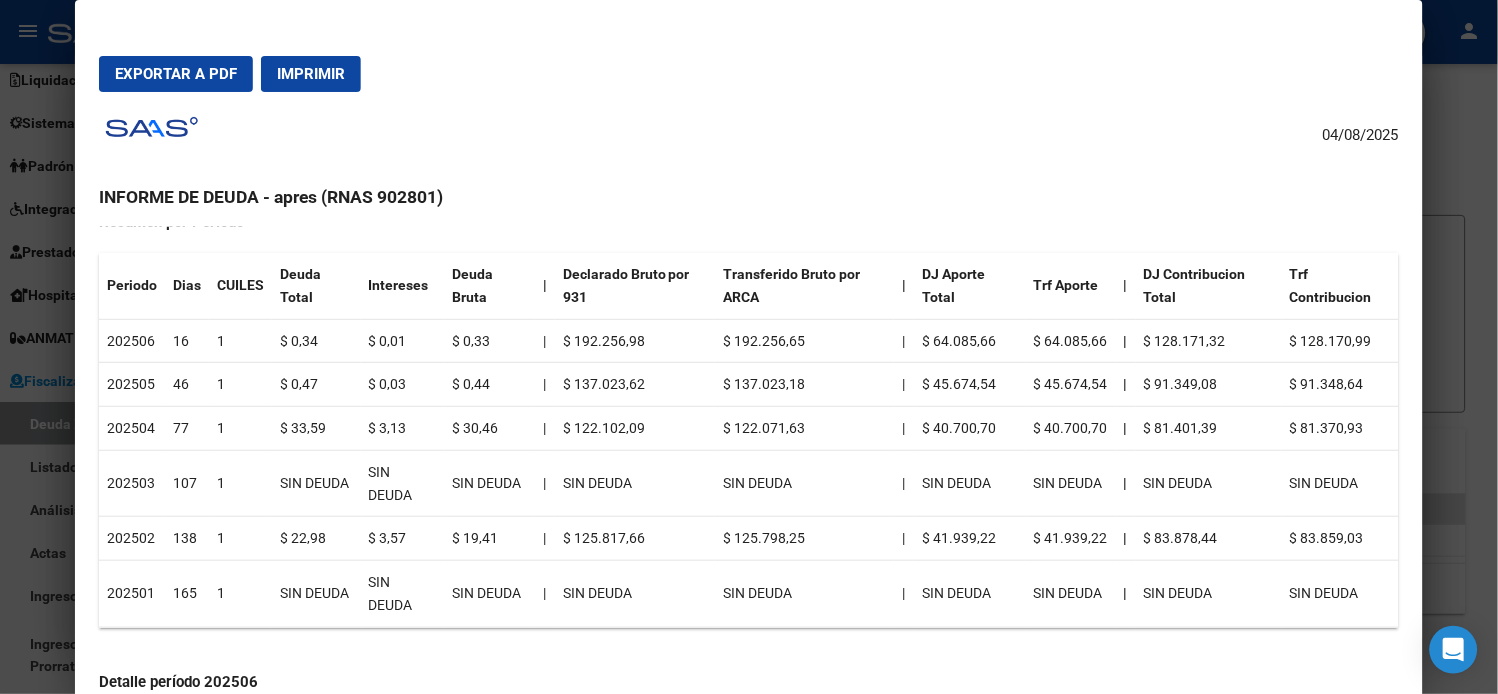 click on "Exportar a PDF" at bounding box center (176, 74) 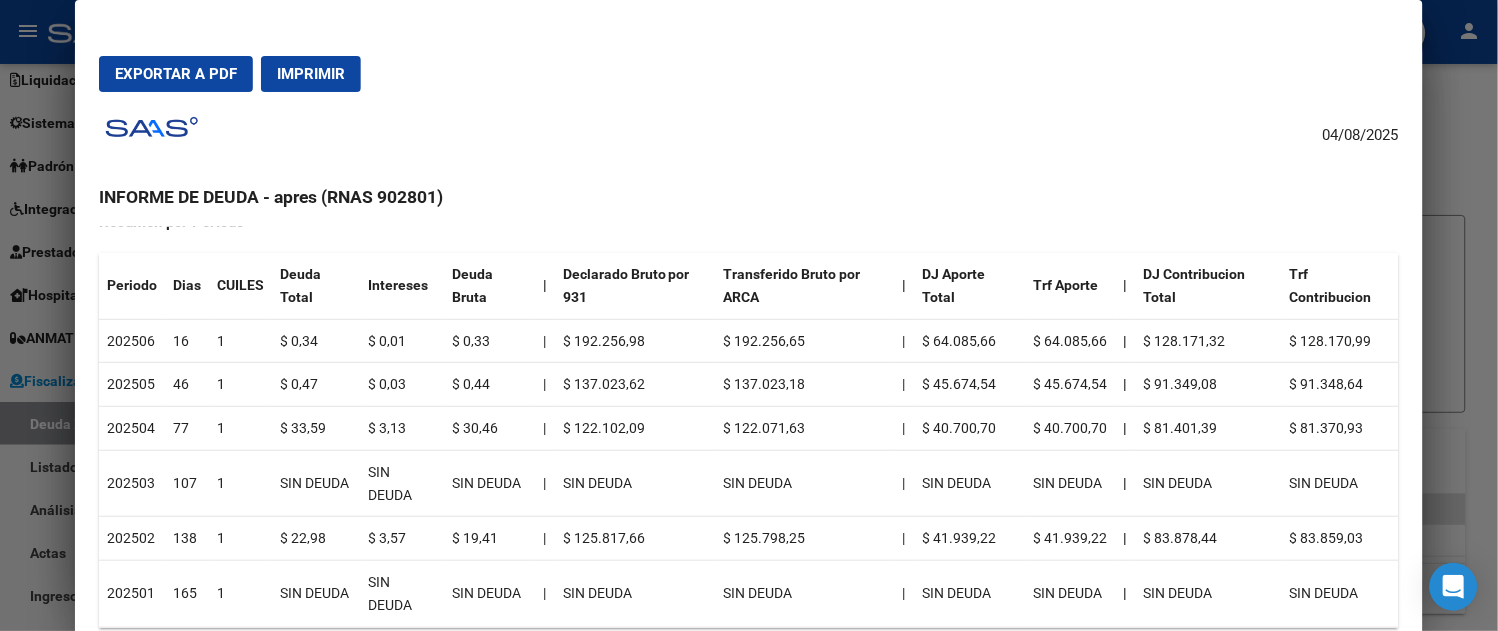 type 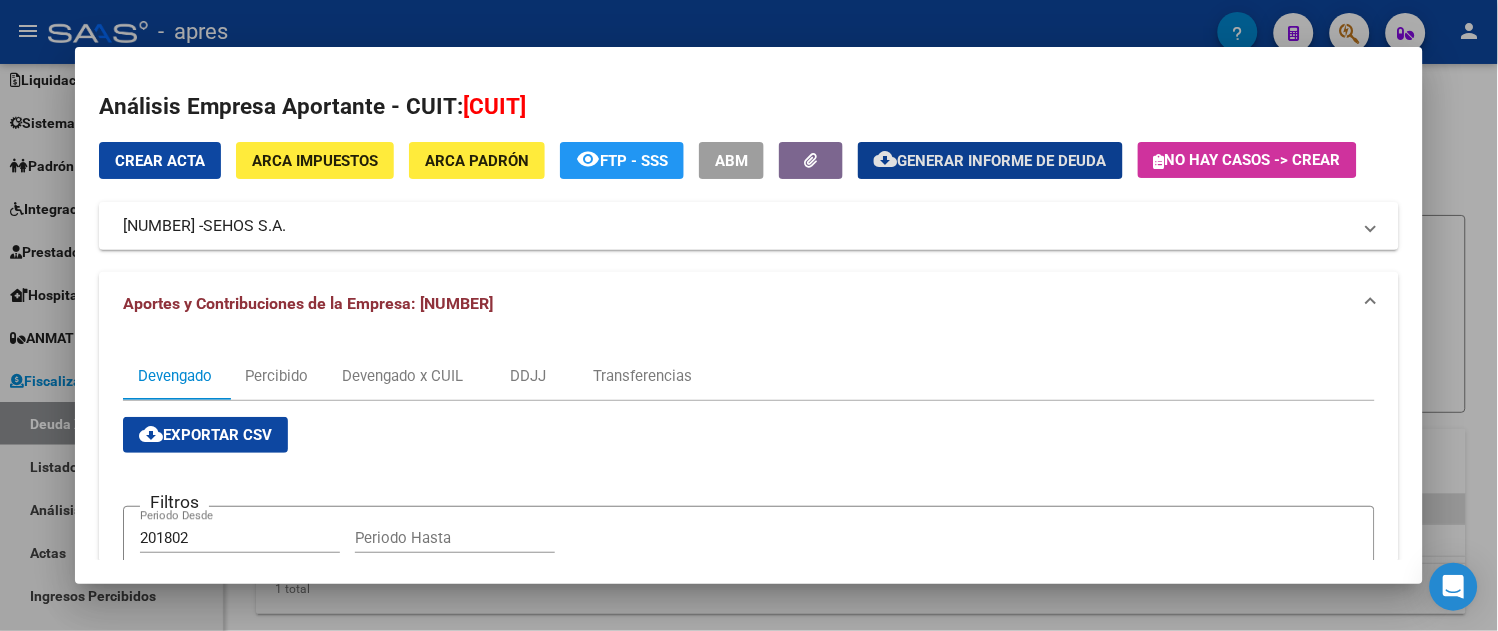 drag, startPoint x: 154, startPoint y: 172, endPoint x: 232, endPoint y: 192, distance: 80.523285 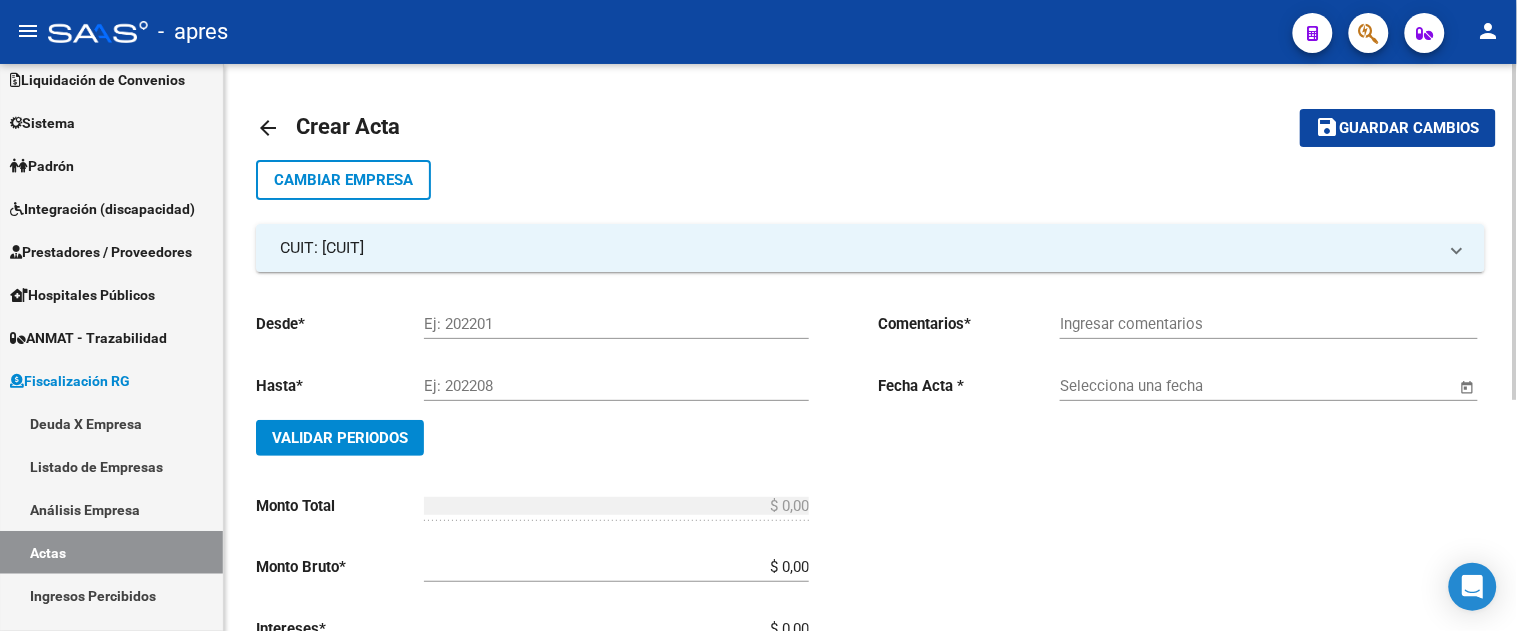 click on "Ej: 202201" at bounding box center [616, 324] 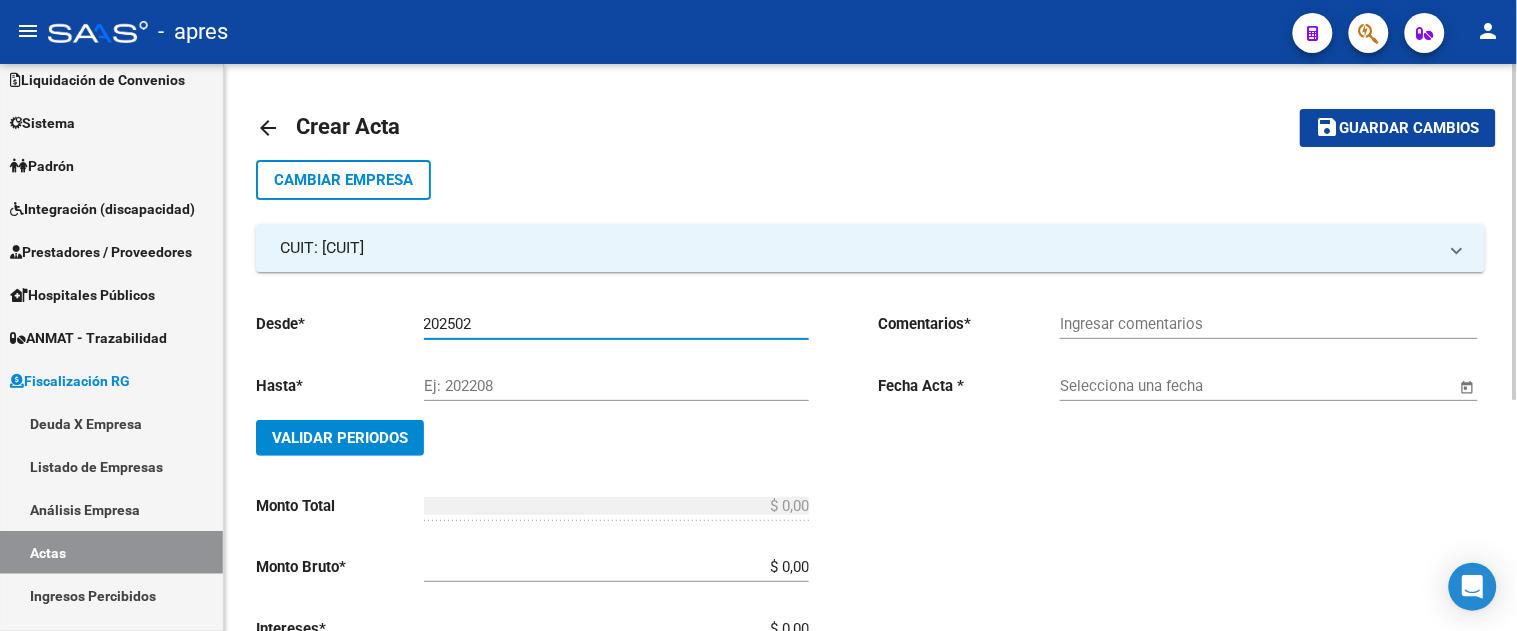 type on "202502" 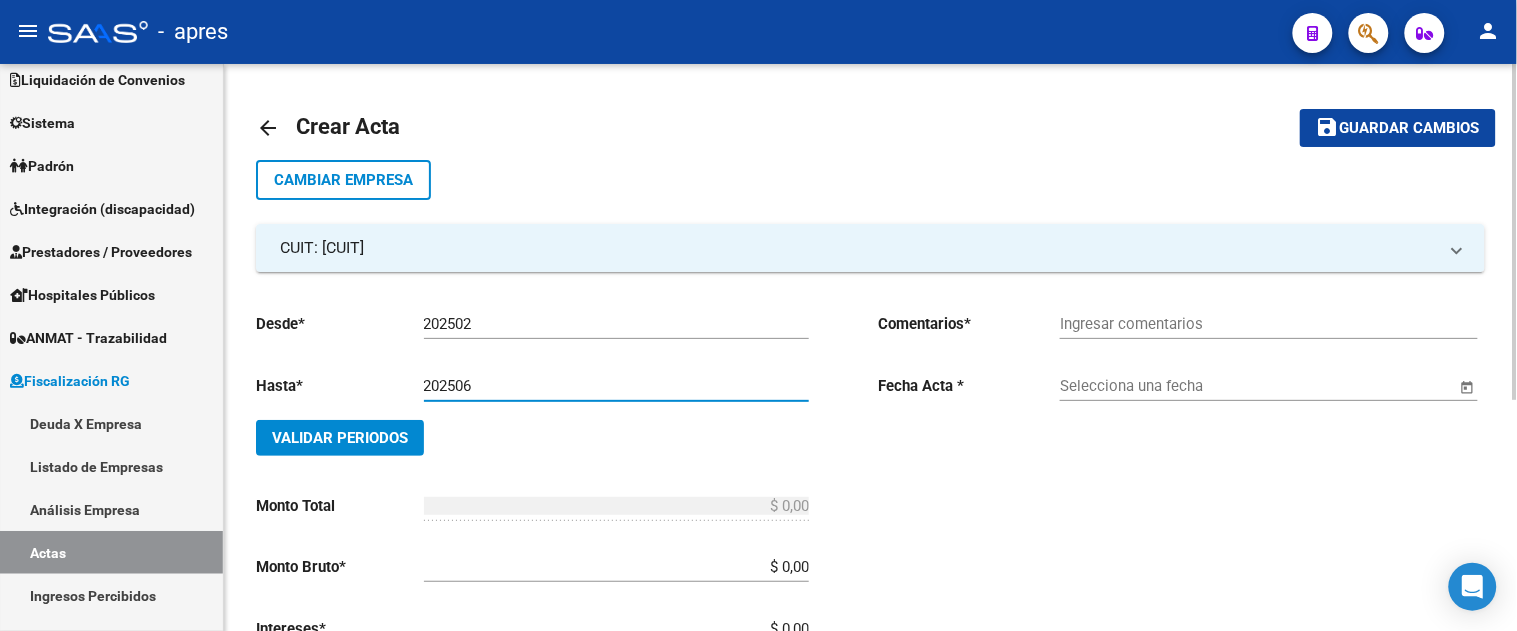 type on "202506" 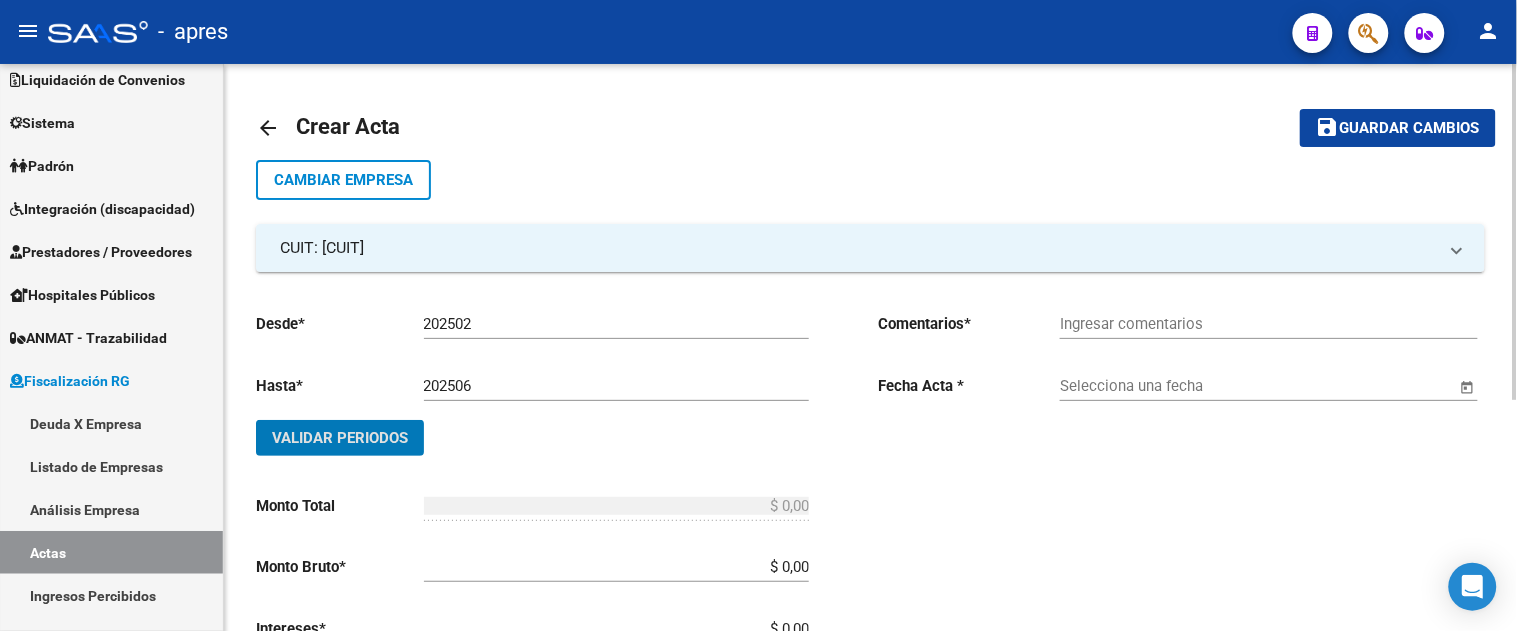 type 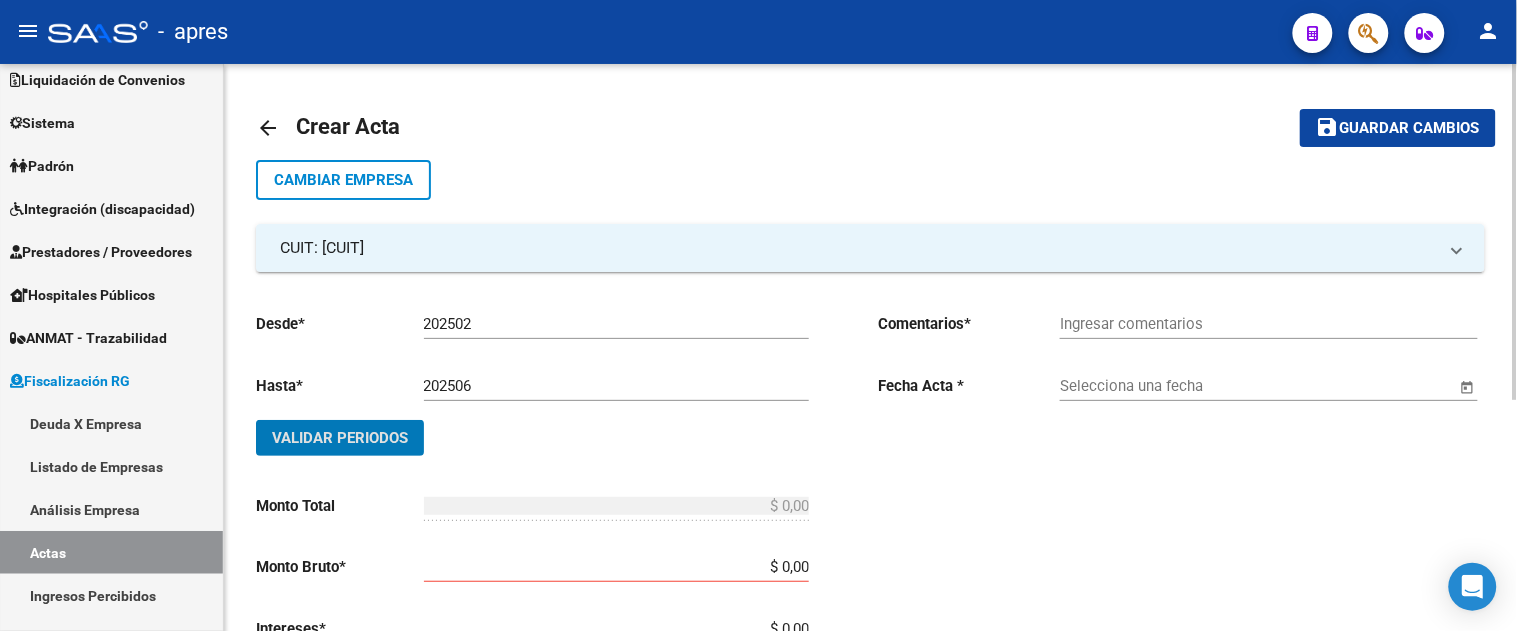 click on "Validar Periodos" 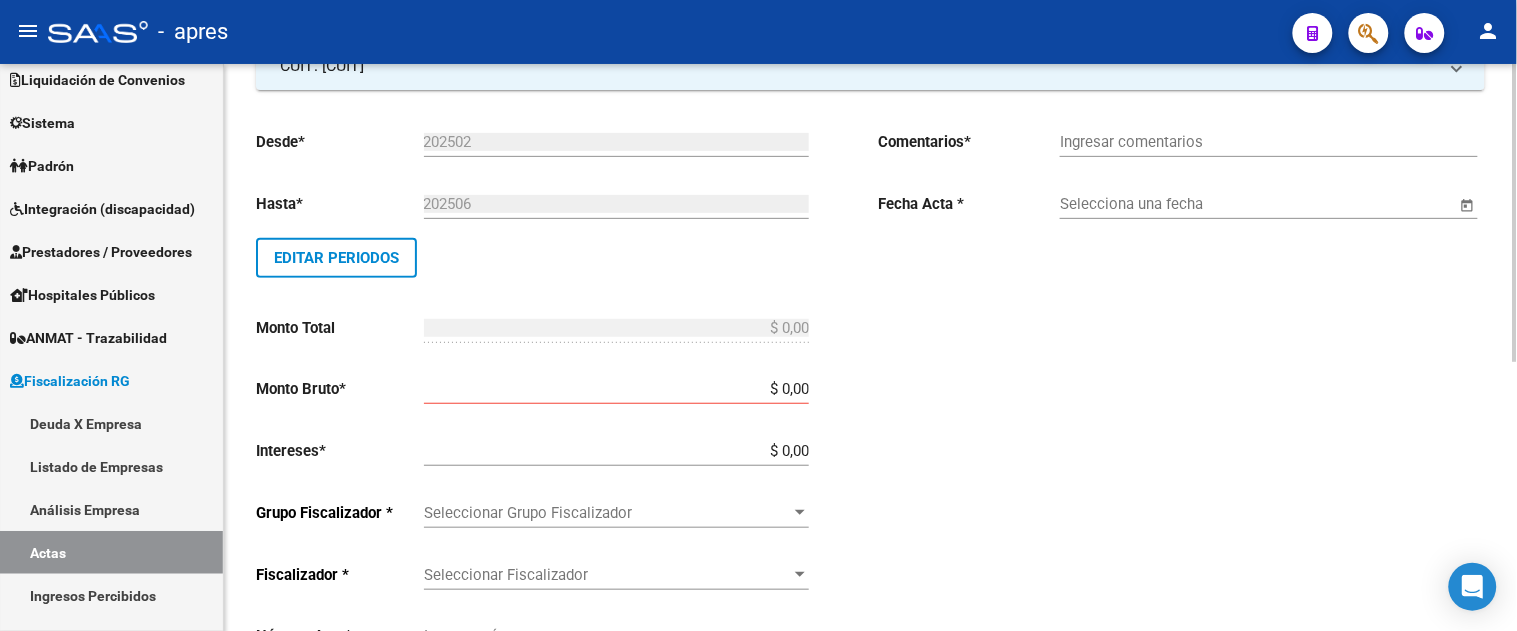 scroll, scrollTop: 222, scrollLeft: 0, axis: vertical 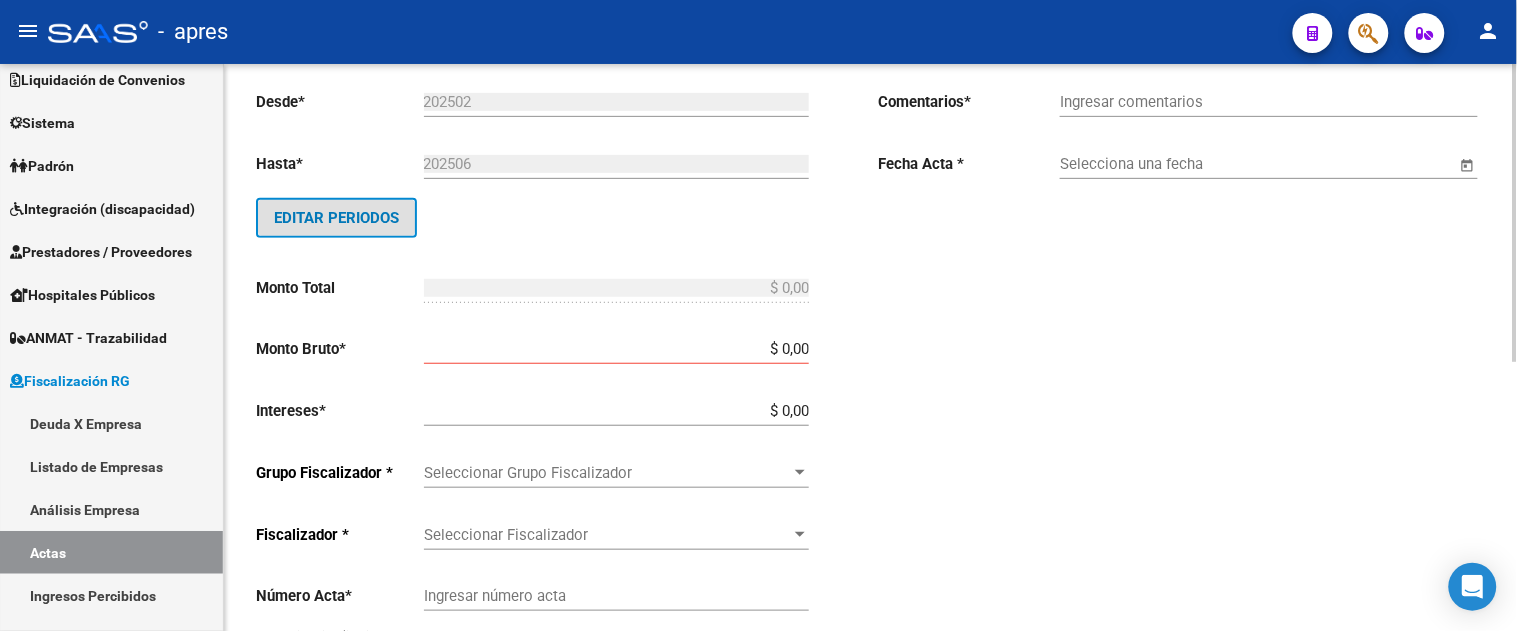 type 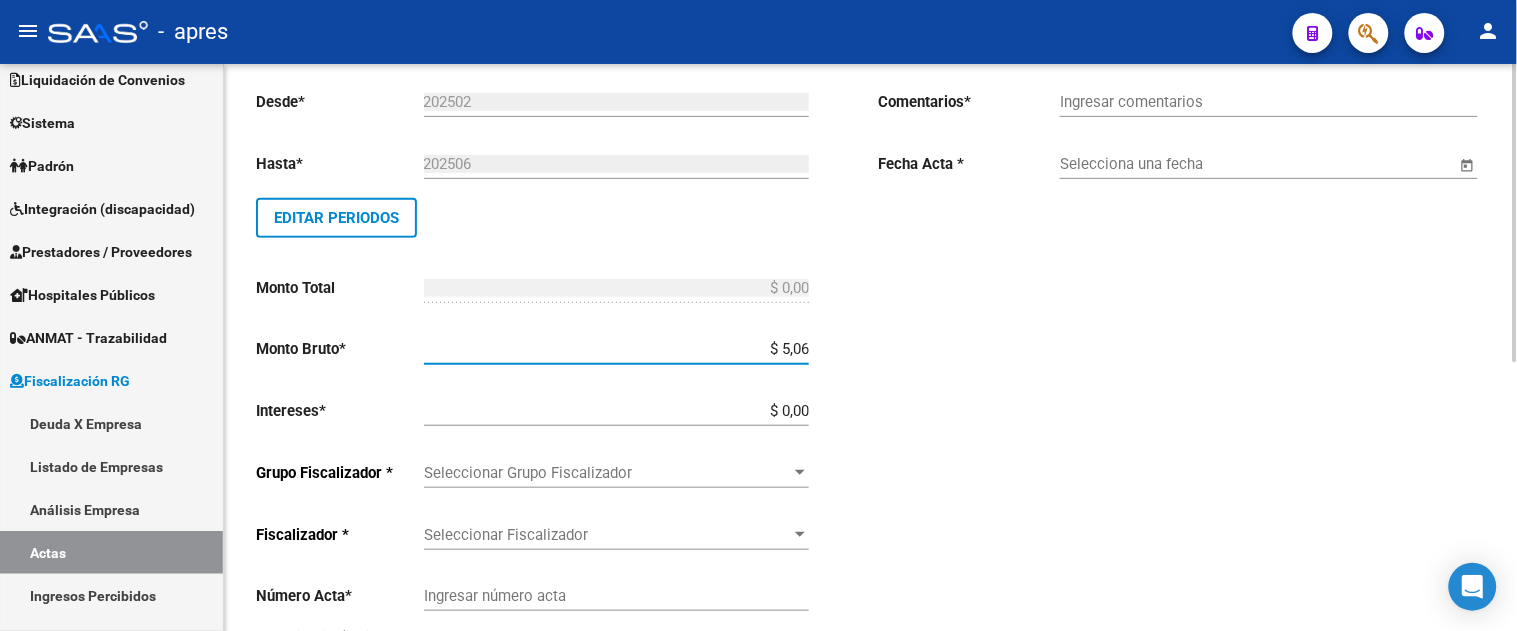 type on "$ 50,64" 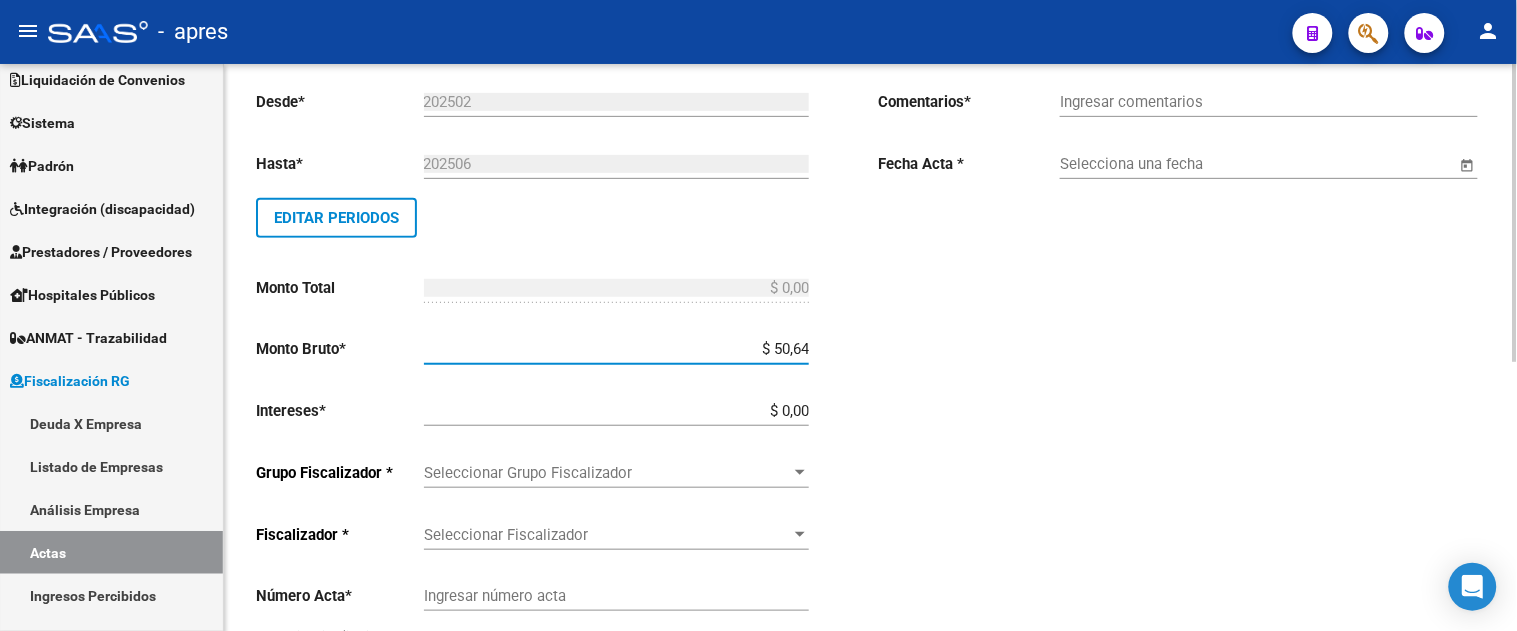 type on "$ 50,64" 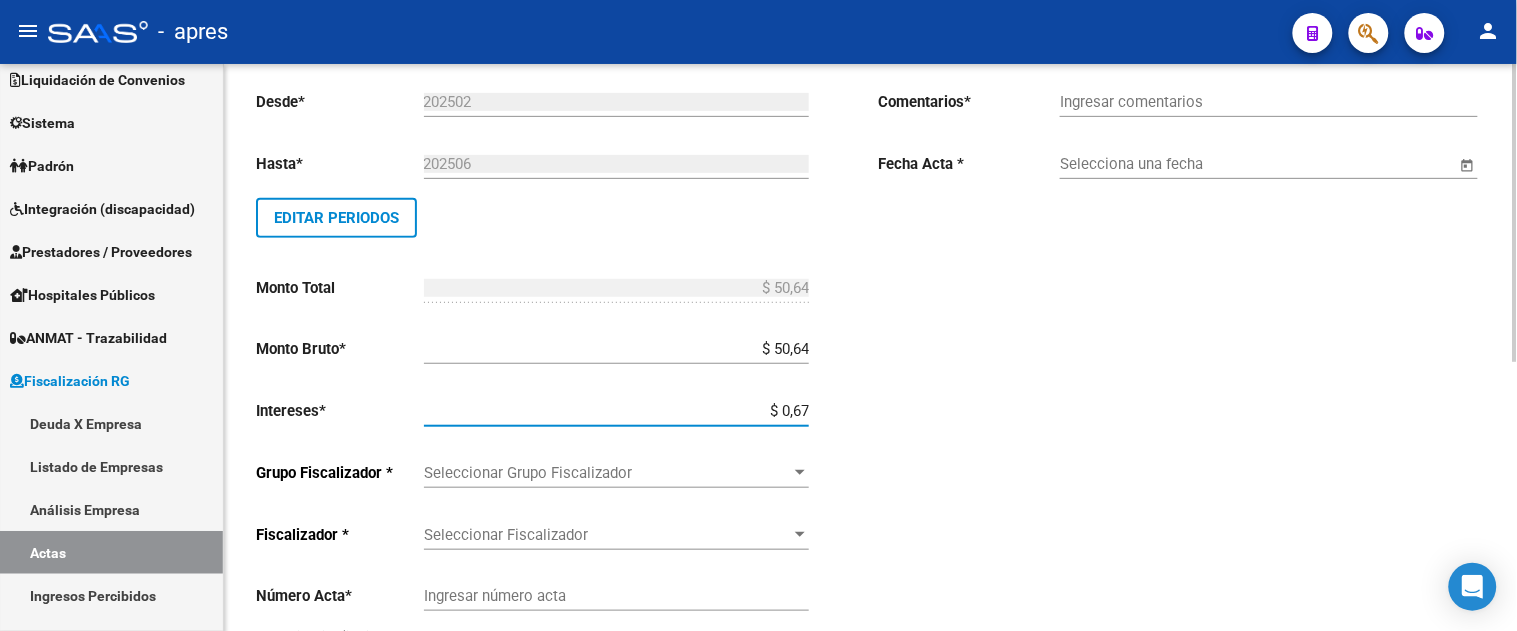 type on "$ 6,73" 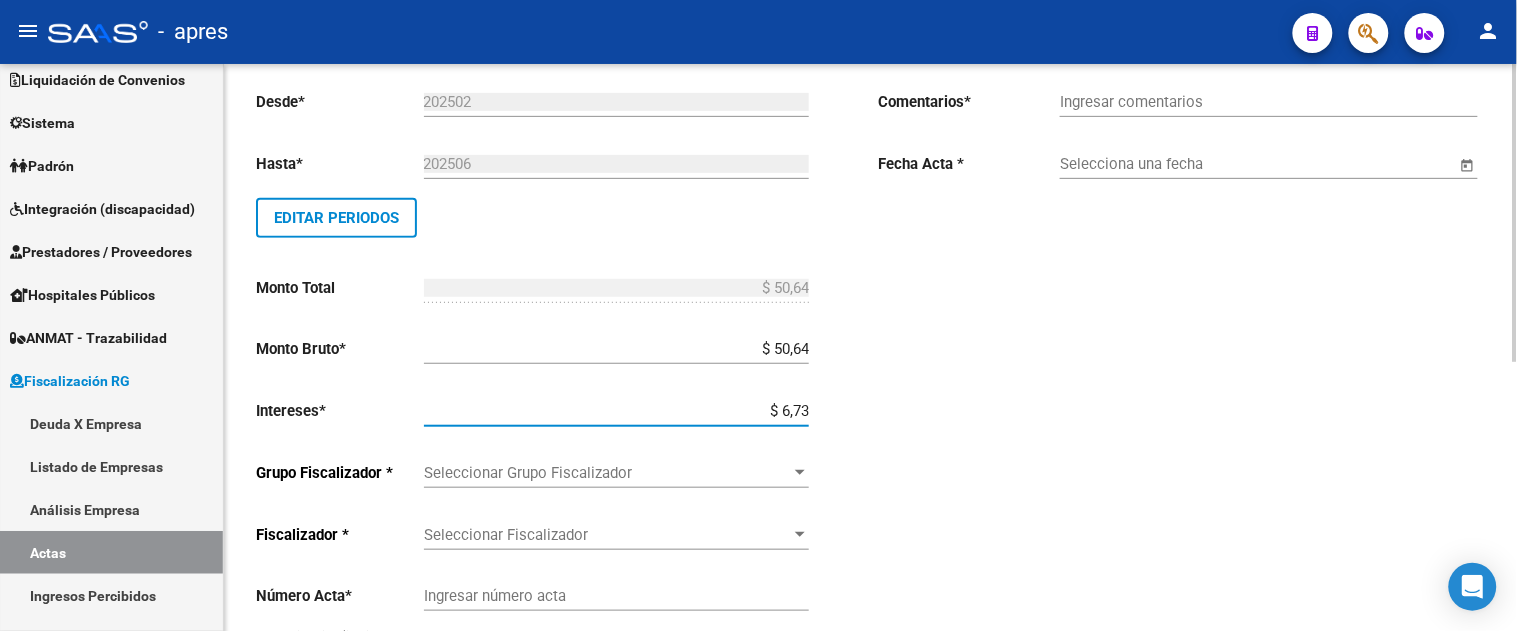 type on "$ 57,37" 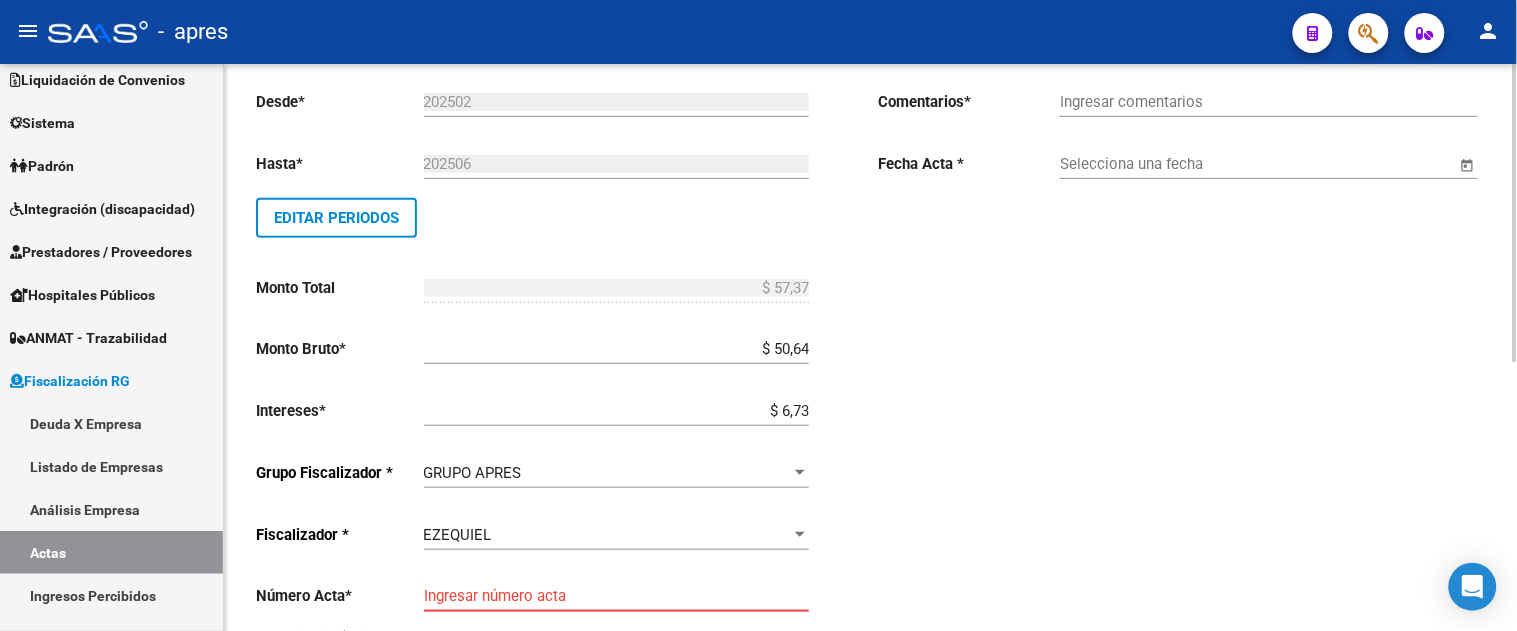 click on "Ingresar número acta" at bounding box center [616, 596] 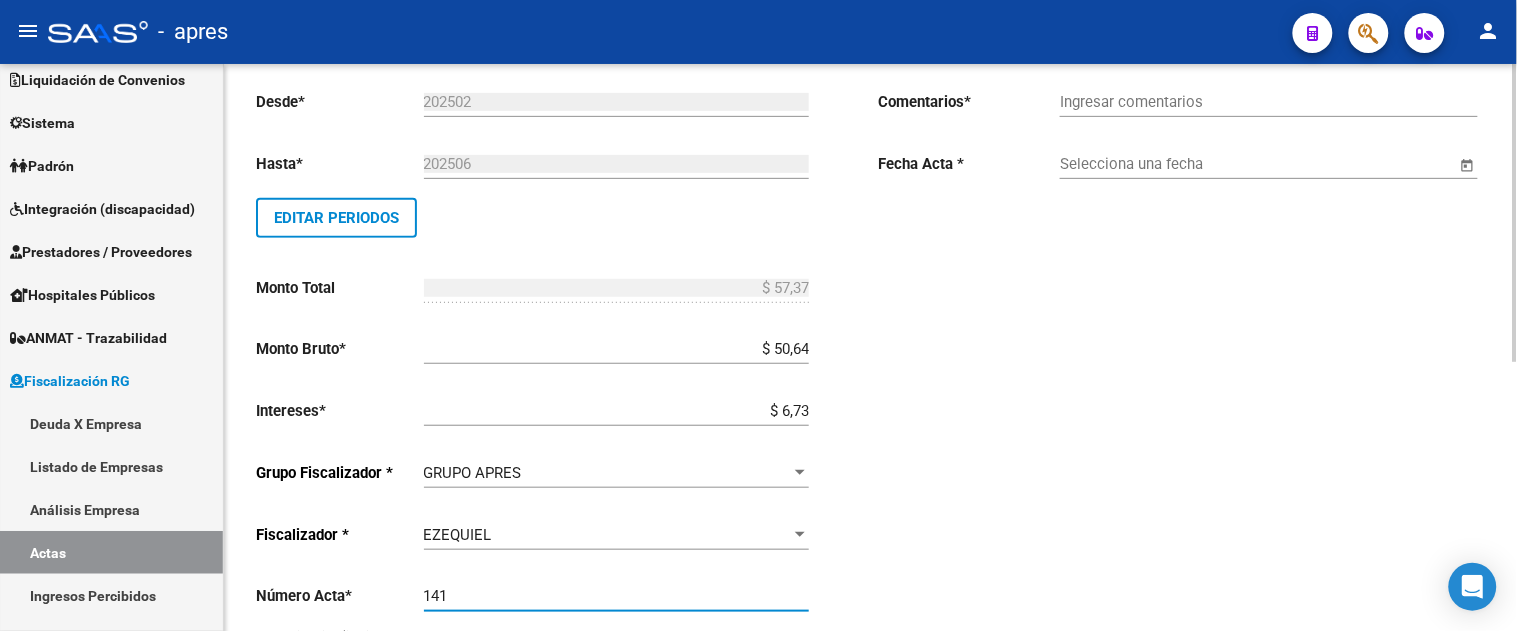 type on "141" 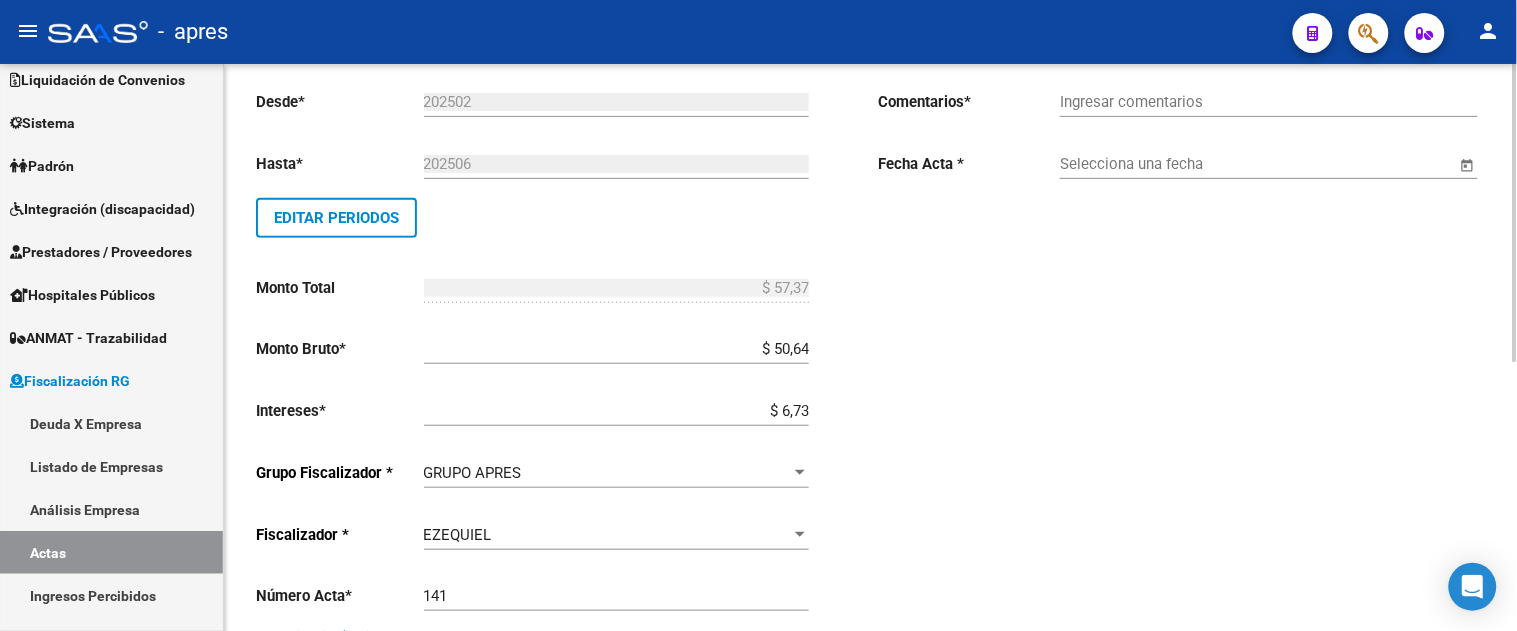 scroll, scrollTop: 512, scrollLeft: 0, axis: vertical 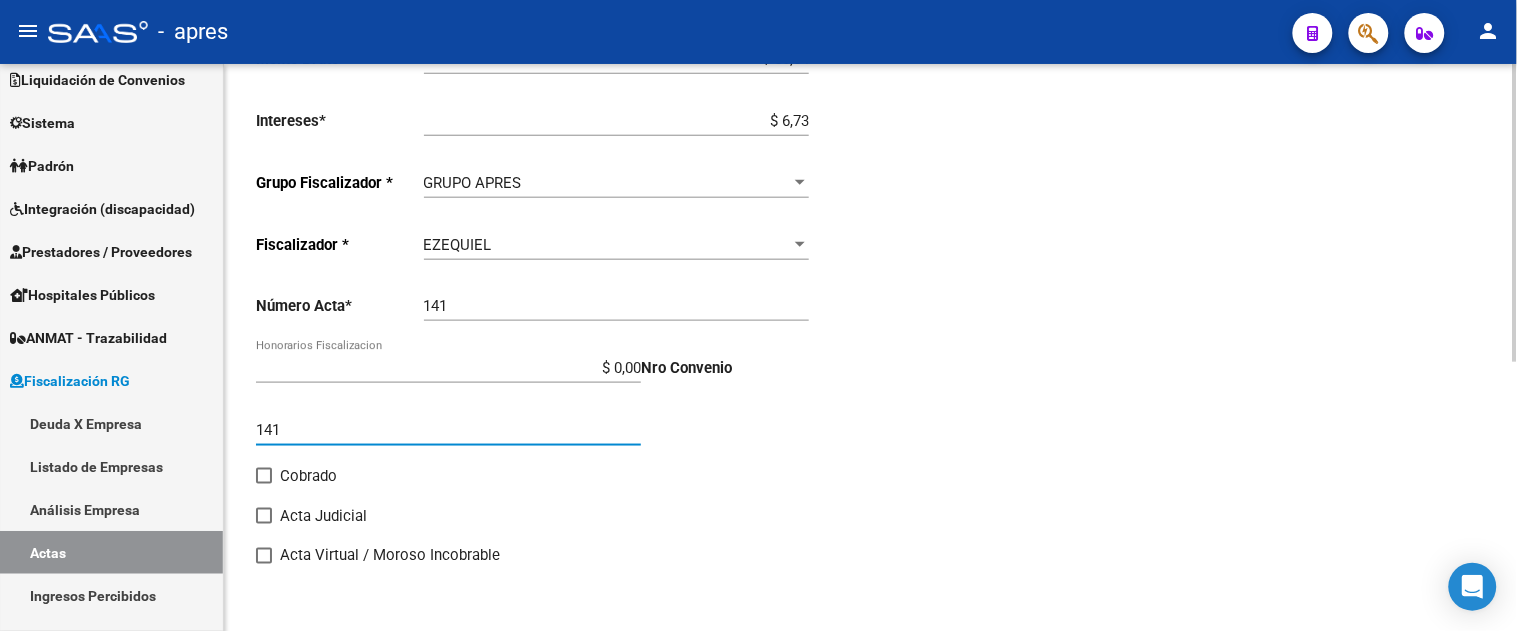 type on "141" 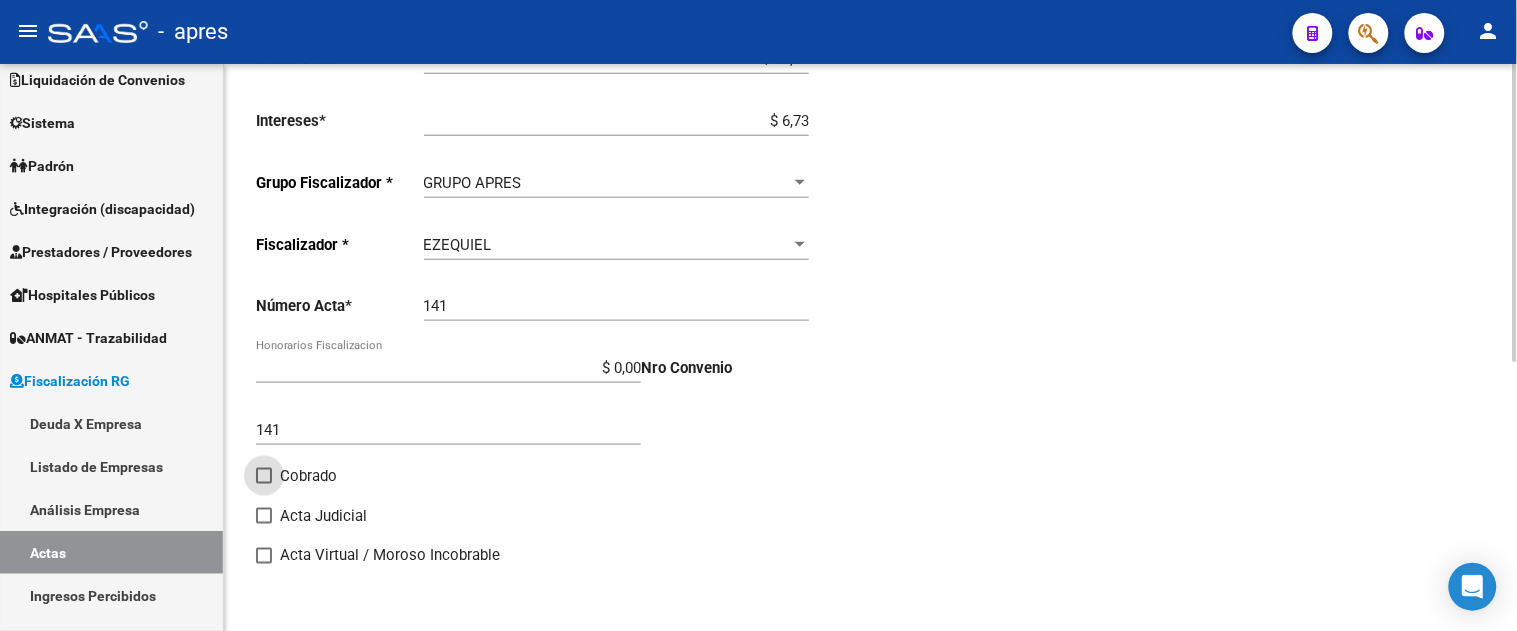 click on "Cobrado" at bounding box center [263, 484] 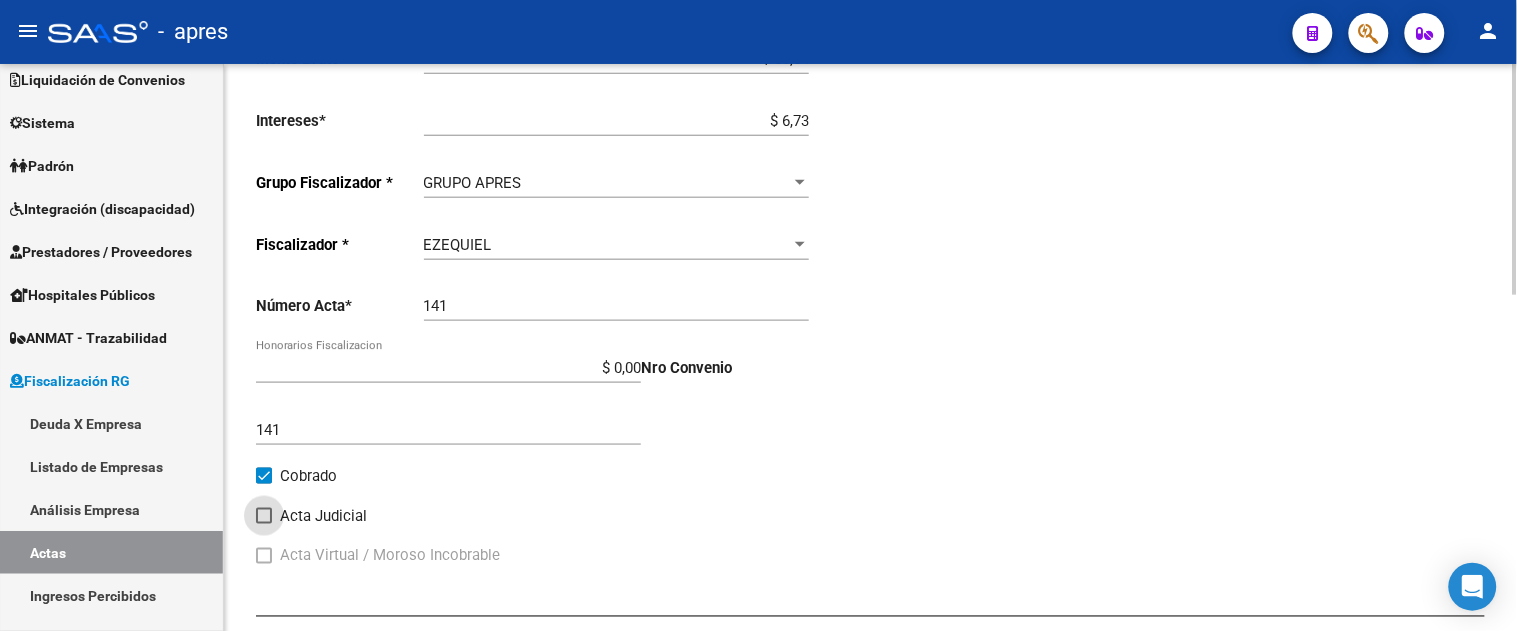 scroll, scrollTop: 0, scrollLeft: 0, axis: both 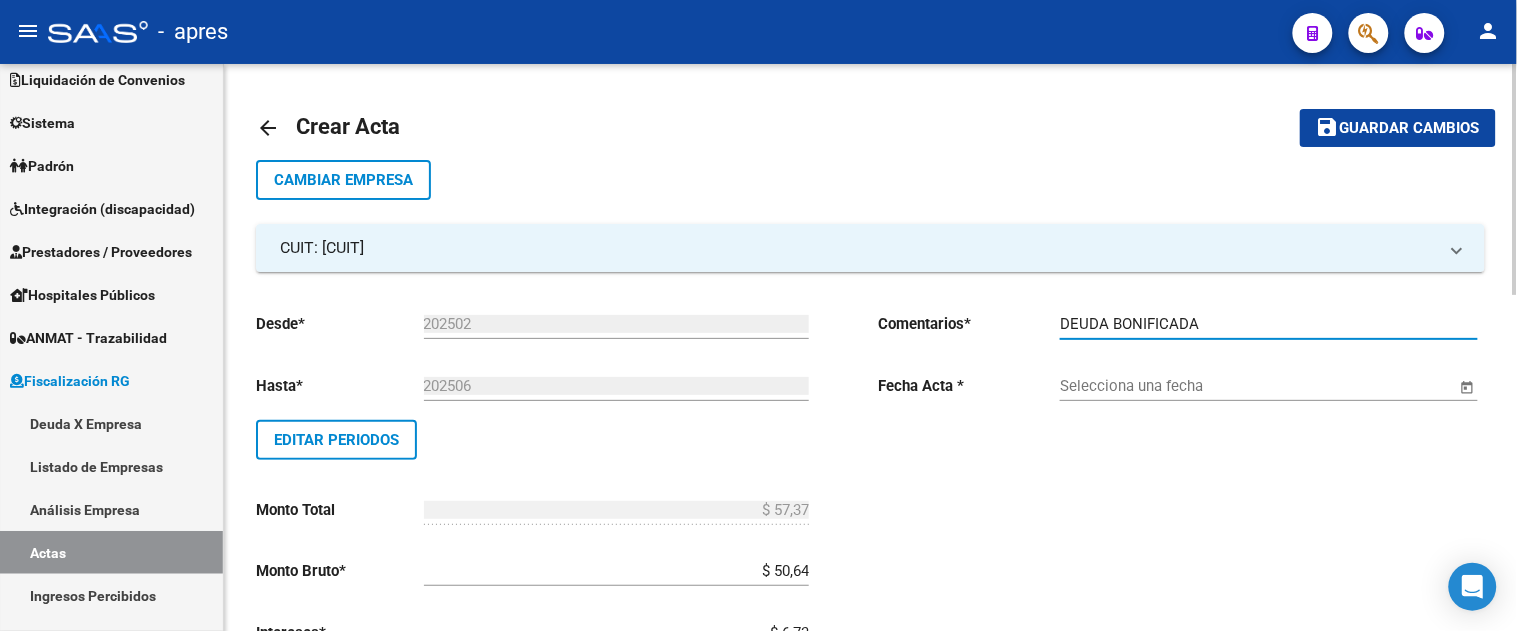 type on "DEUDA BONIFICADA" 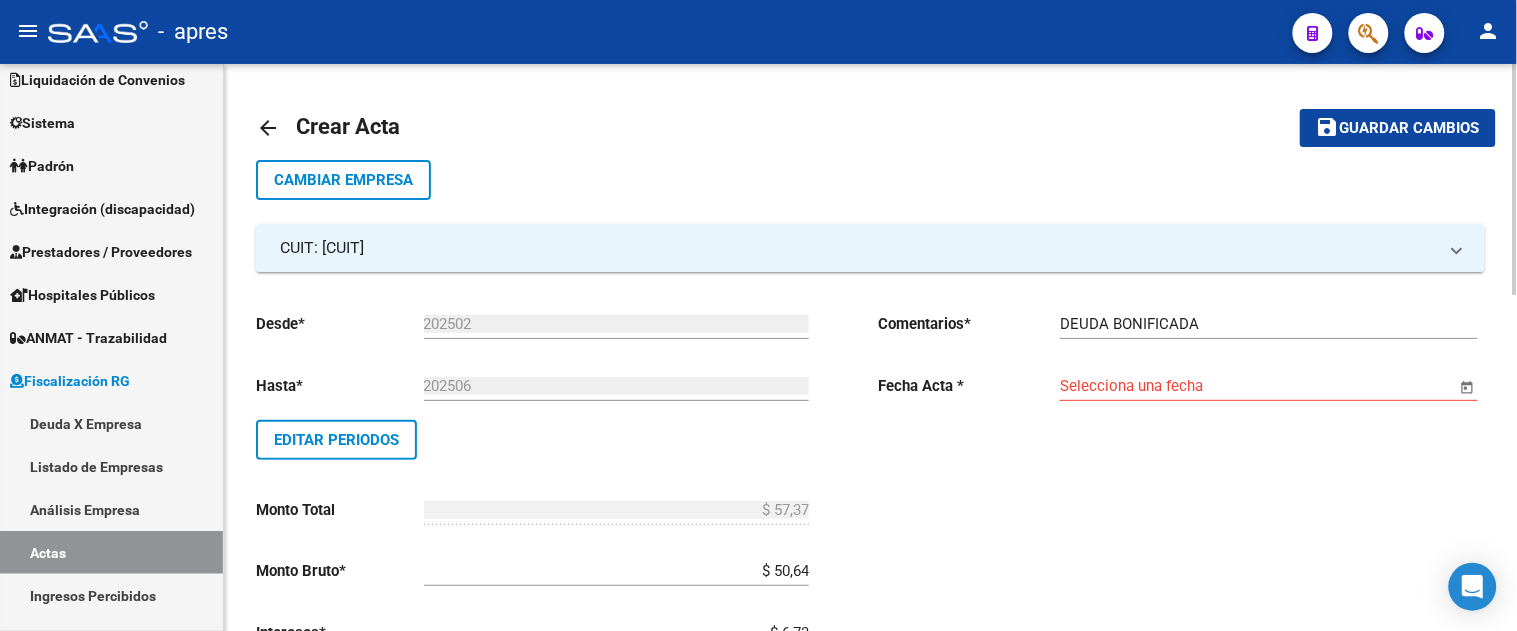 type 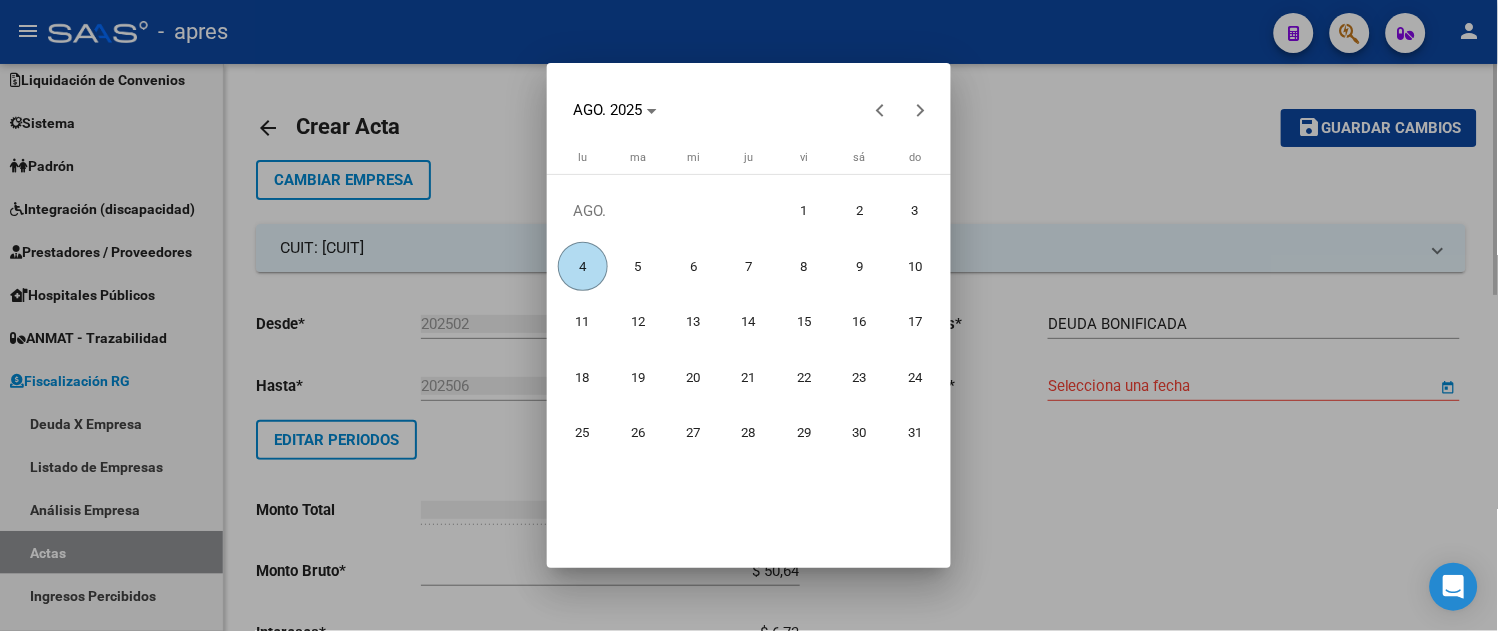 type 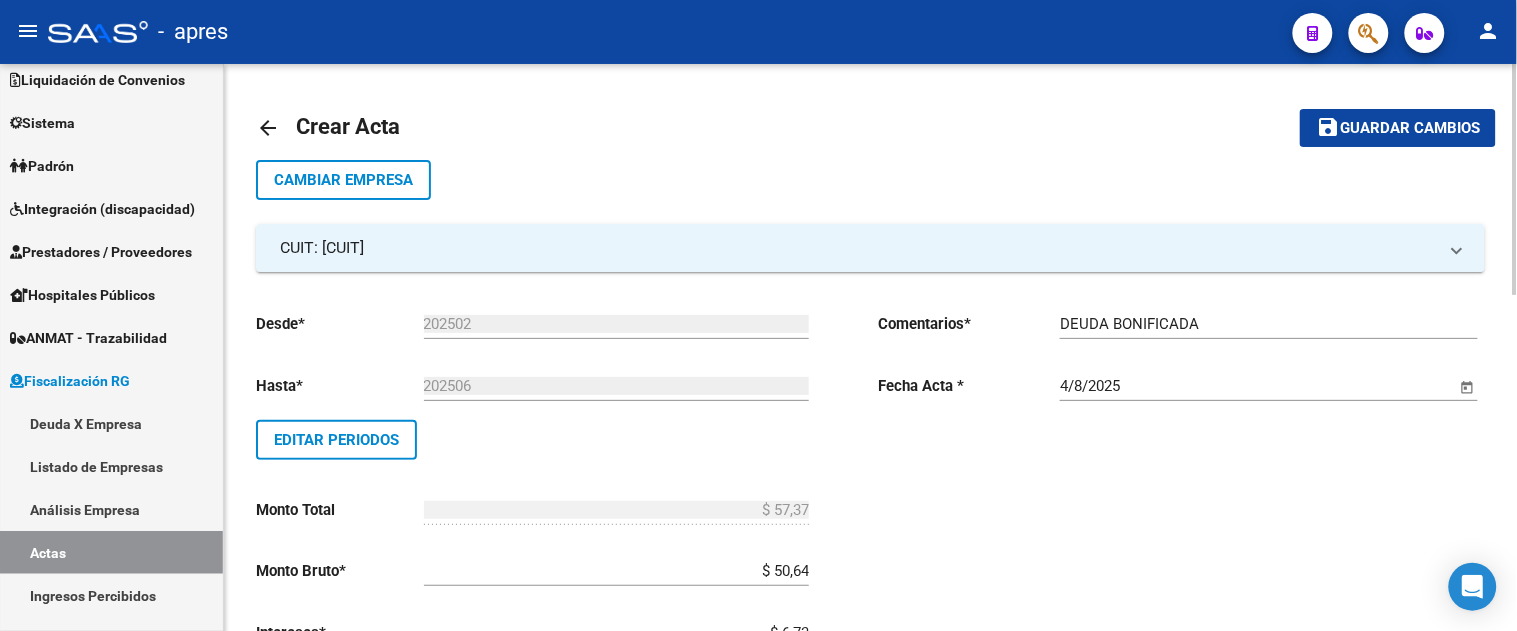scroll, scrollTop: 827, scrollLeft: 0, axis: vertical 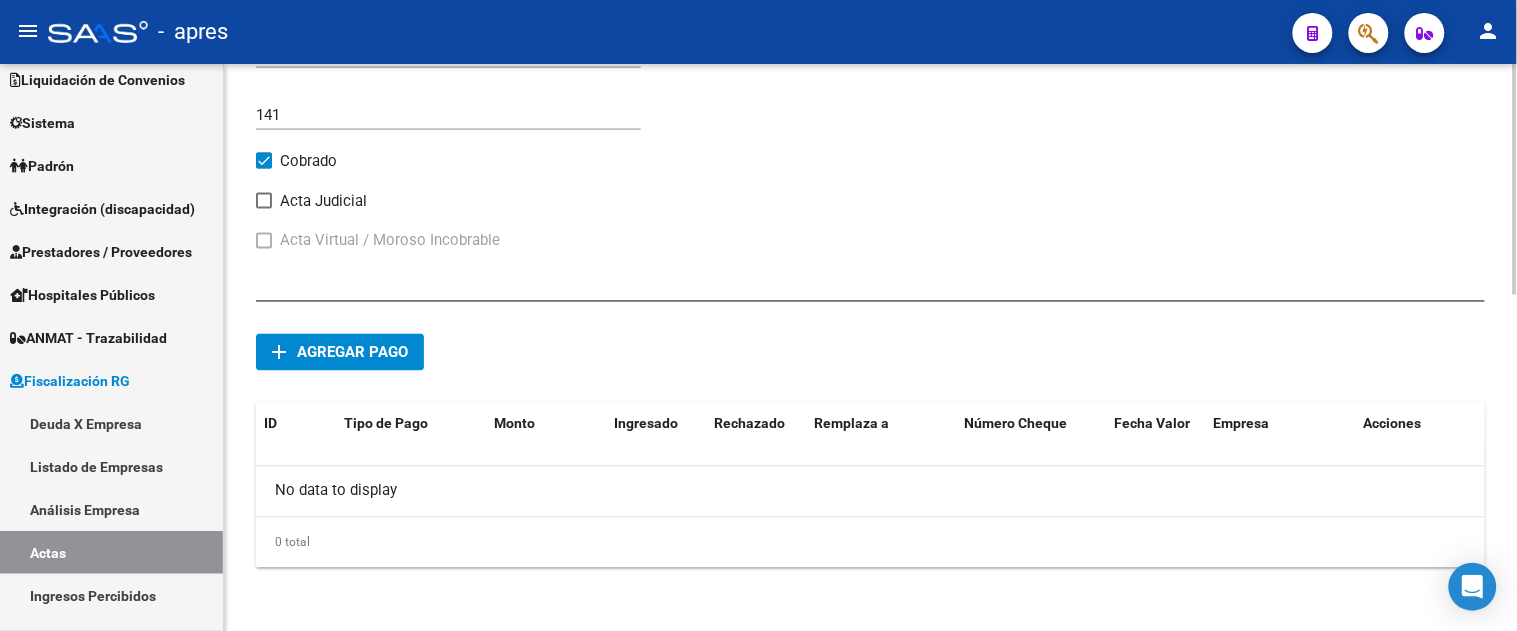 type 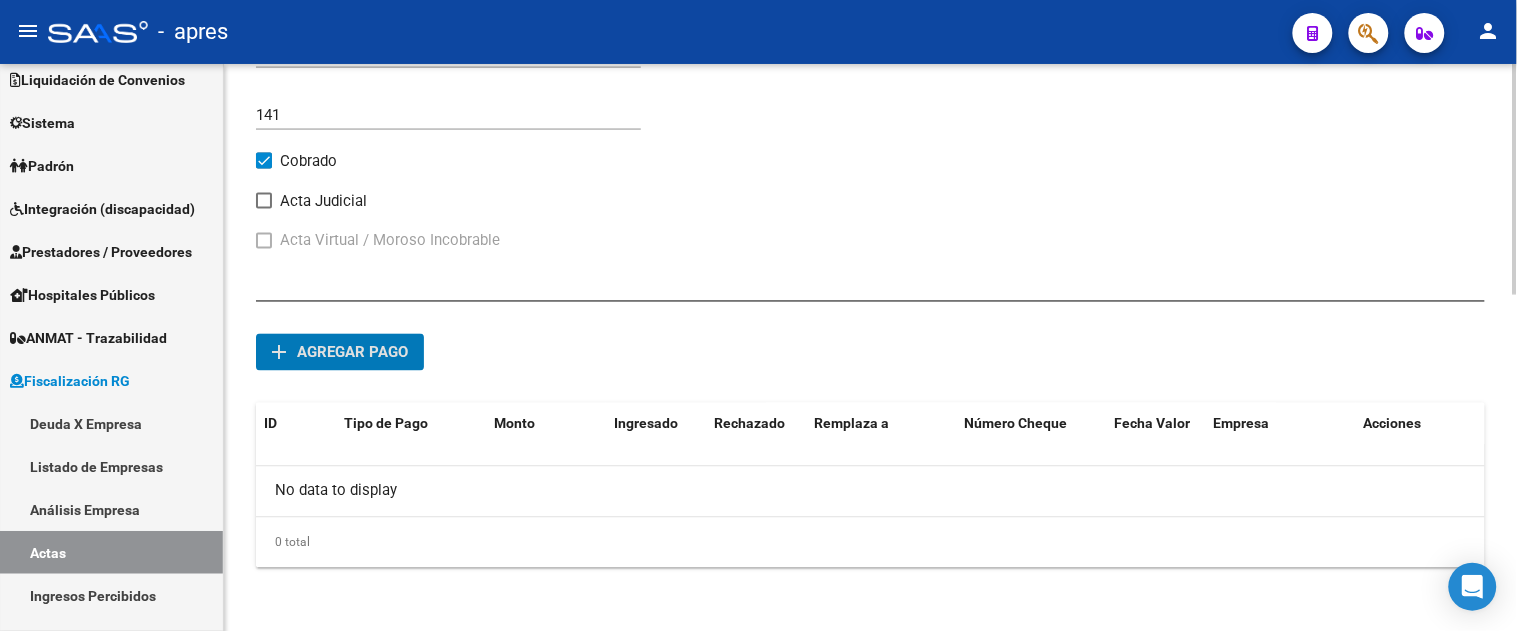 click on "add Agregar pago" 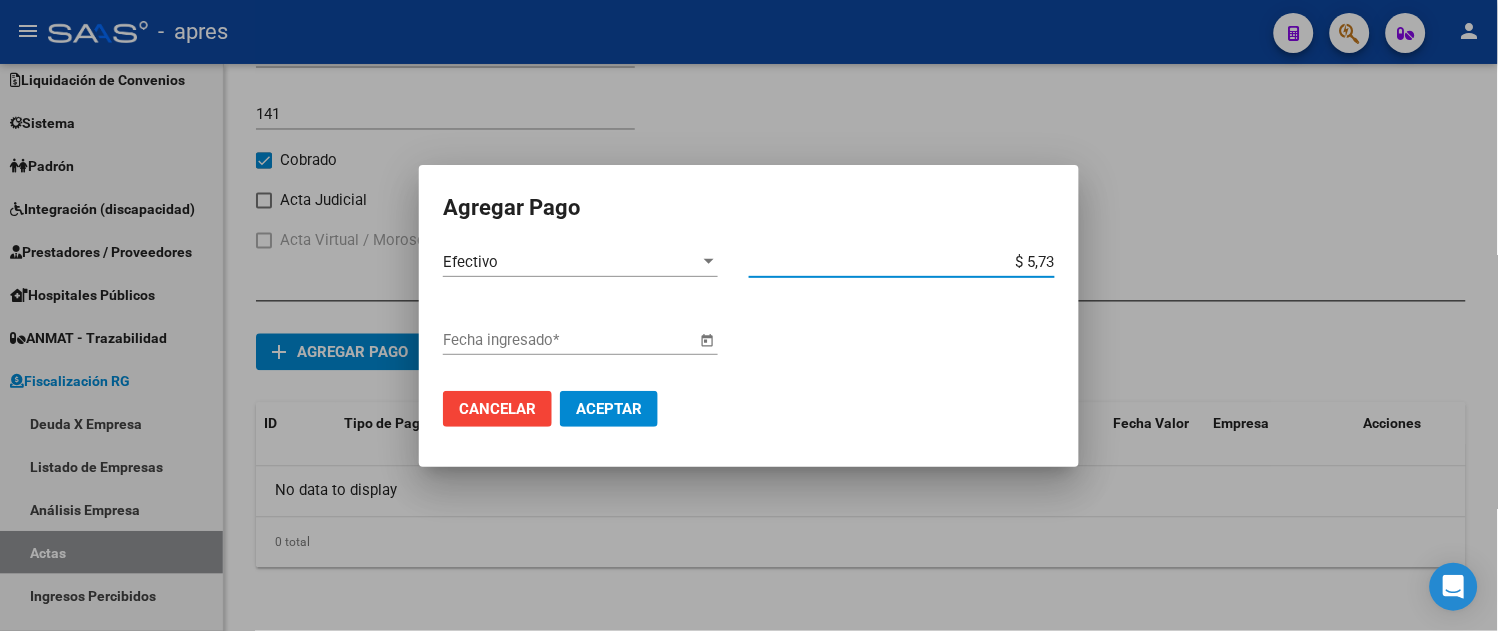 type on "$ 57,37" 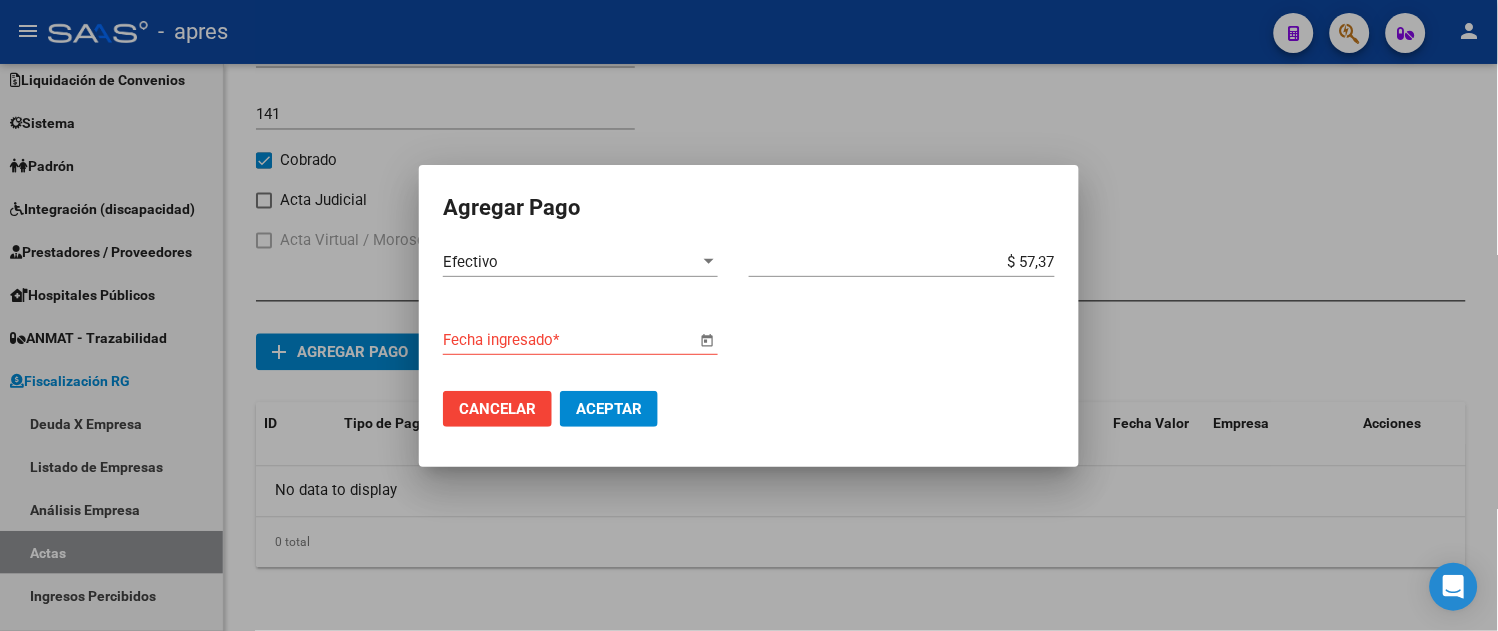 type 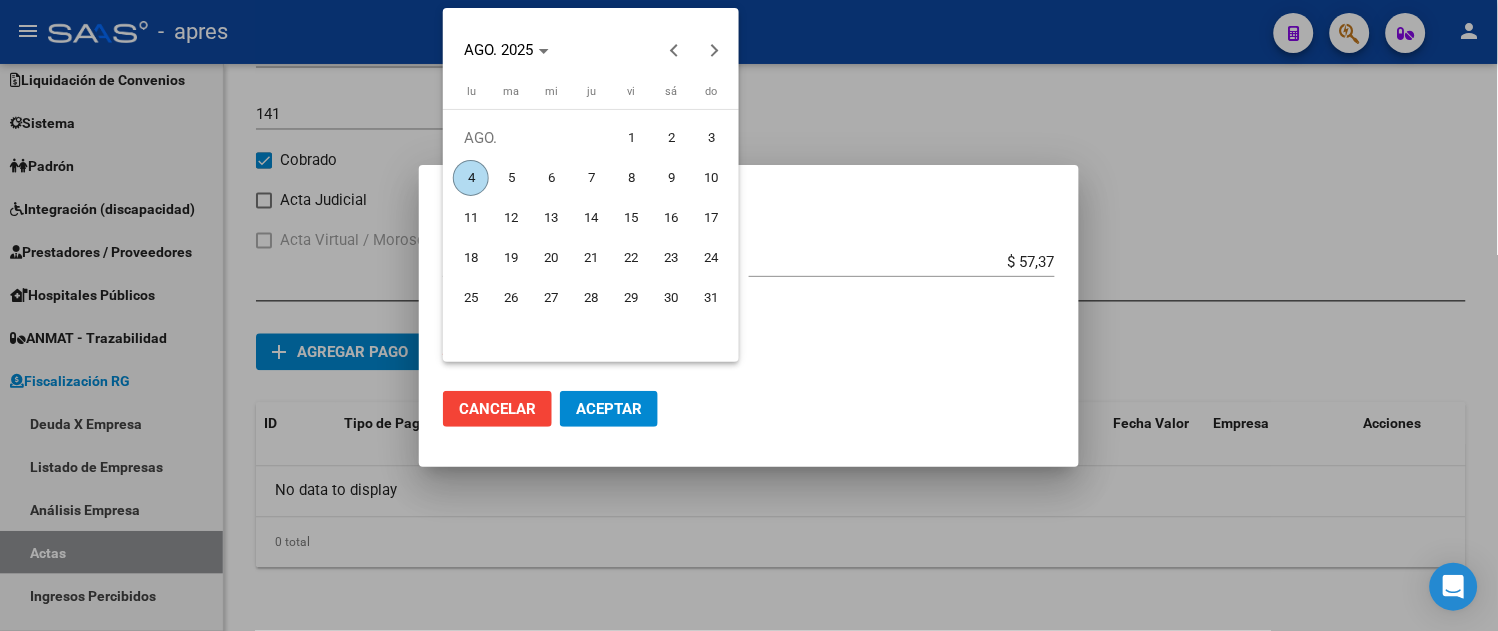 type 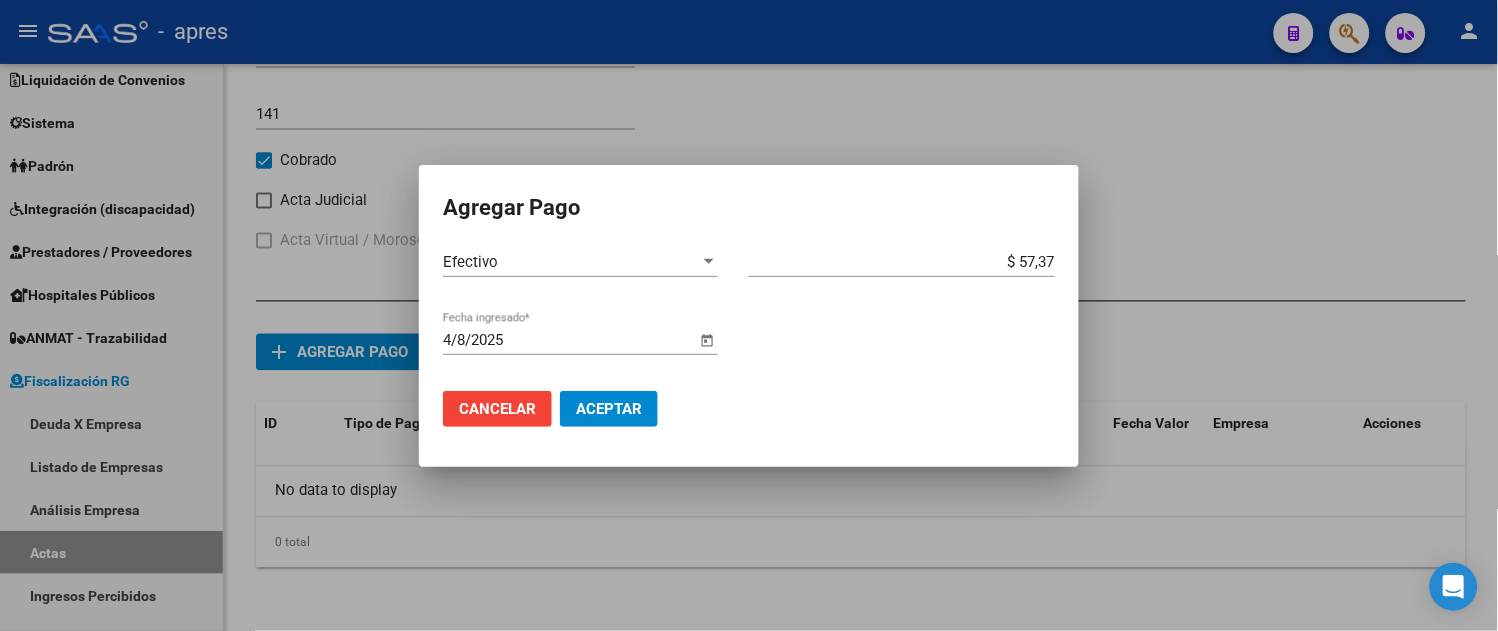 type 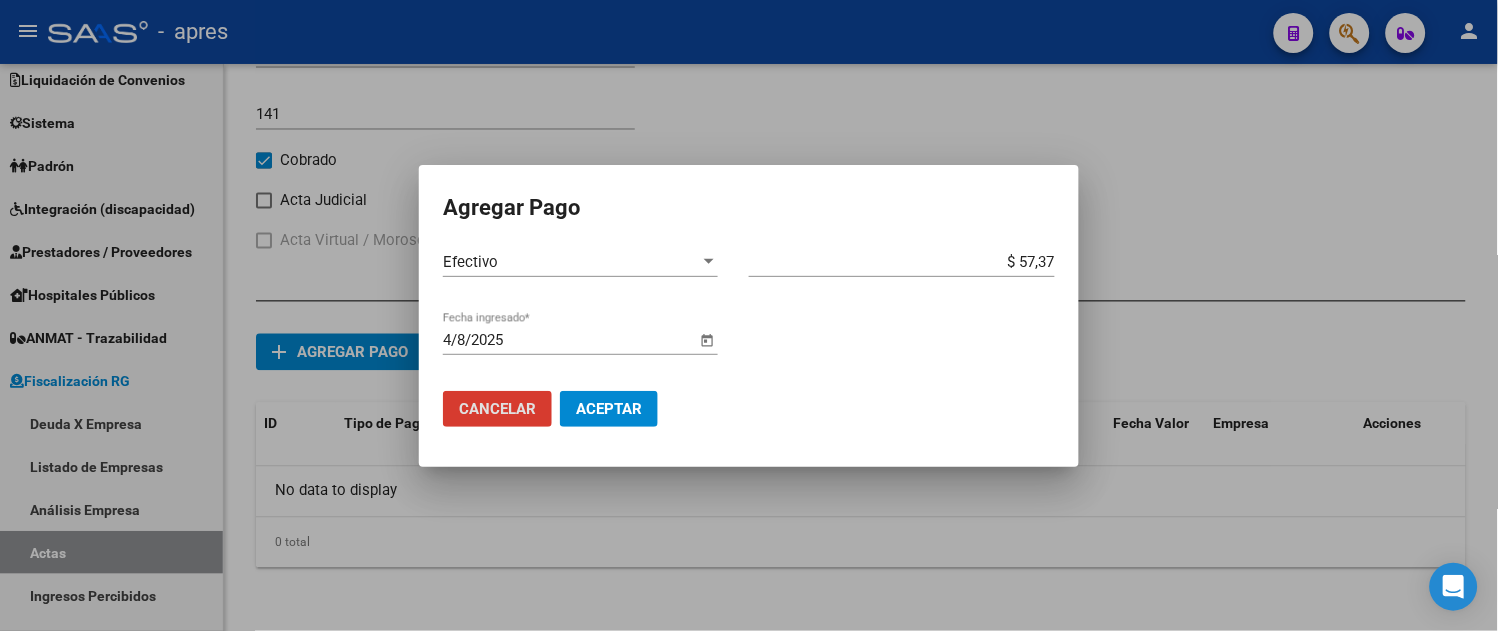type 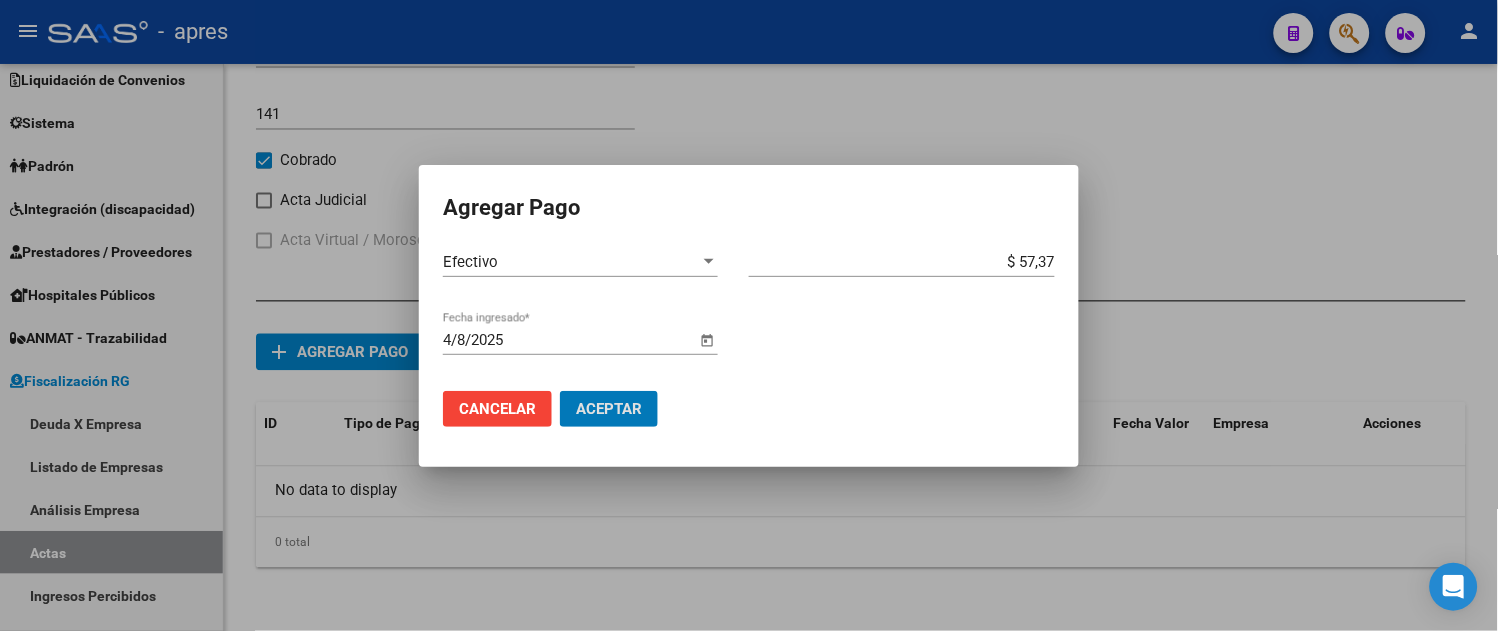 click on "Aceptar" at bounding box center [609, 409] 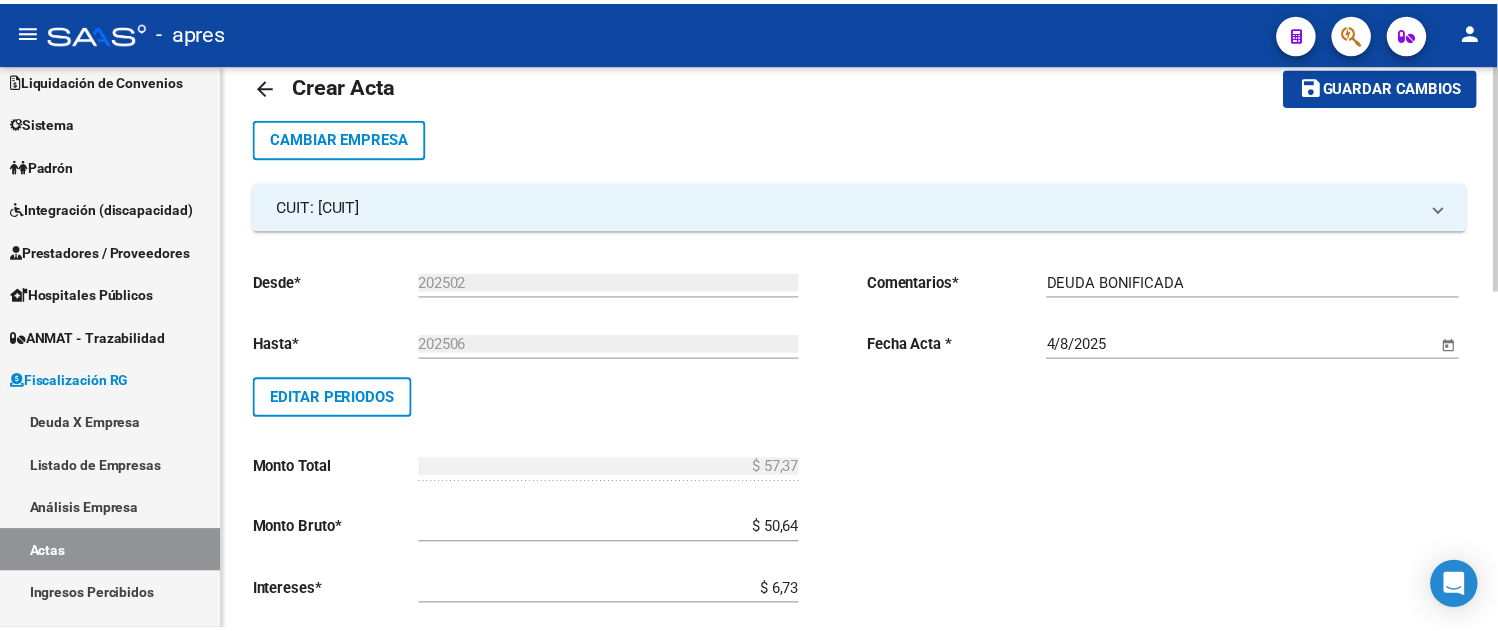 scroll, scrollTop: 0, scrollLeft: 0, axis: both 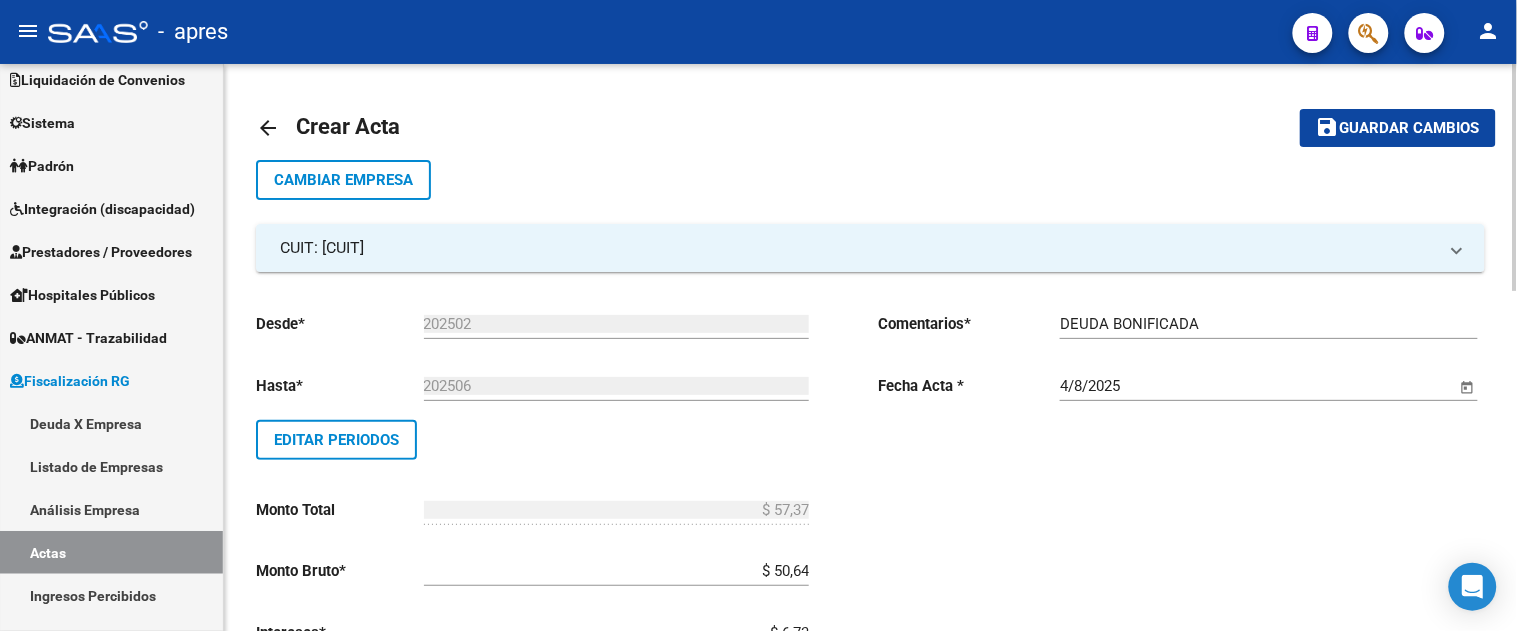 click on "save Guardar cambios" 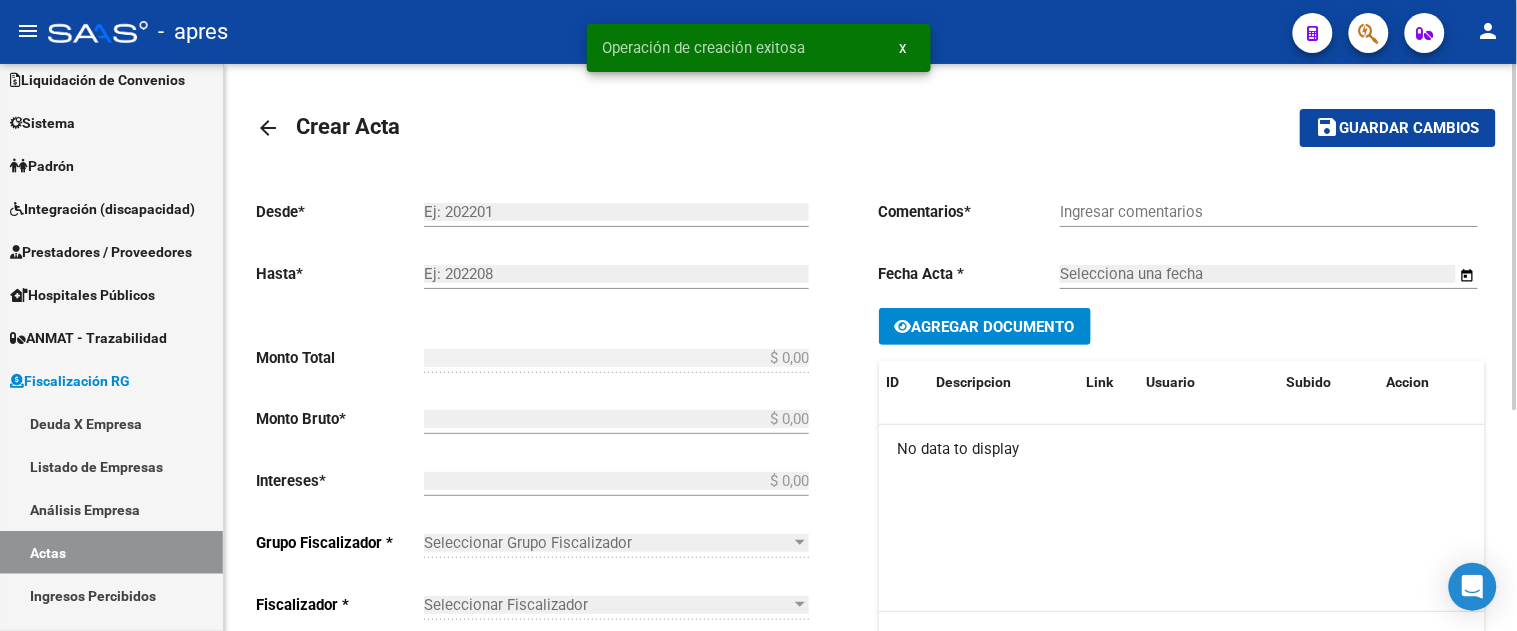 type on "202502" 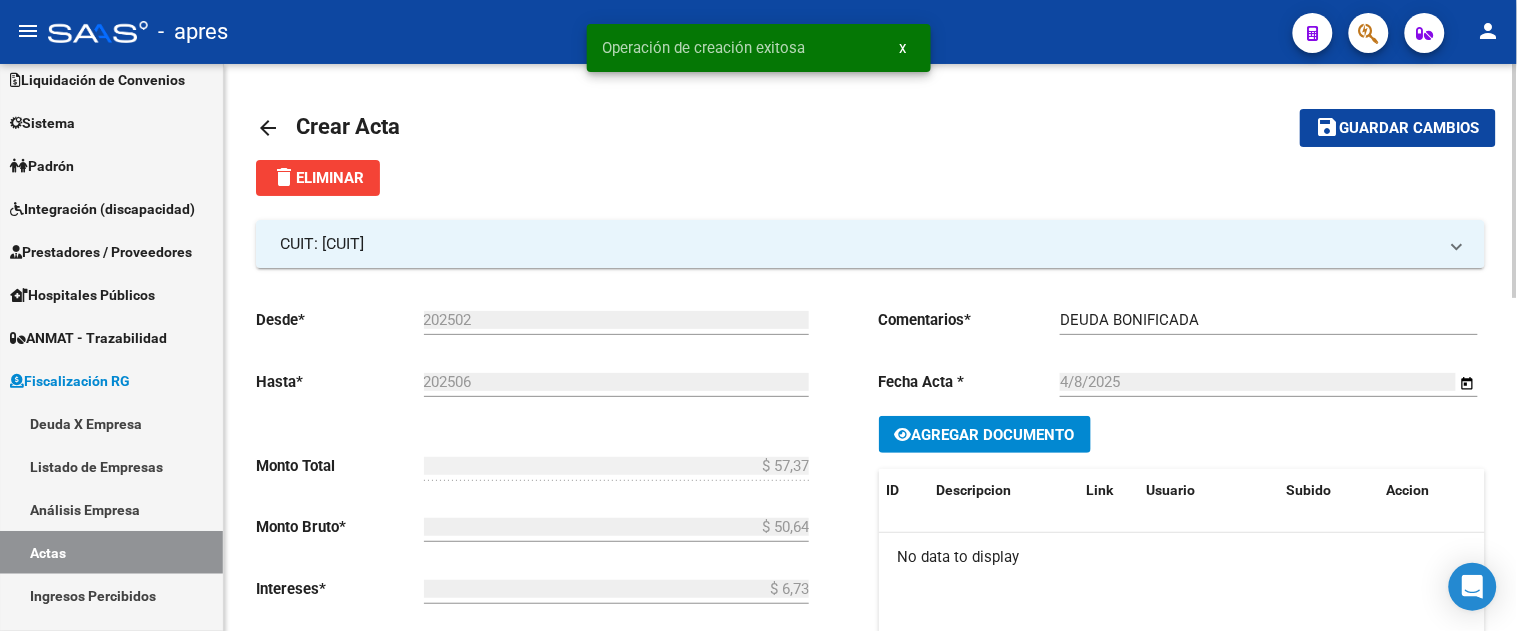 click on "Agregar Documento" 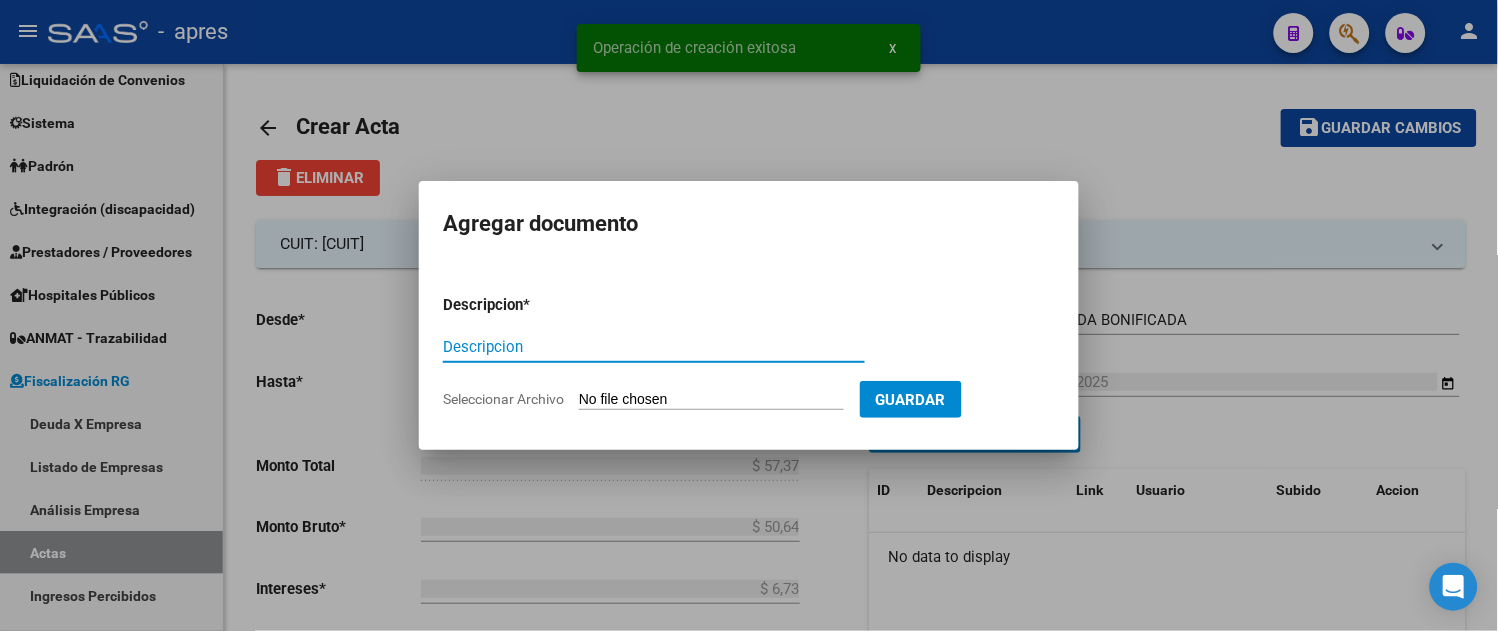 click on "Seleccionar Archivo" at bounding box center (711, 400) 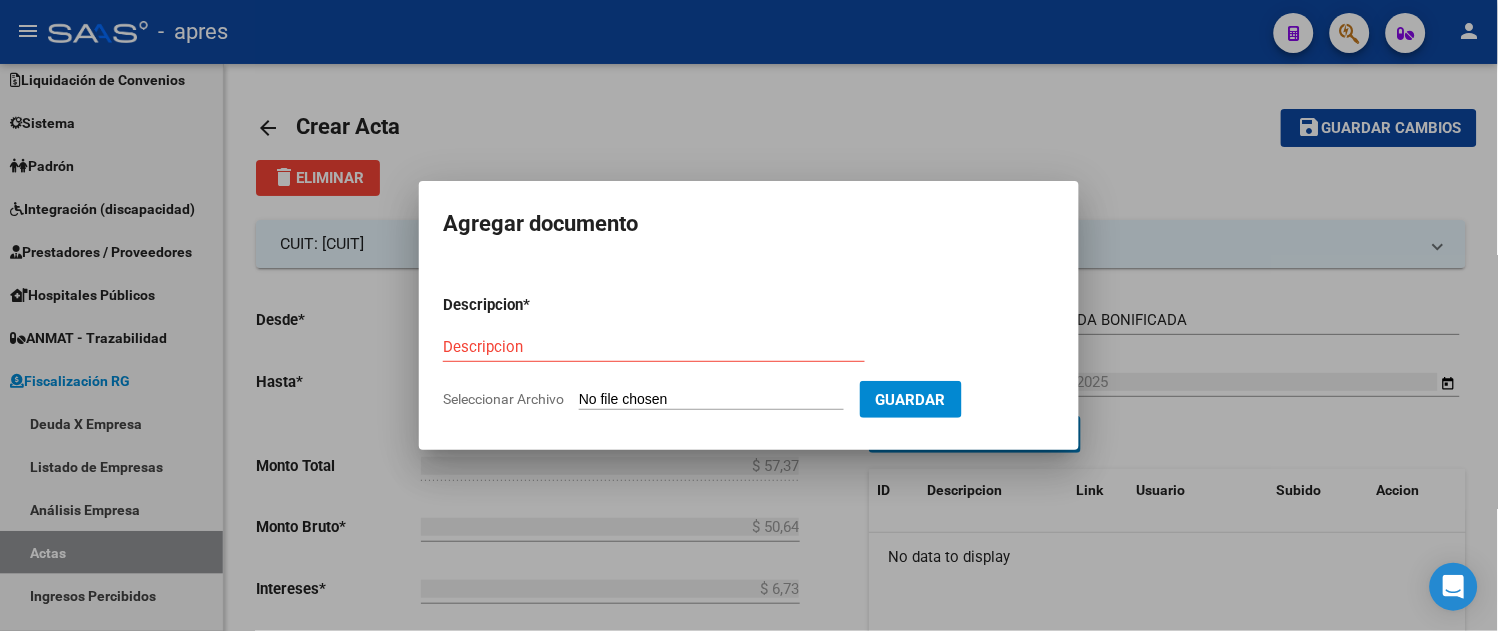 type on "C:\fakepath\Informe-Deuda-[CUIT]-[YEAR][MONTH]-[YEAR][MONTH].pdf" 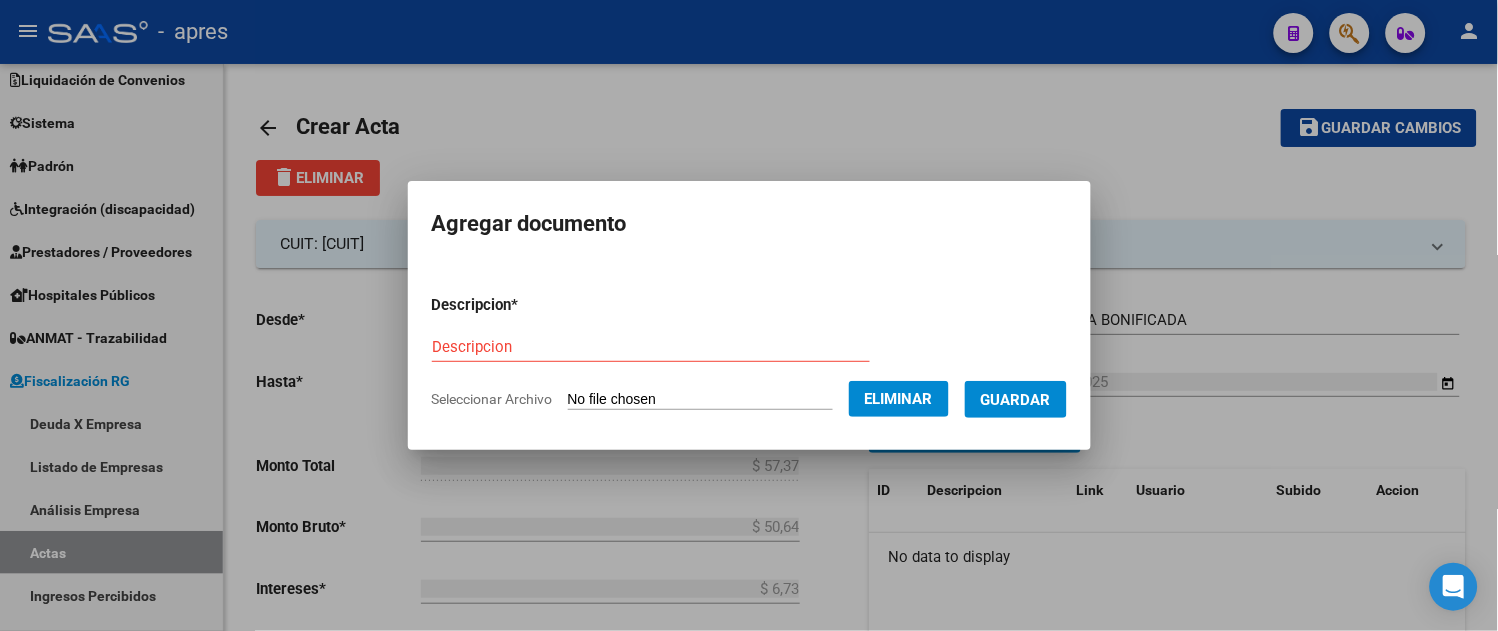 click on "Descripcion" at bounding box center (651, 347) 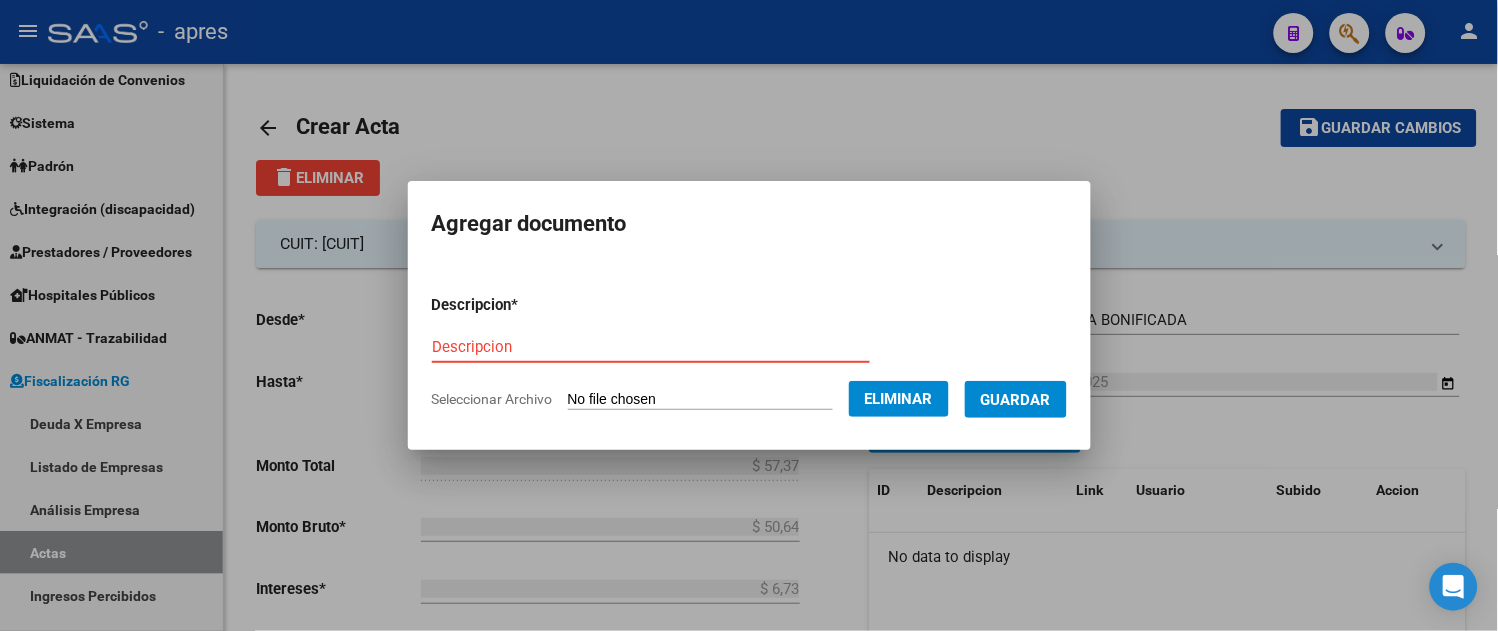 type on "D" 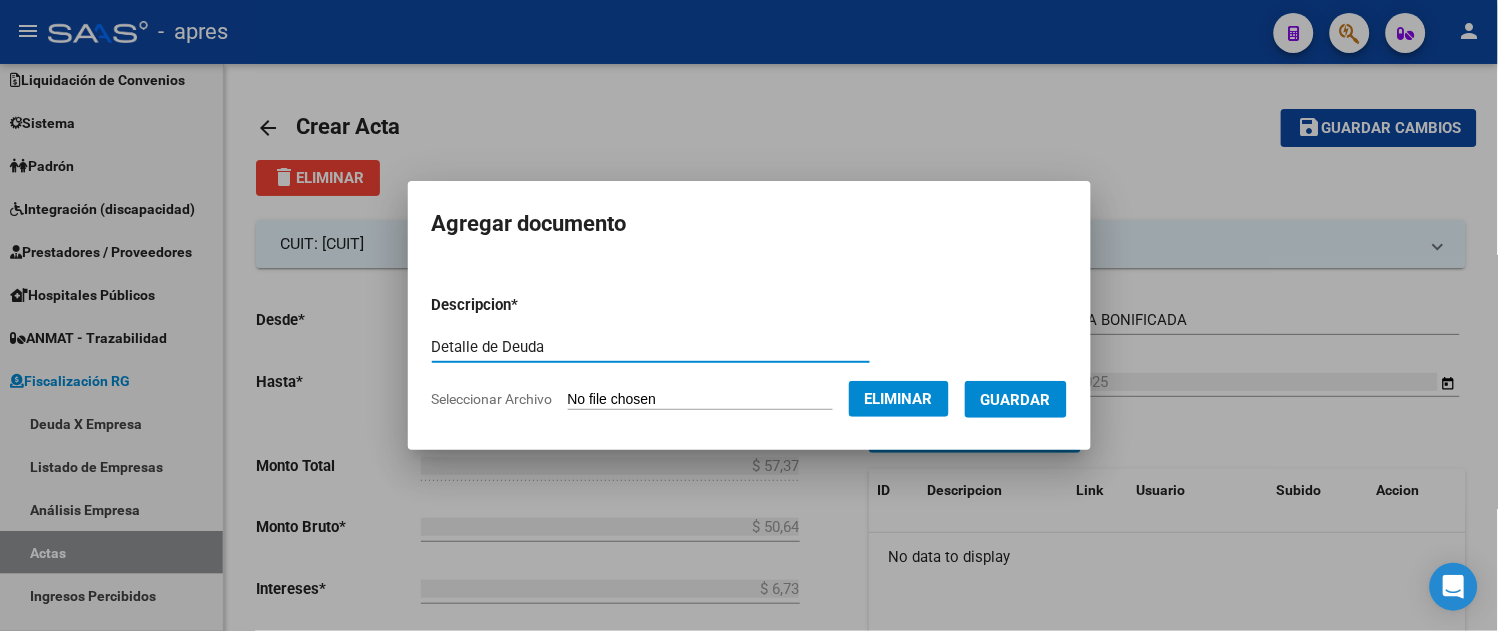 type on "Detalle de Deuda" 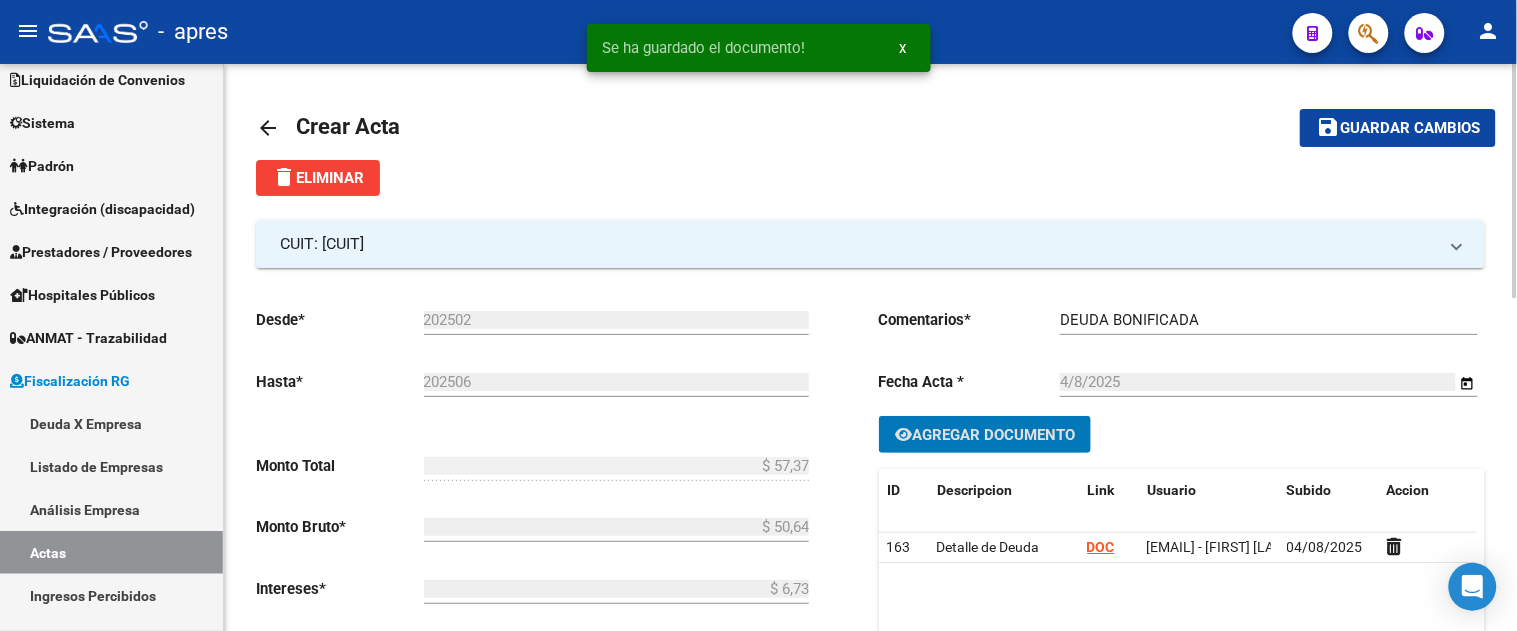 click on "Guardar cambios" 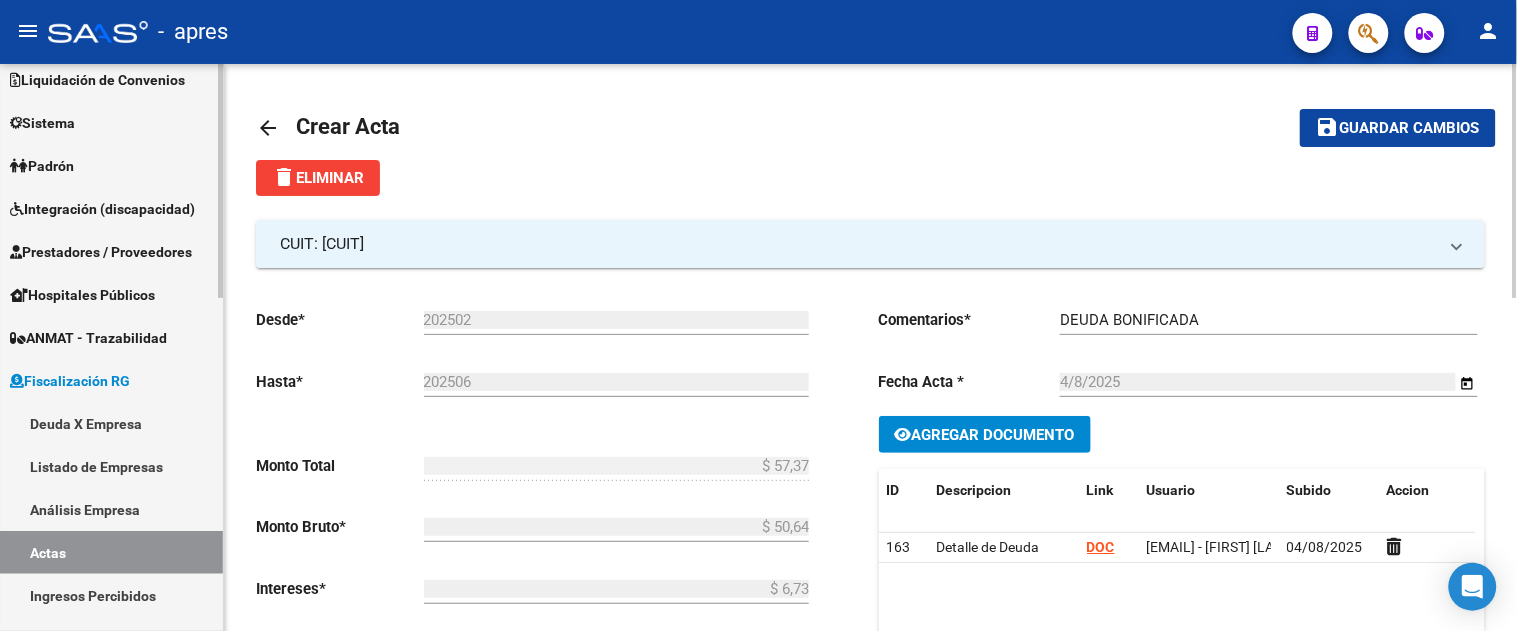 click on "Deuda X Empresa" at bounding box center [111, 423] 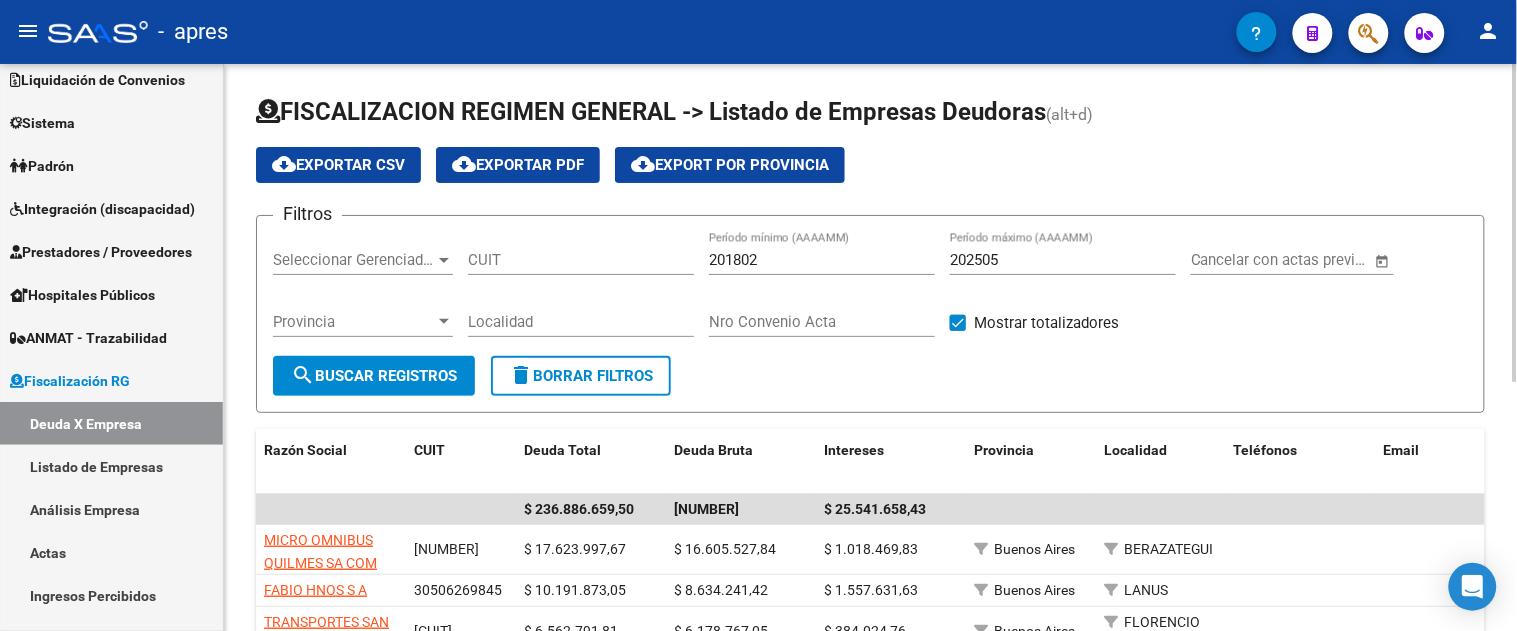 click on "Seleccionar Gerenciador" at bounding box center (354, 260) 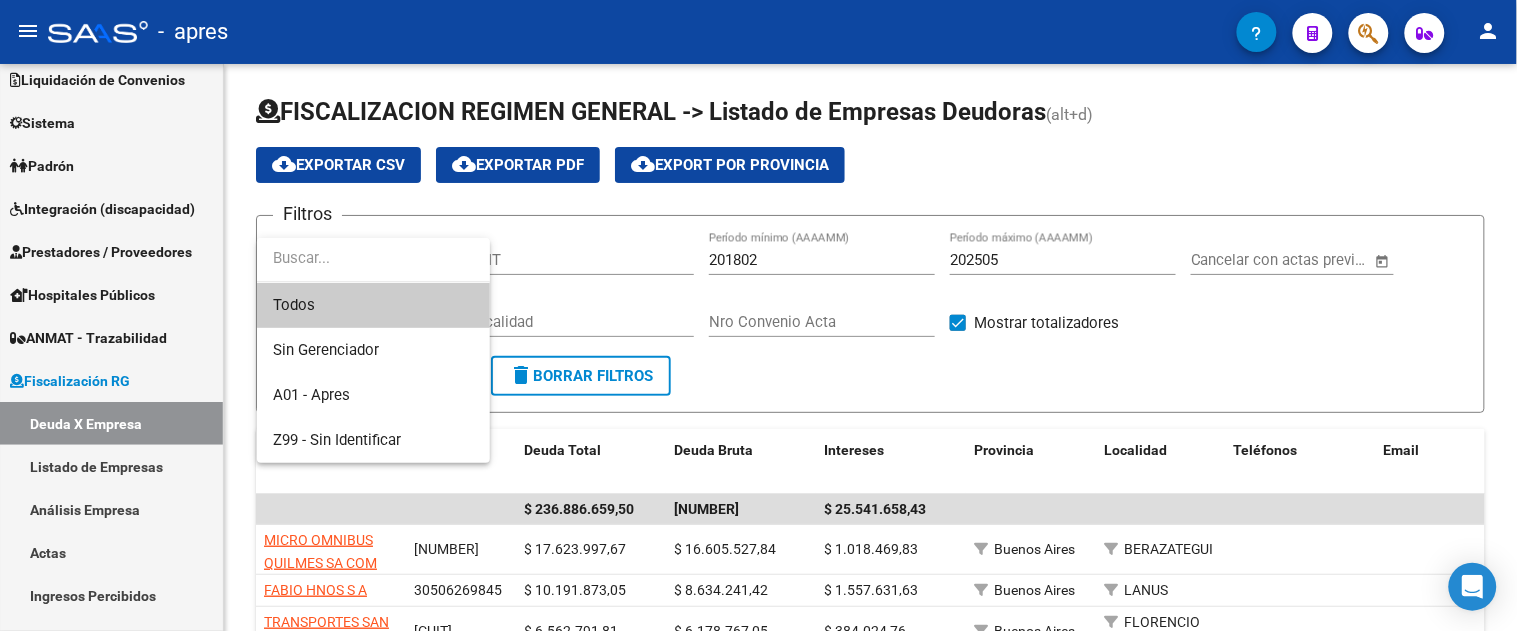 click at bounding box center [758, 315] 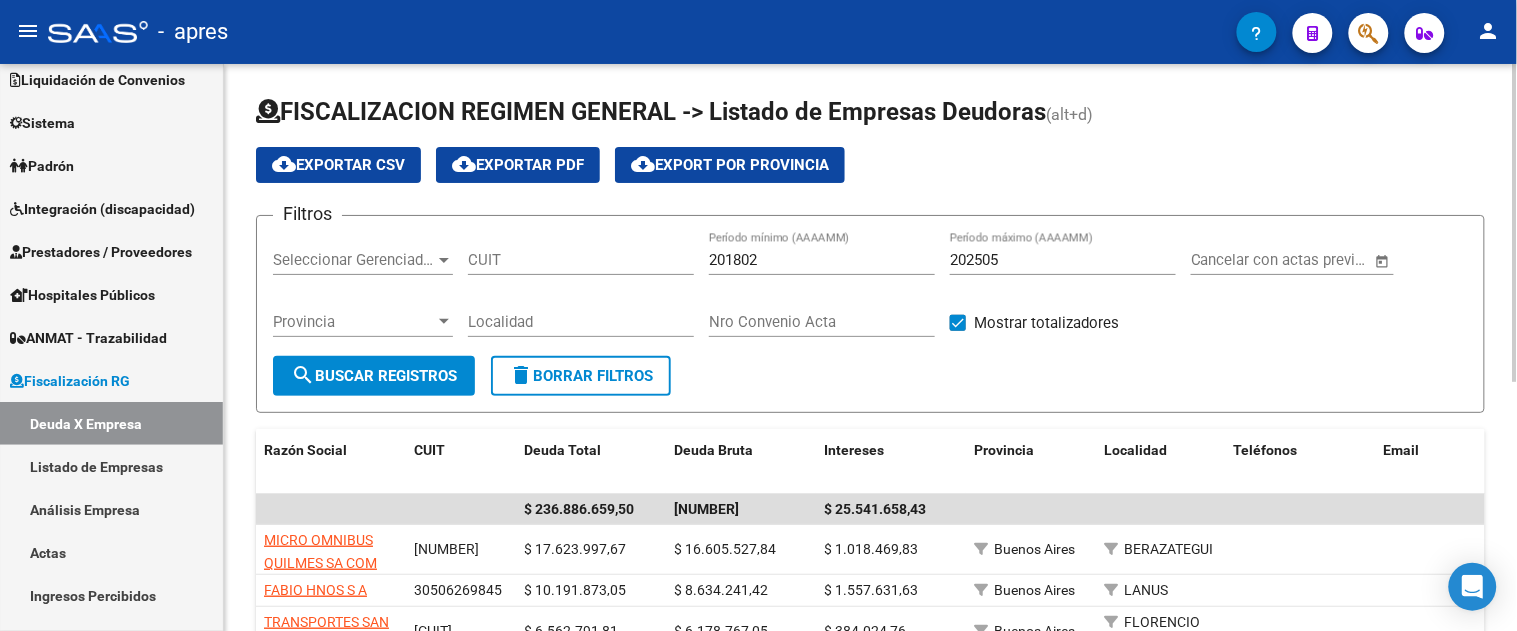 click on "CUIT" at bounding box center [581, 260] 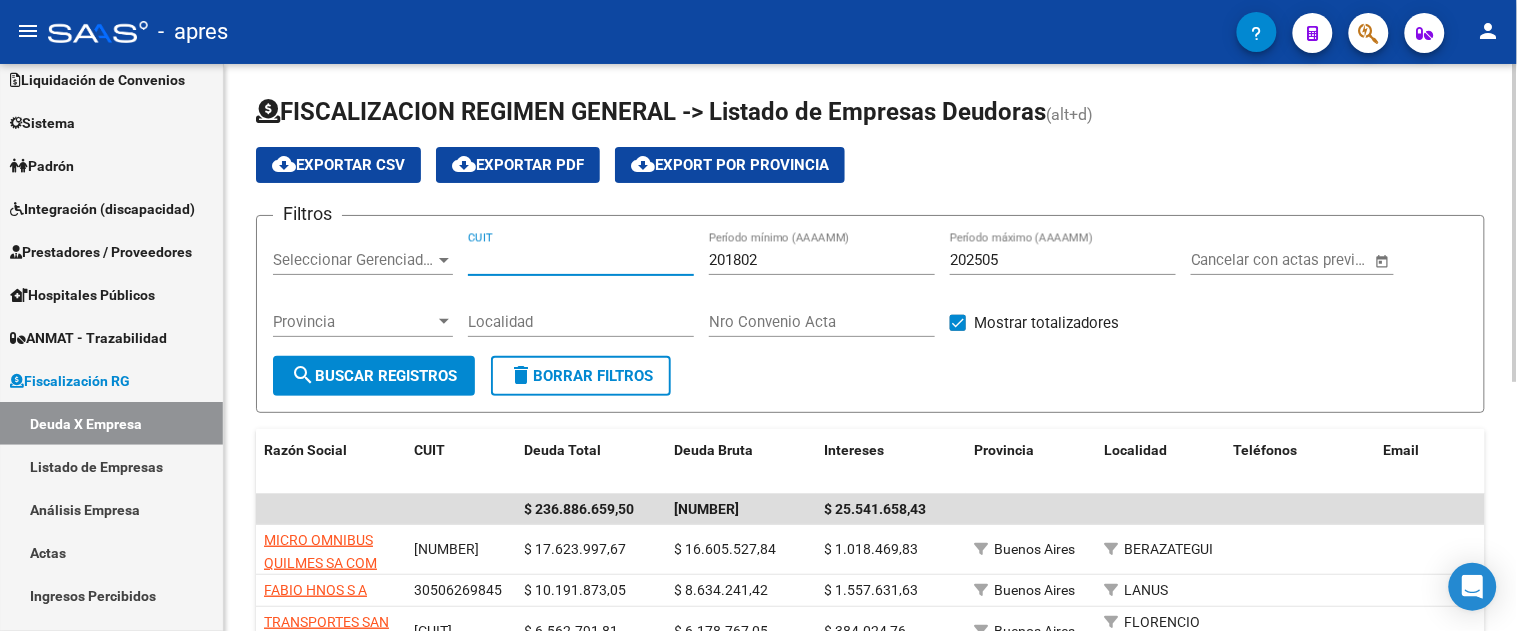 paste on "[CUIT]" 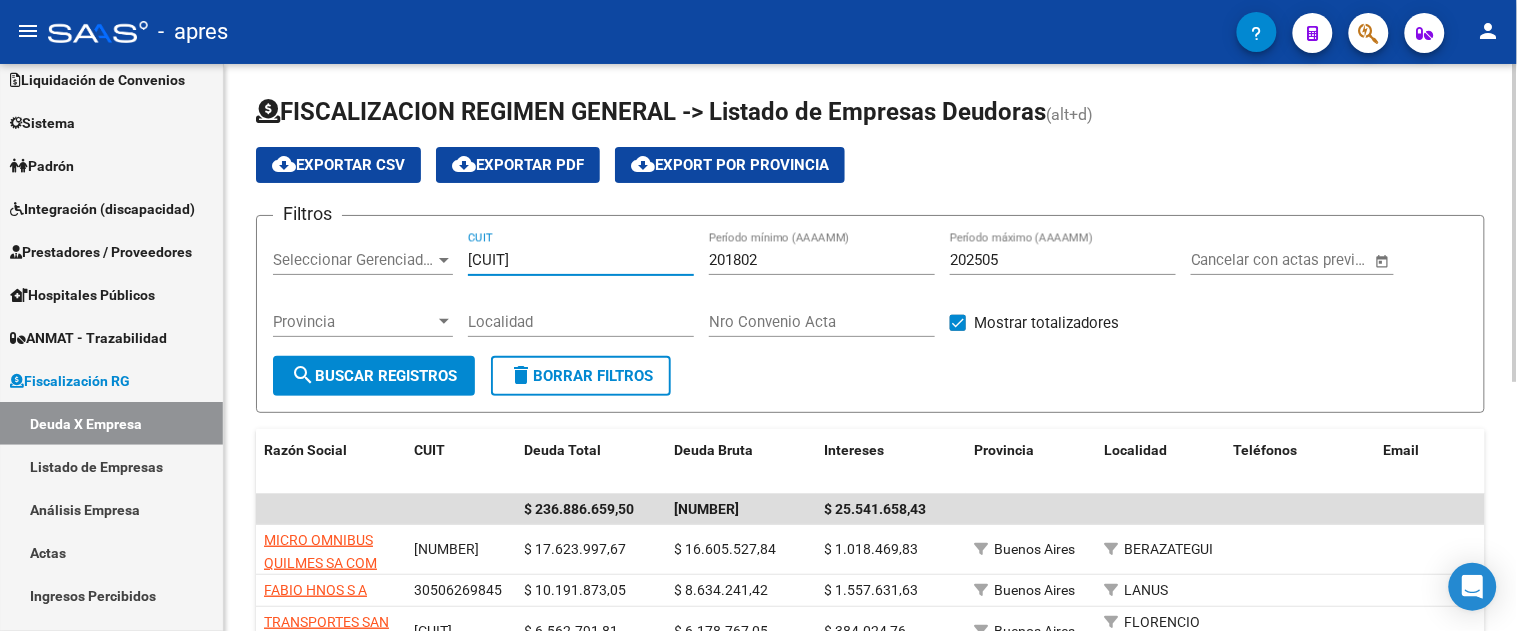 type on "[CUIT]" 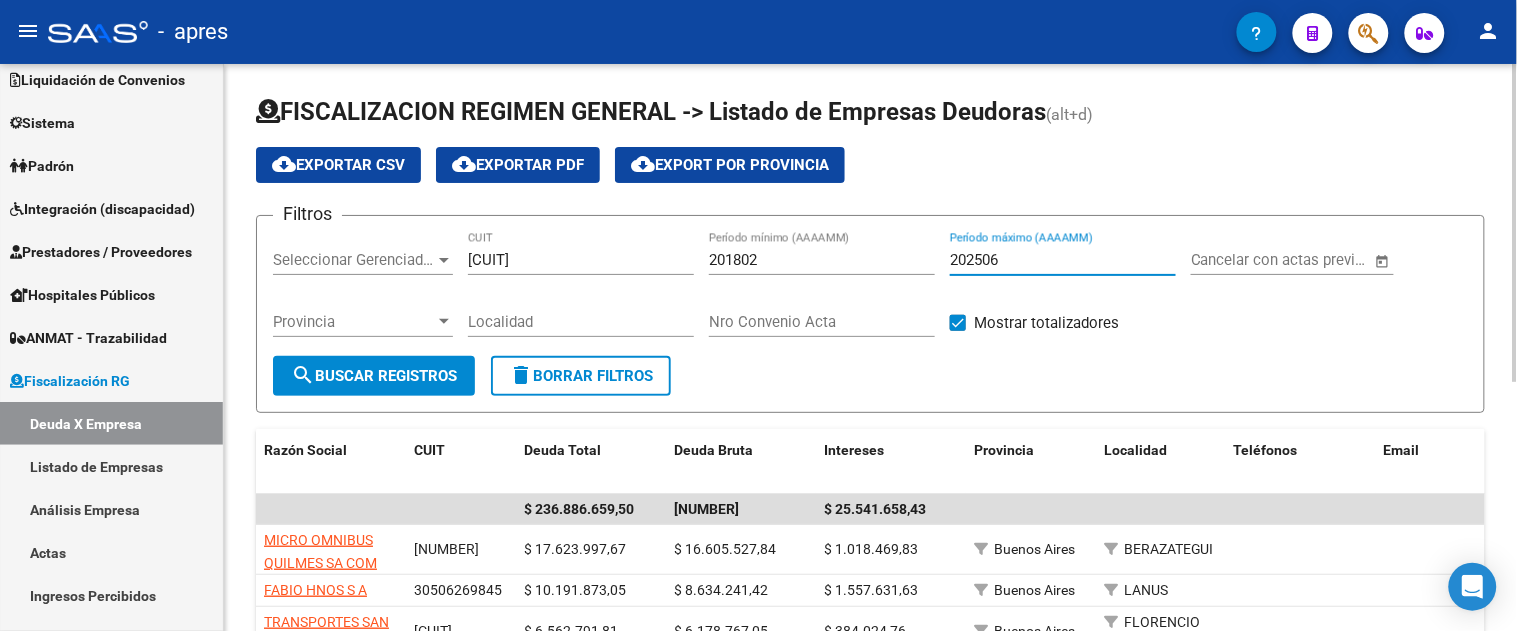 type on "202506" 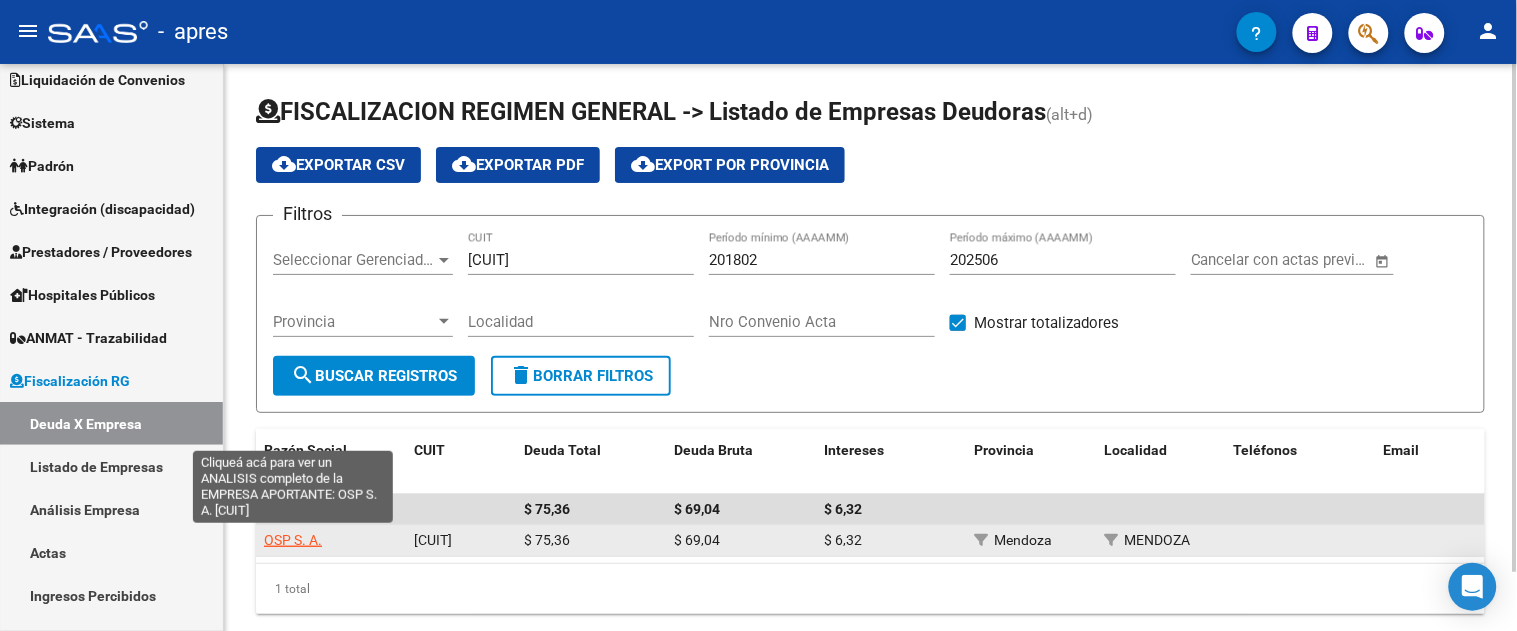 click on "OSP S. A." 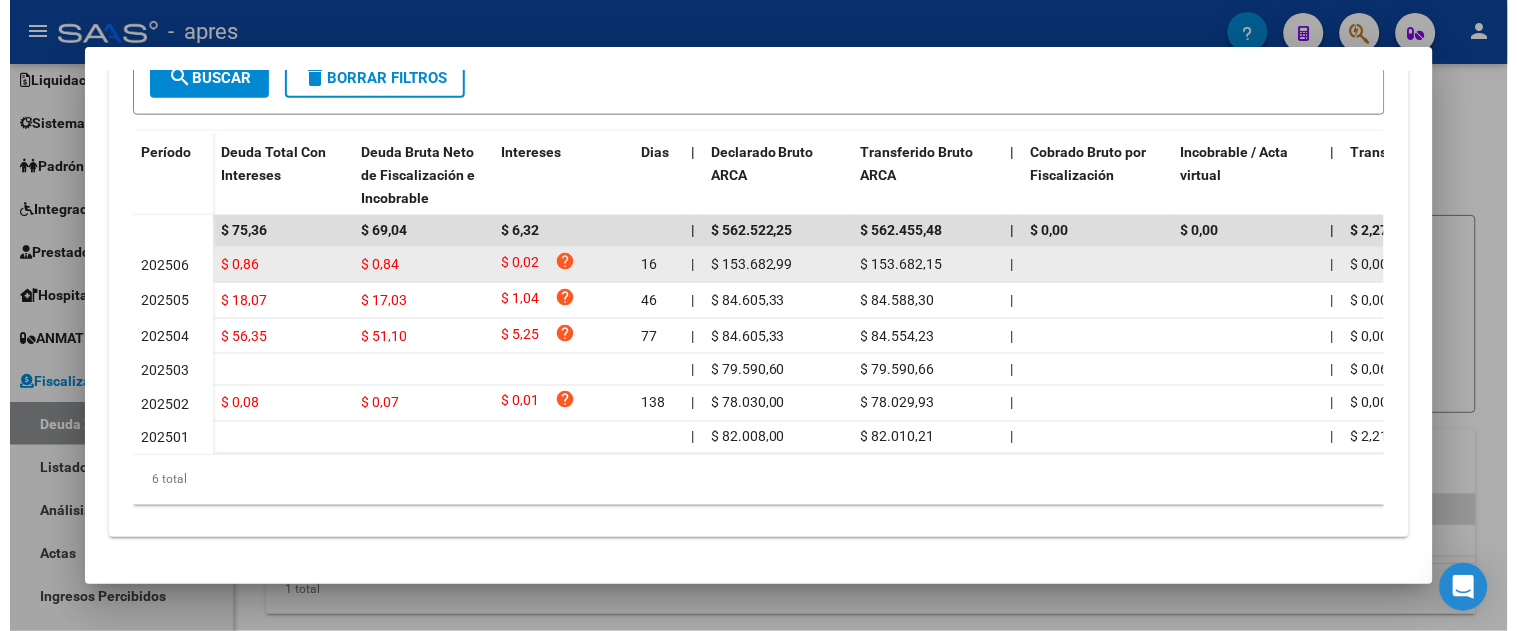 scroll, scrollTop: 0, scrollLeft: 0, axis: both 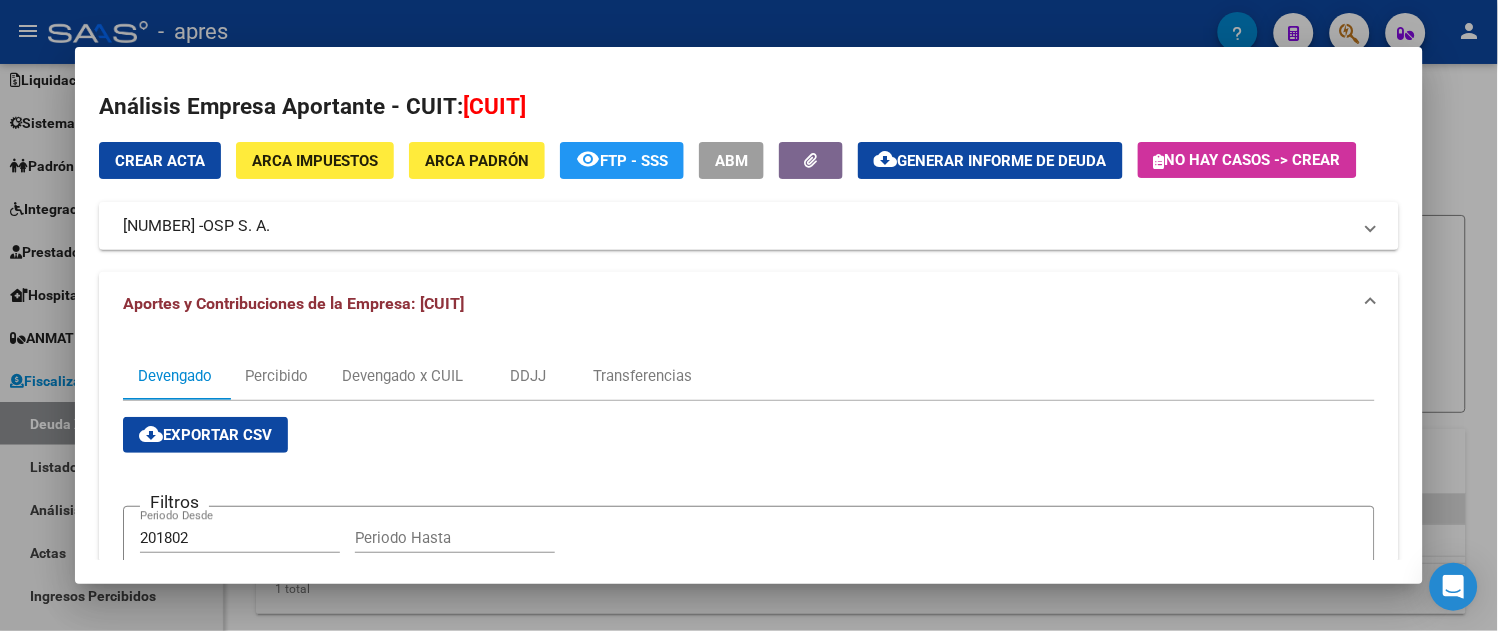 click on "Generar informe de deuda" 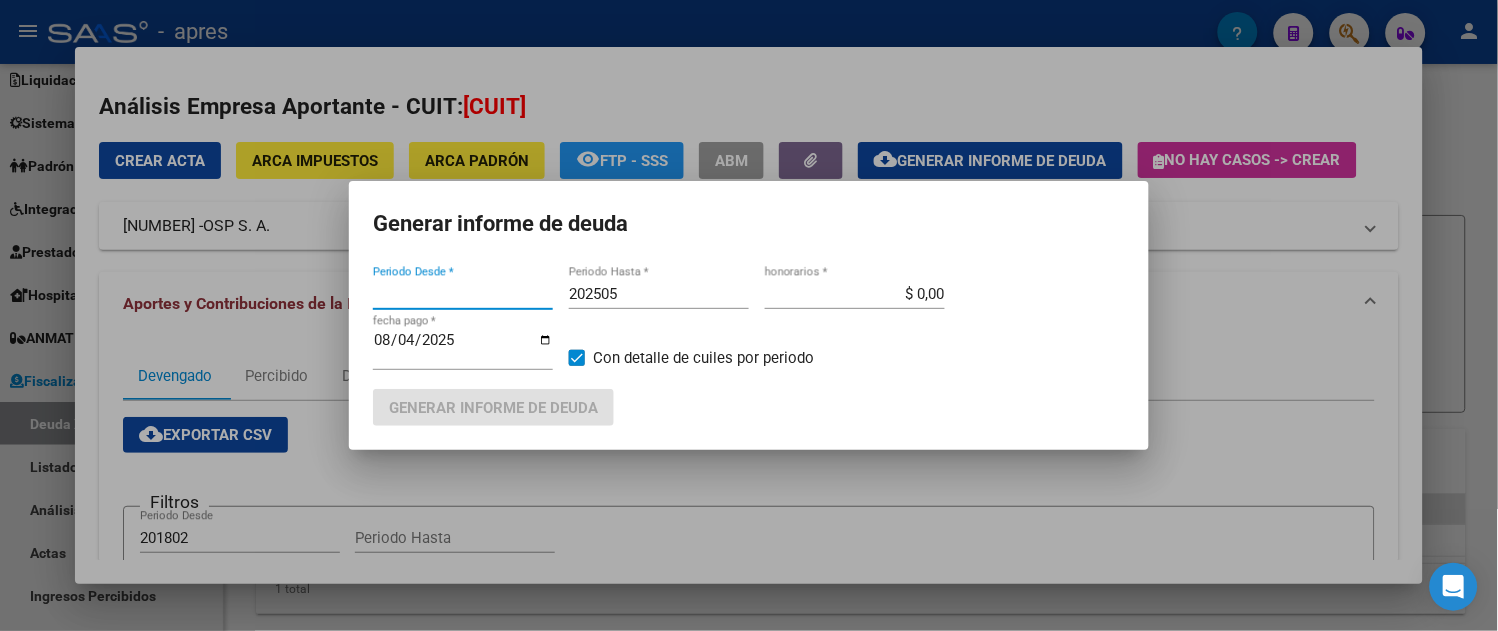 type on "201802" 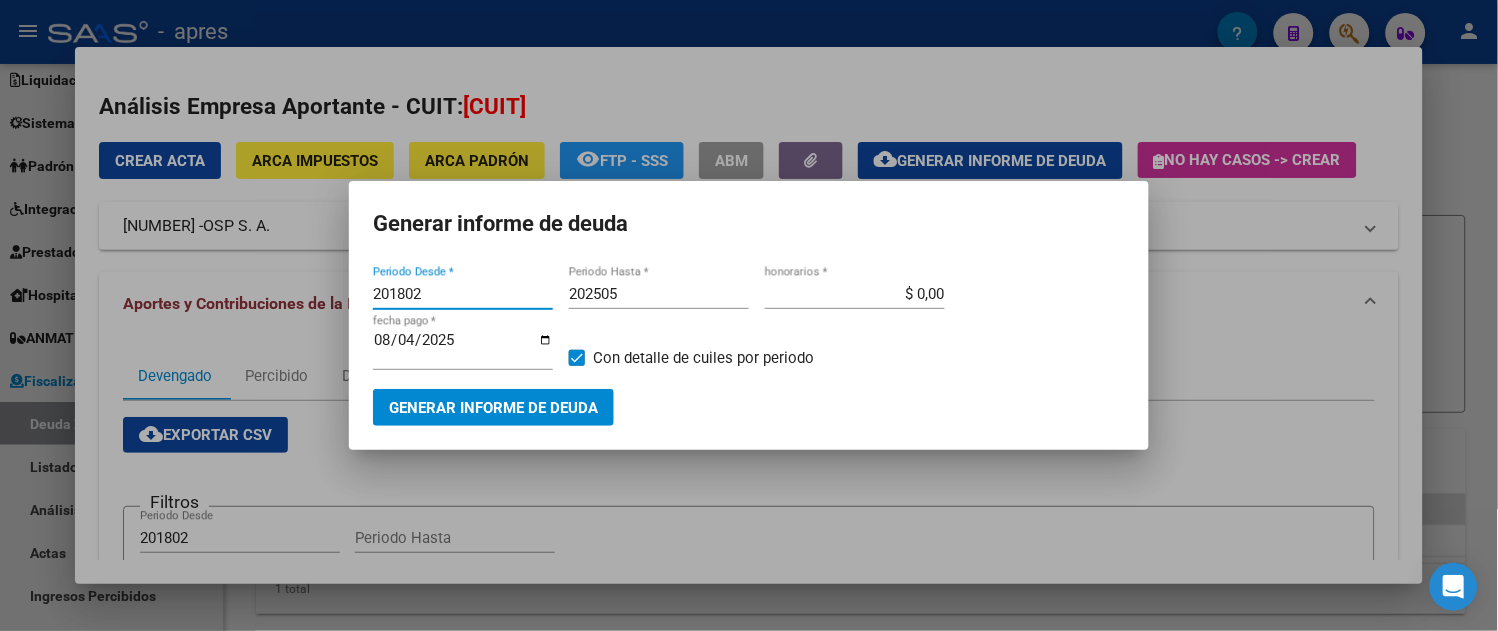 click on "202505" at bounding box center [659, 294] 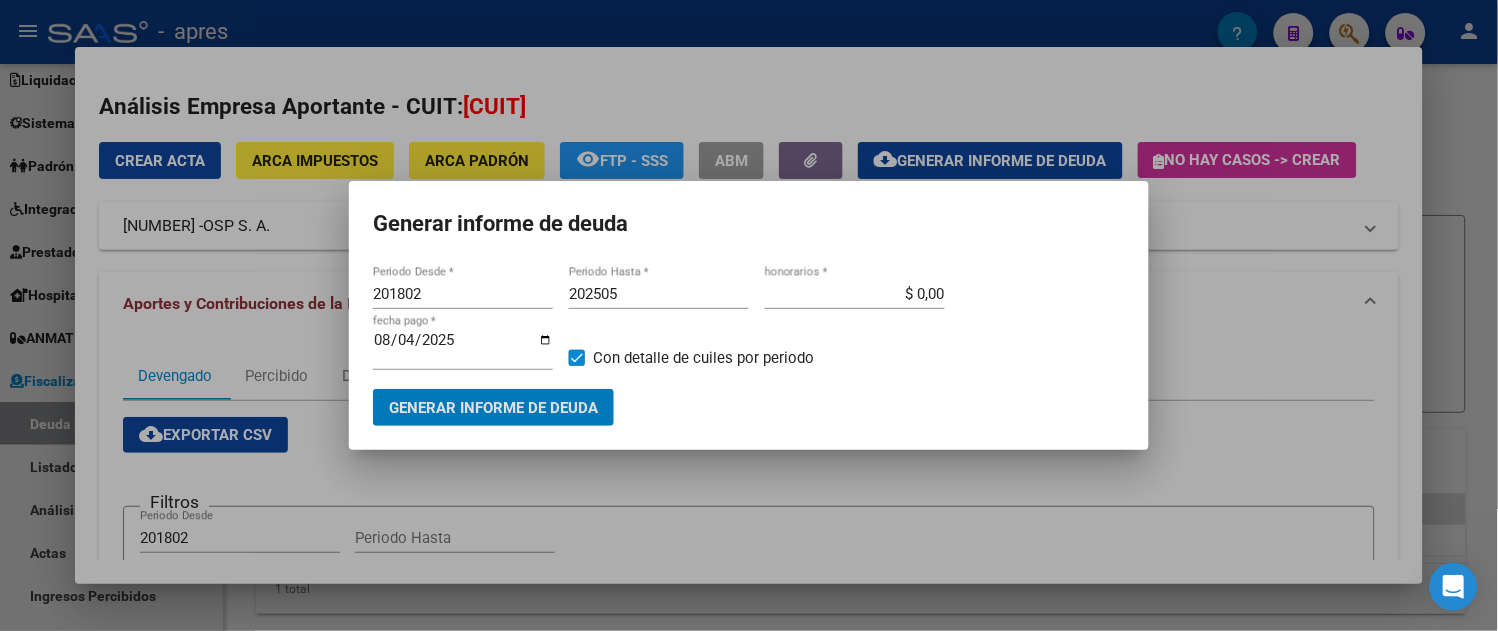 type 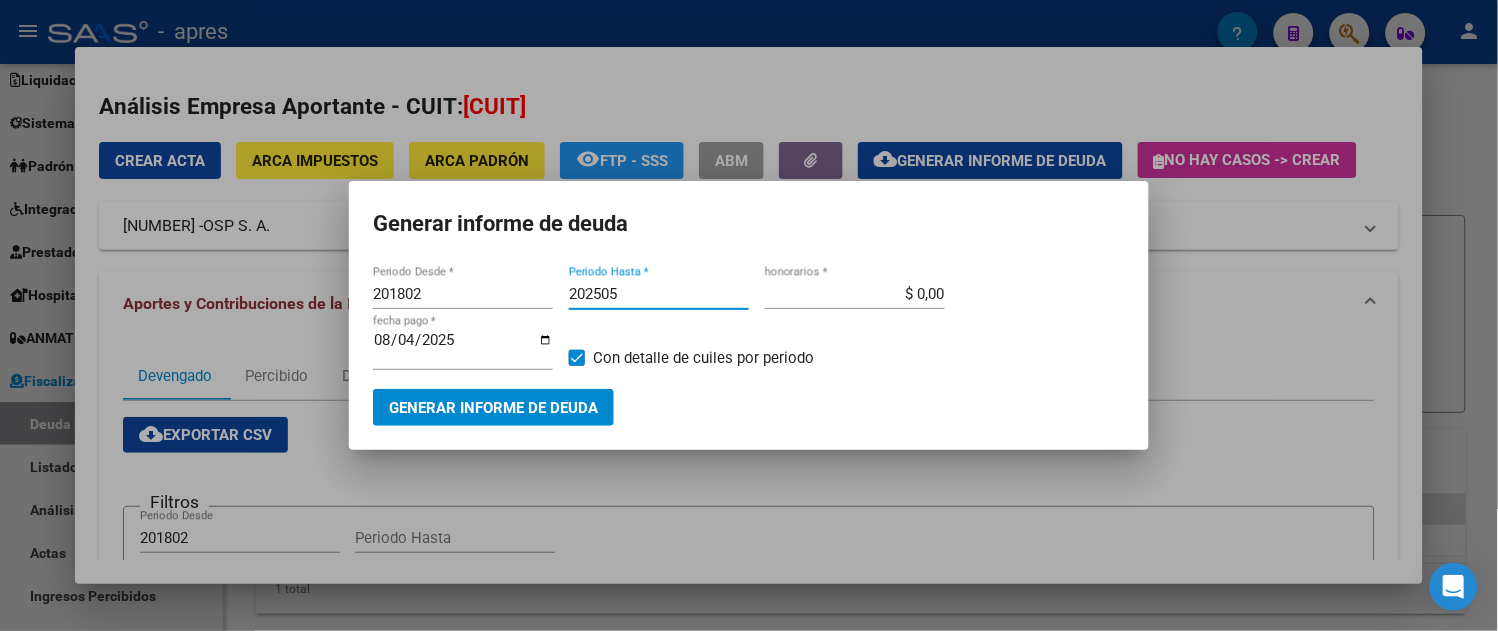 click on "202505" at bounding box center (659, 294) 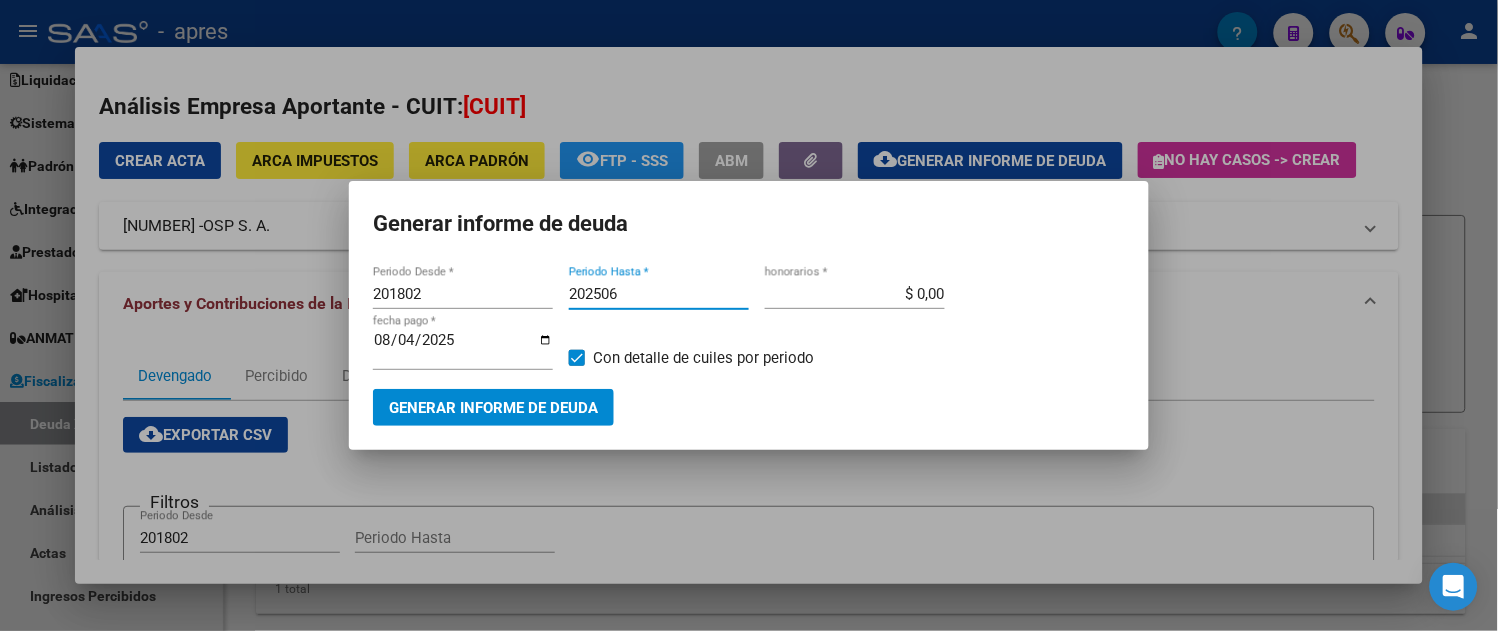 type on "202506" 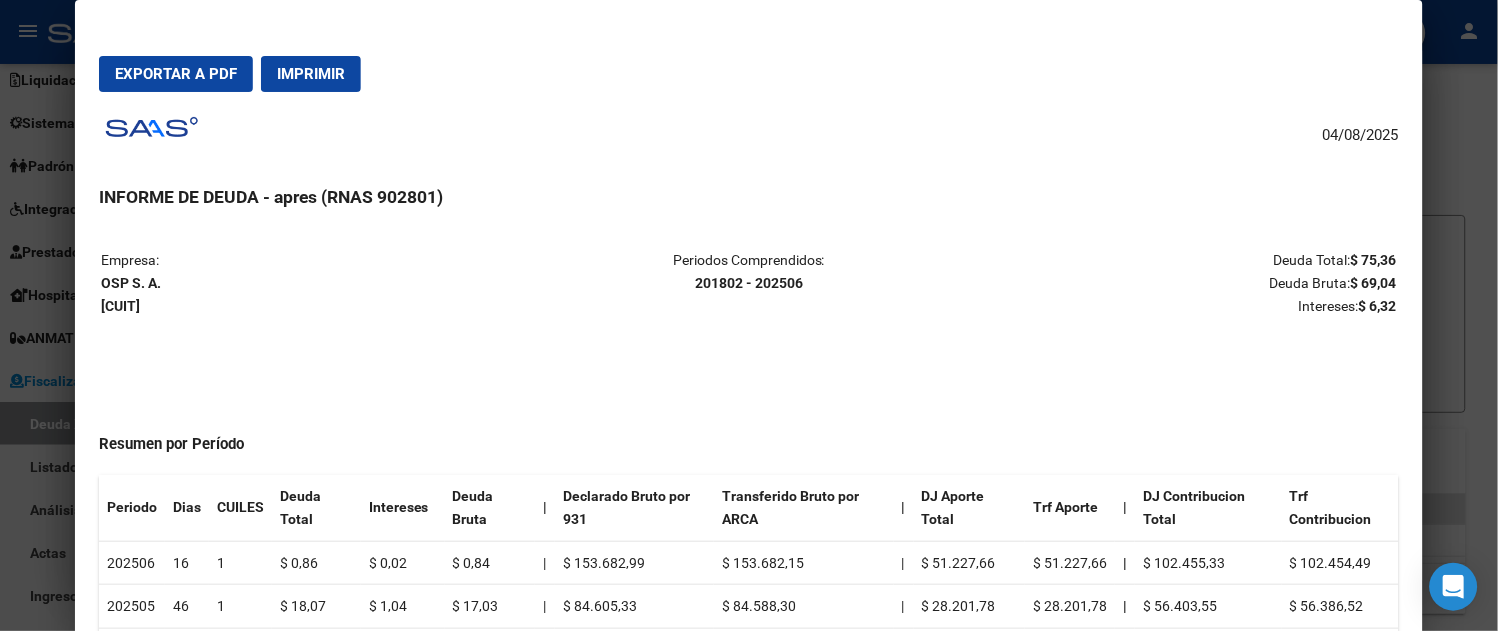 click on "Exportar a PDF" at bounding box center (176, 74) 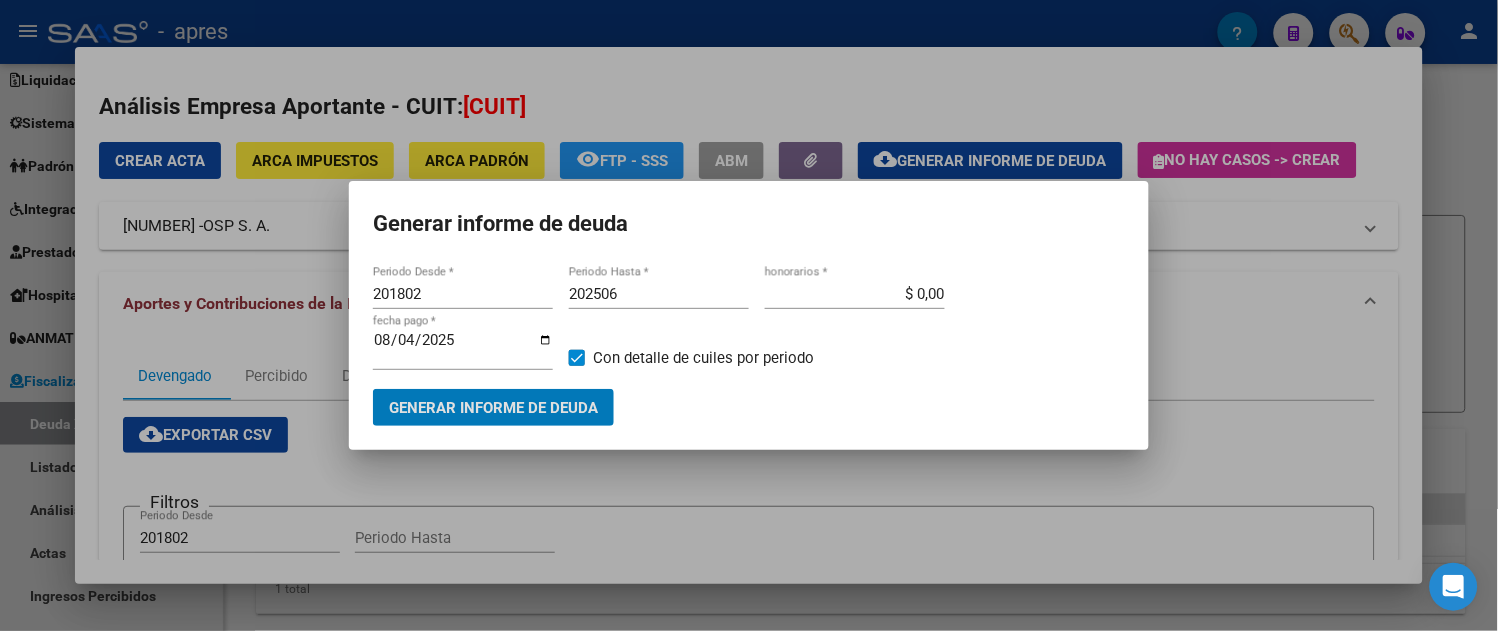 type 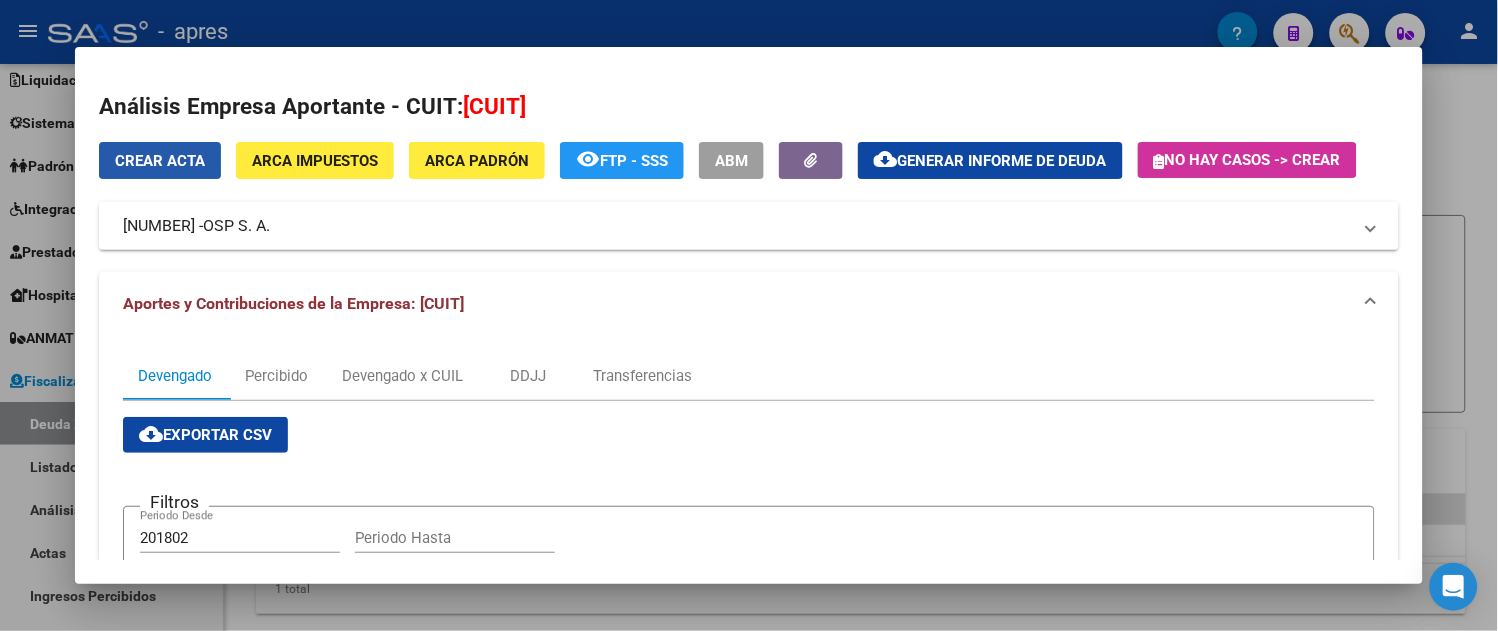 click on "Crear Acta" at bounding box center [160, 160] 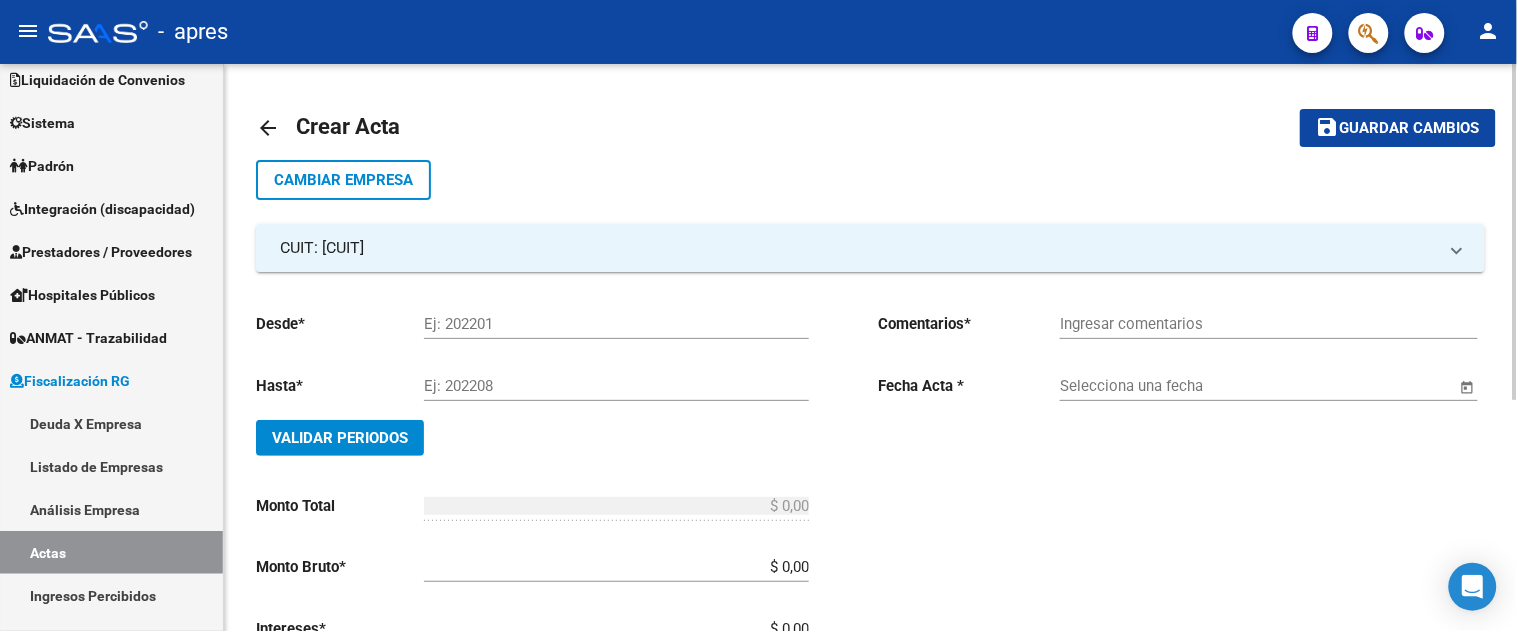 click on "Ej: 202201" at bounding box center (616, 324) 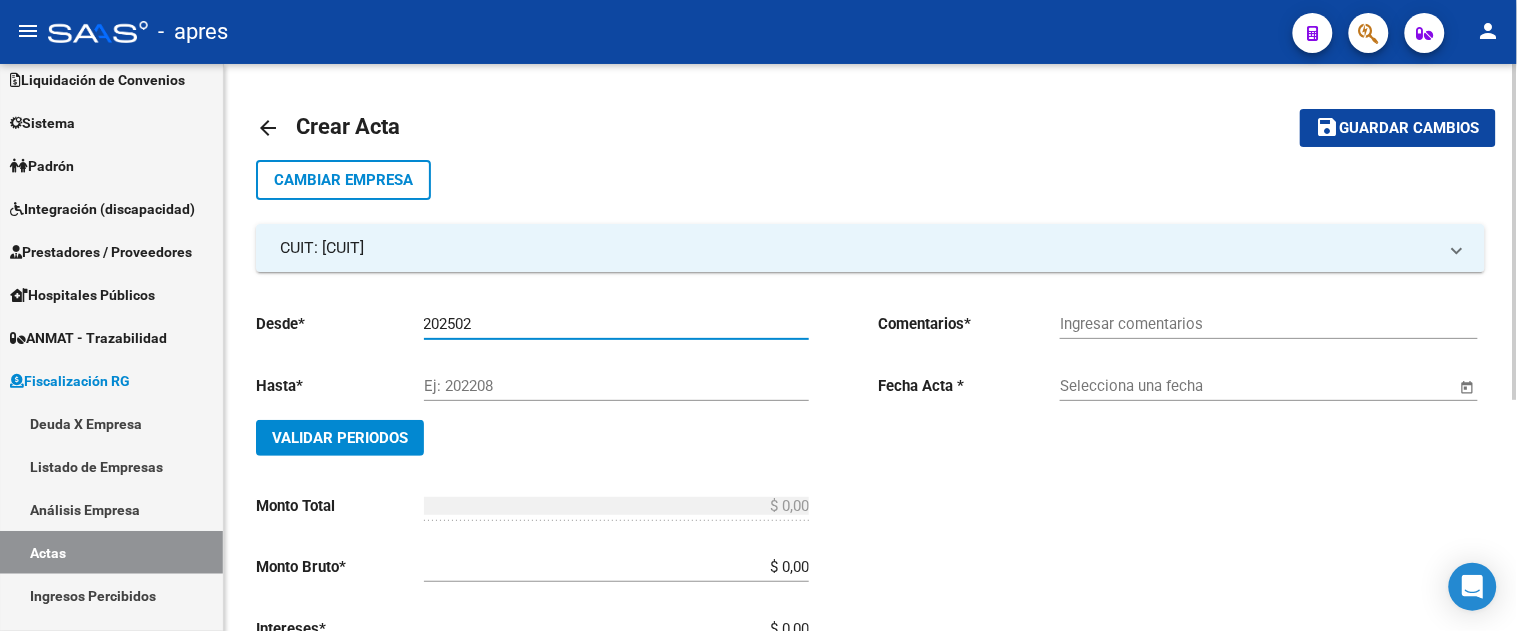 type on "202502" 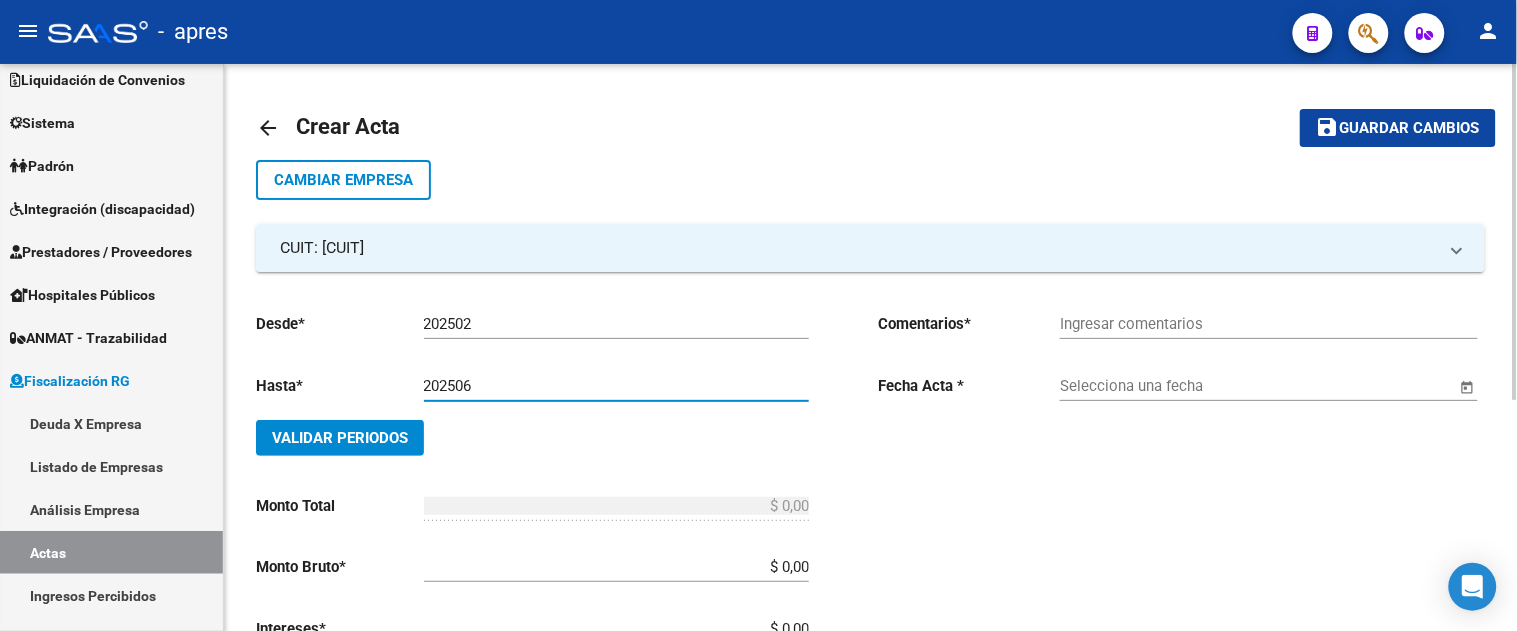 type on "202506" 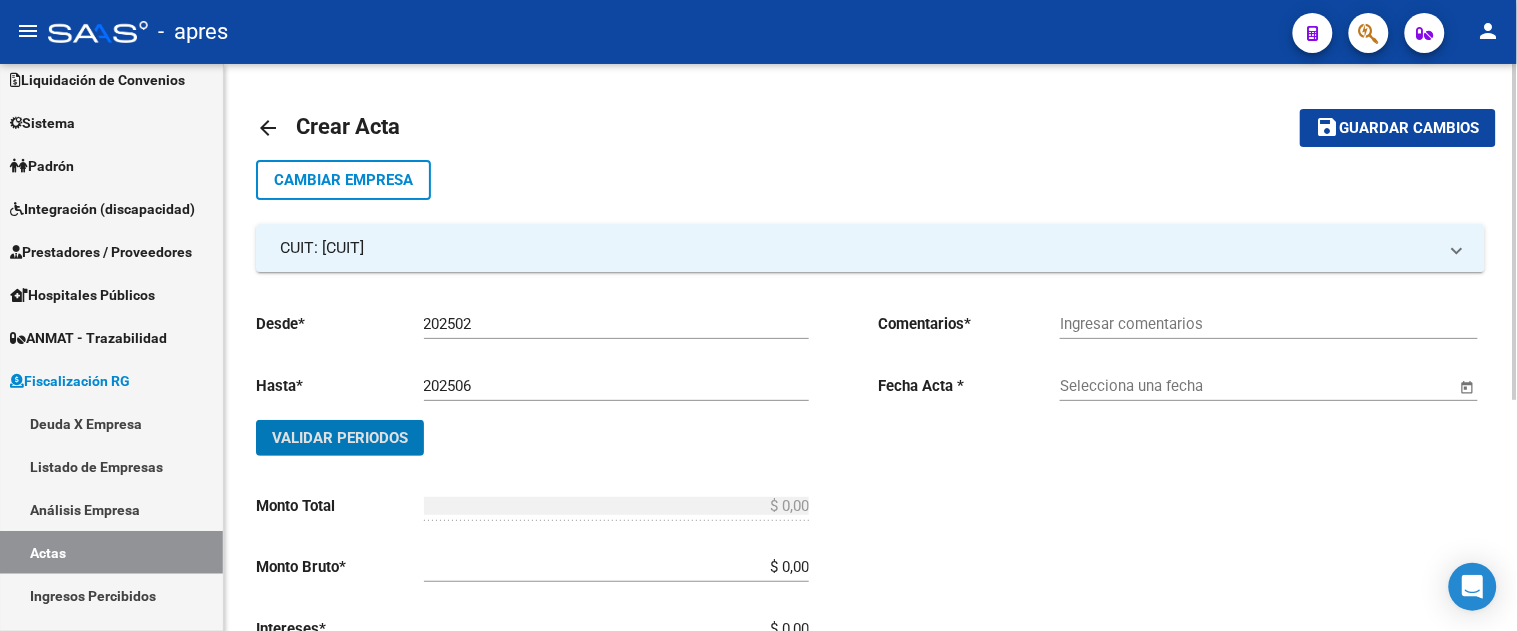 type 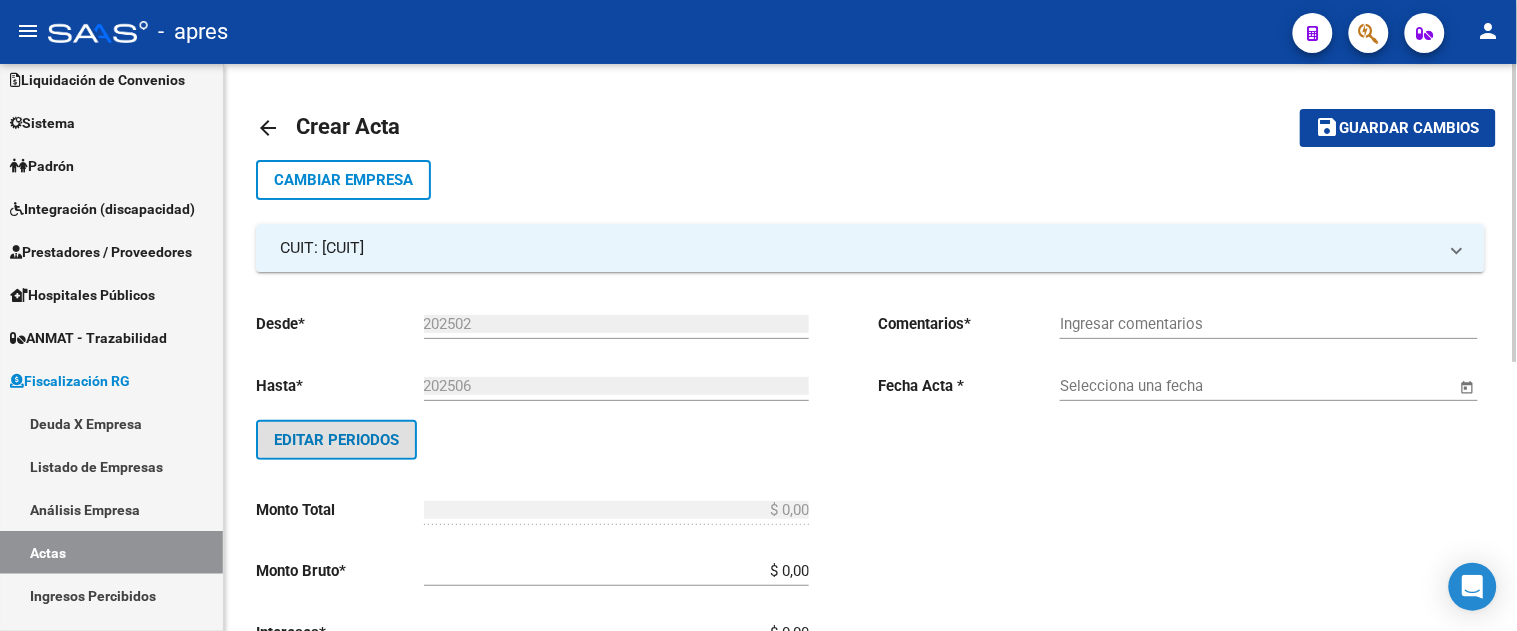 type 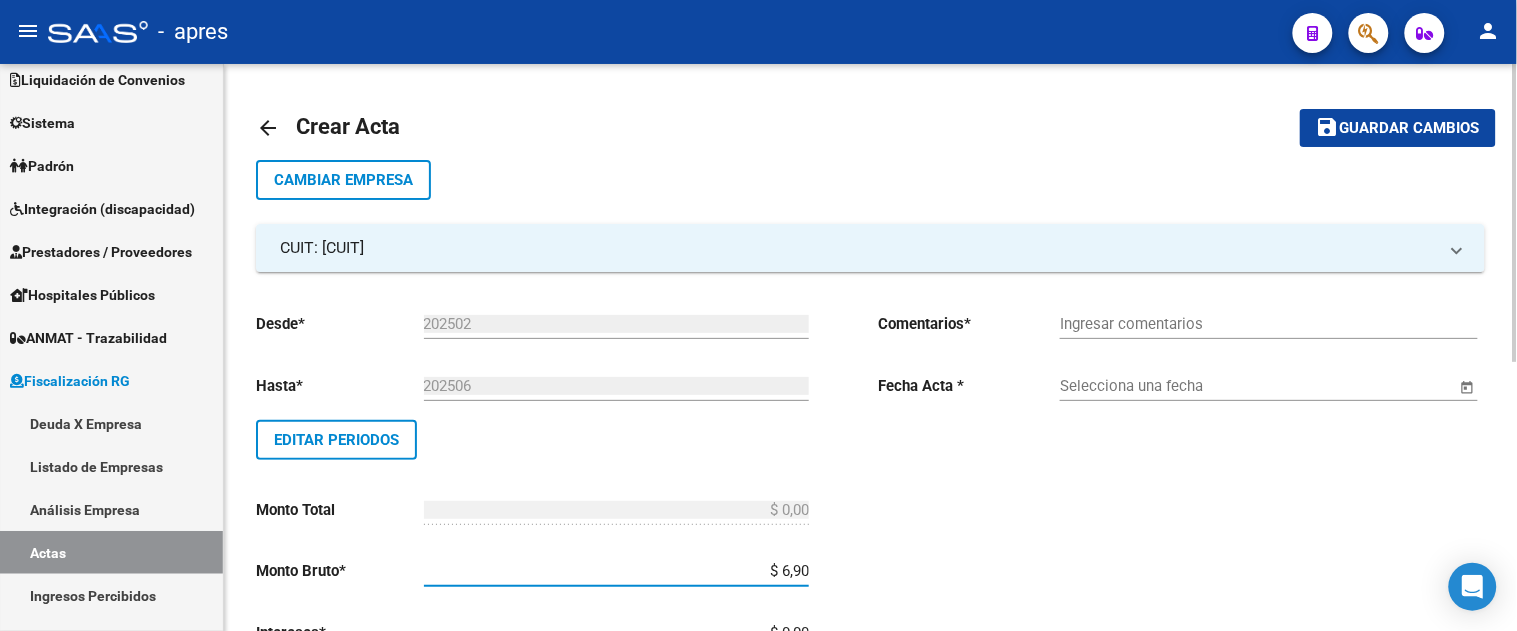 type on "$ 69,04" 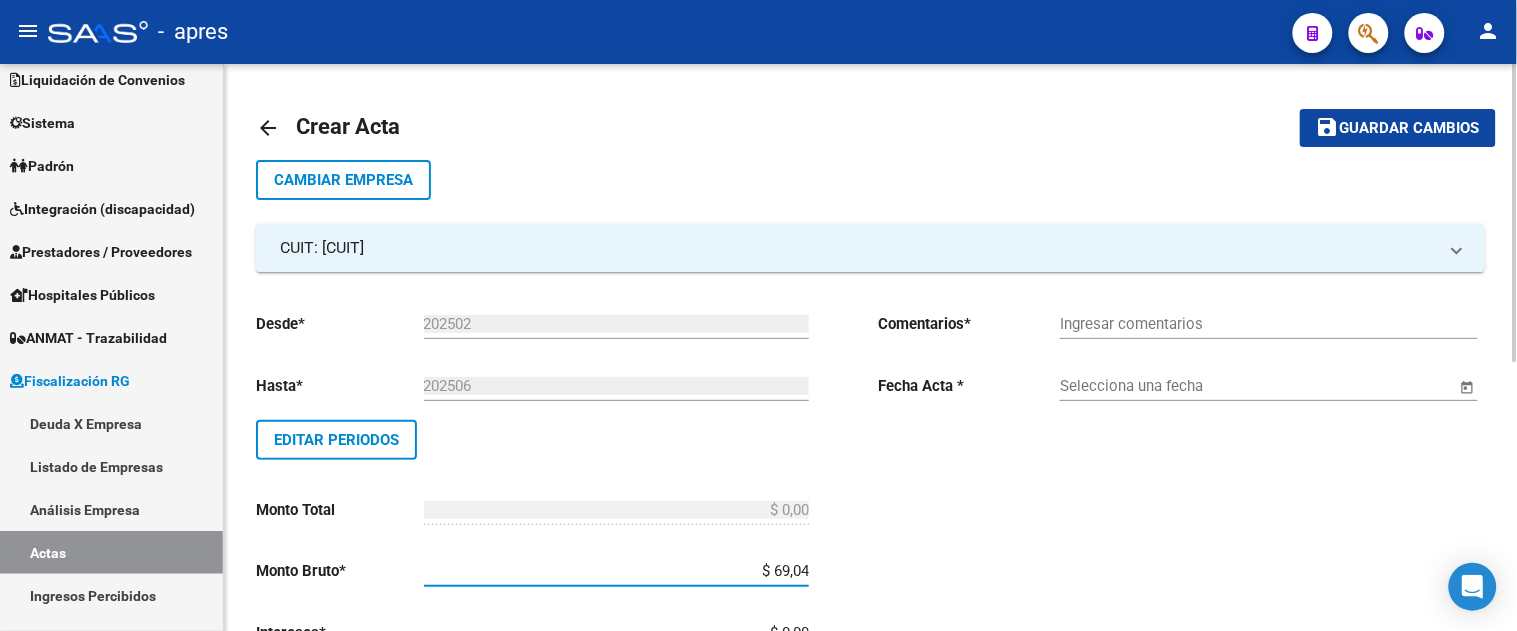 type on "$ 69,04" 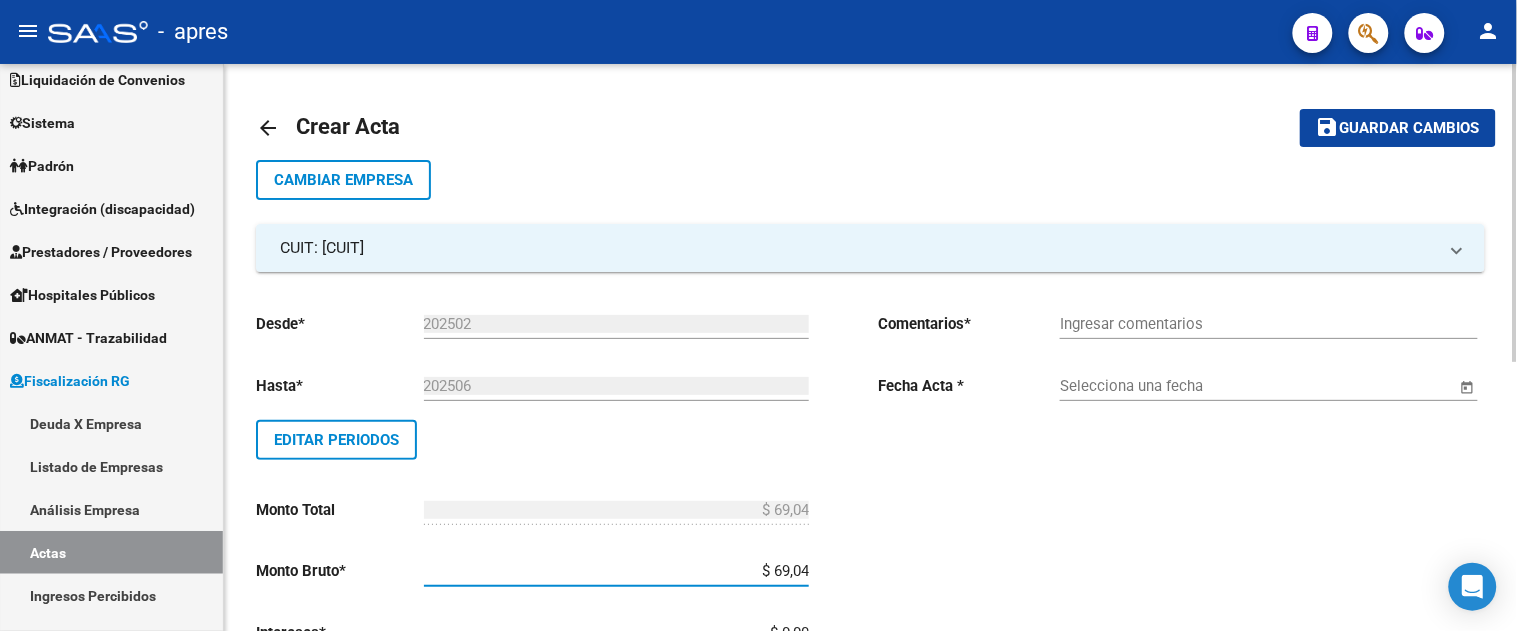 scroll, scrollTop: 8, scrollLeft: 0, axis: vertical 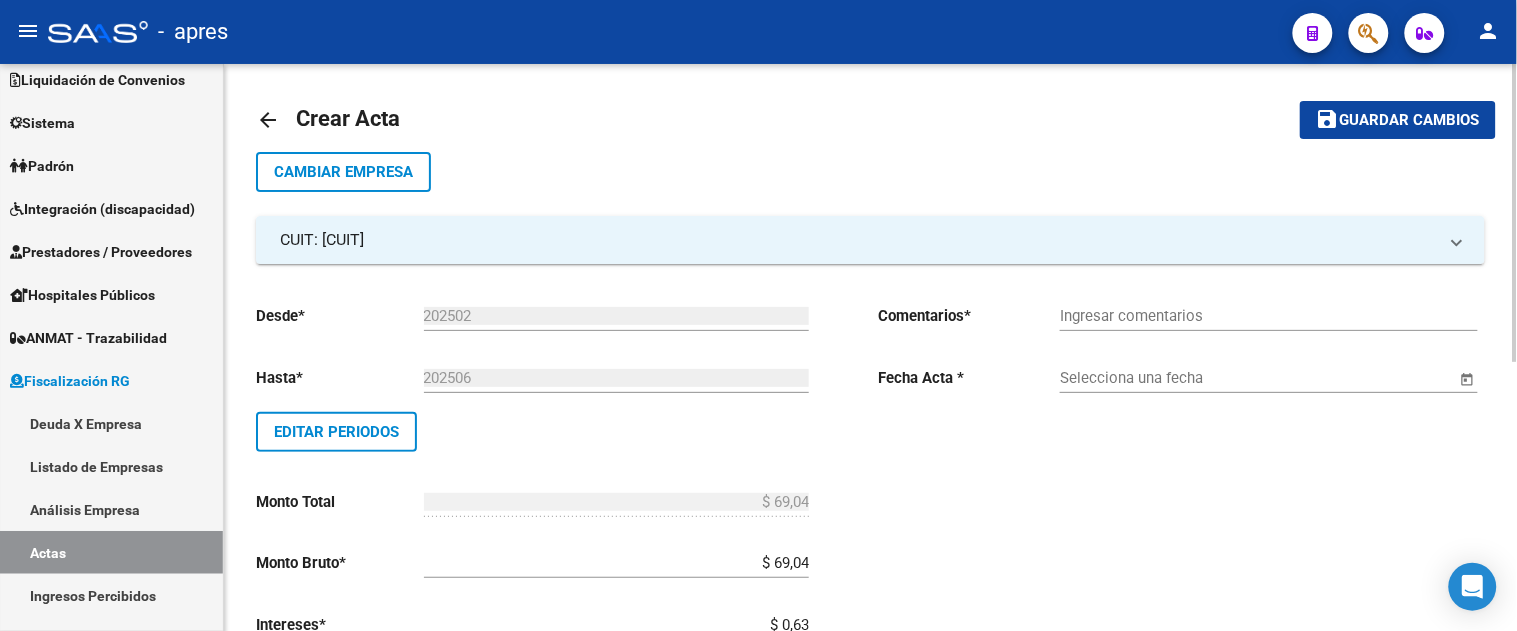 type on "$ 6,32" 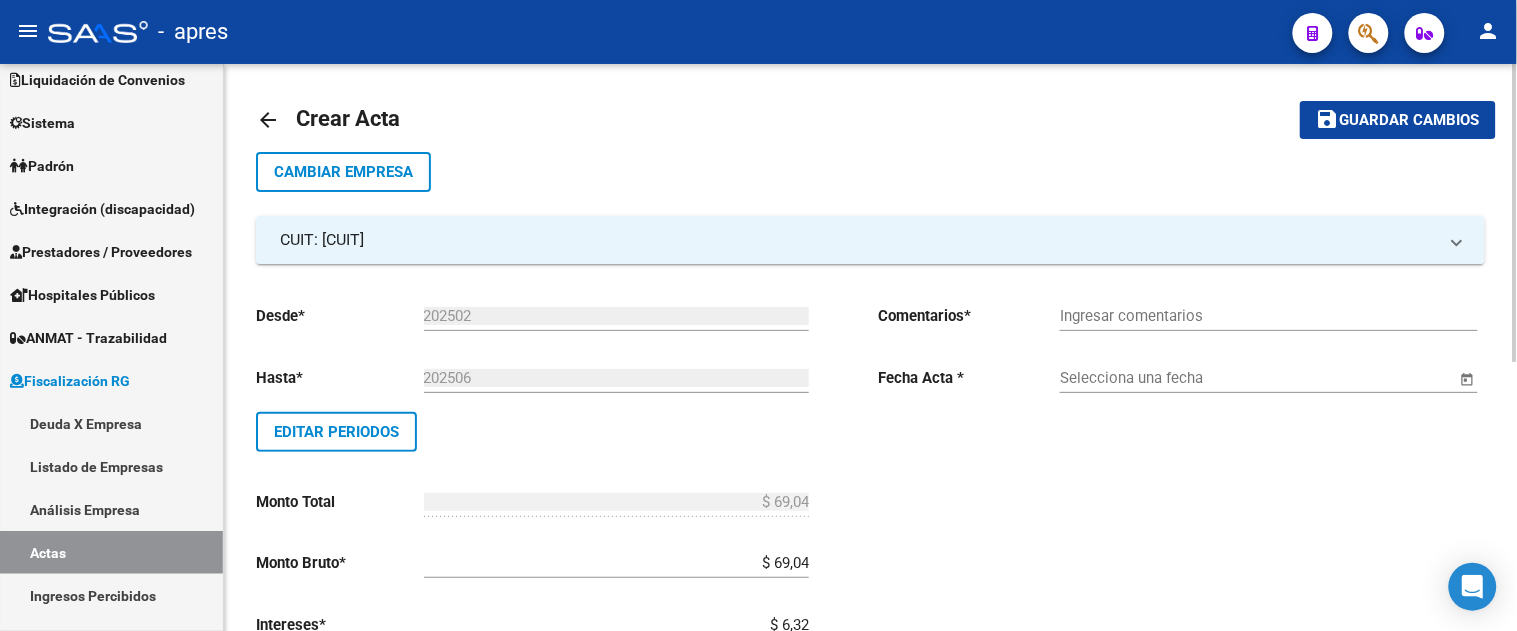 type on "$ 75,36" 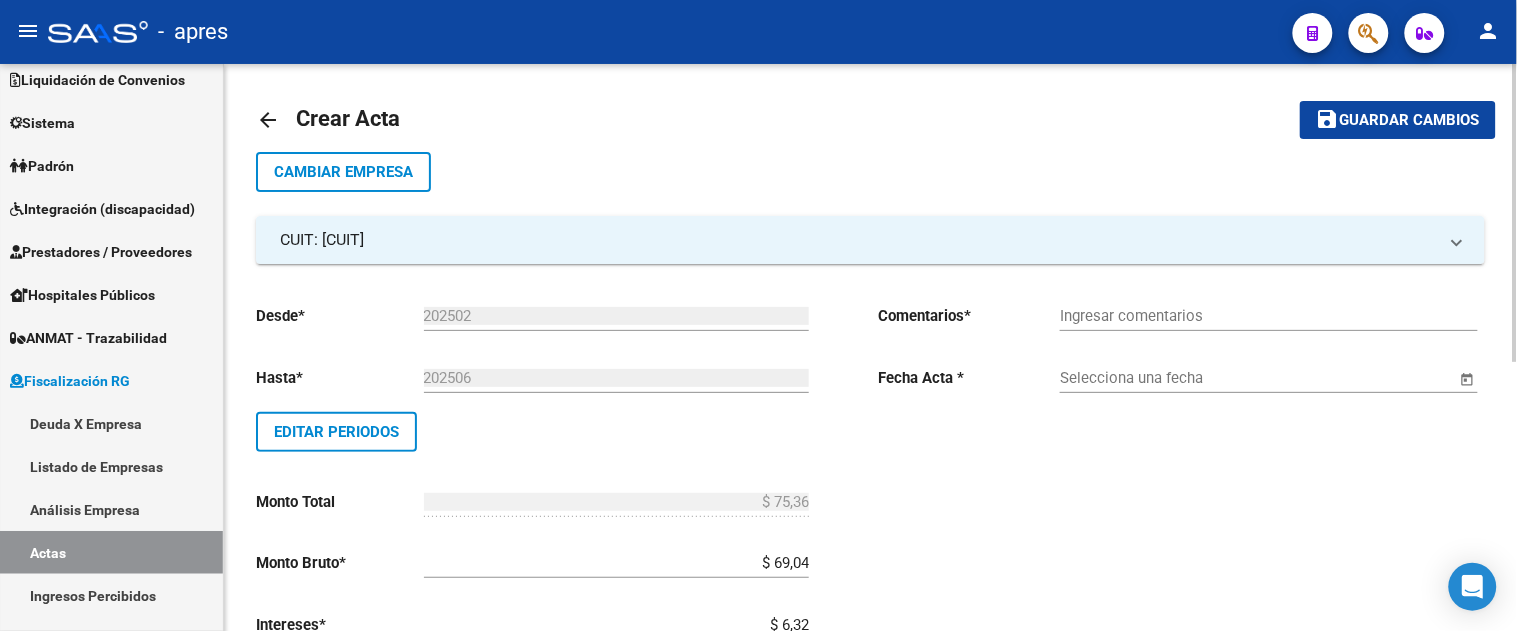 scroll, scrollTop: 345, scrollLeft: 0, axis: vertical 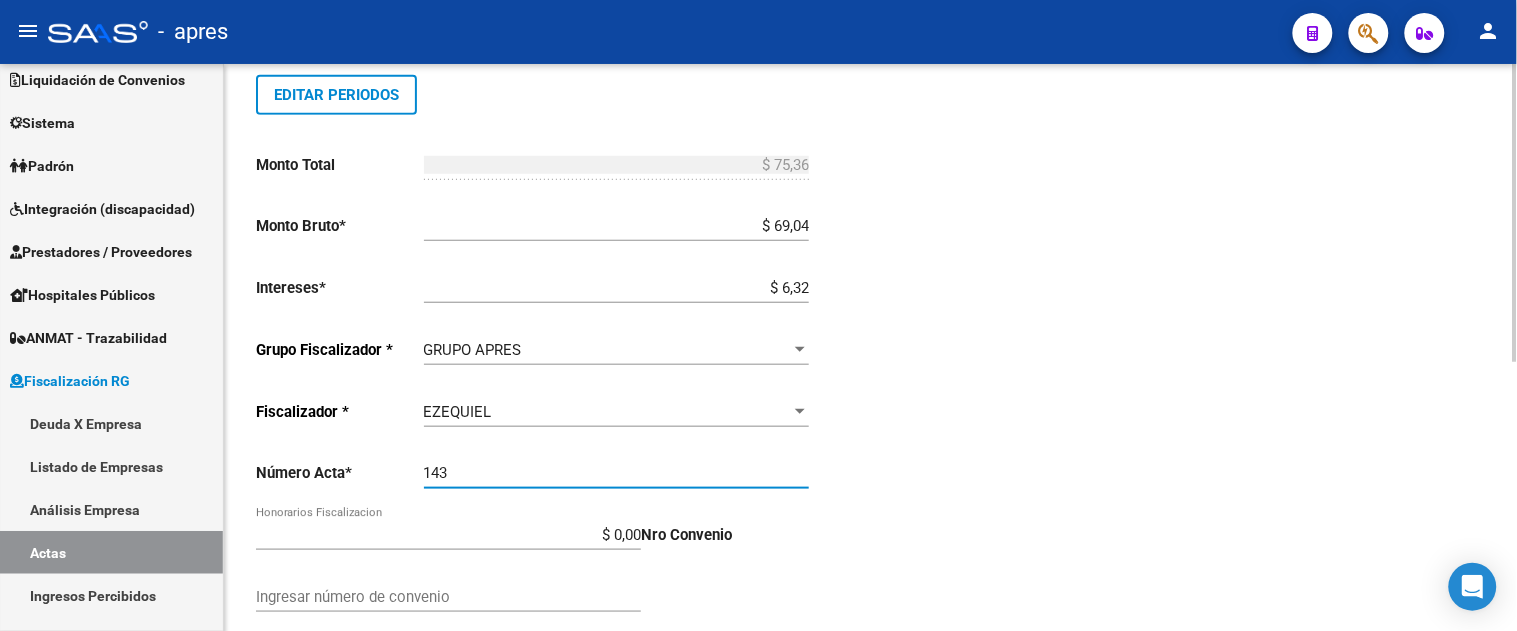 type on "143" 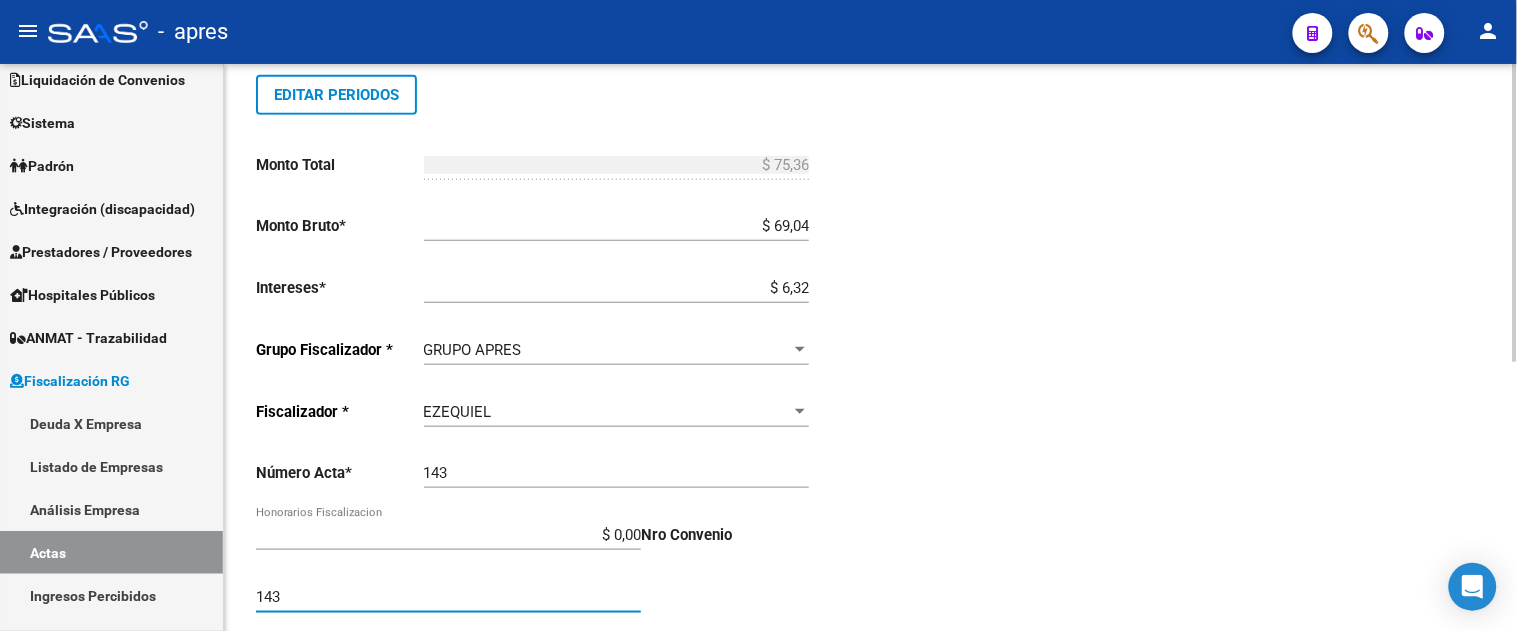 type on "143" 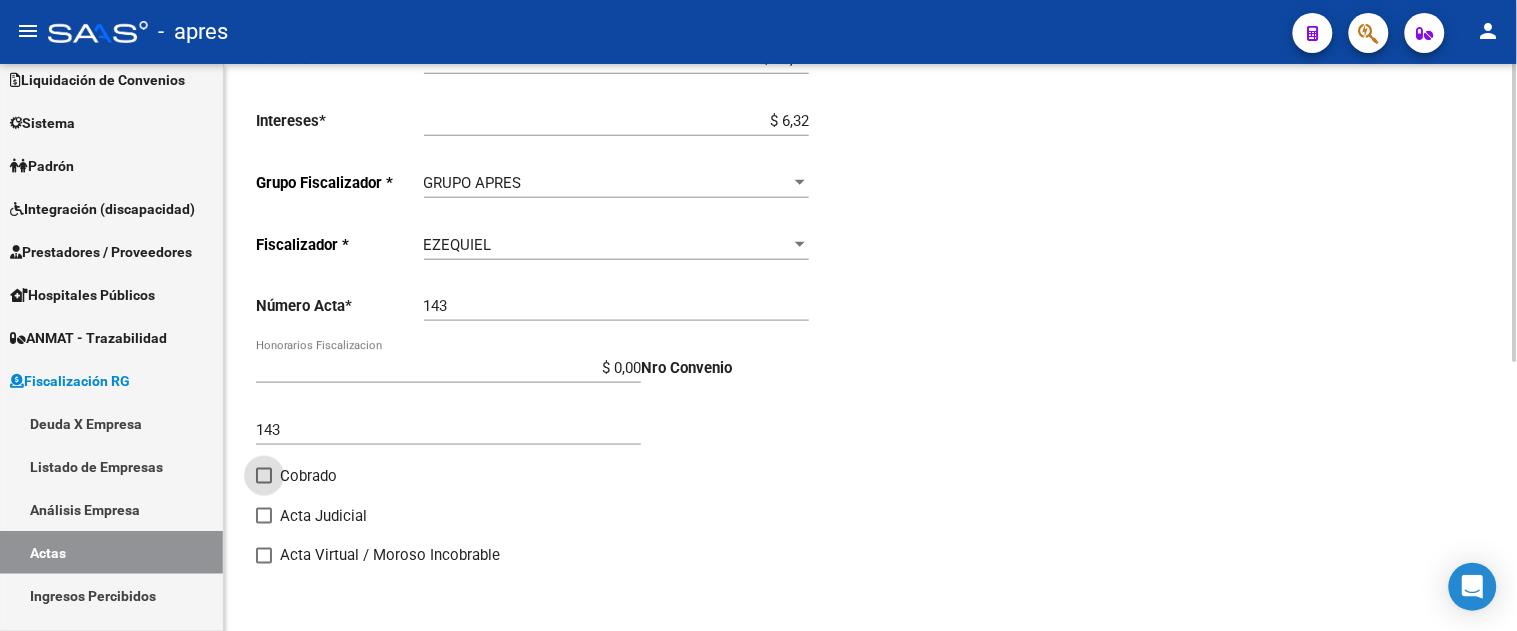 click on "Cobrado" at bounding box center [263, 484] 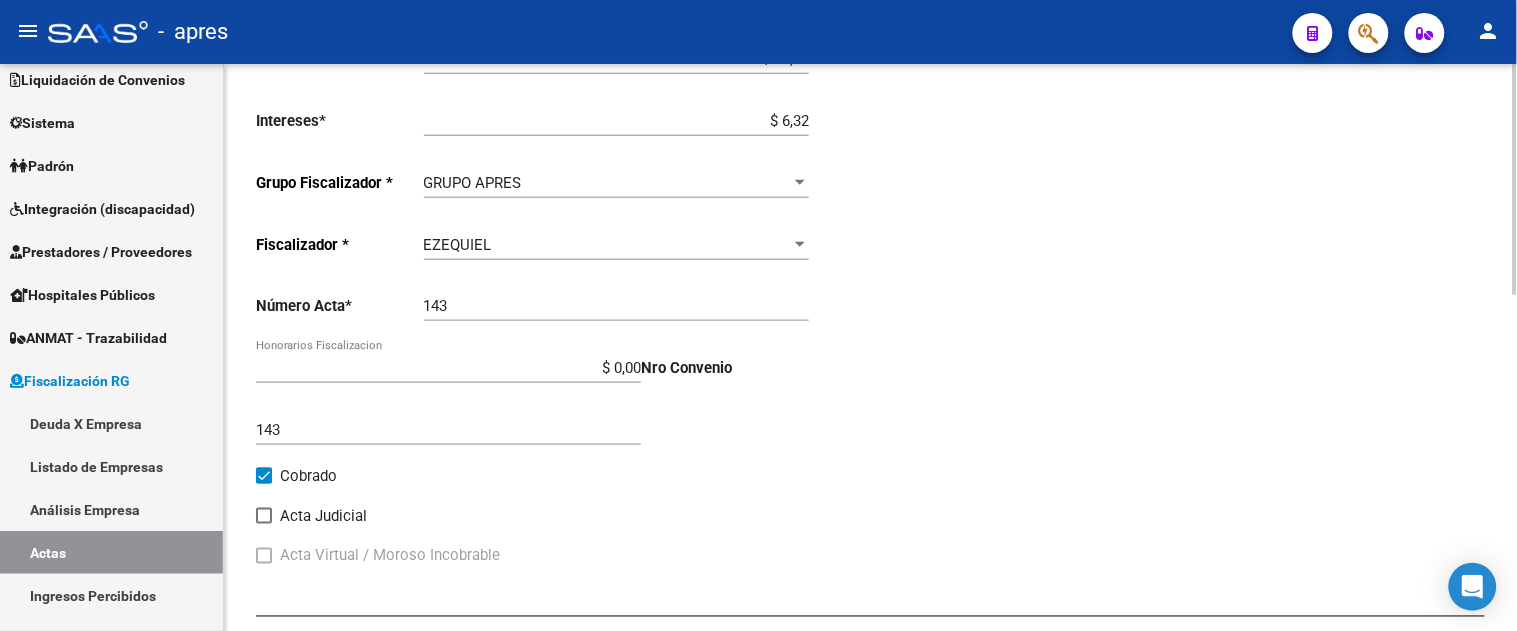 scroll, scrollTop: 0, scrollLeft: 0, axis: both 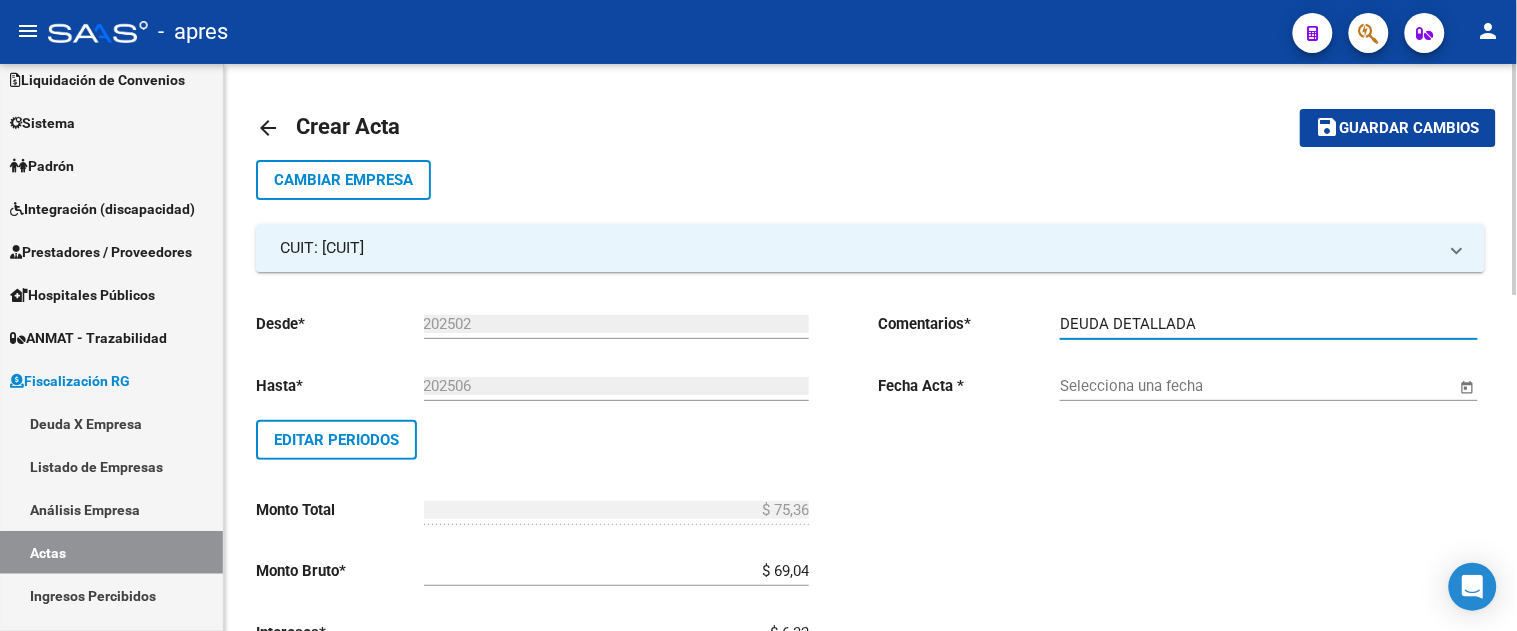 type on "DEUDA DETALLADA" 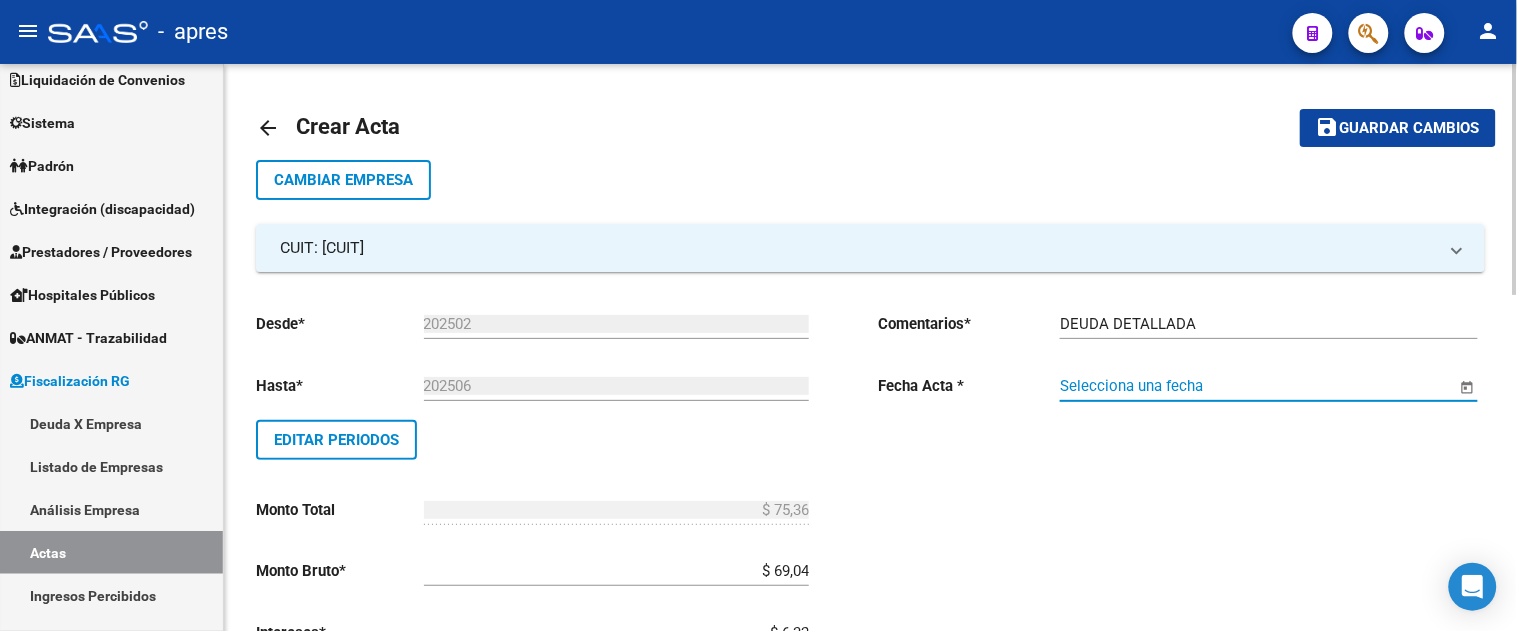 type 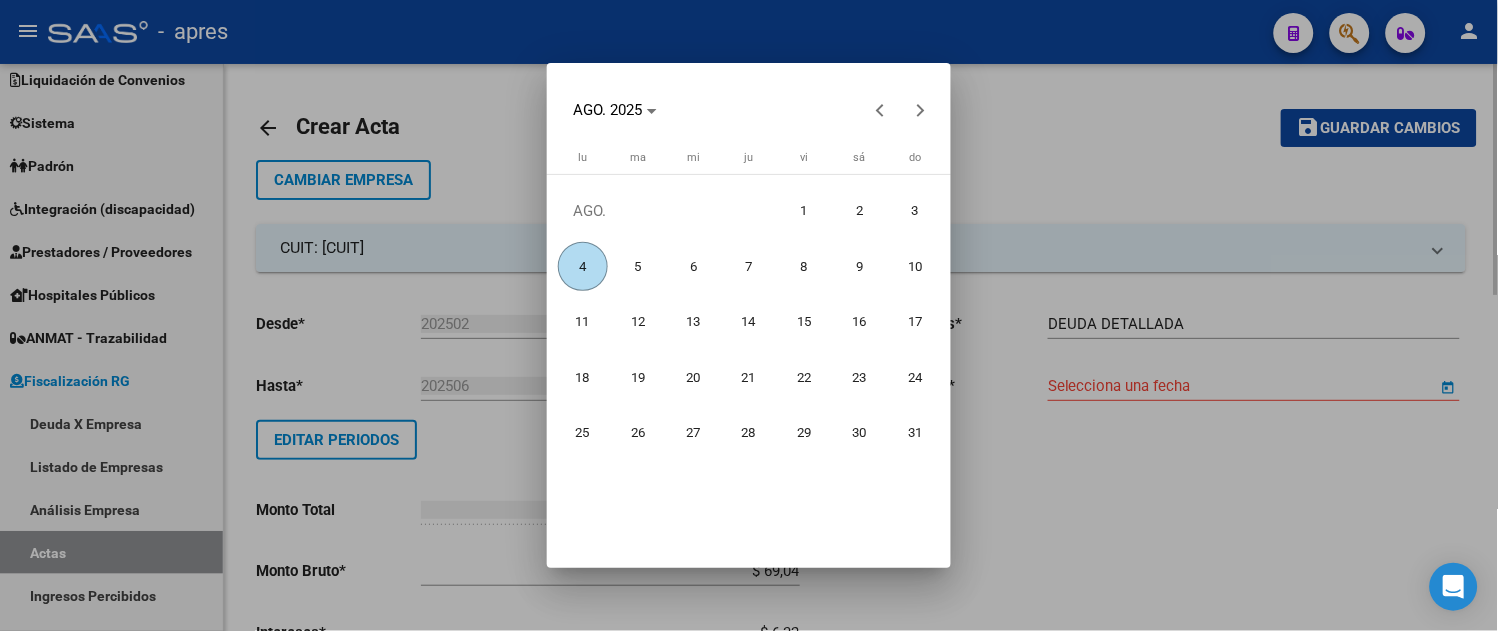 type 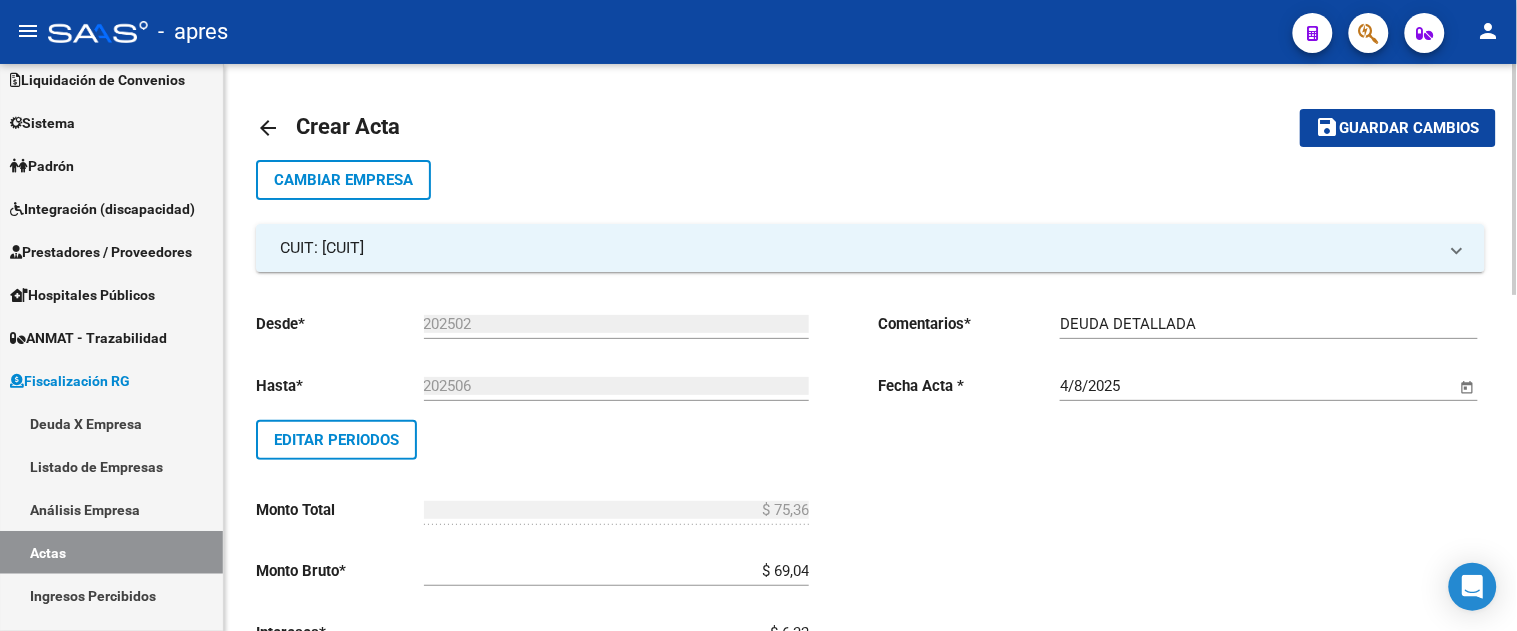 type 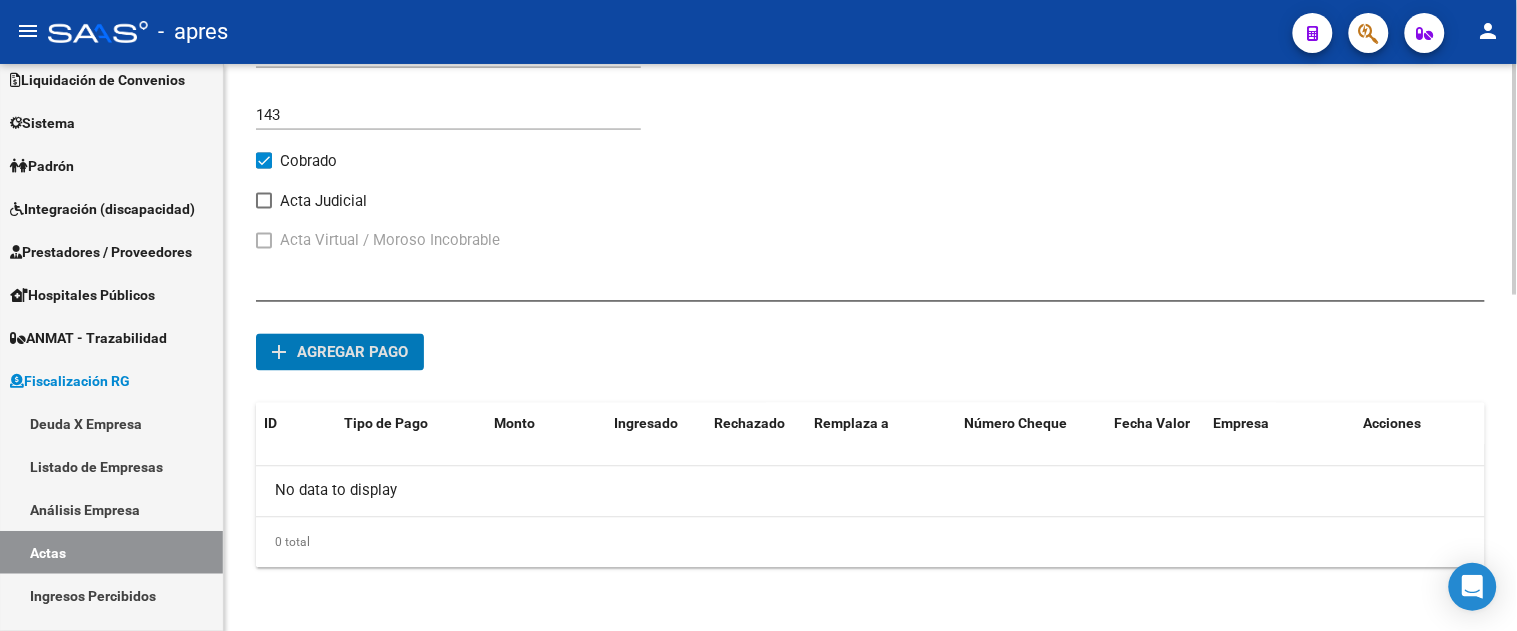 click on "add Agregar pago" 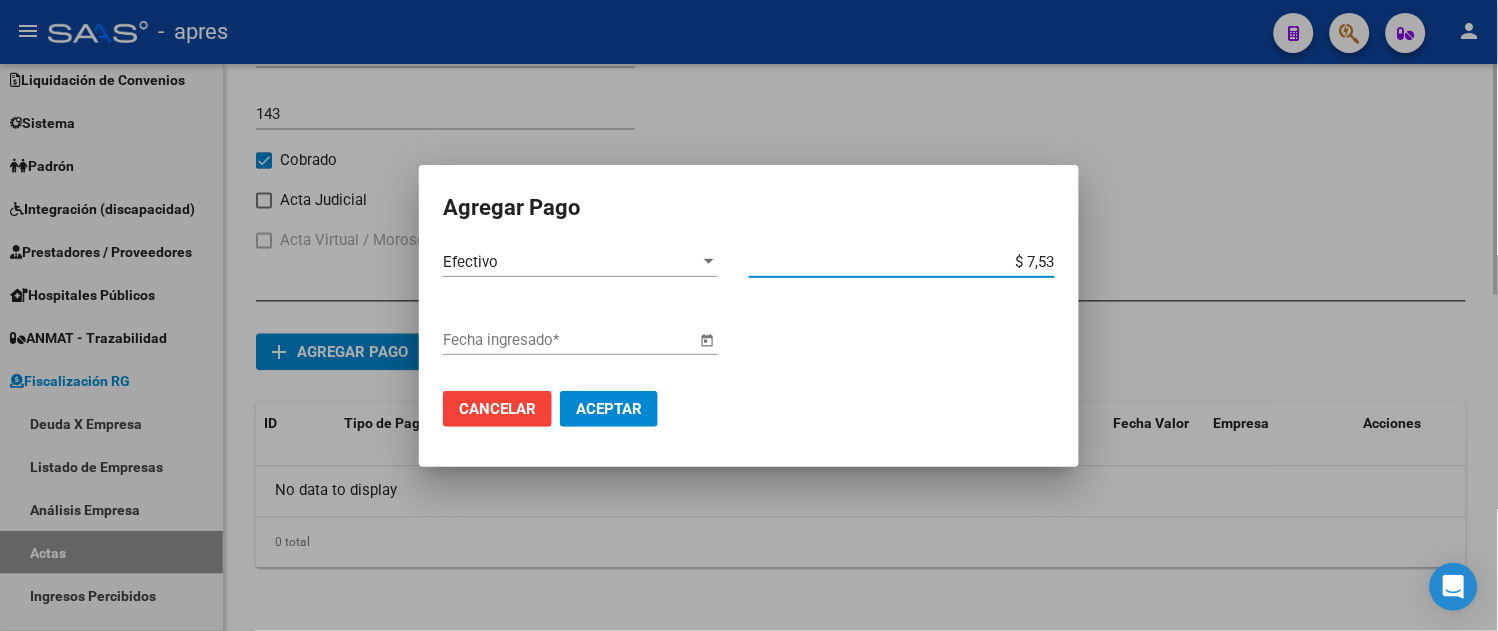 type on "$ 75,36" 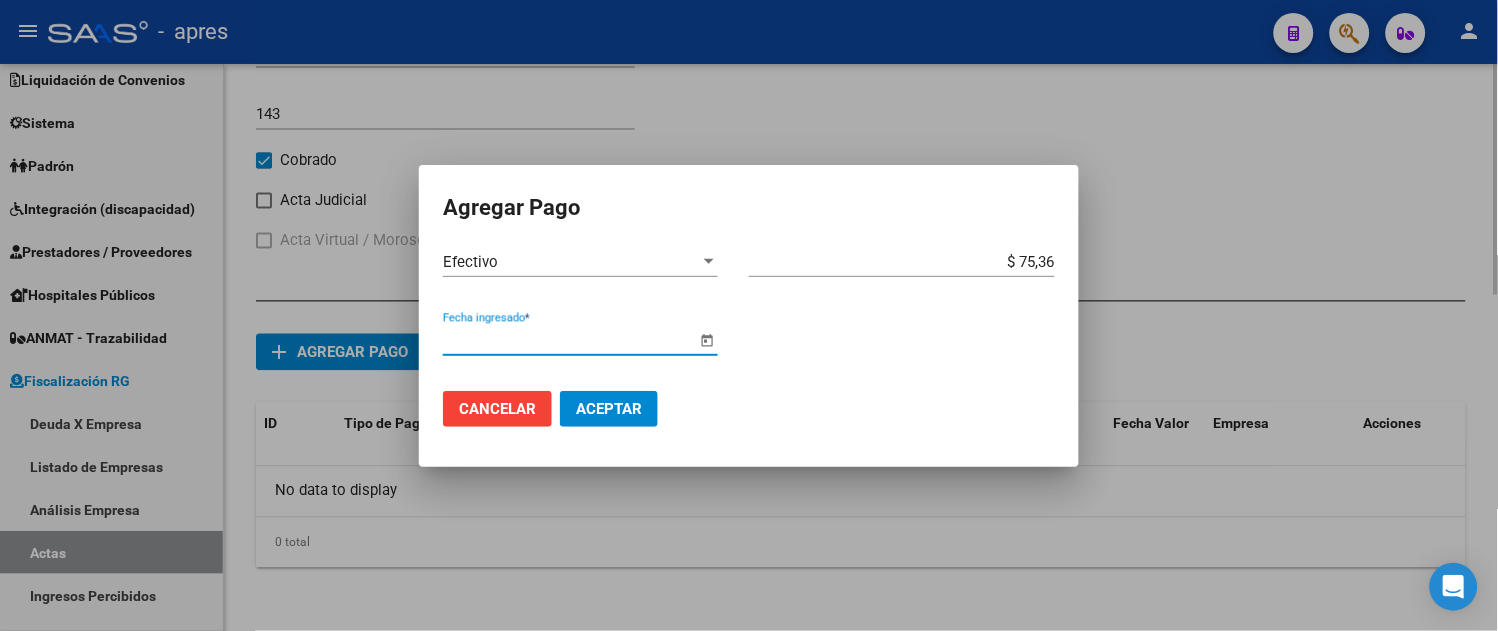 type 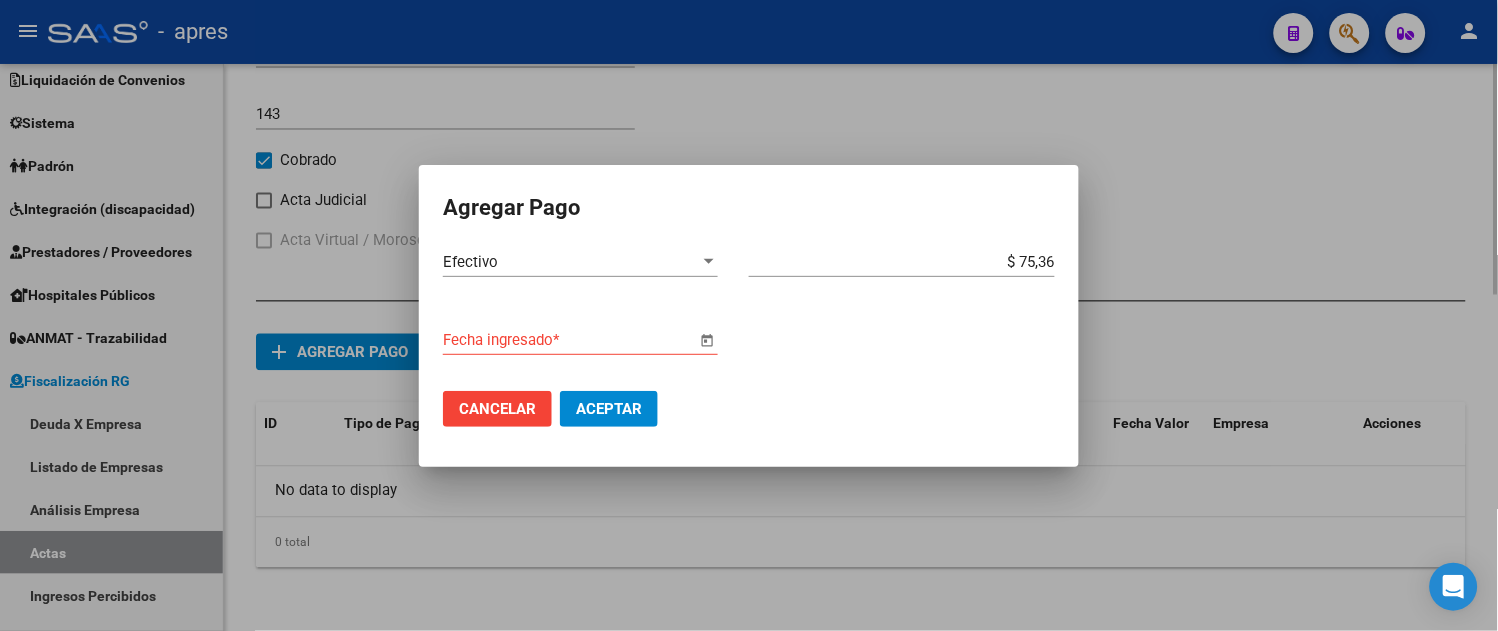 click at bounding box center [707, 340] 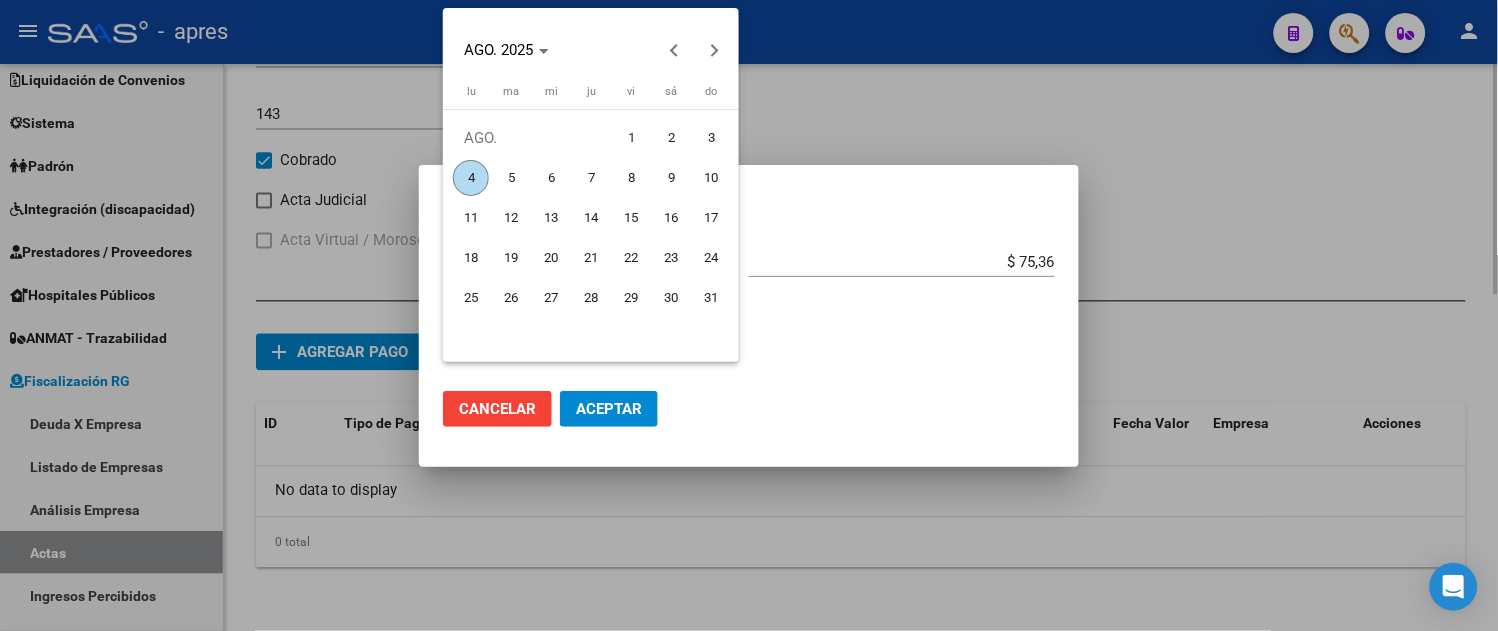 type 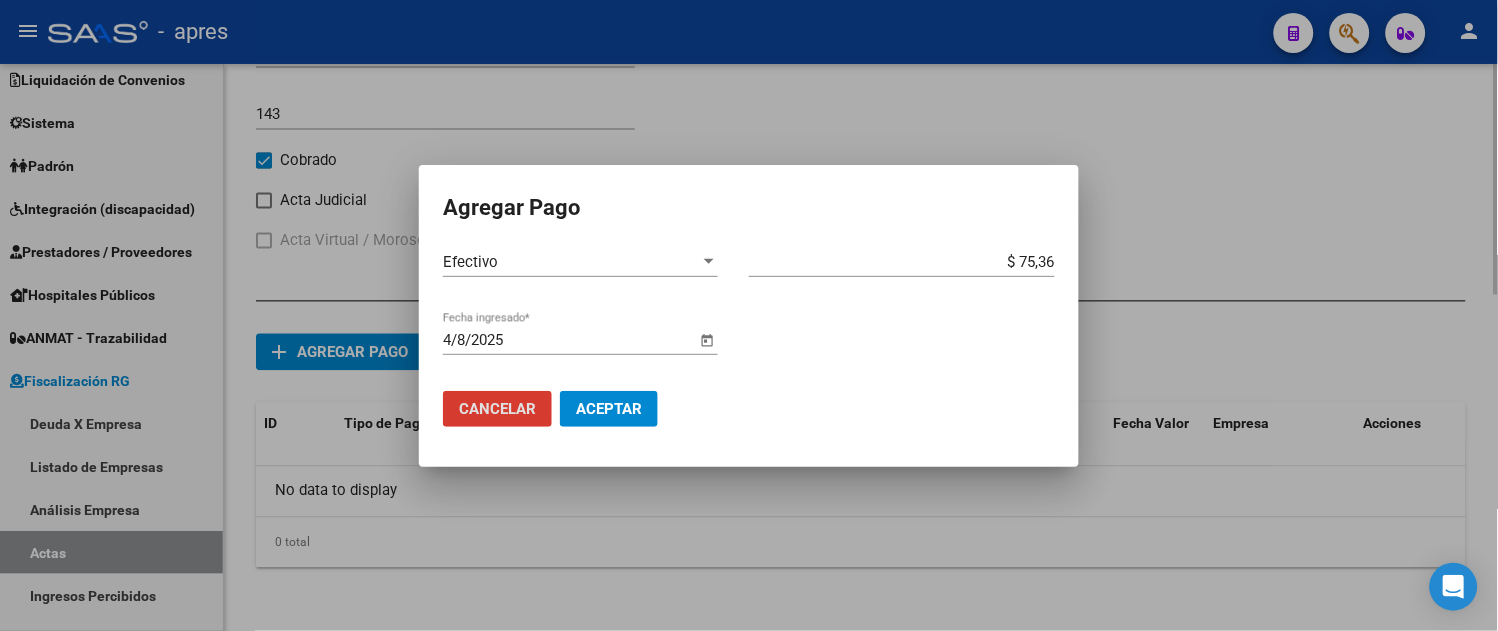 type 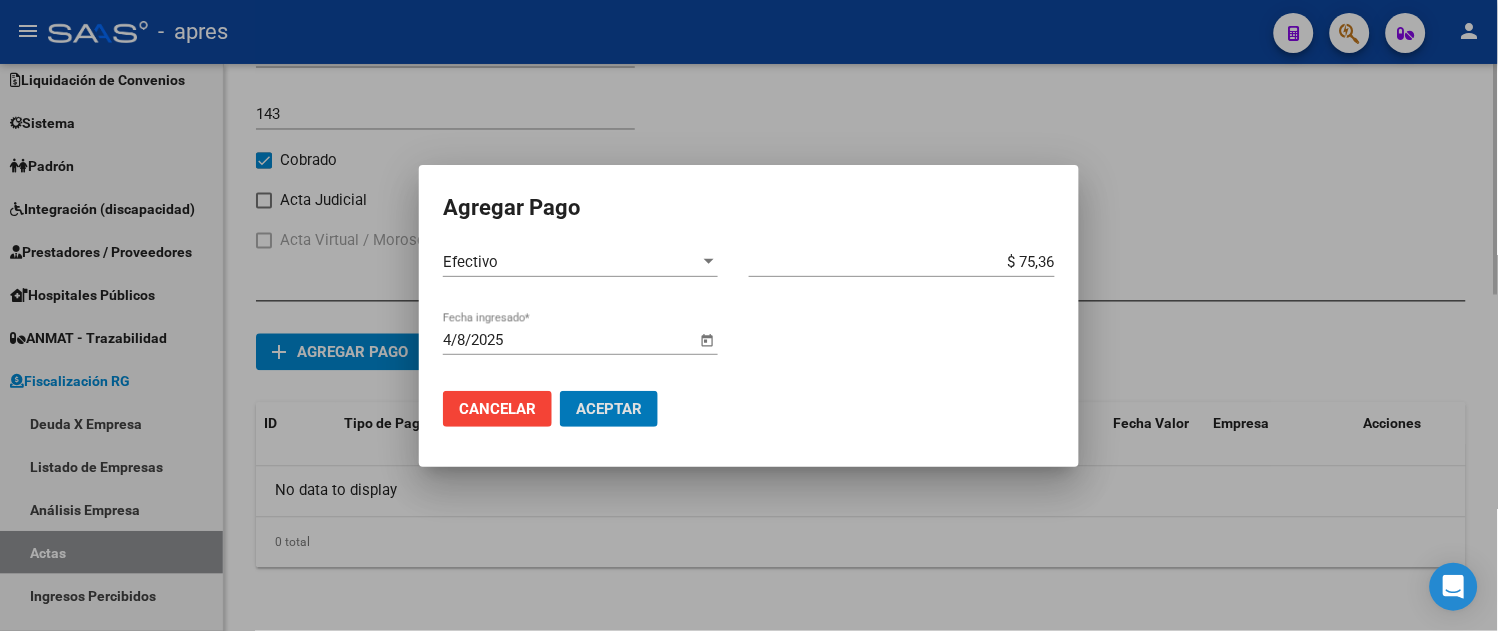 click on "Aceptar" at bounding box center (609, 409) 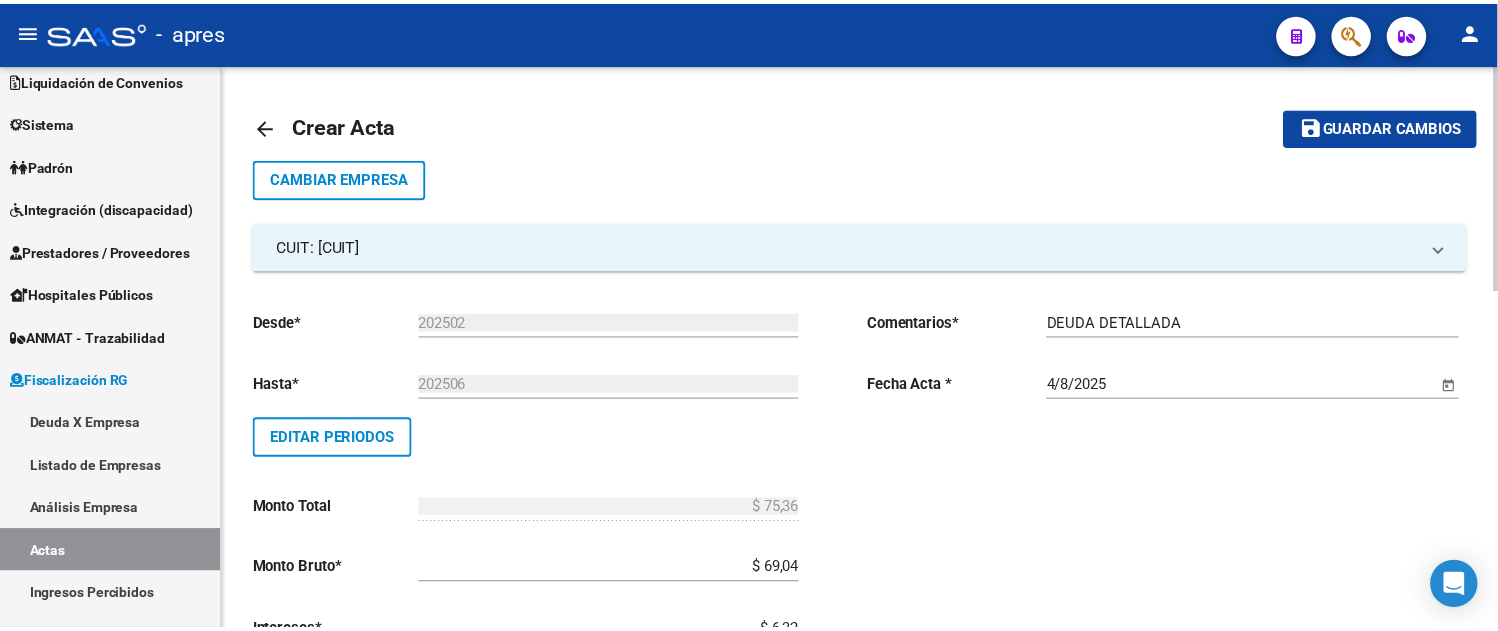 scroll, scrollTop: 0, scrollLeft: 0, axis: both 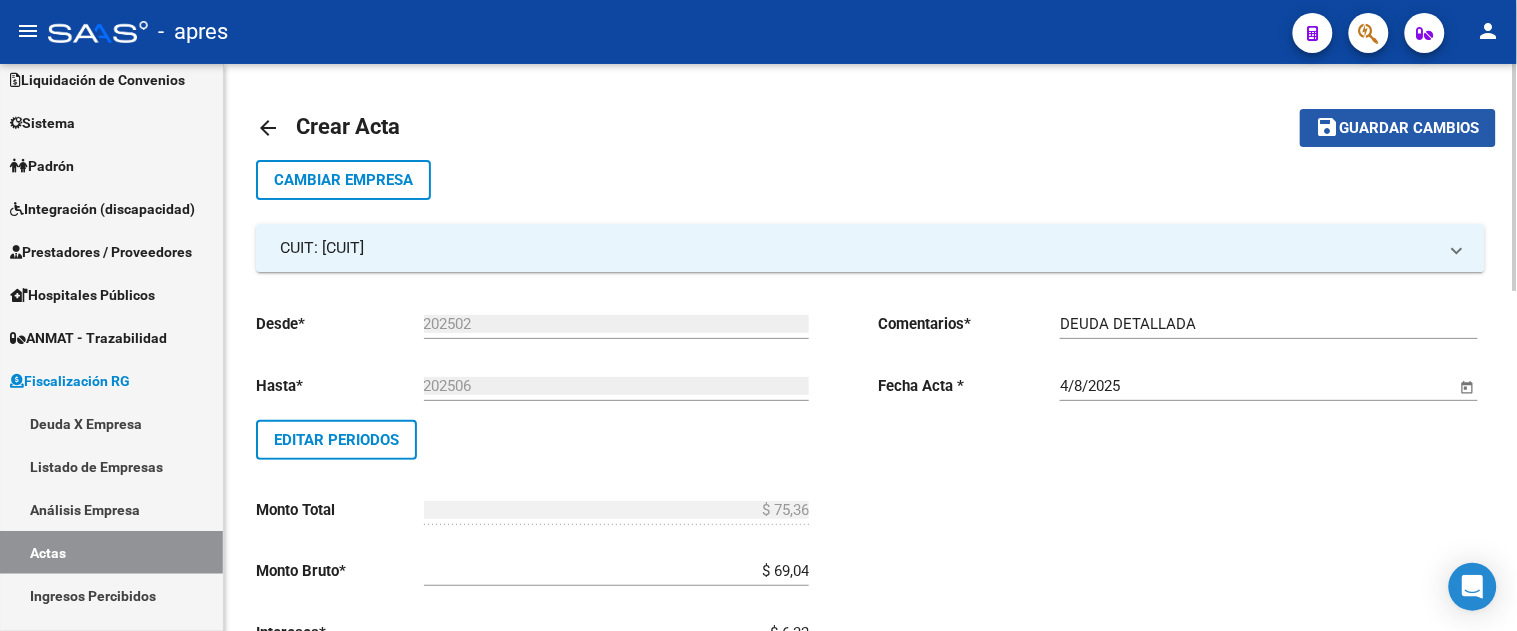 click on "save Guardar cambios" 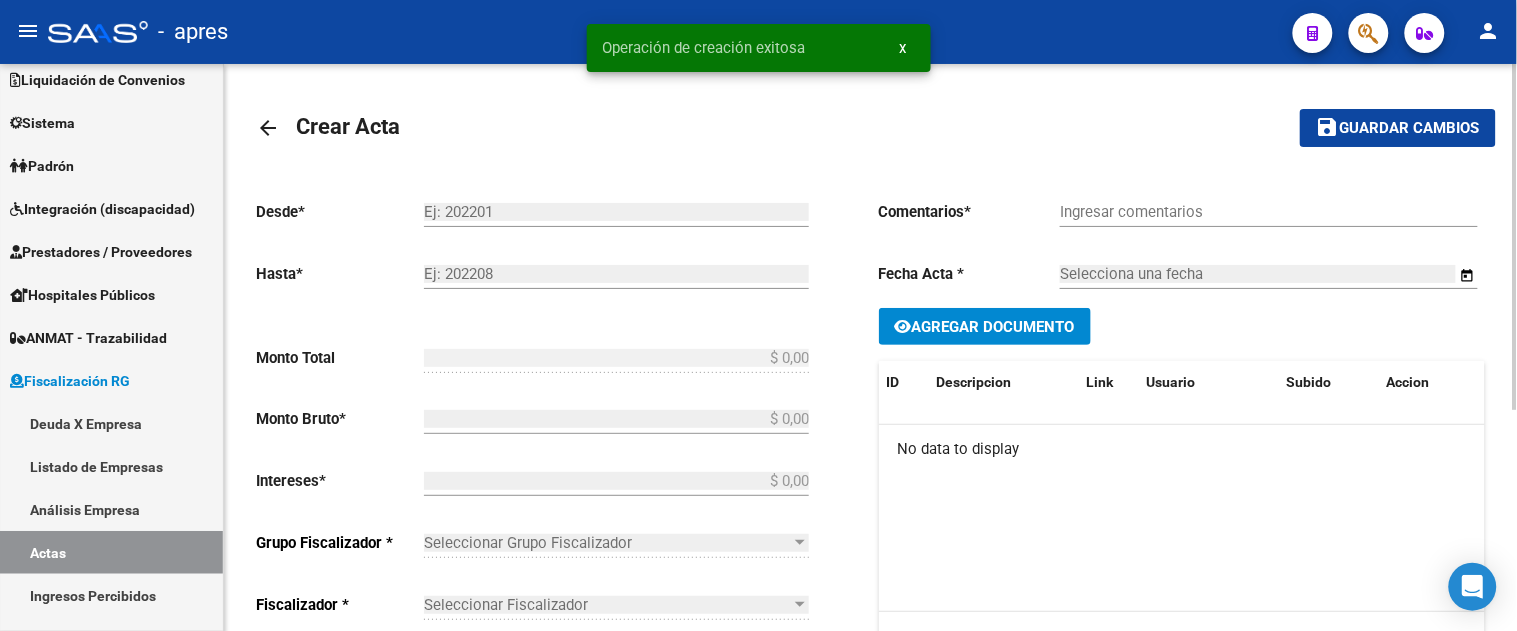 type on "202502" 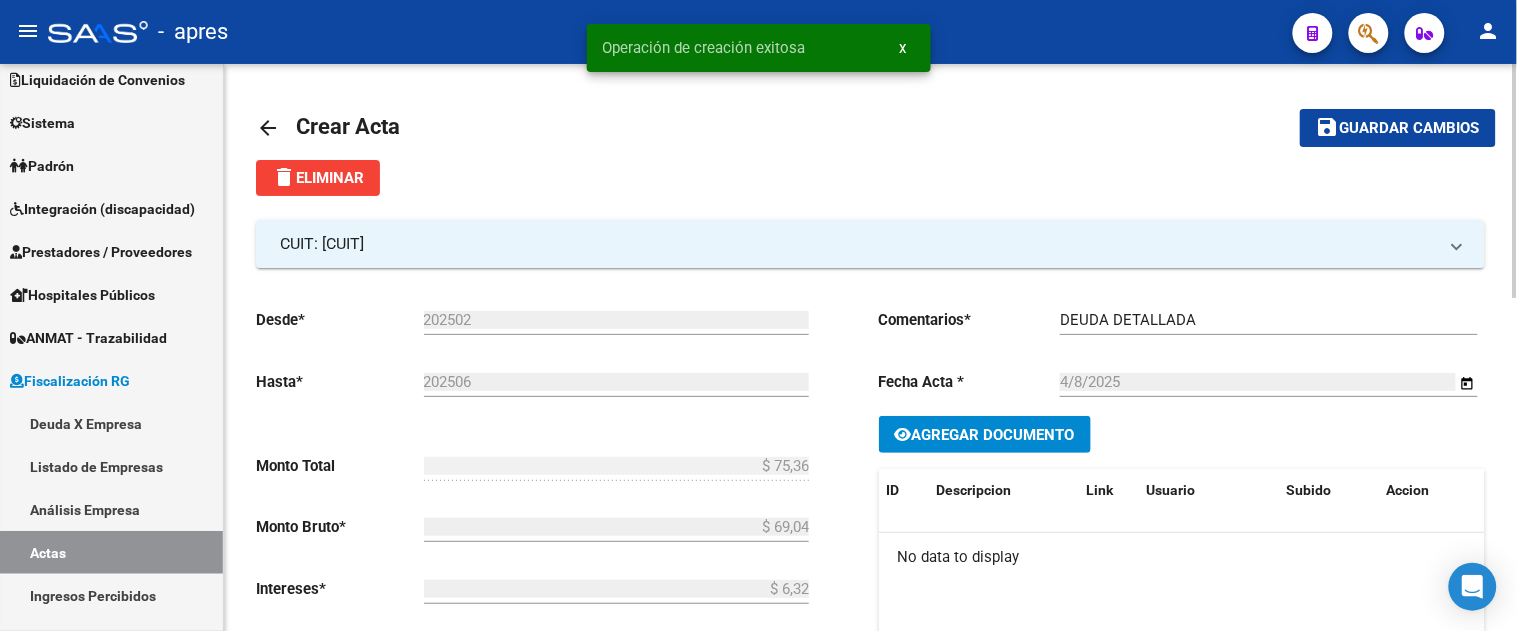 click on "Agregar Documento" 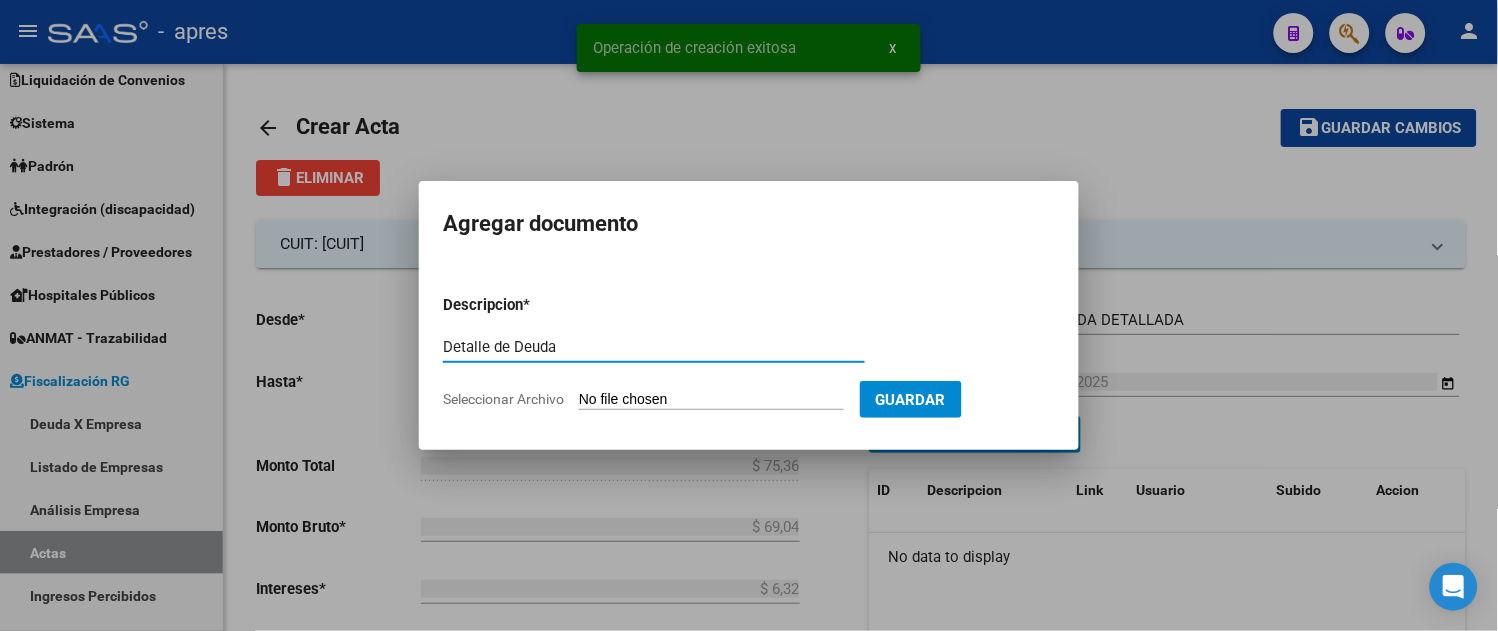 type on "Detalle de Deuda" 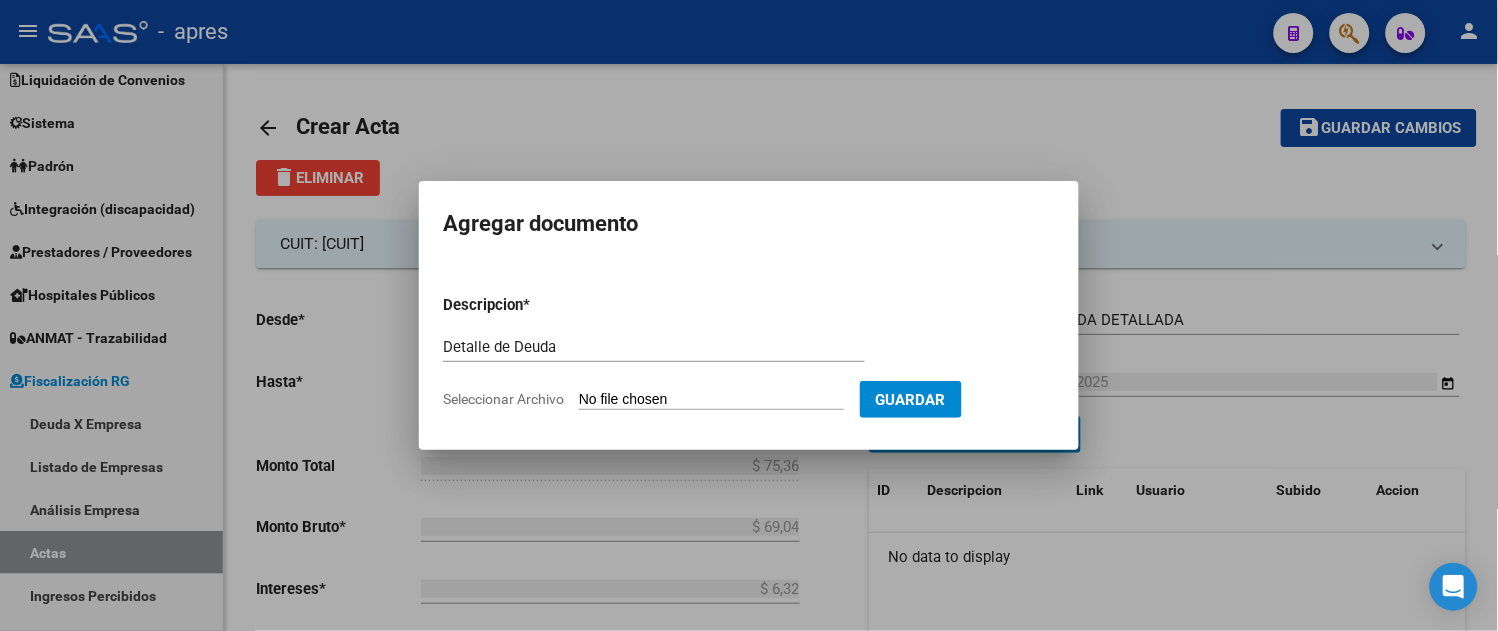 click on "Seleccionar Archivo" at bounding box center (711, 400) 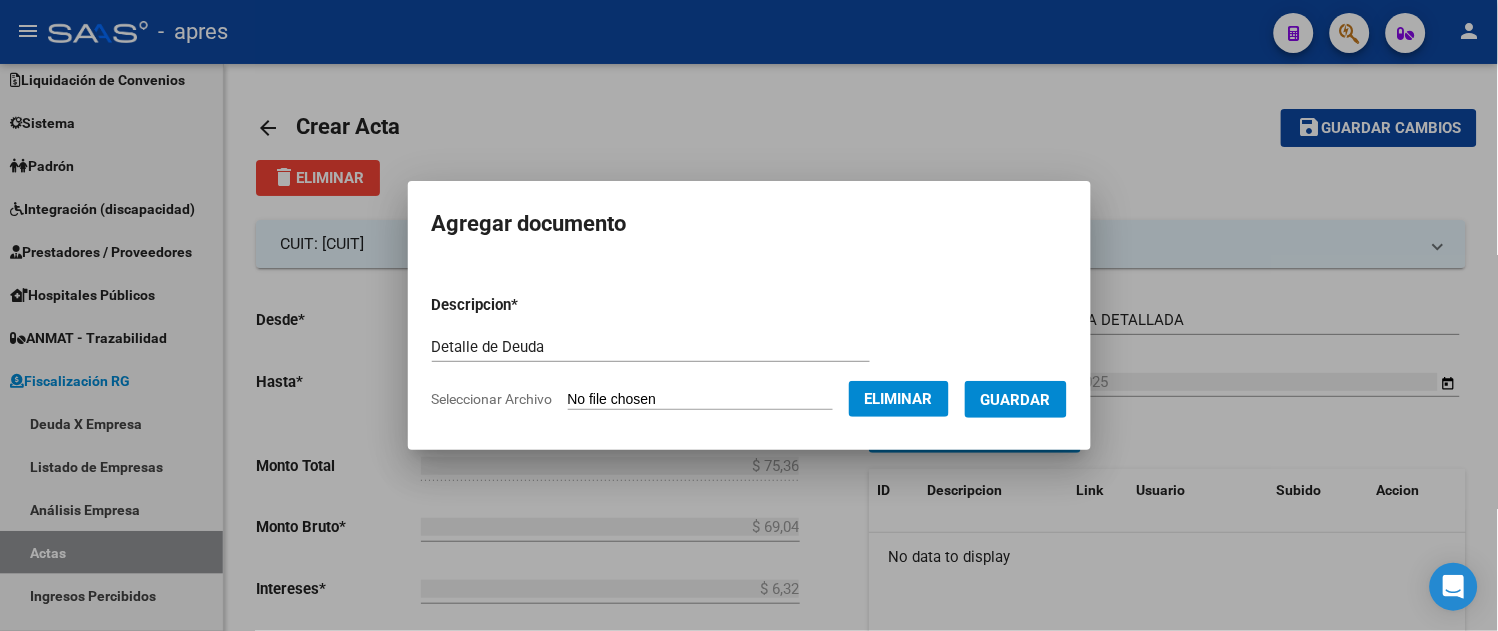 drag, startPoint x: 1044, startPoint y: 415, endPoint x: 1041, endPoint y: 394, distance: 21.213203 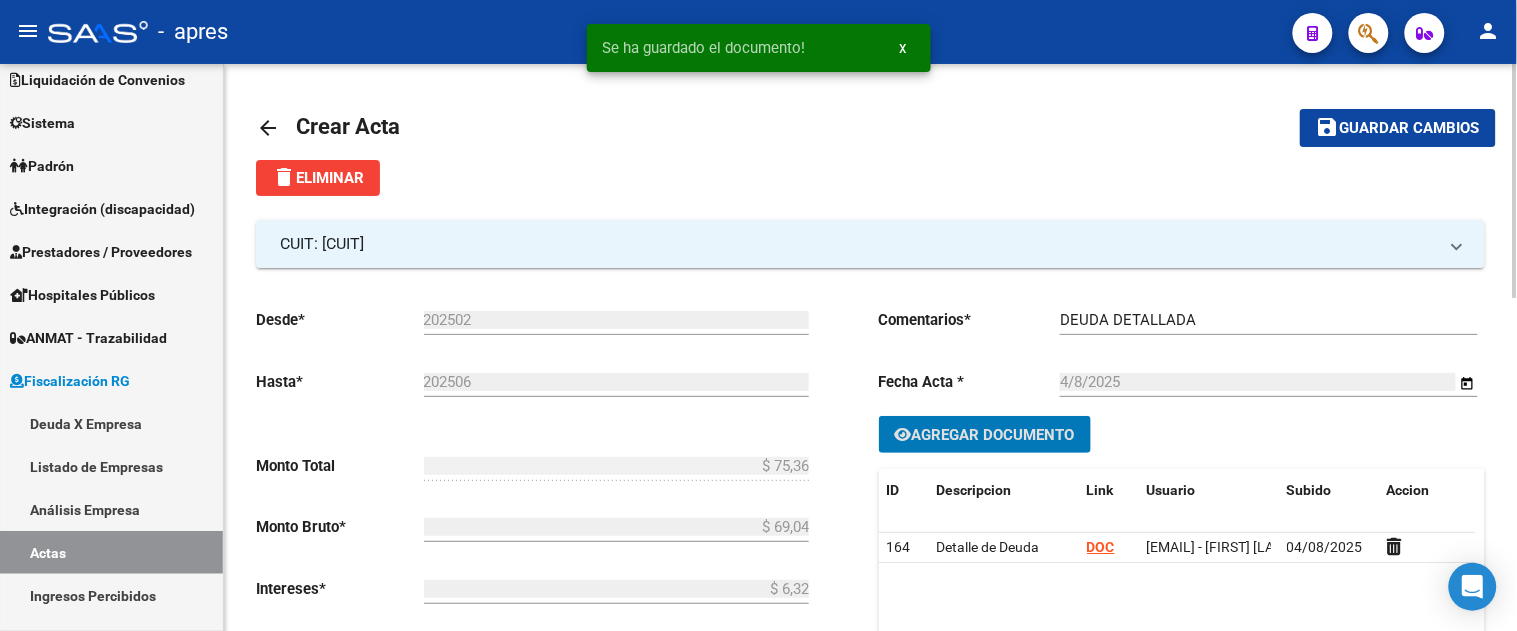 click on "save Guardar cambios" 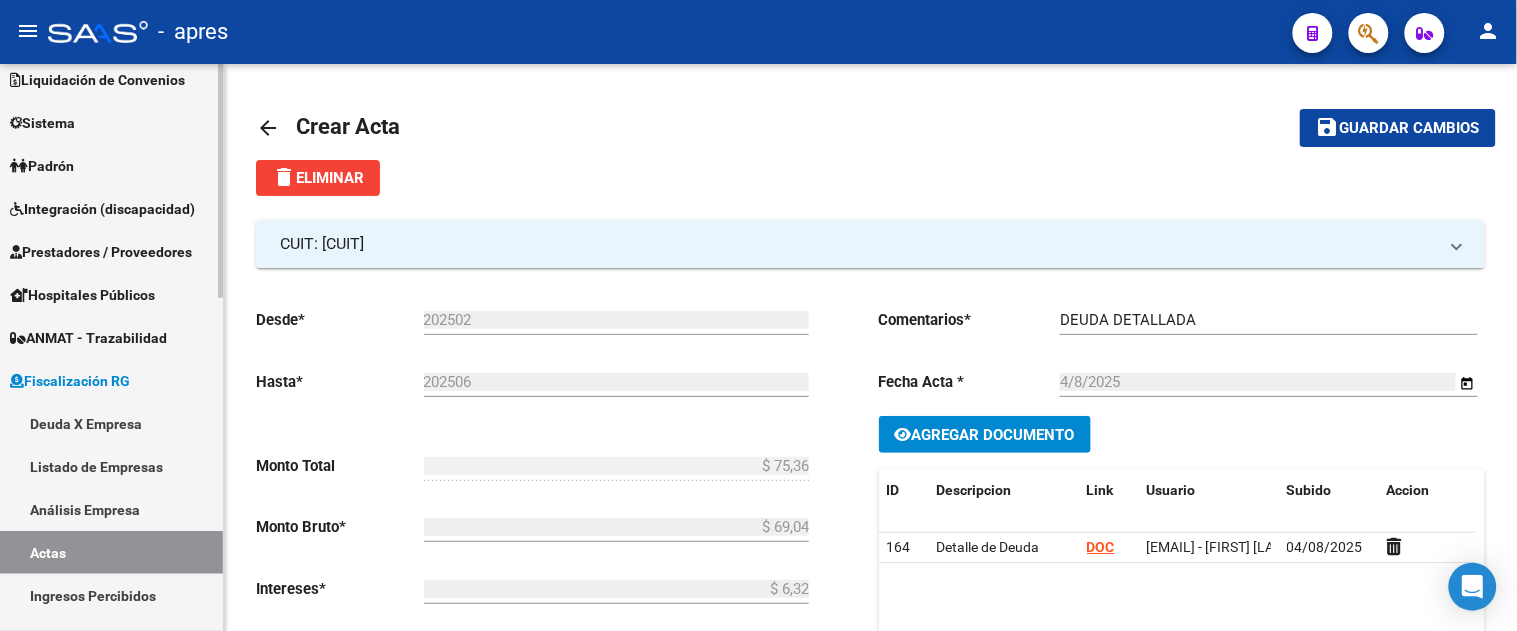 click on "Deuda X Empresa" at bounding box center (111, 423) 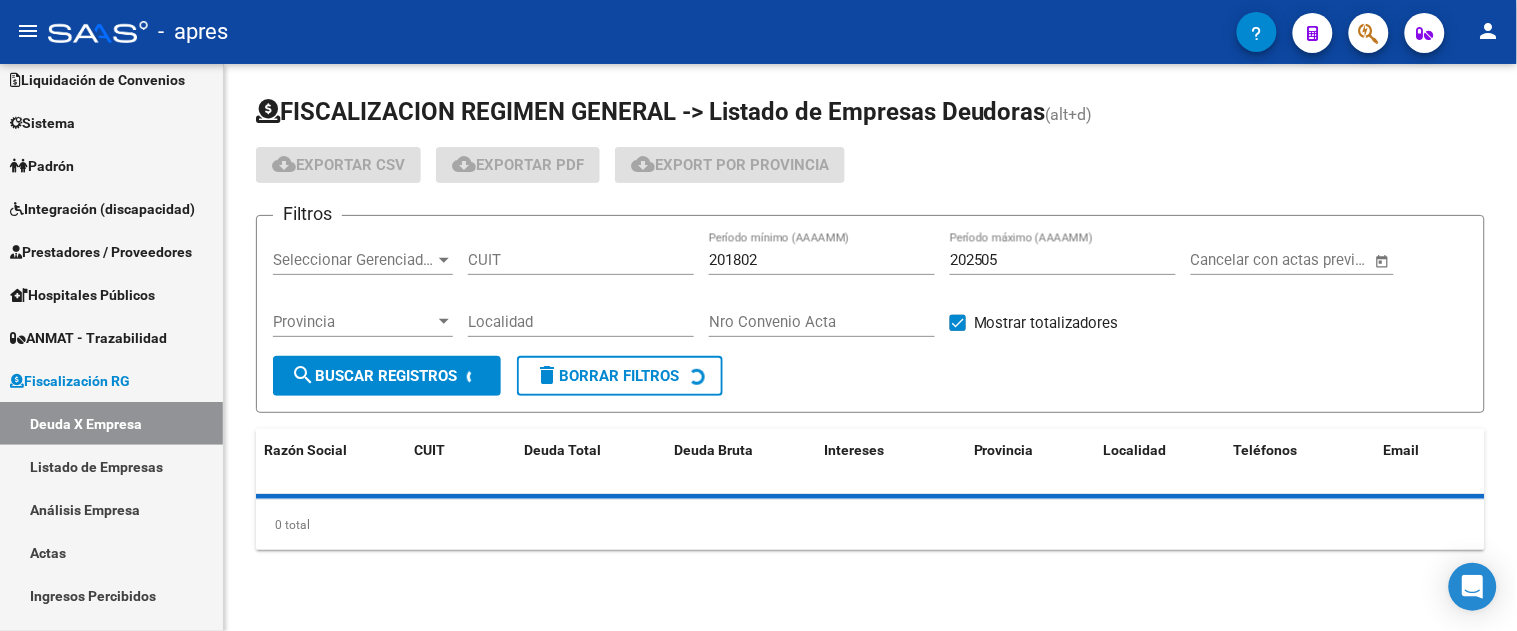 click on "CUIT" at bounding box center [581, 260] 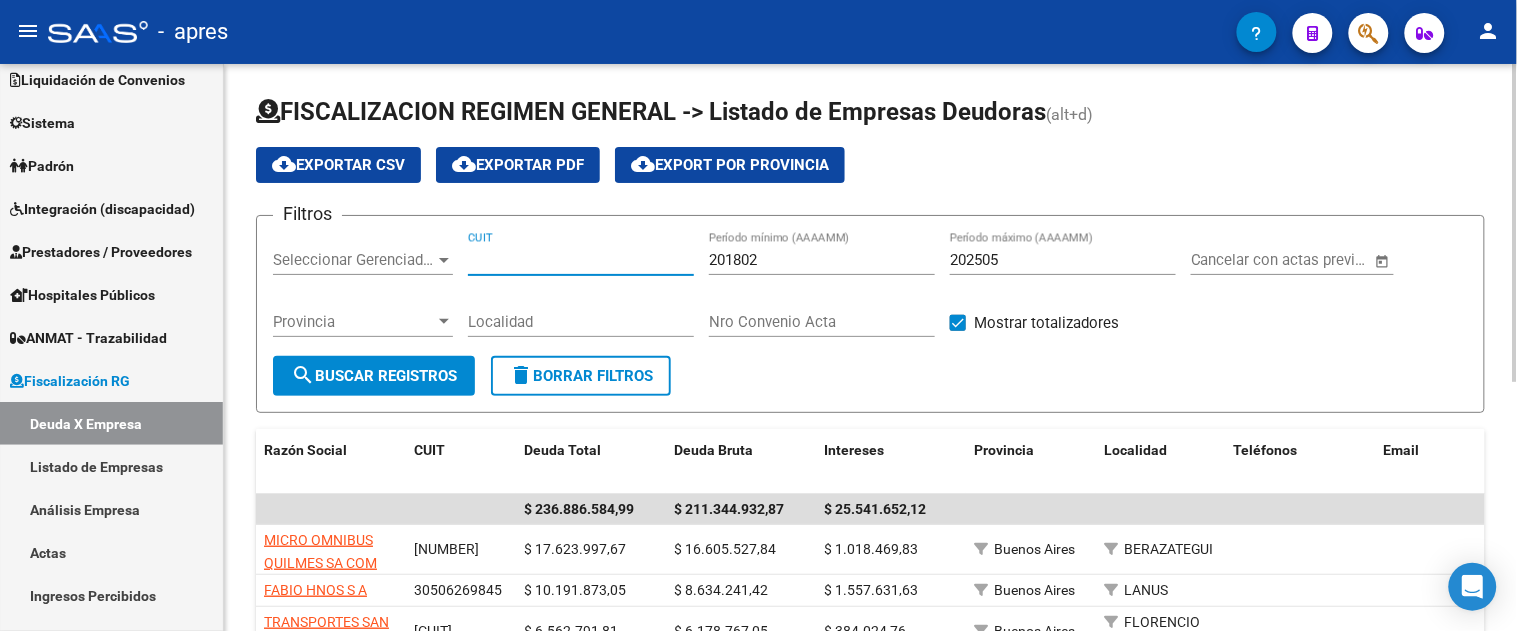 paste on "CUIT: [NUMBER]" 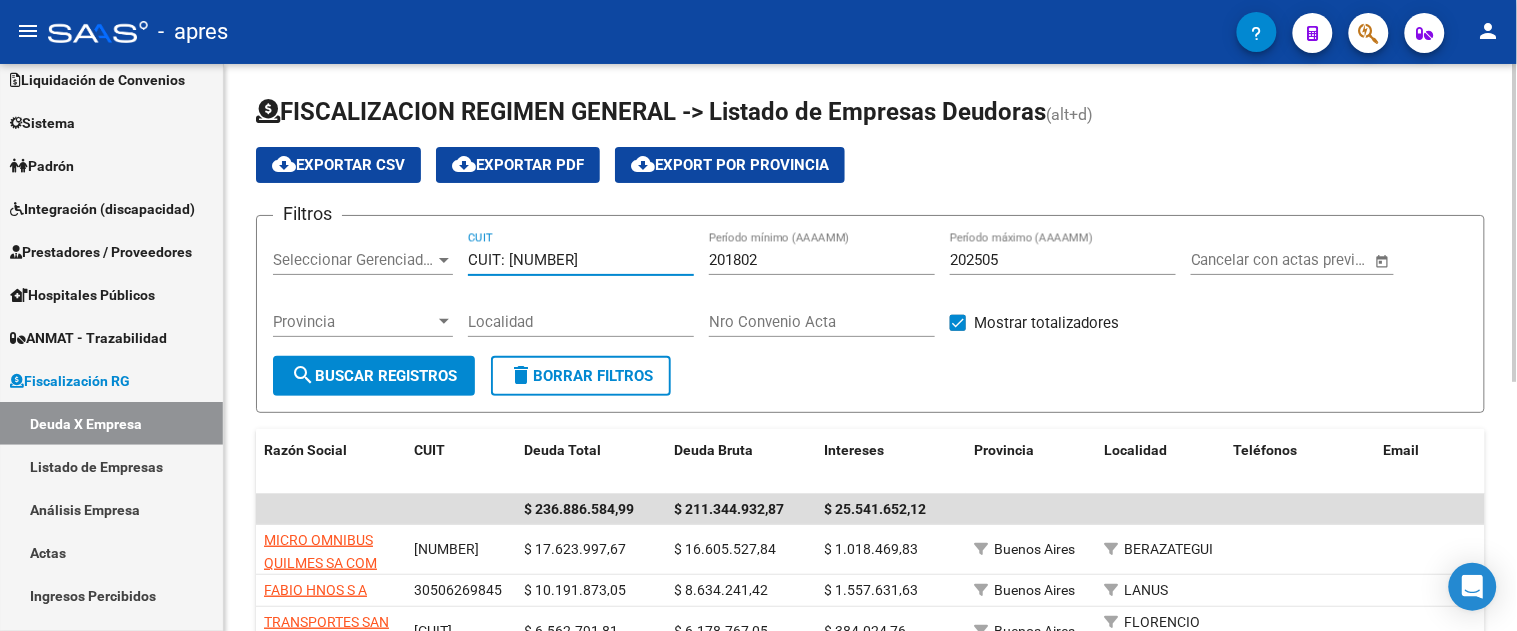 type on "CUIT: [NUMBER]" 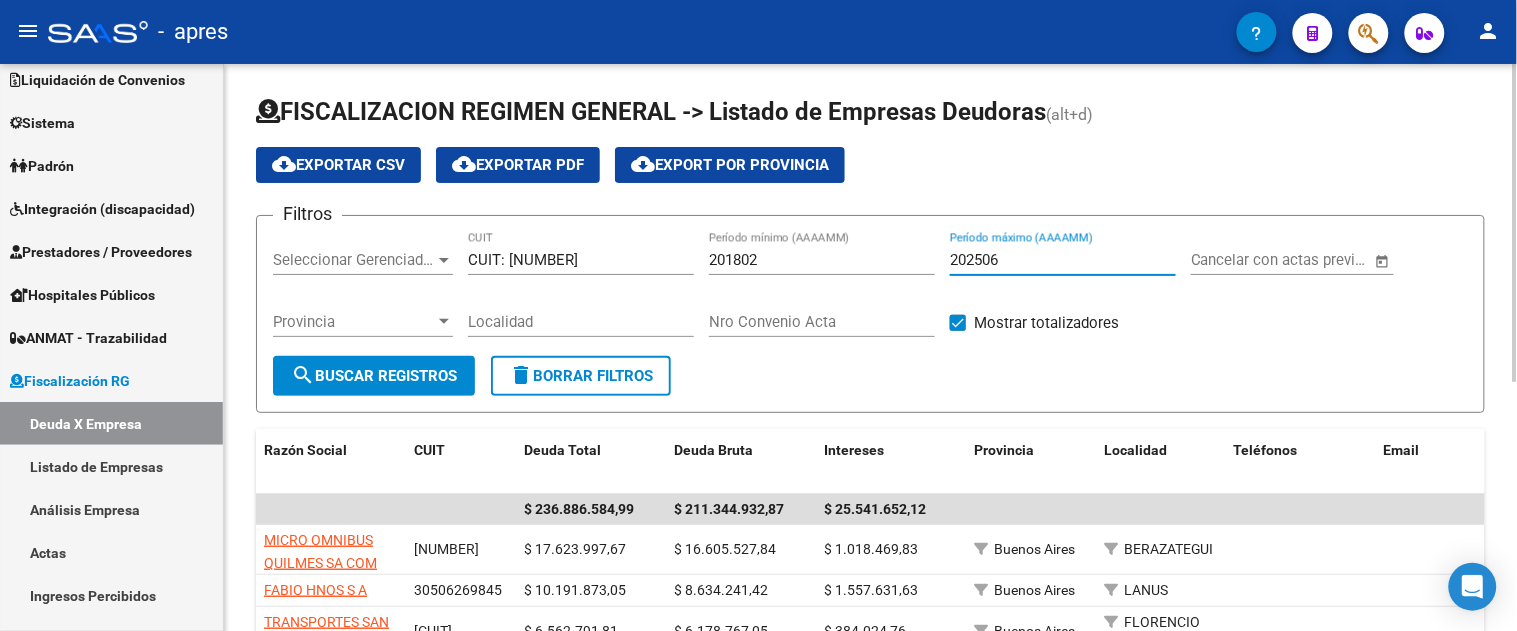 type on "202506" 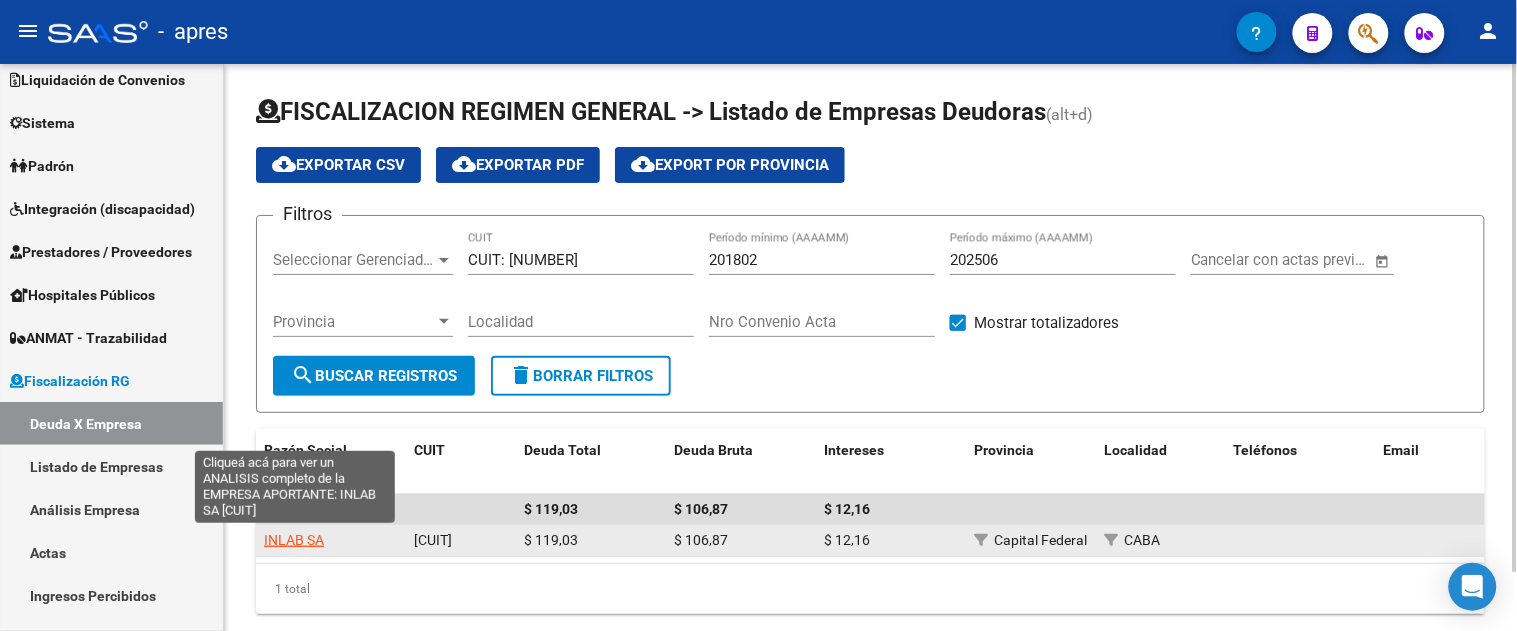 click on "INLAB SA" 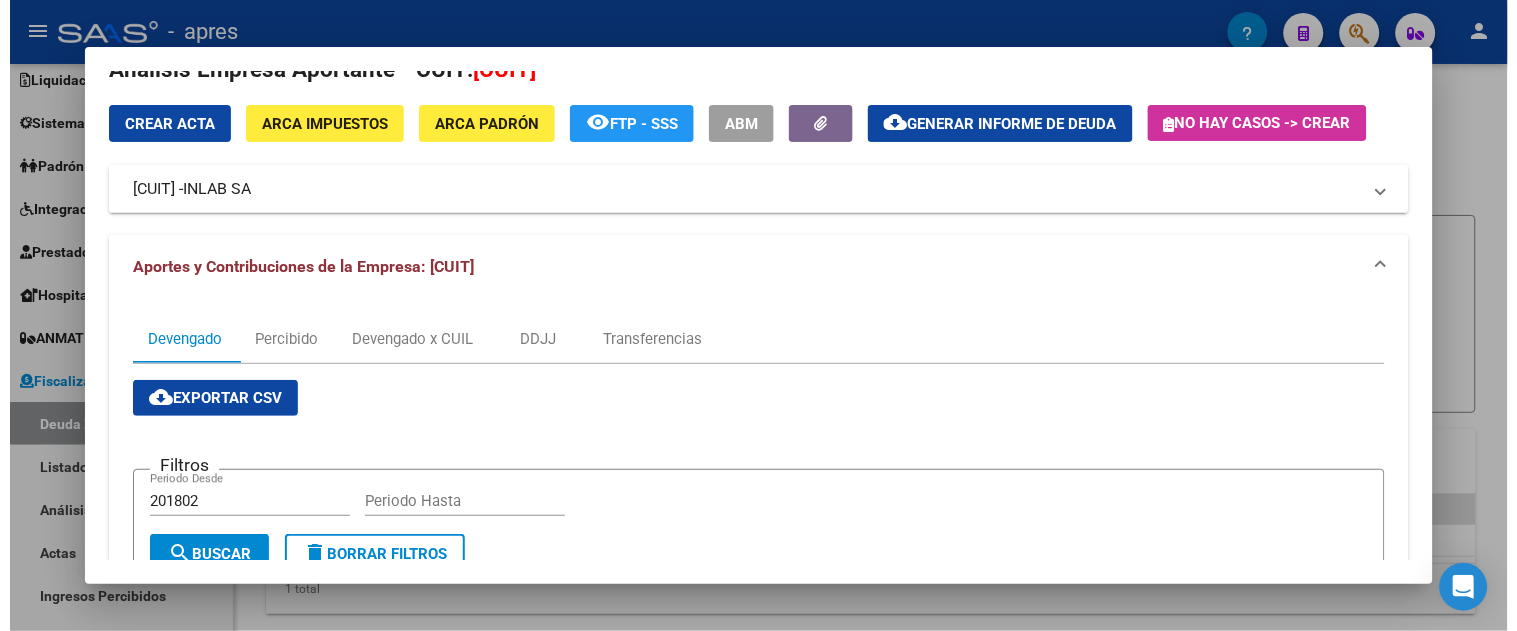 scroll, scrollTop: 0, scrollLeft: 0, axis: both 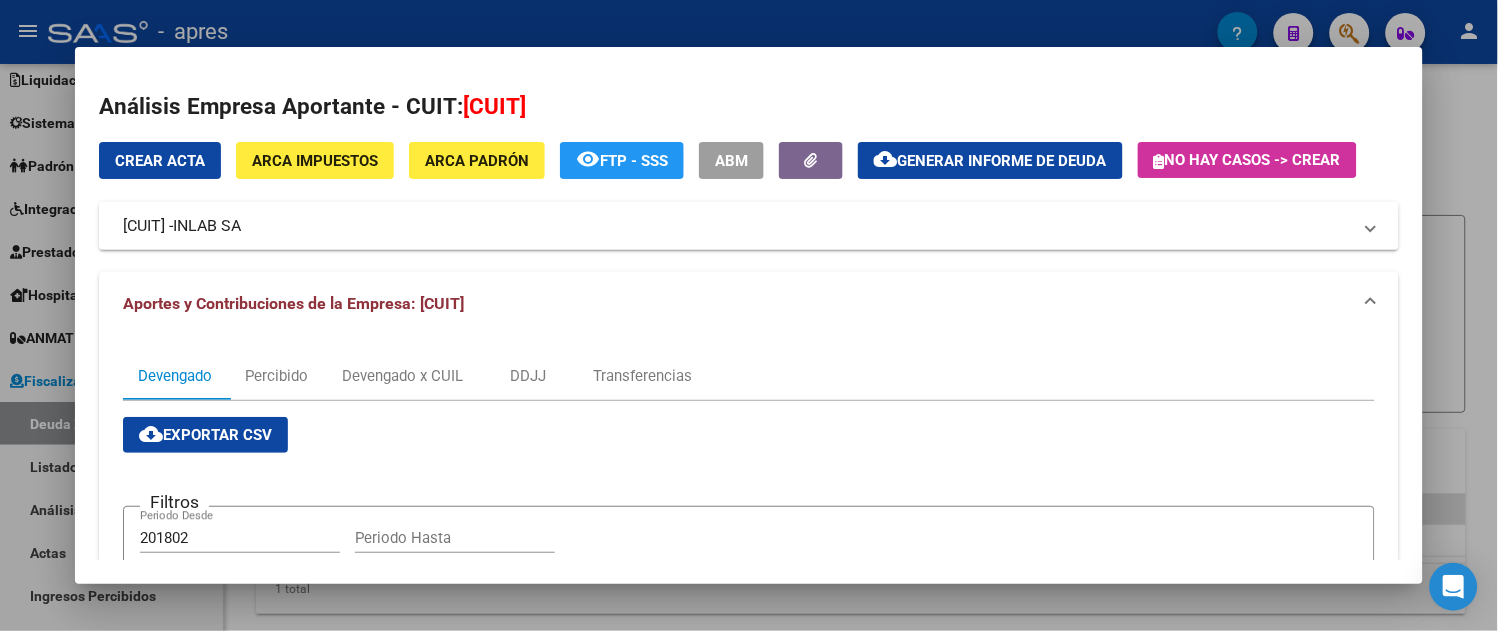 click on "Generar informe de deuda" 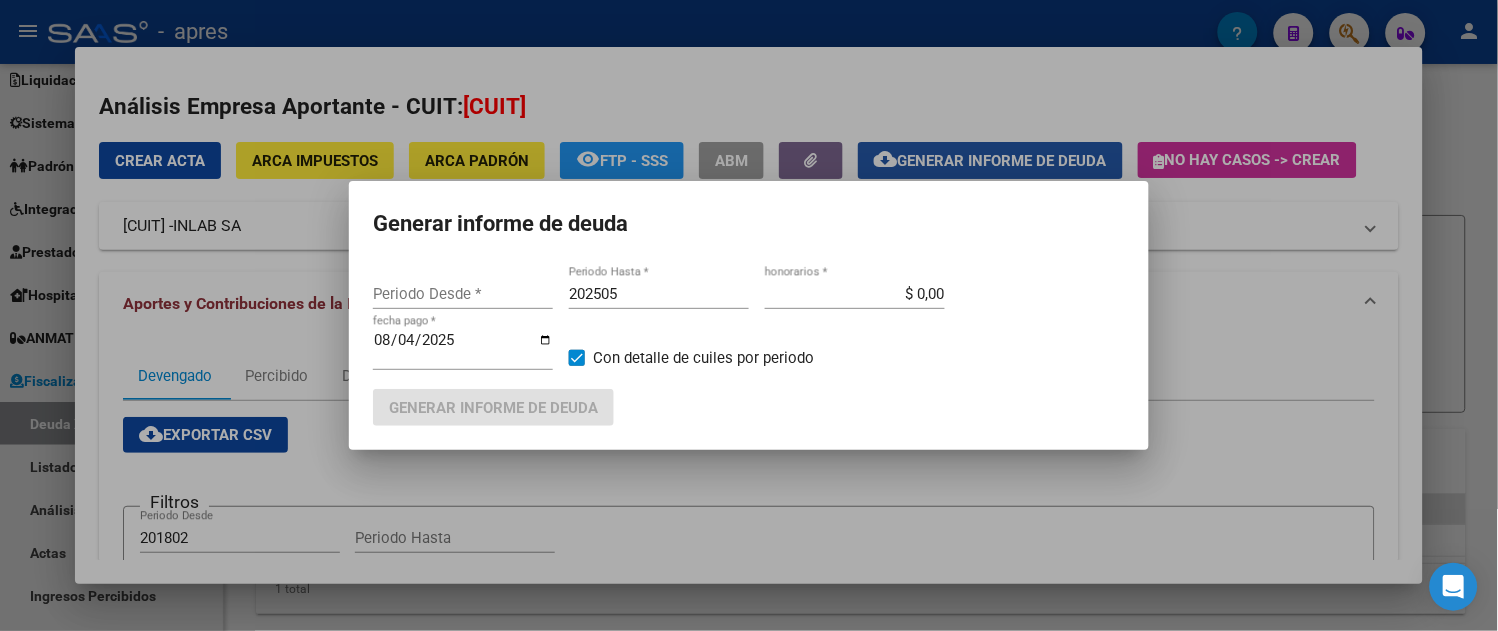 type on "201802" 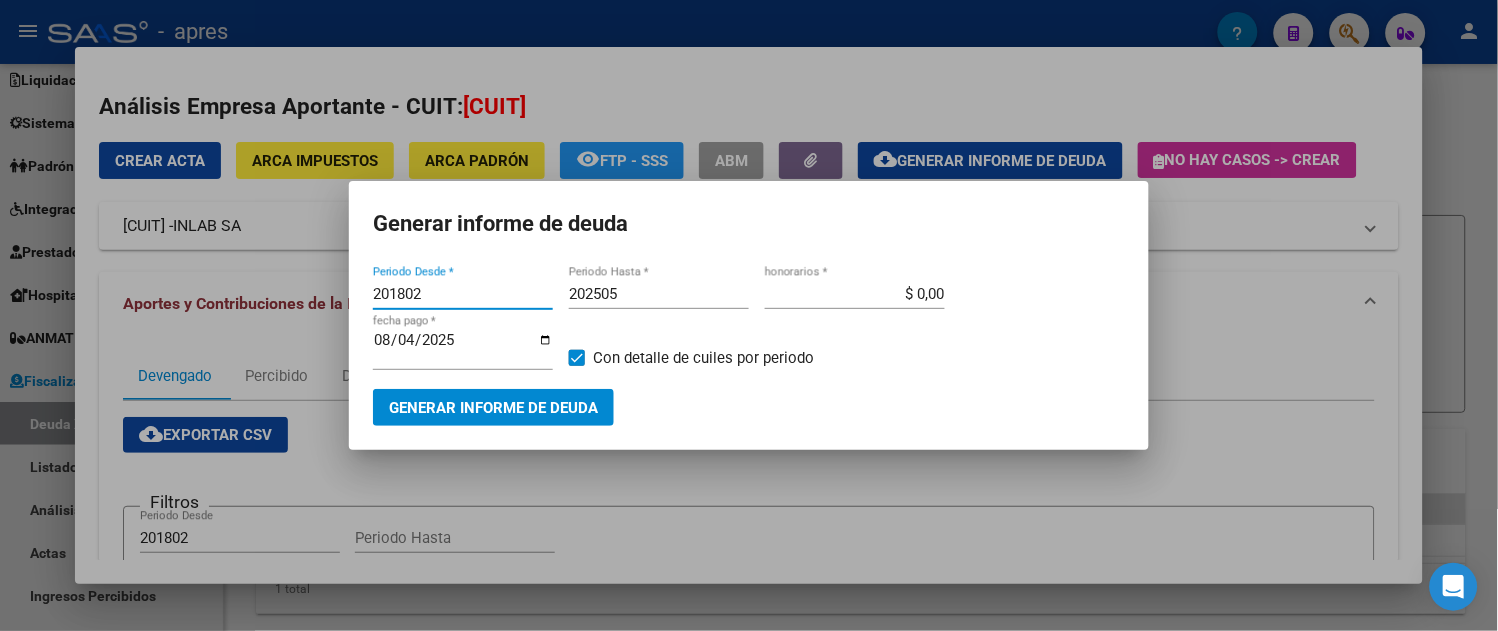 click on "202505" at bounding box center [659, 294] 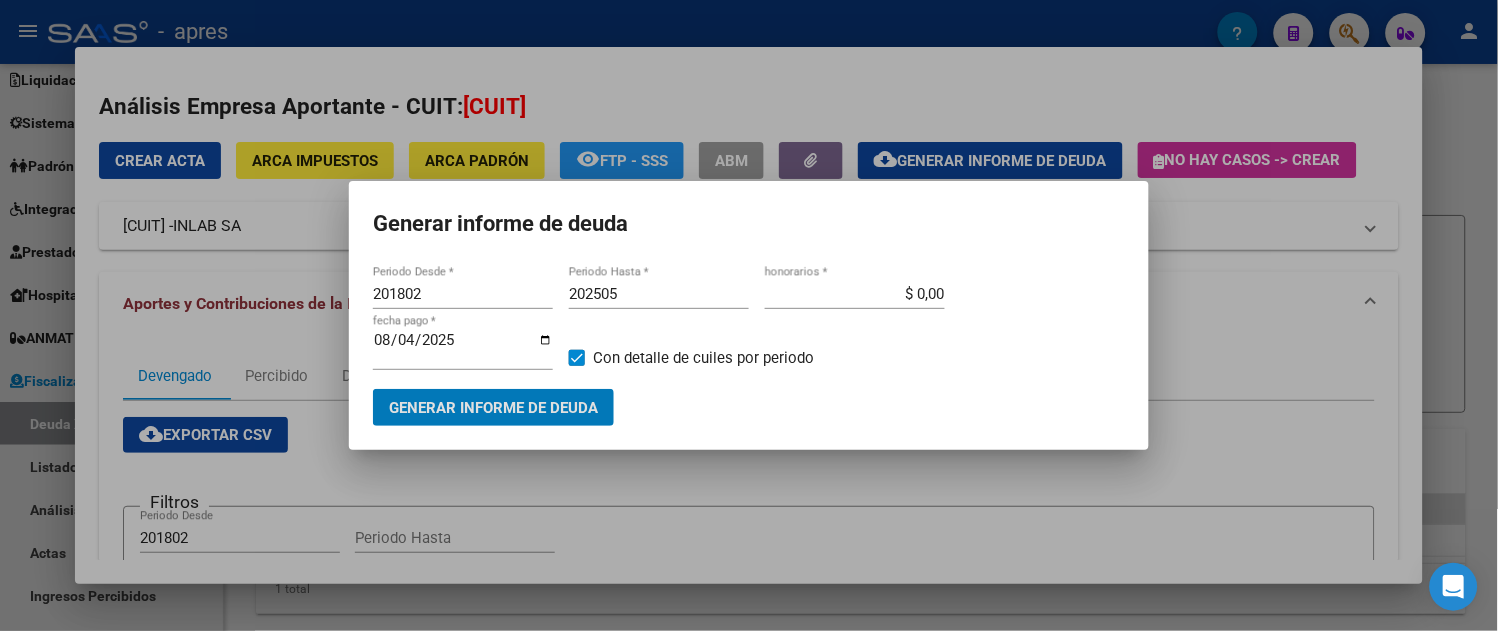 click on "202505" at bounding box center (659, 294) 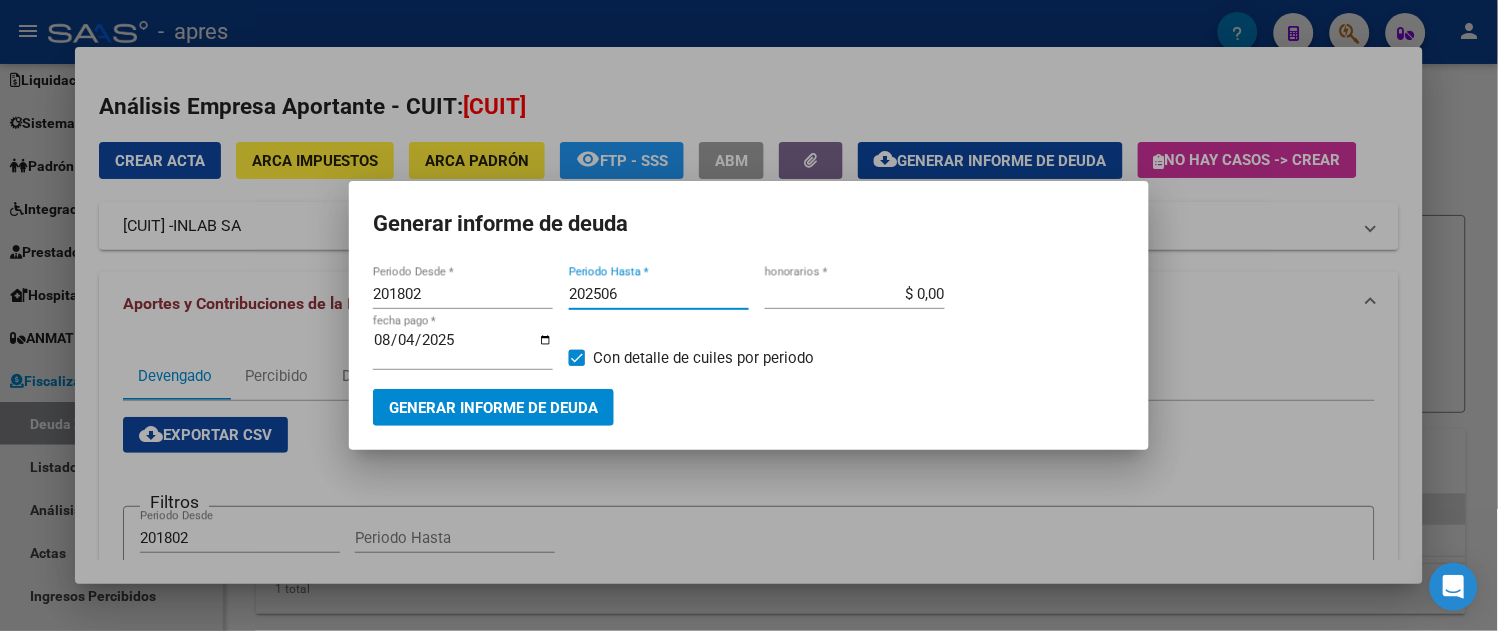 type on "202506" 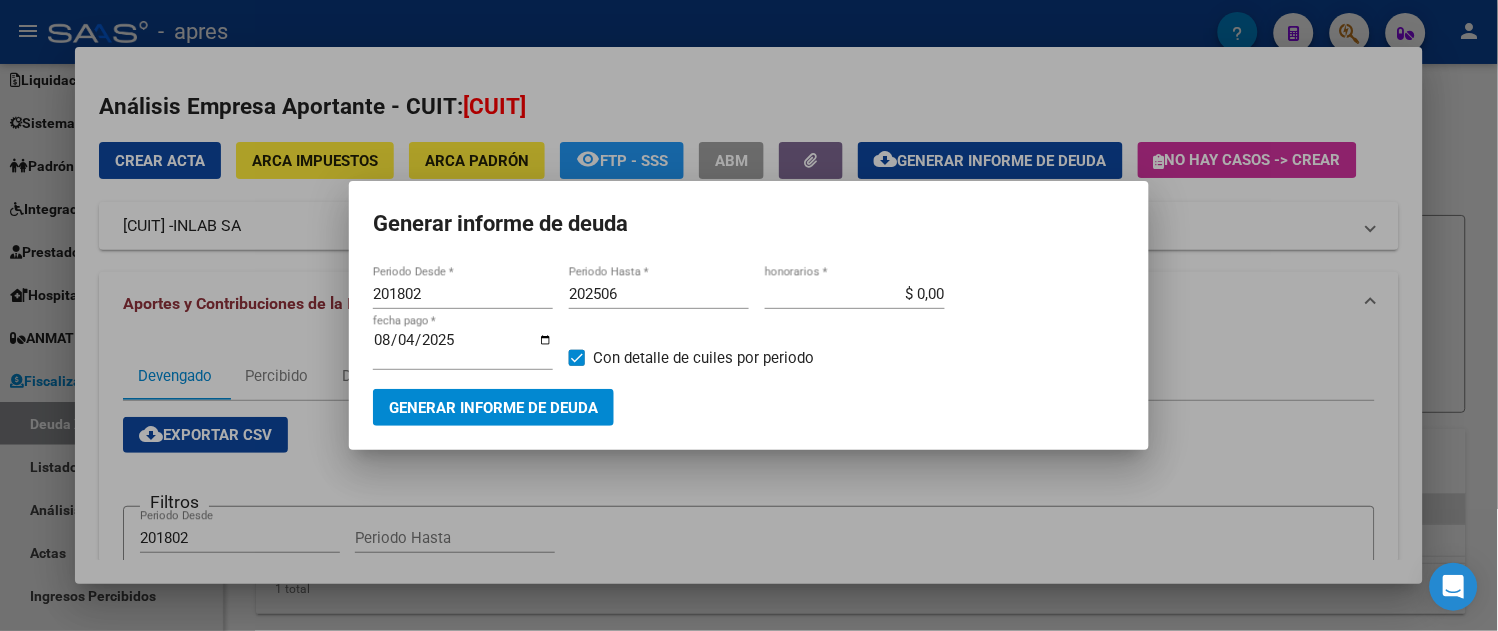 click on "Generar informe de deuda" at bounding box center (493, 408) 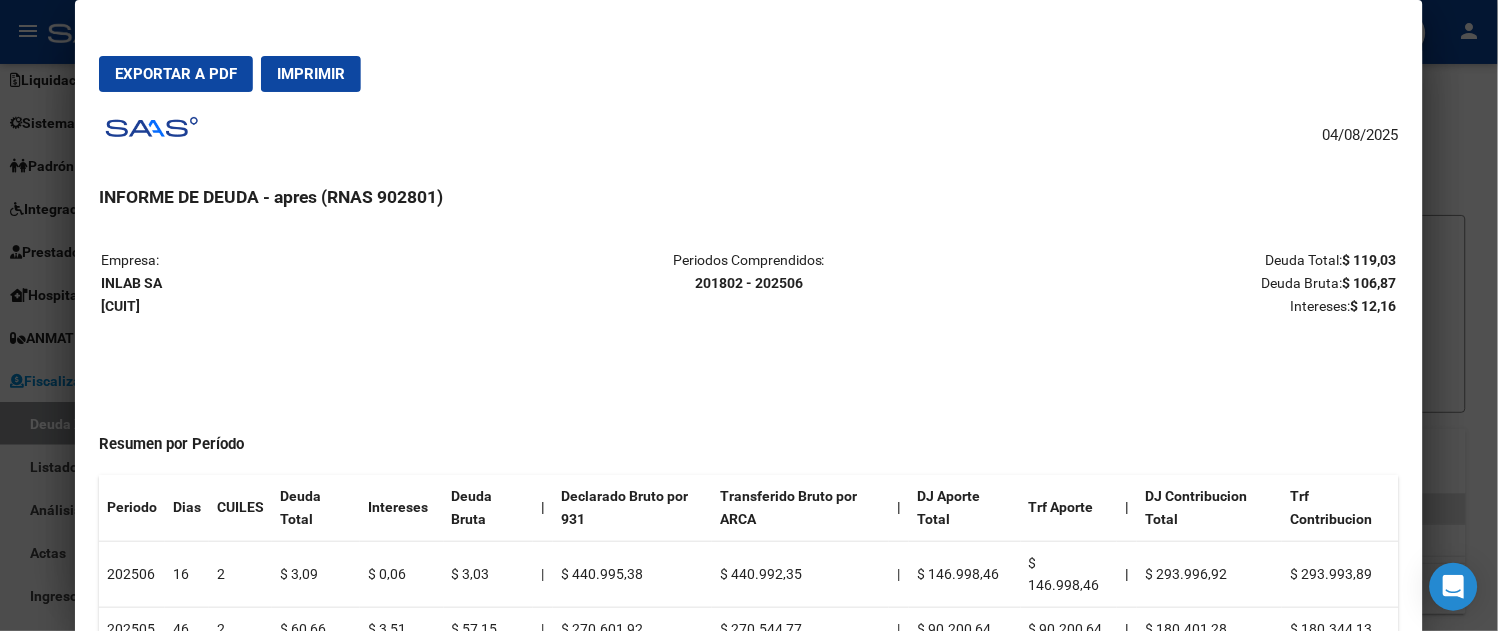 click on "Exportar a PDF" at bounding box center [176, 74] 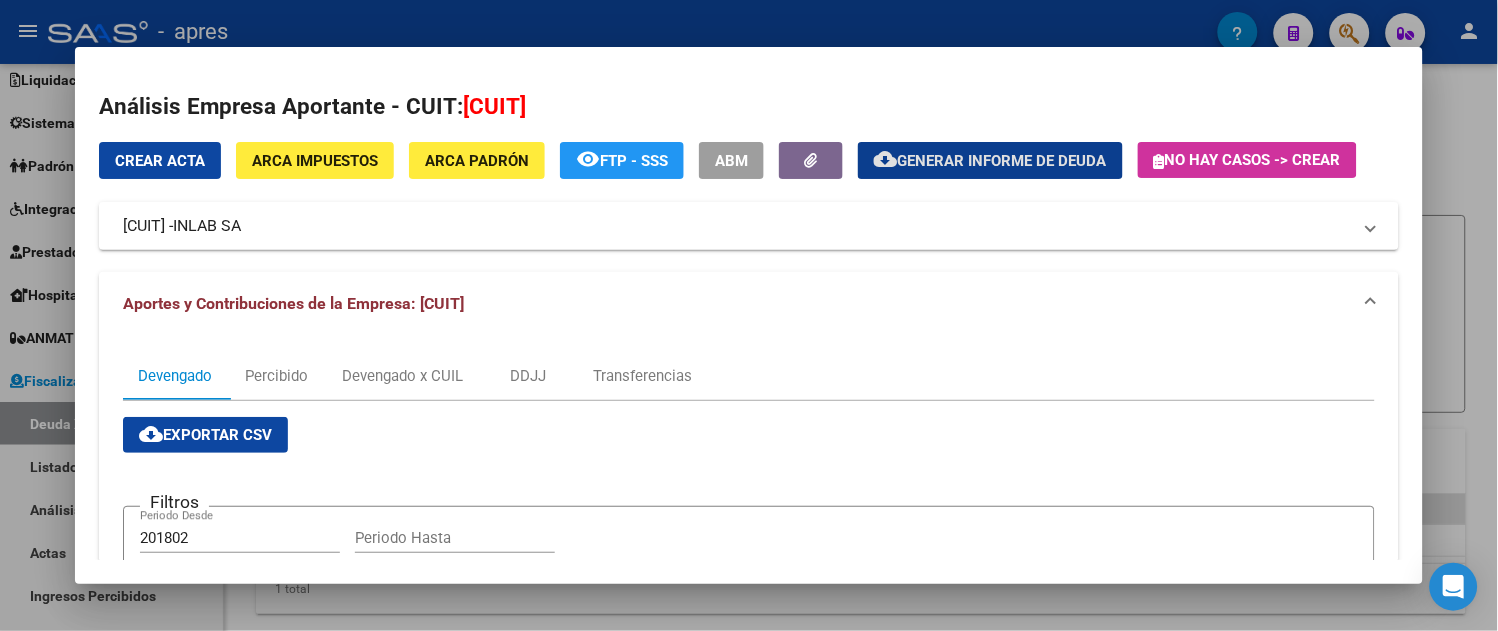 click on "Crear Acta" at bounding box center [160, 161] 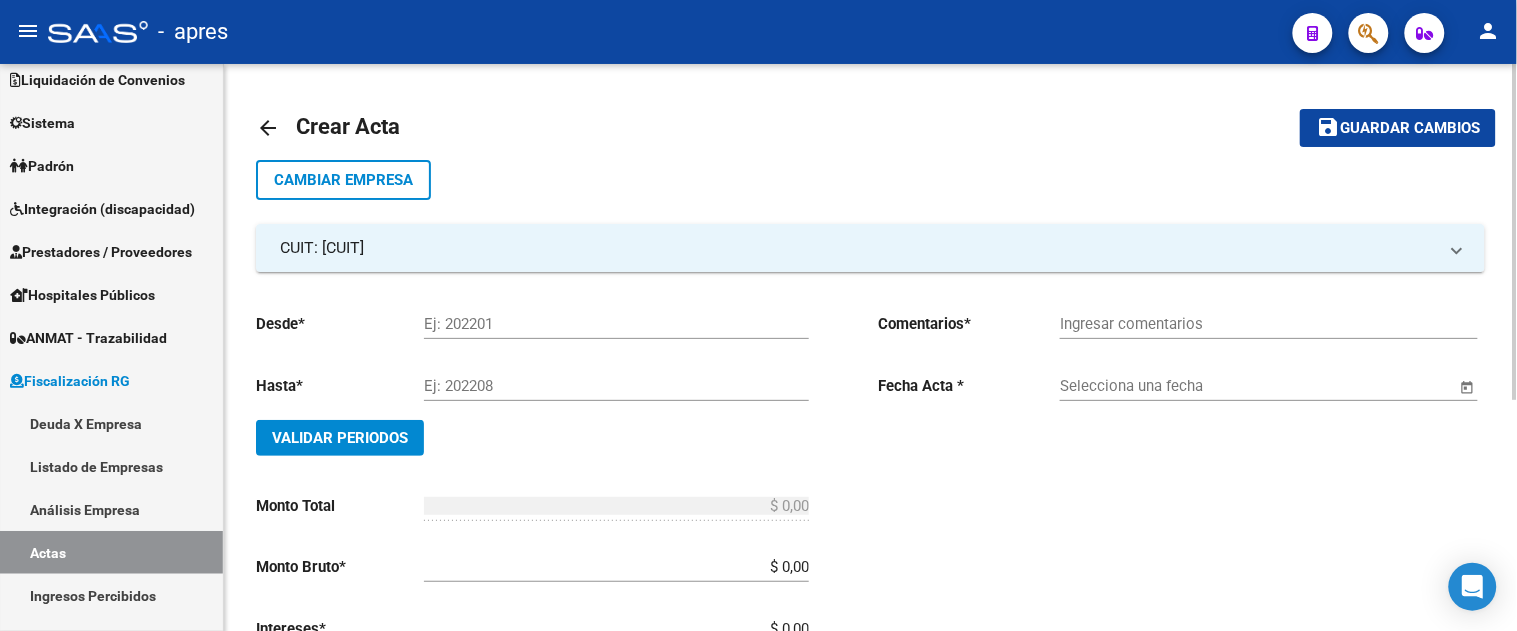 click on "Ej: 202201" at bounding box center [616, 324] 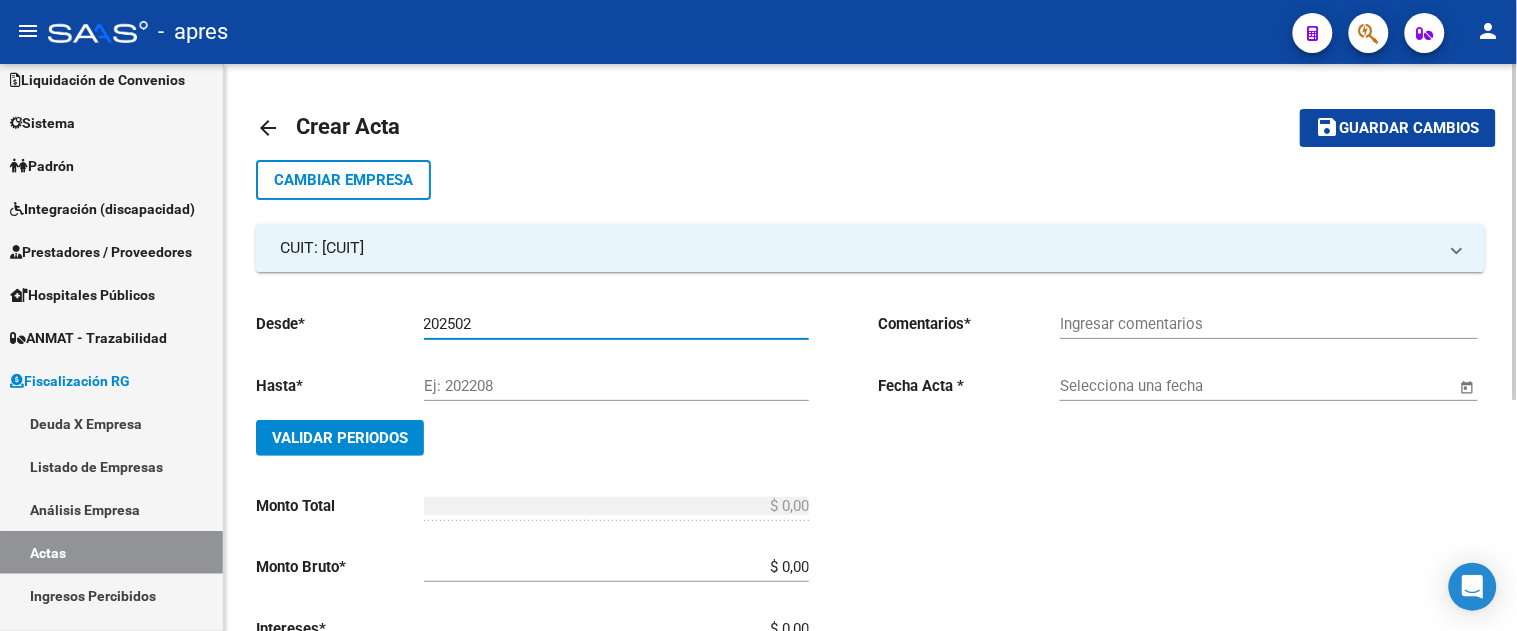 type on "202502" 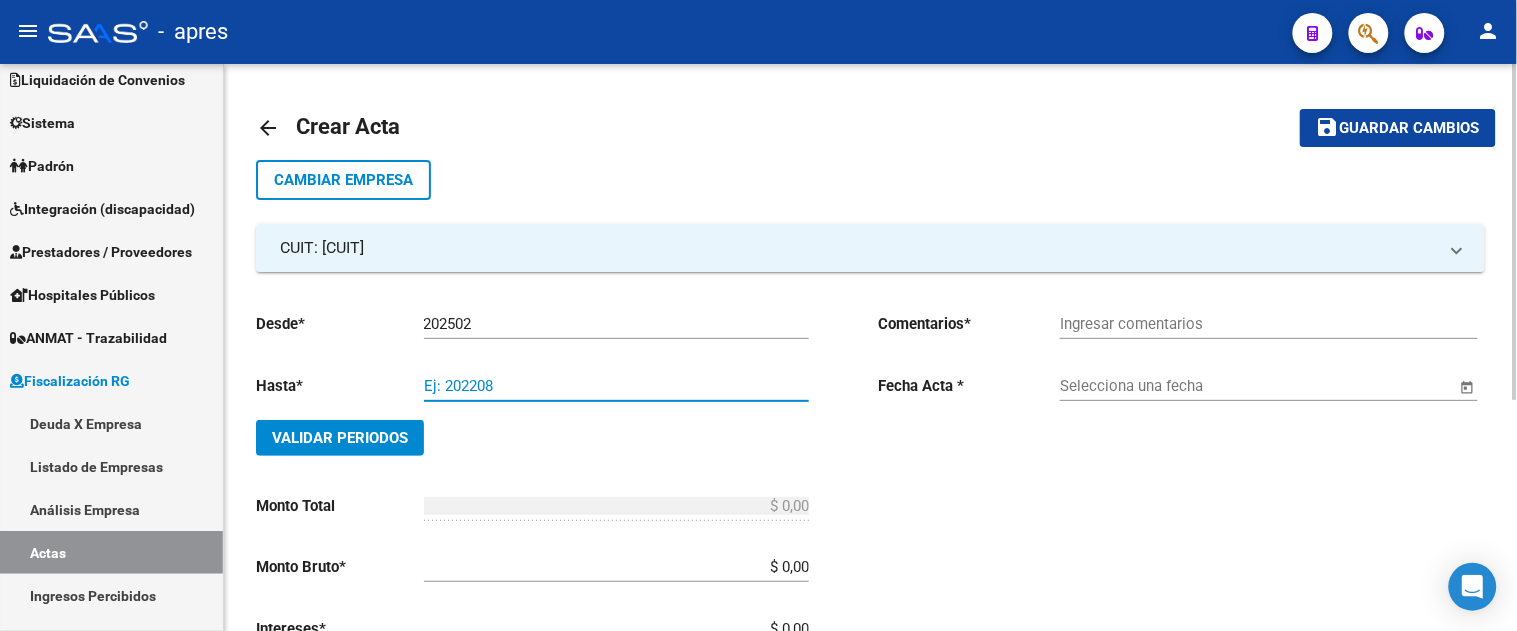 type 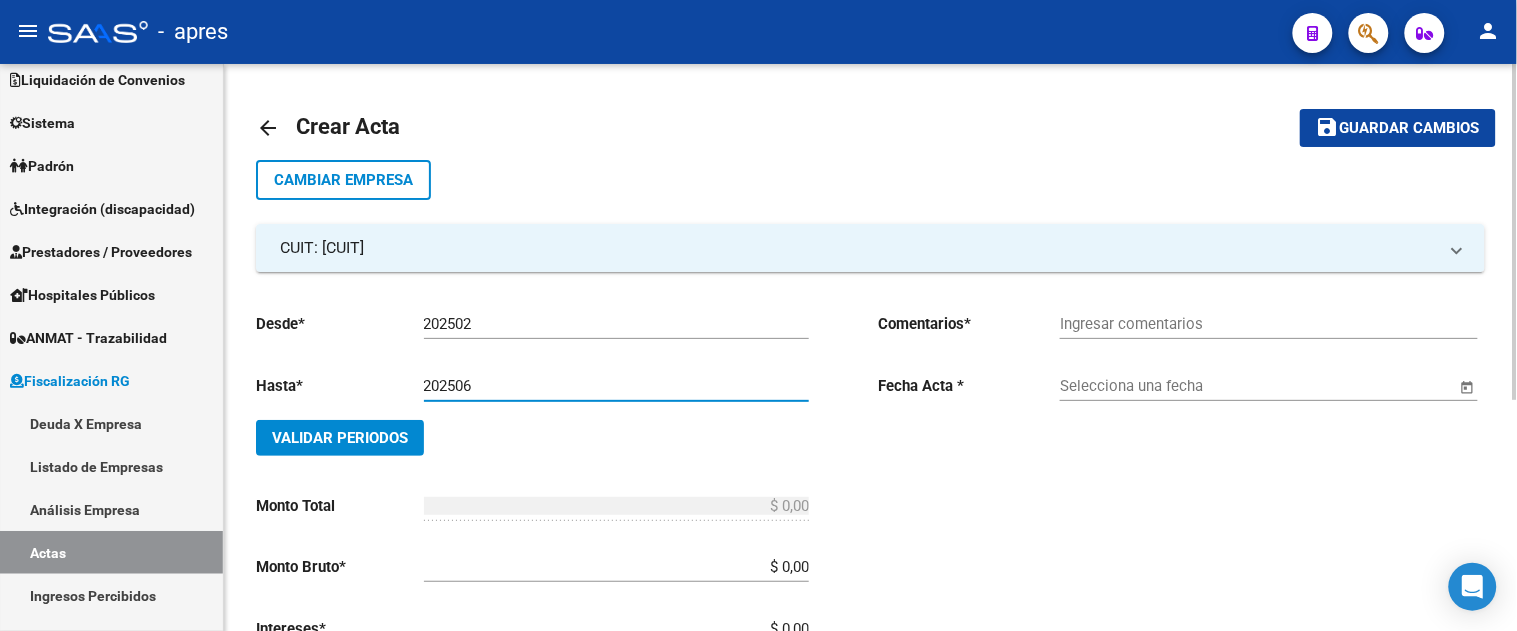 type on "202506" 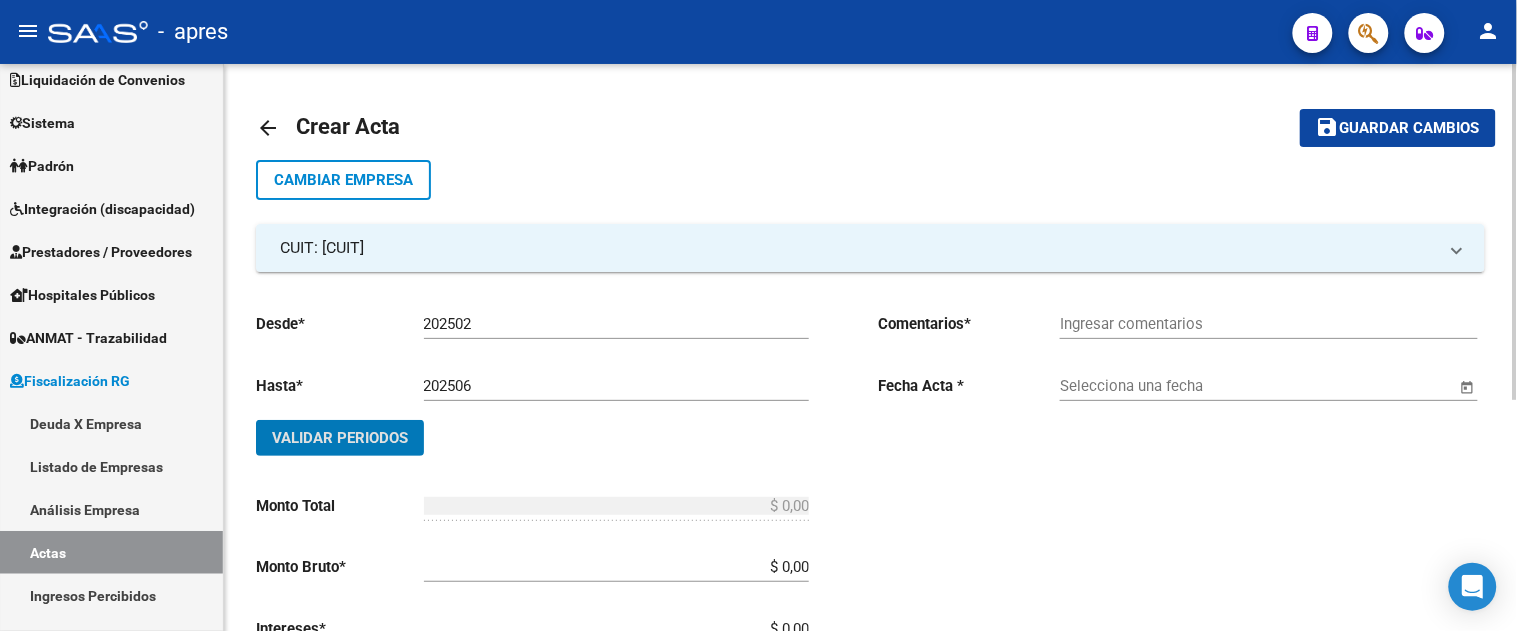 click on "Validar Periodos" 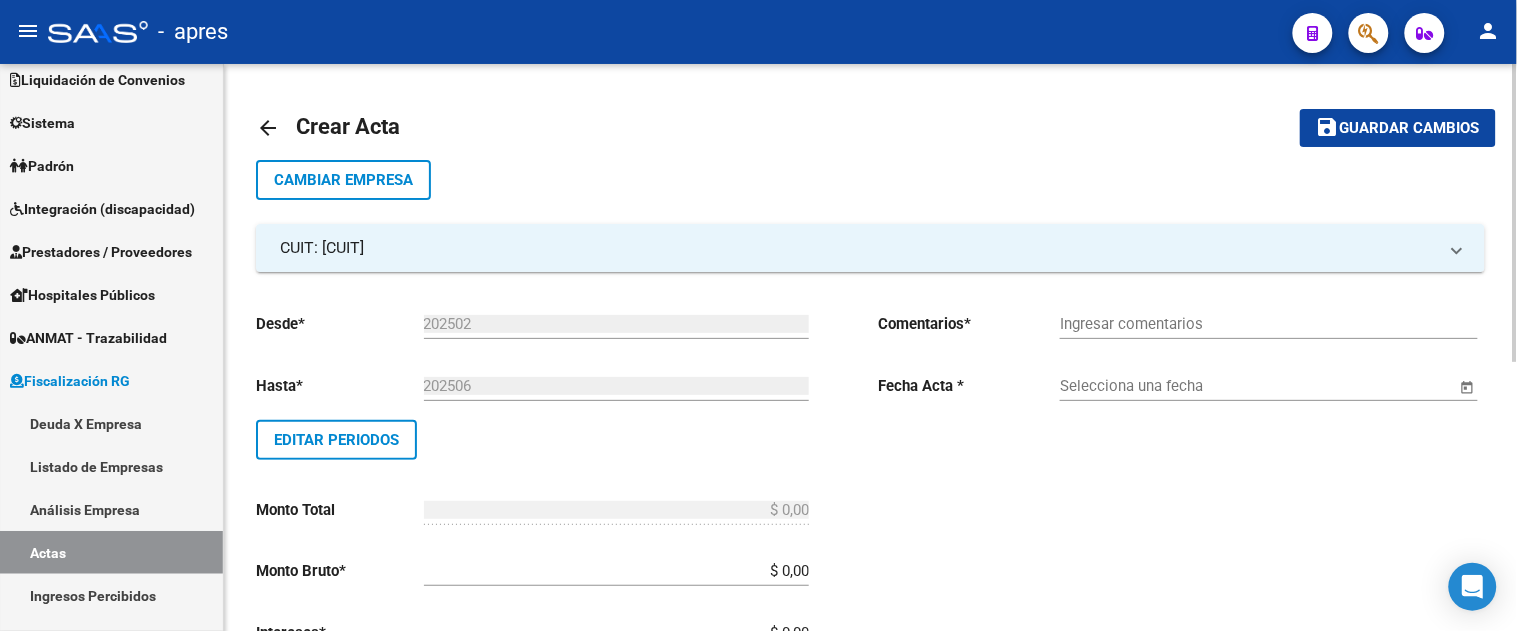 type 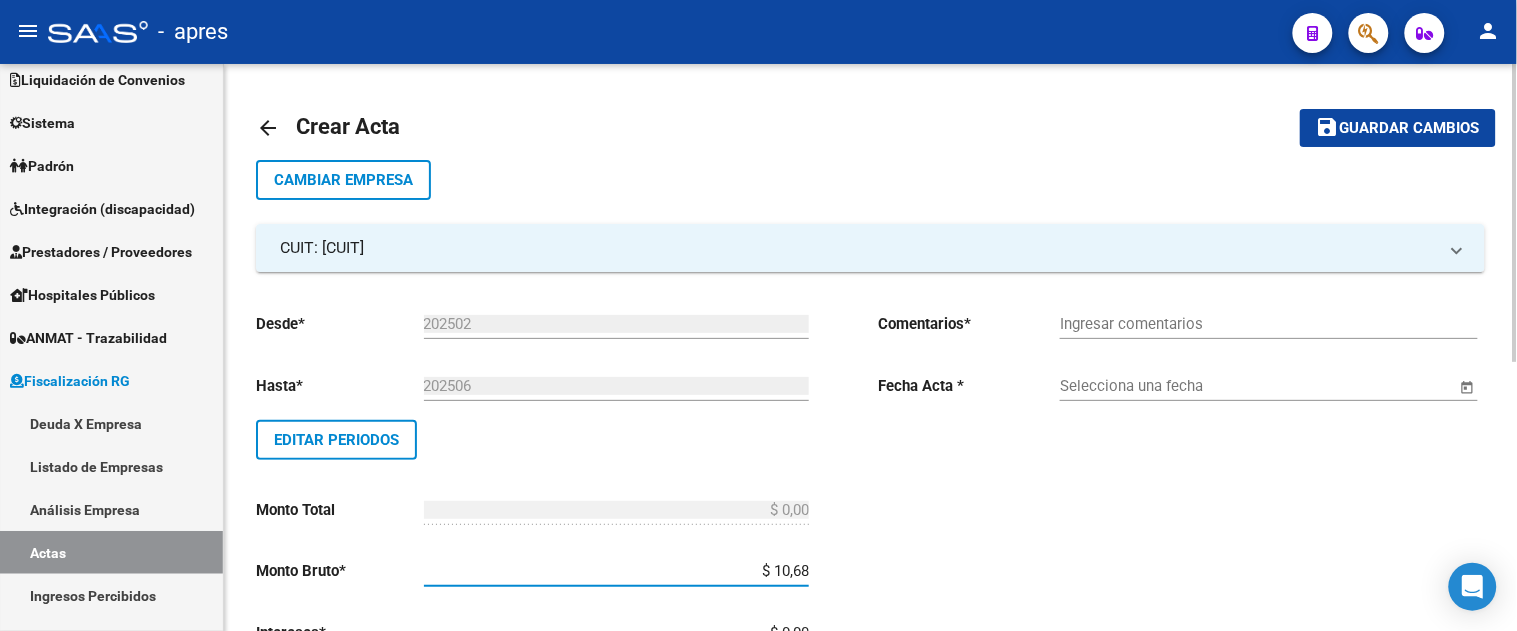 type on "$ 106,87" 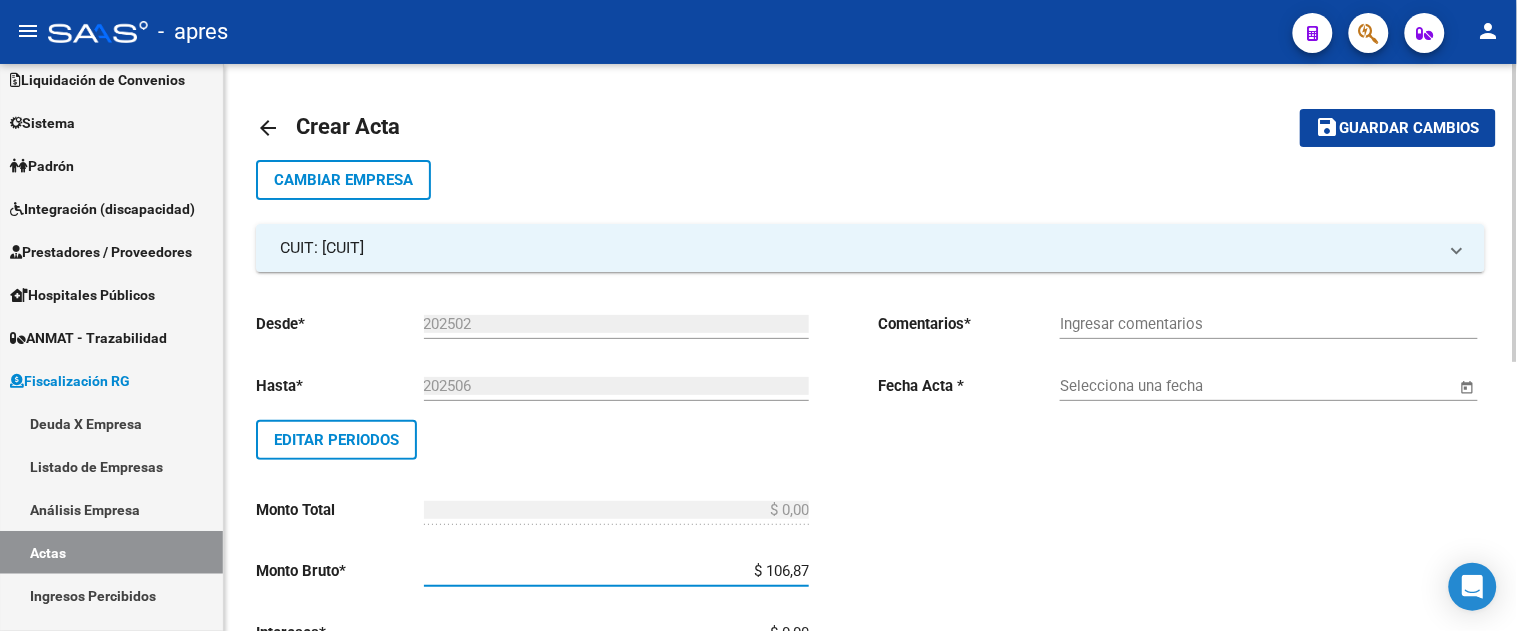 type on "$ 106,87" 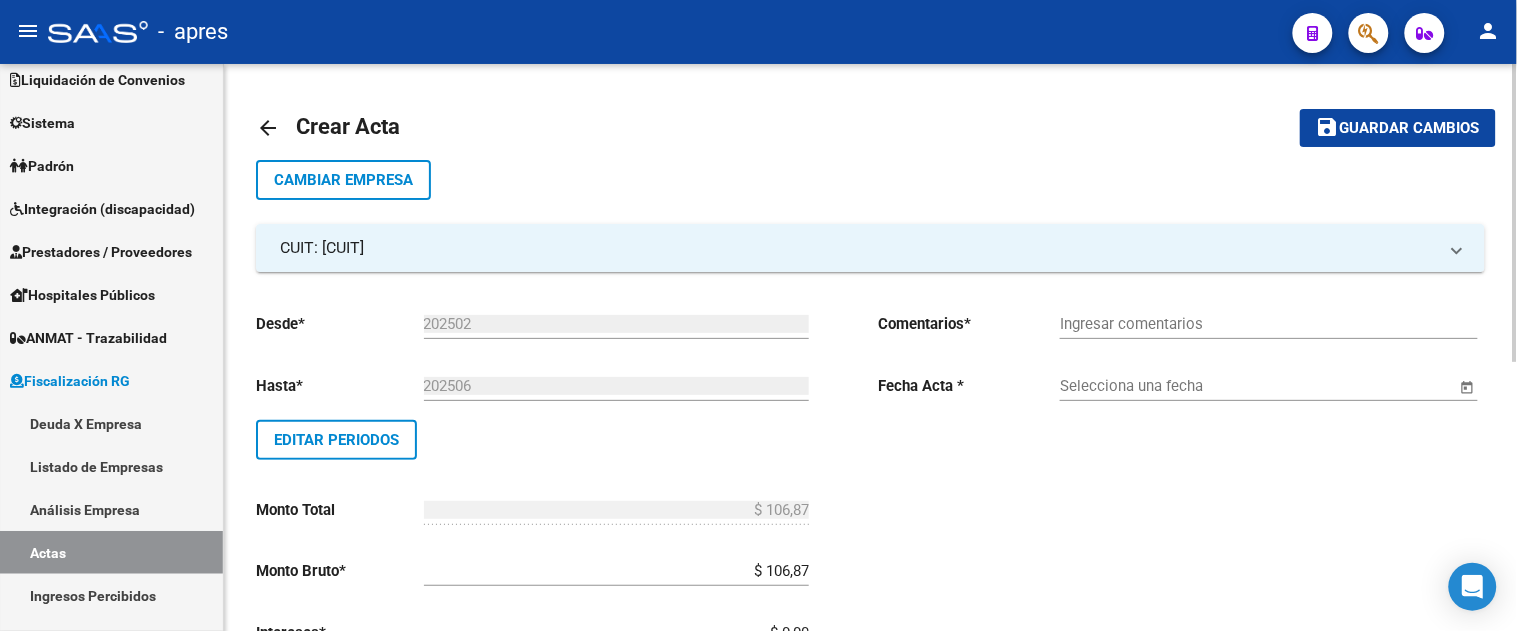 scroll, scrollTop: 8, scrollLeft: 0, axis: vertical 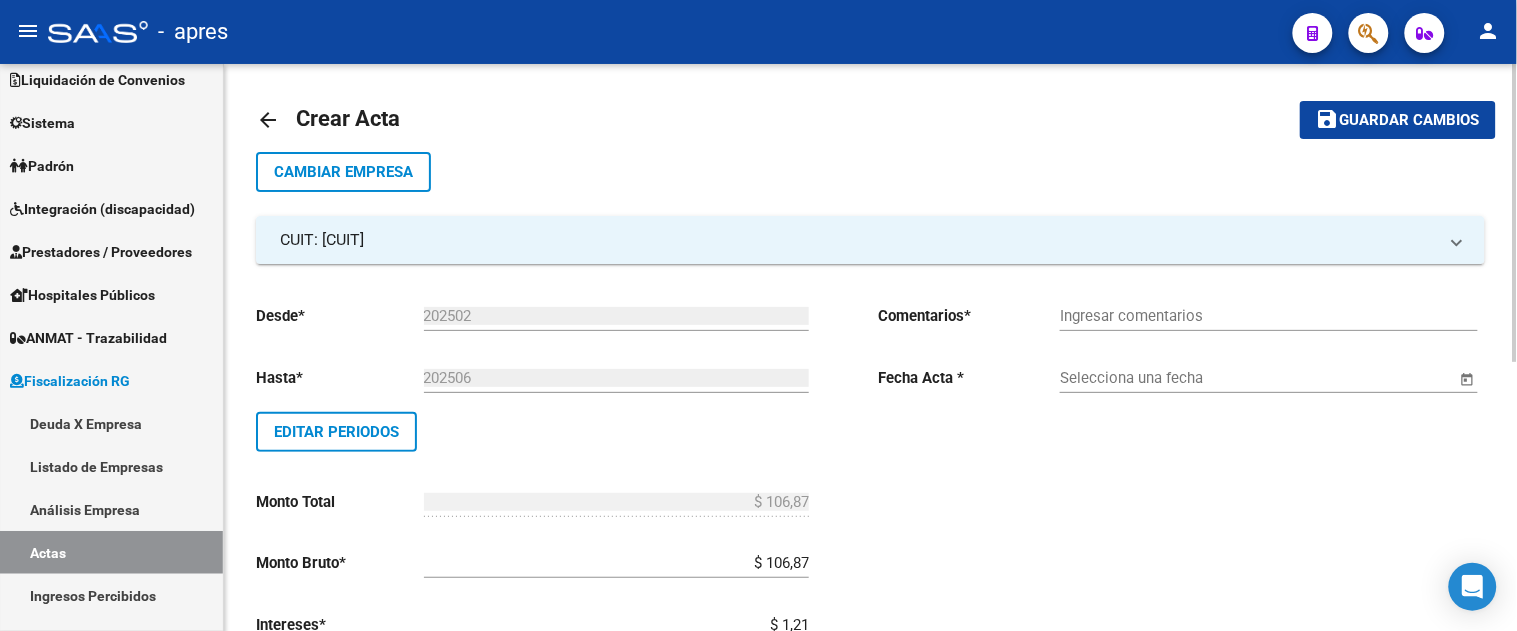 type on "$ 12,16" 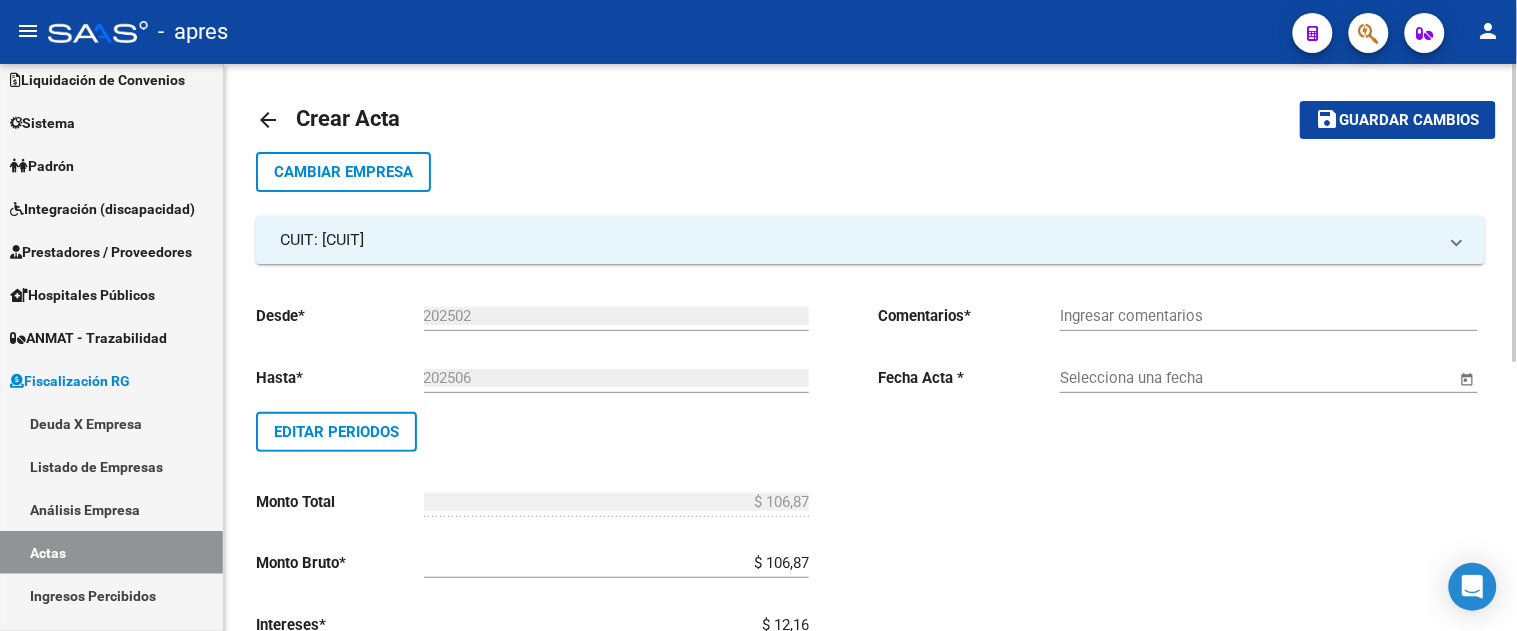 type on "$ 119,03" 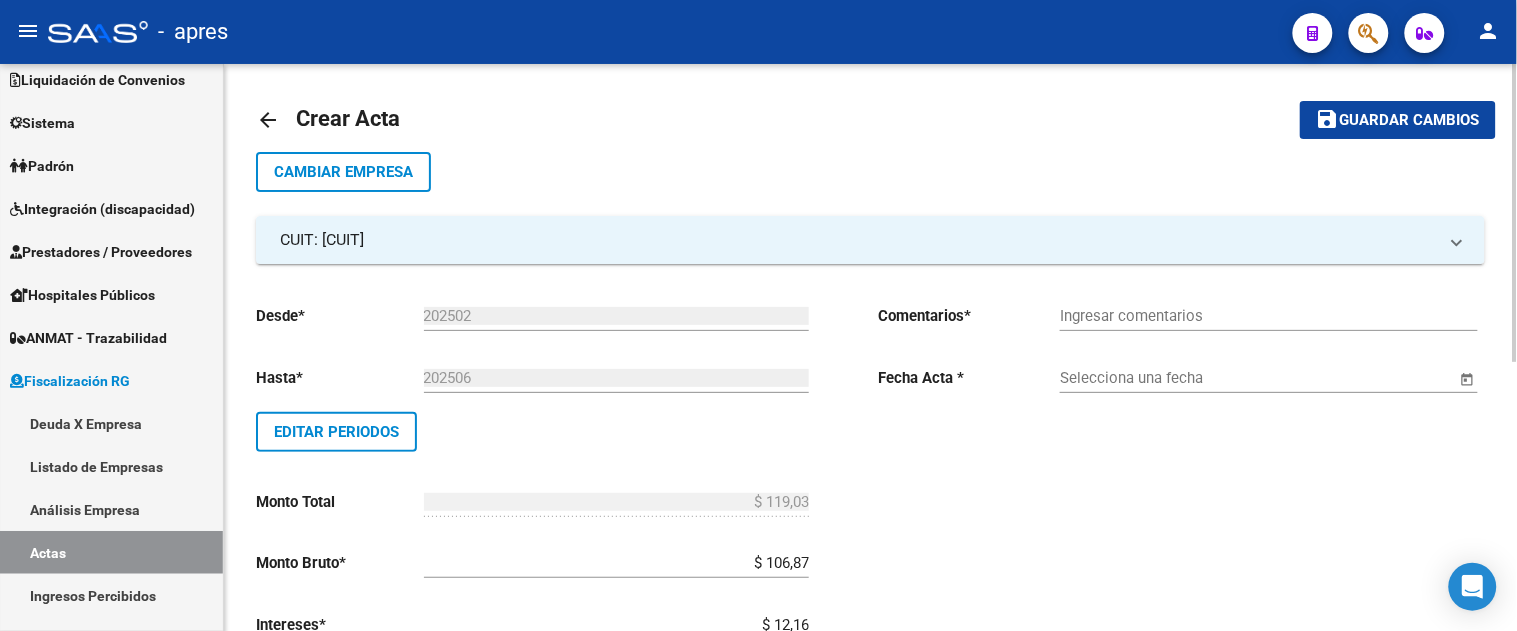 scroll, scrollTop: 345, scrollLeft: 0, axis: vertical 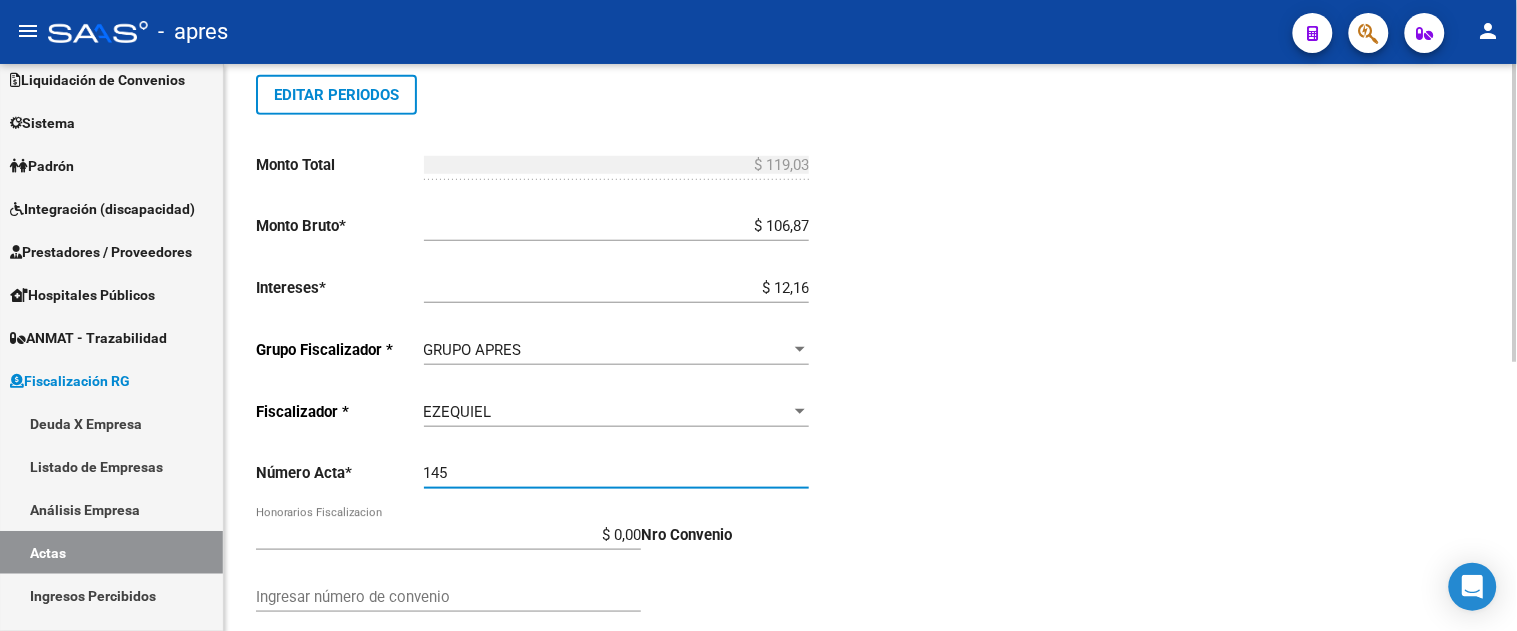 type on "145" 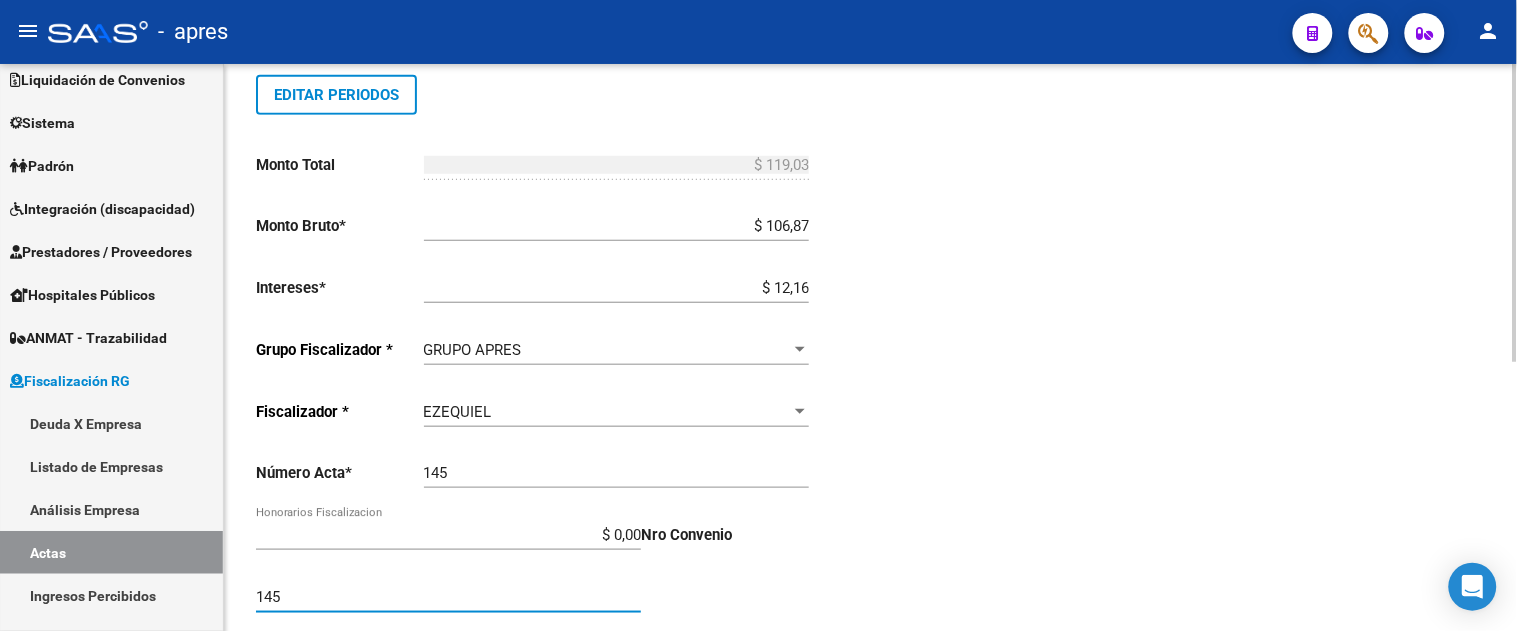 type on "145" 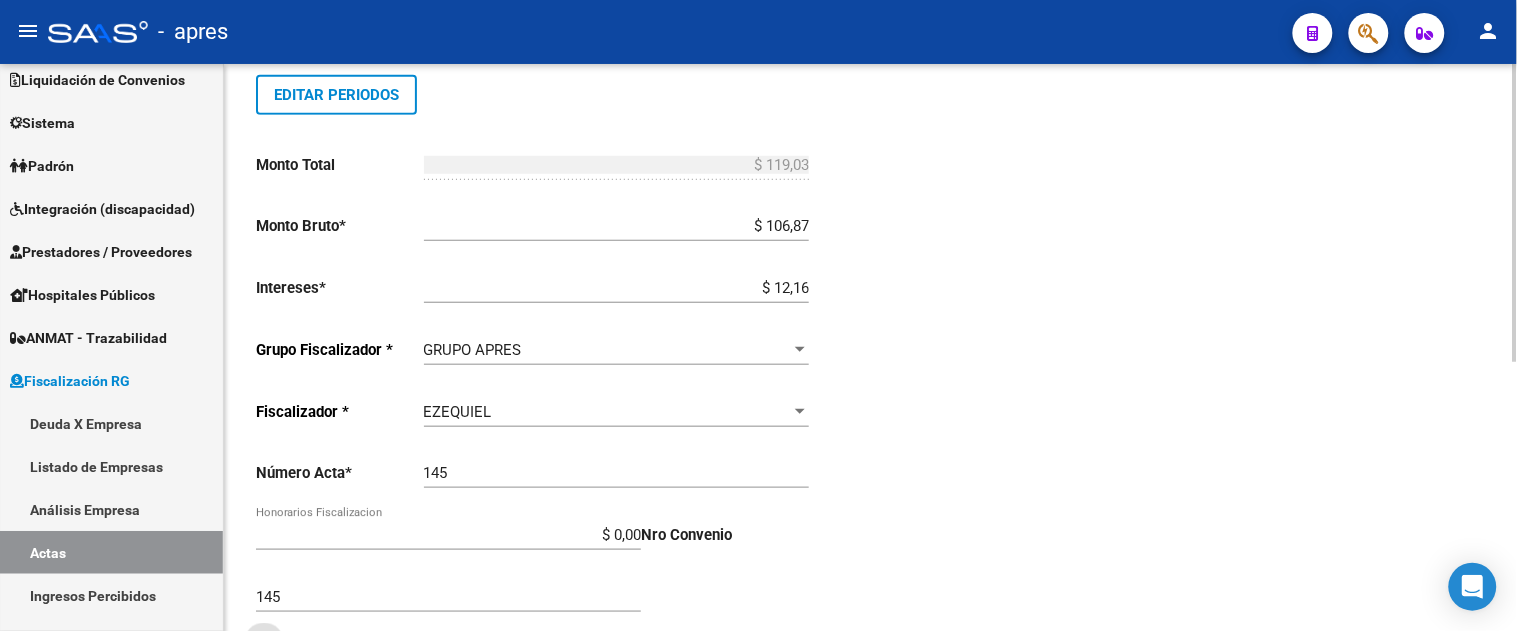 scroll, scrollTop: 512, scrollLeft: 0, axis: vertical 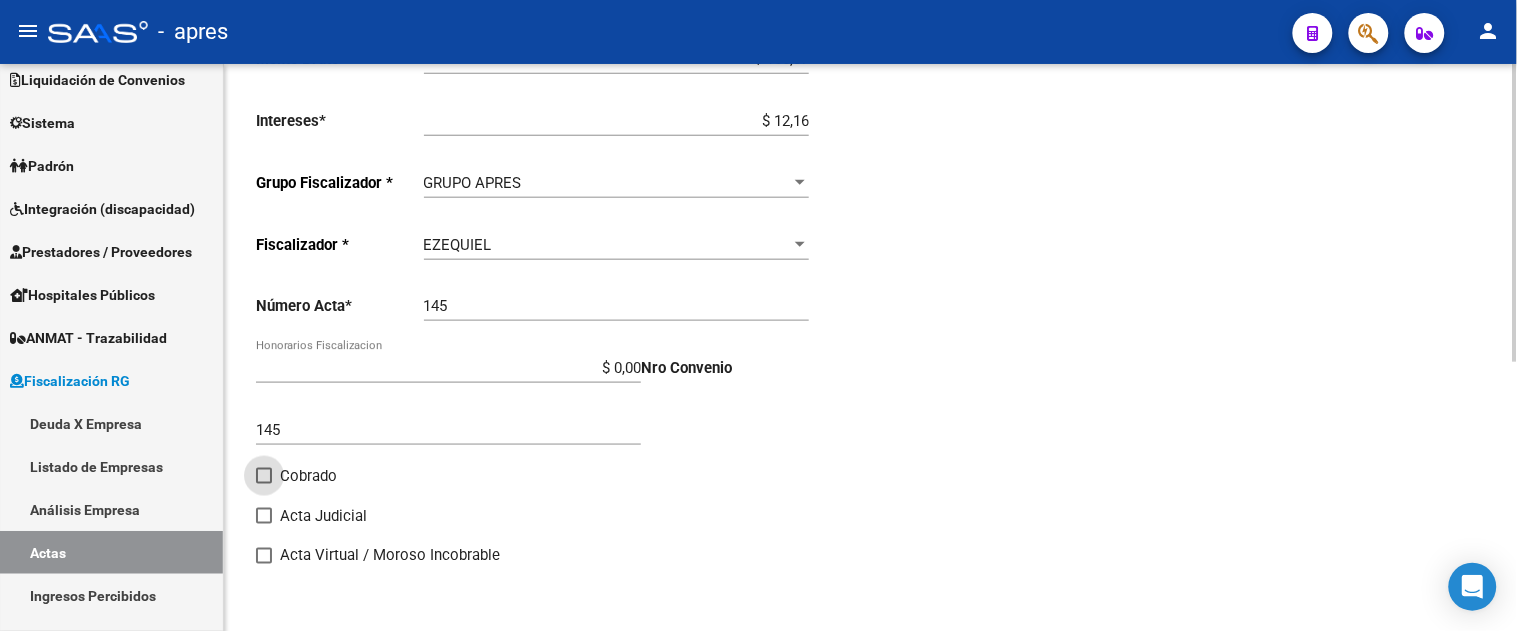 click on "Cobrado" at bounding box center (263, 484) 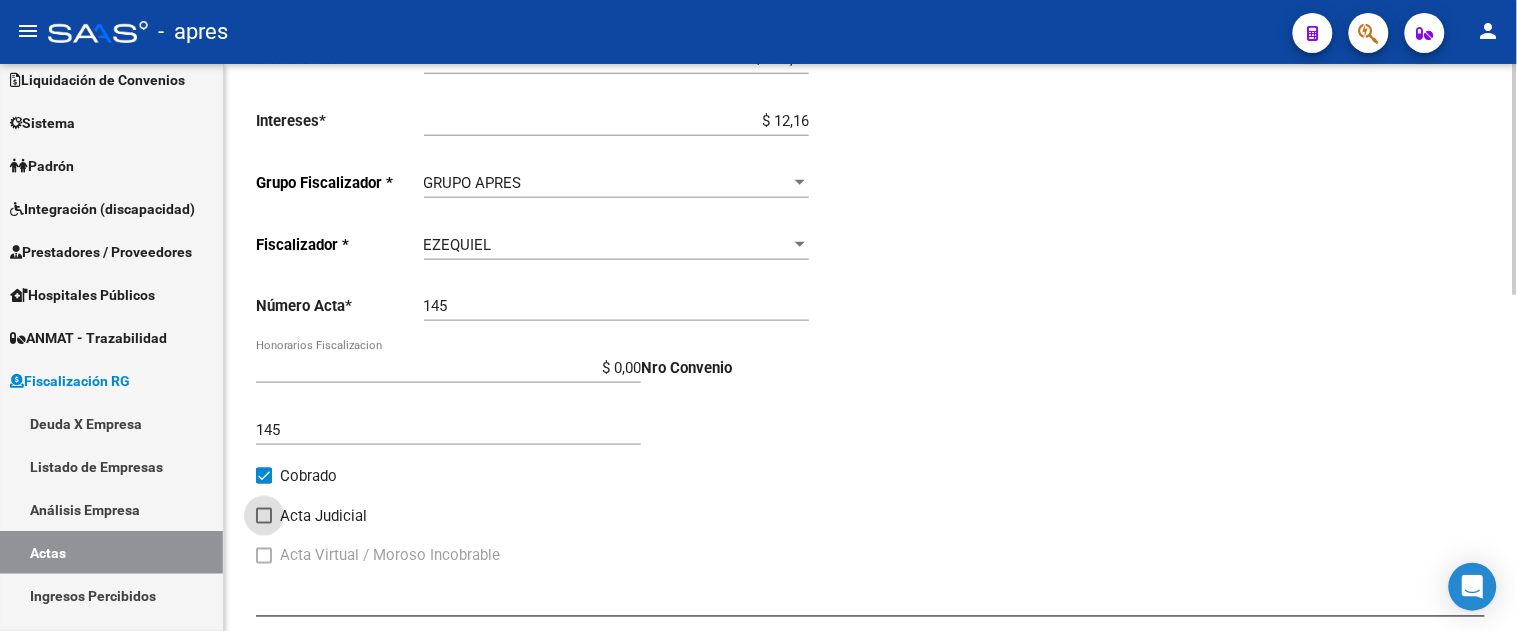 scroll, scrollTop: 0, scrollLeft: 0, axis: both 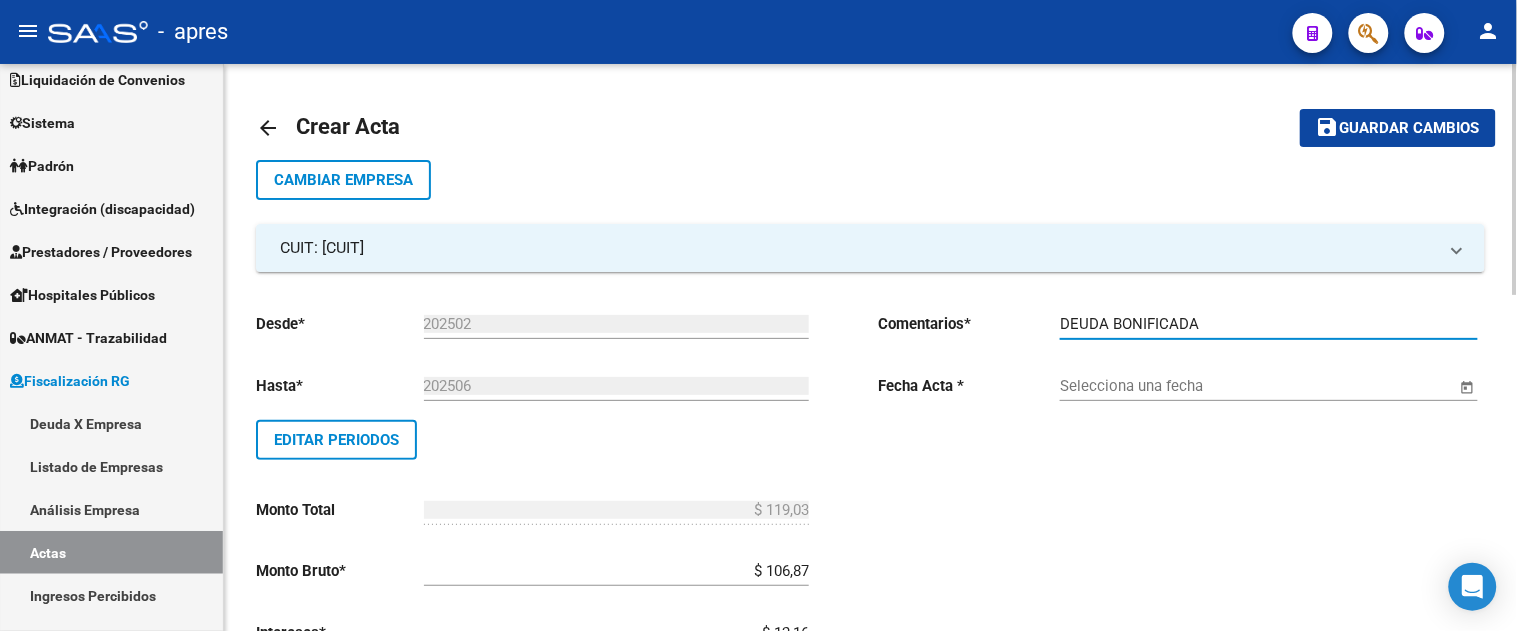 type on "DEUDA BONIFICADA" 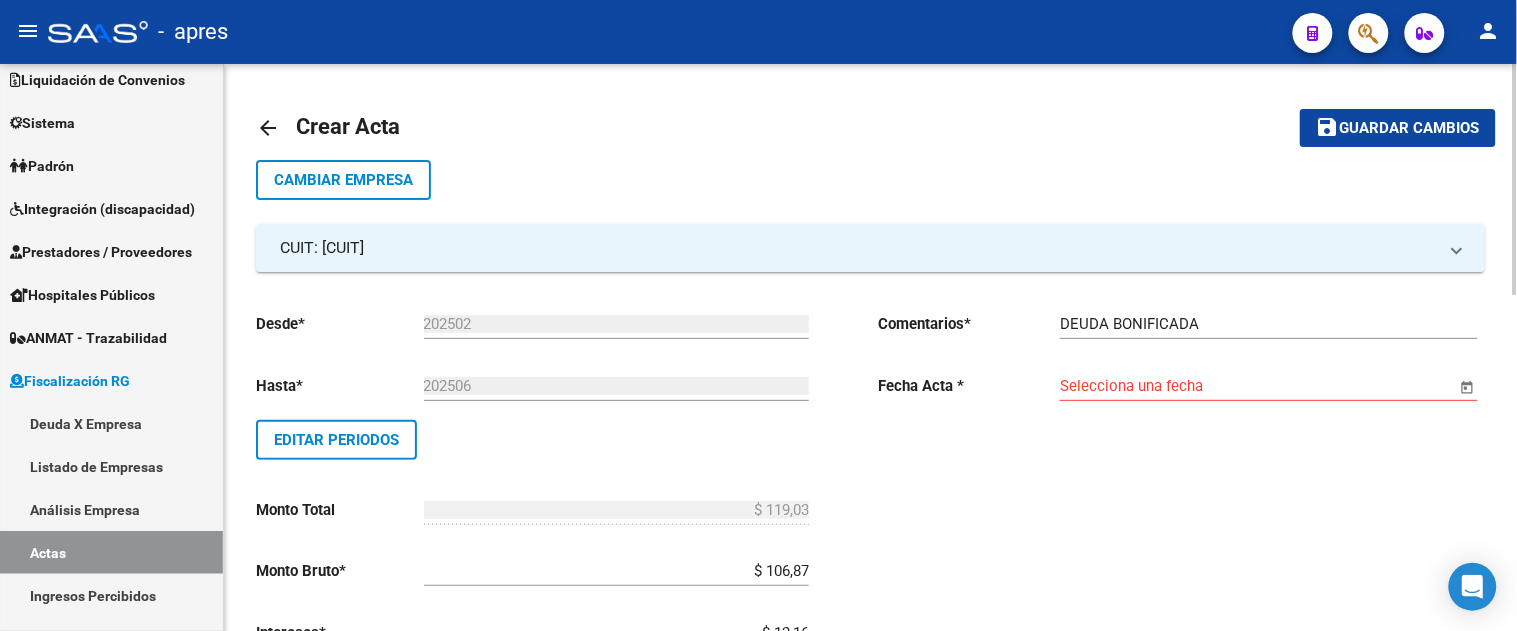 type 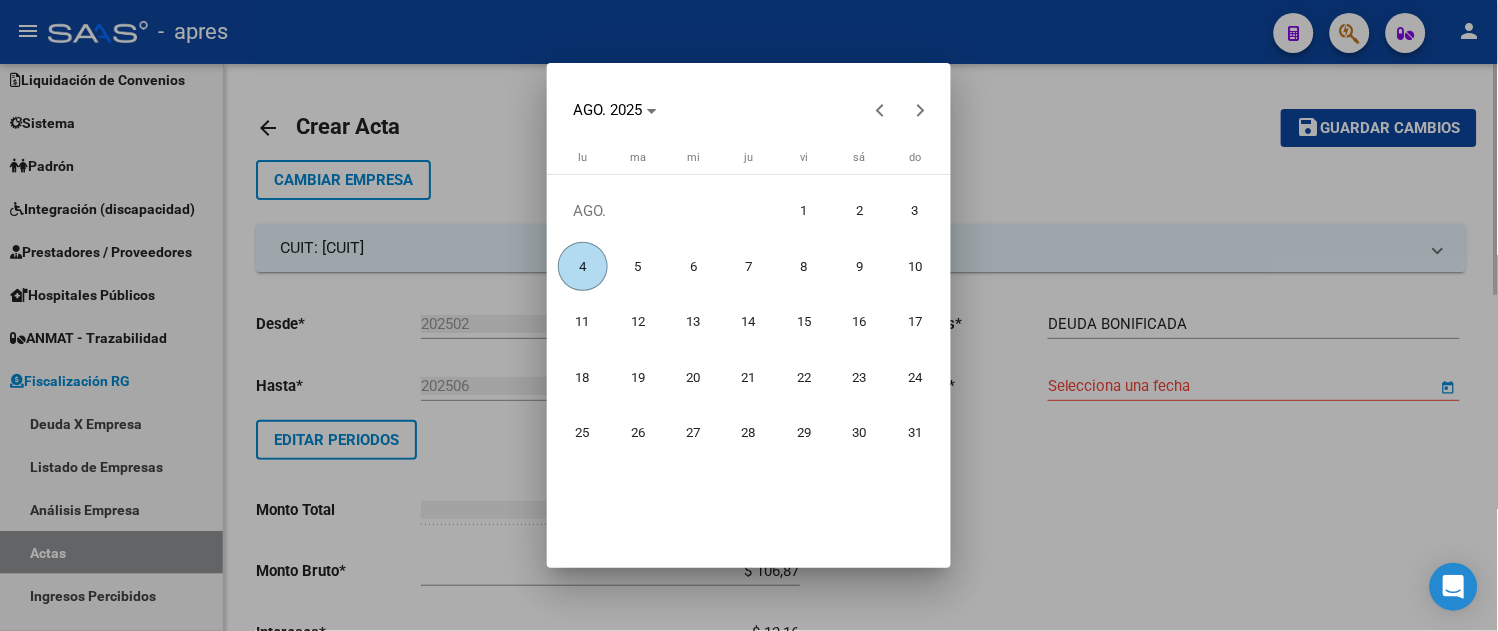 type 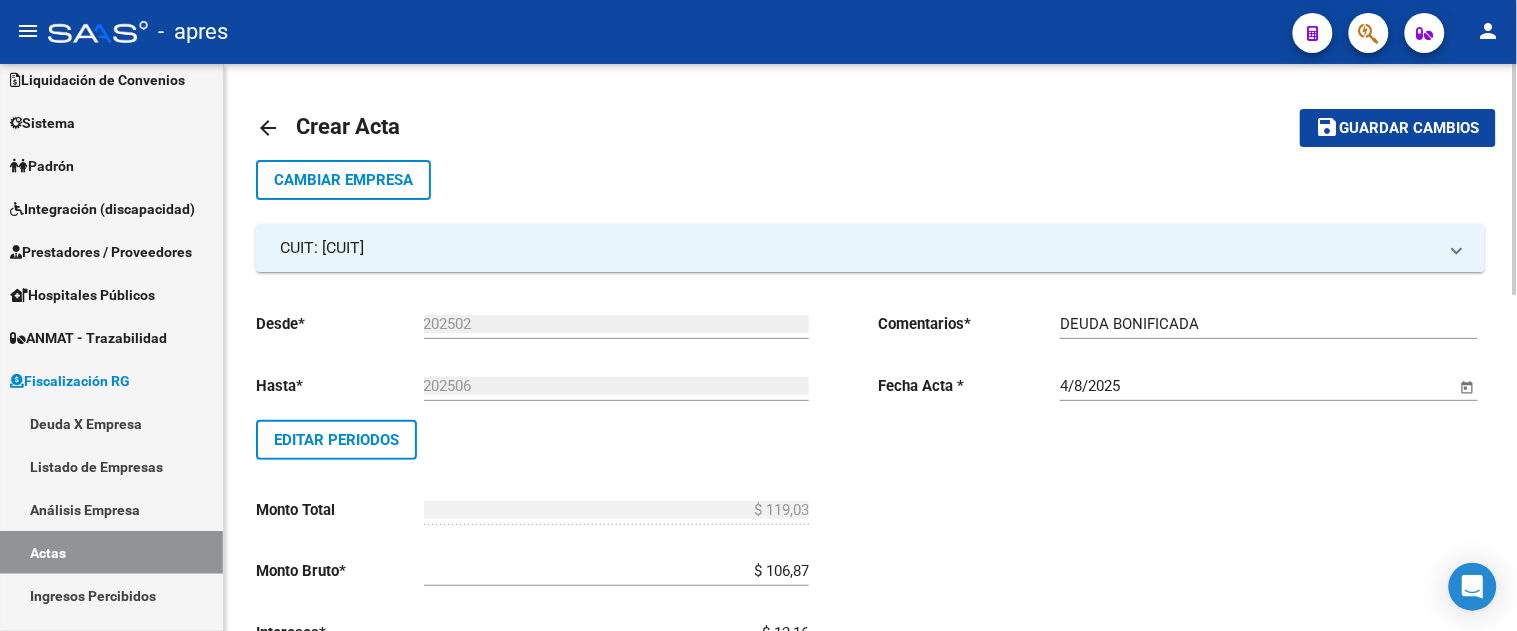 type 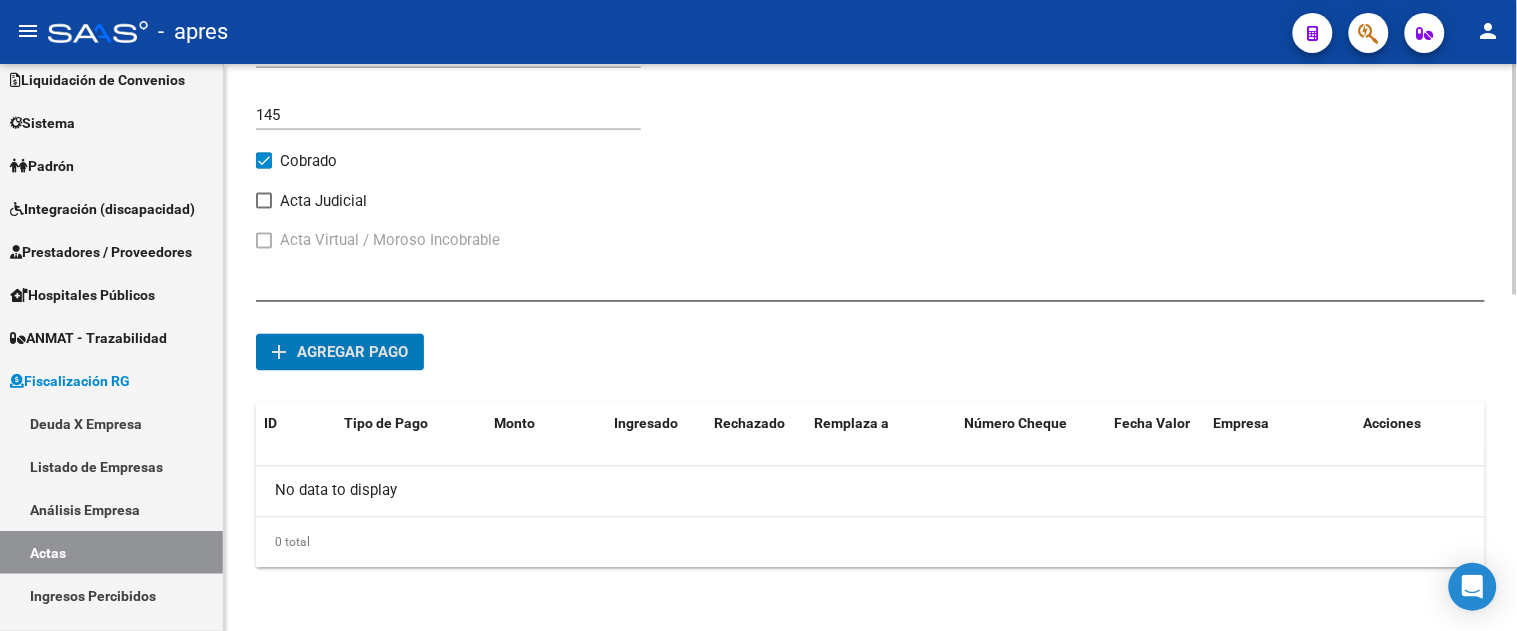 click on "add Agregar pago" 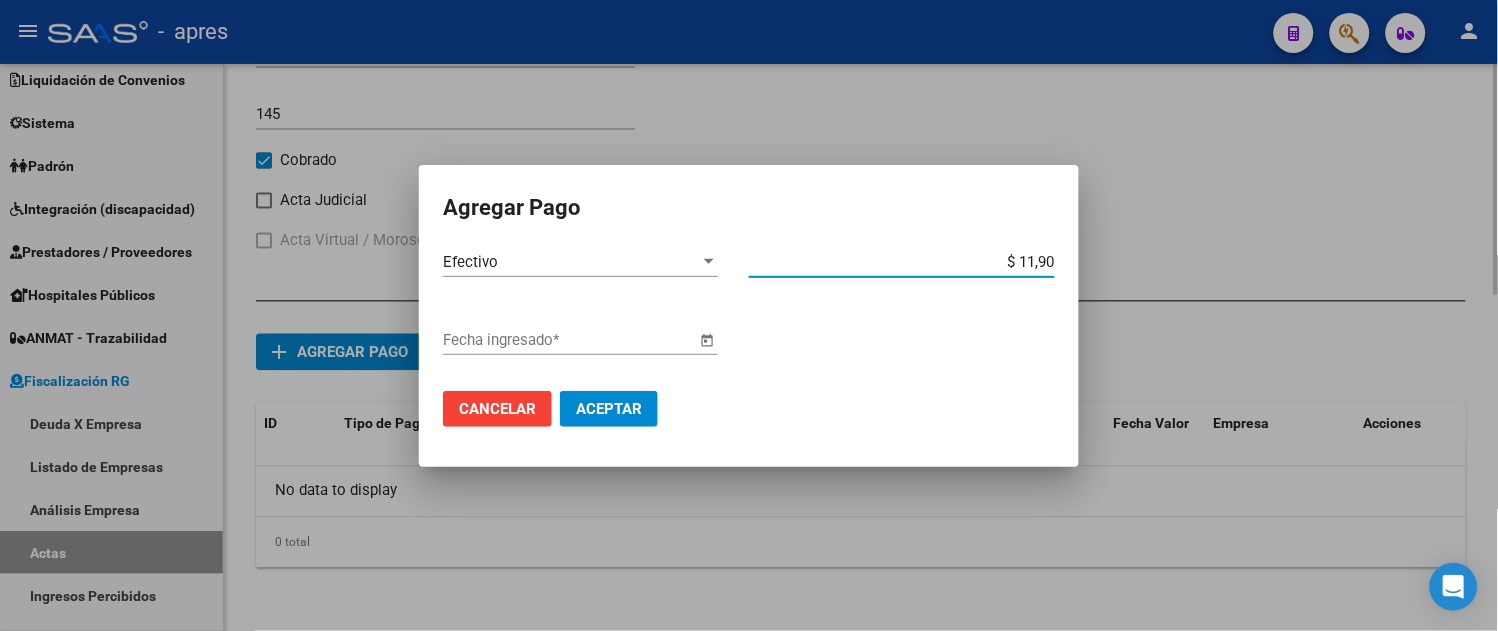 type on "$ 119,03" 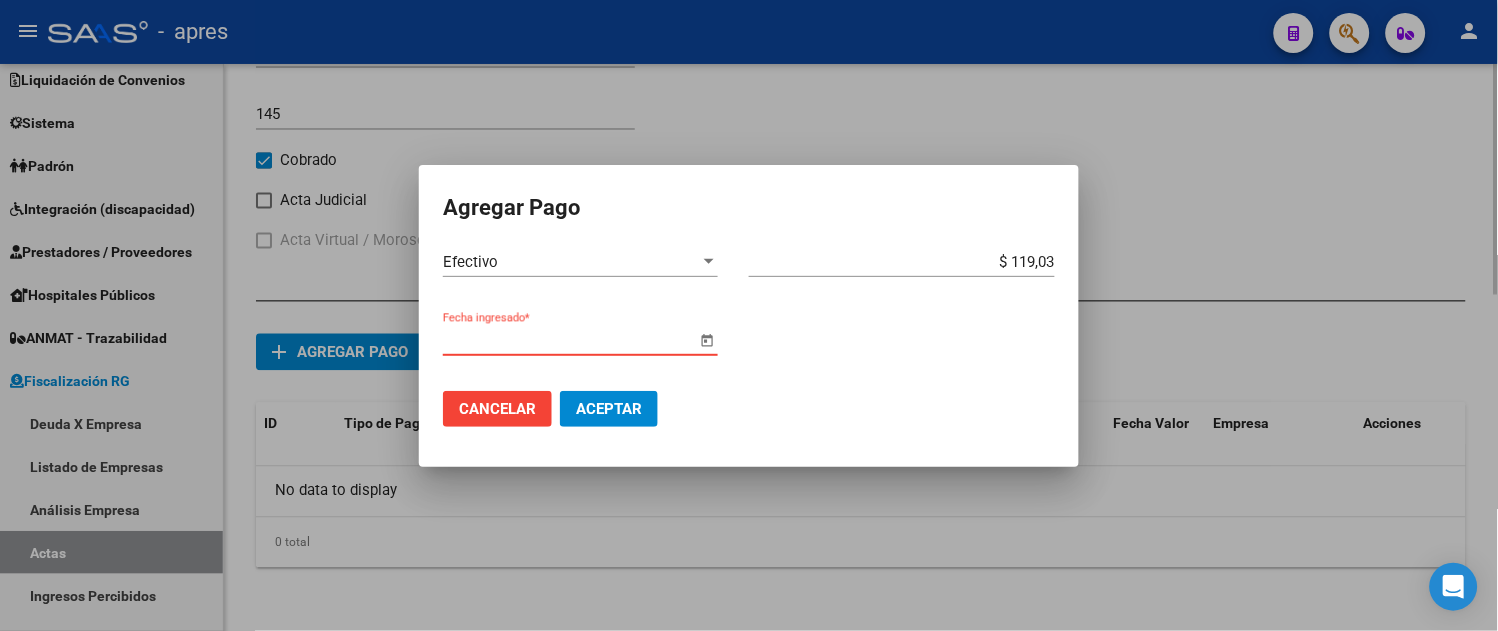 type 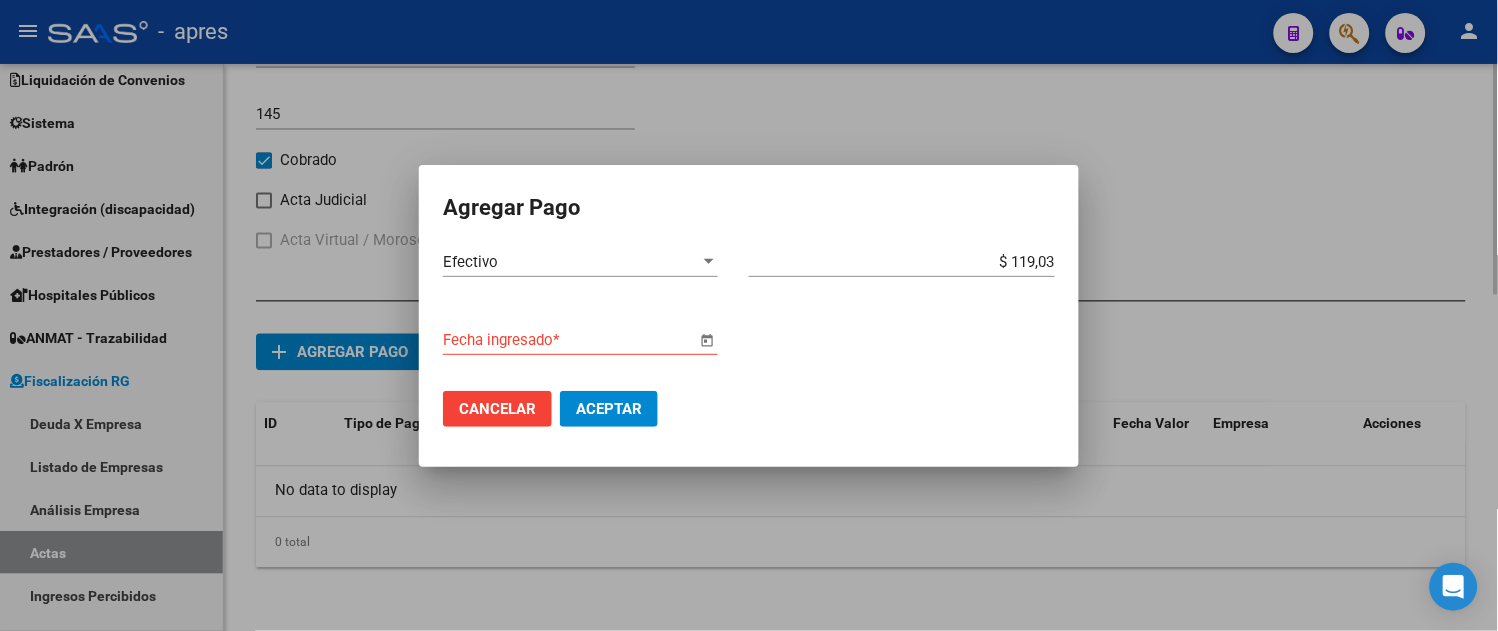 click at bounding box center [707, 340] 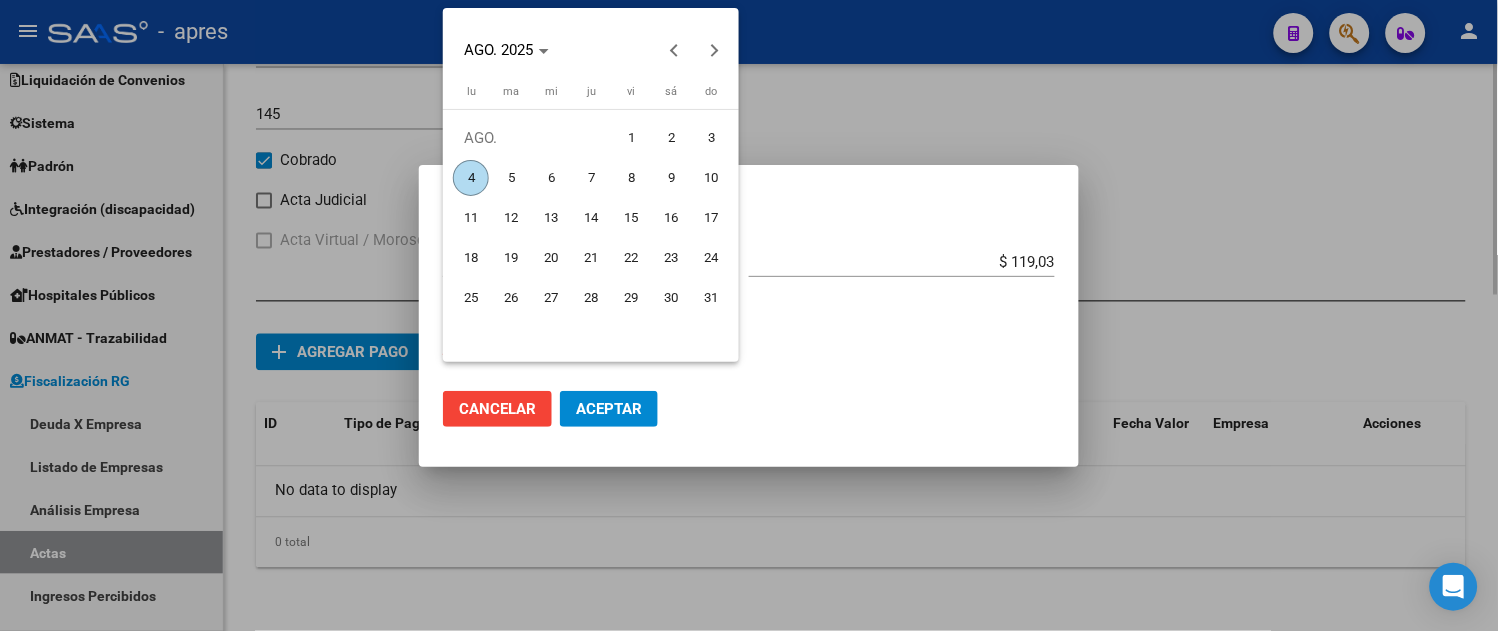 type 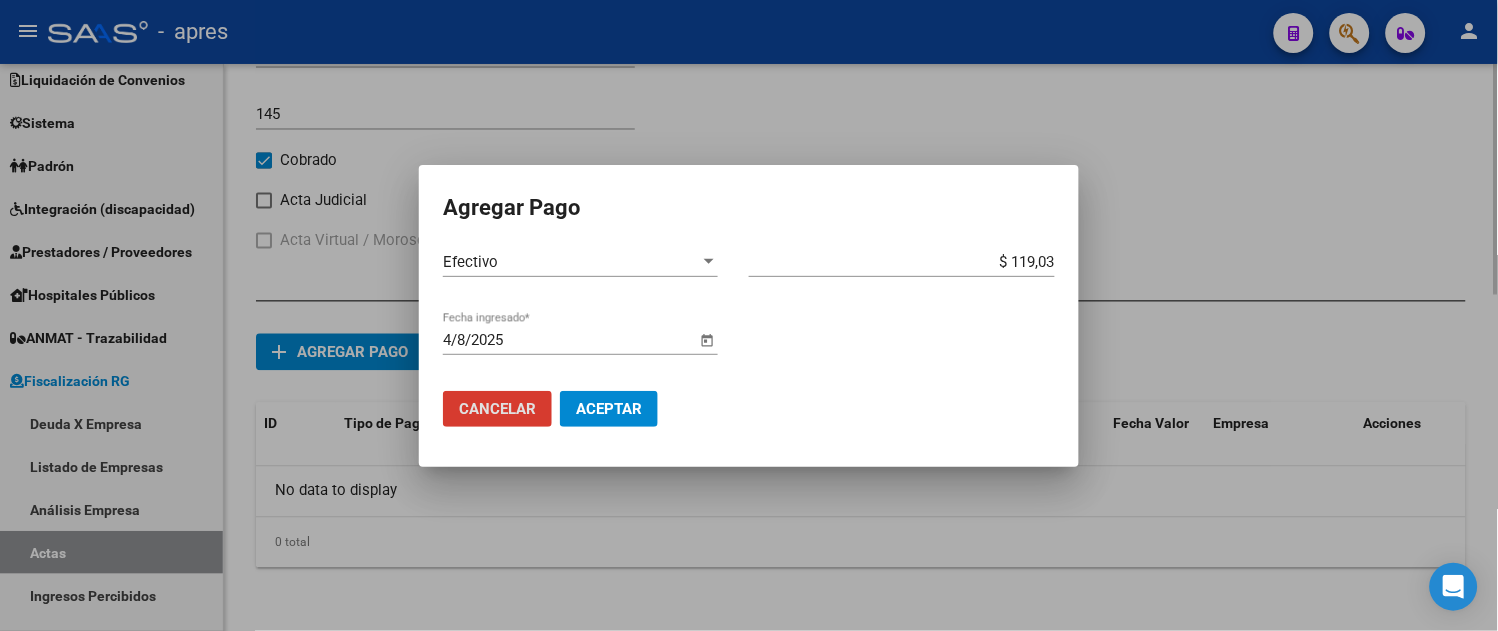 type 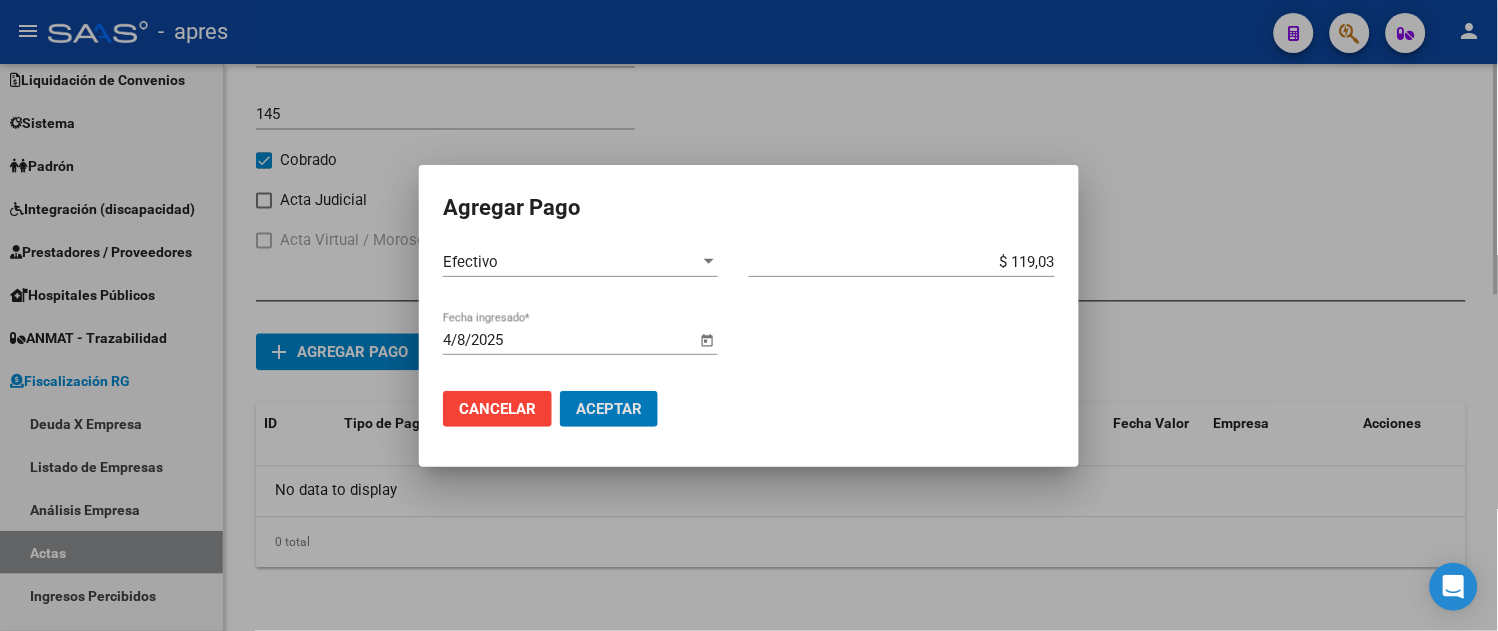type 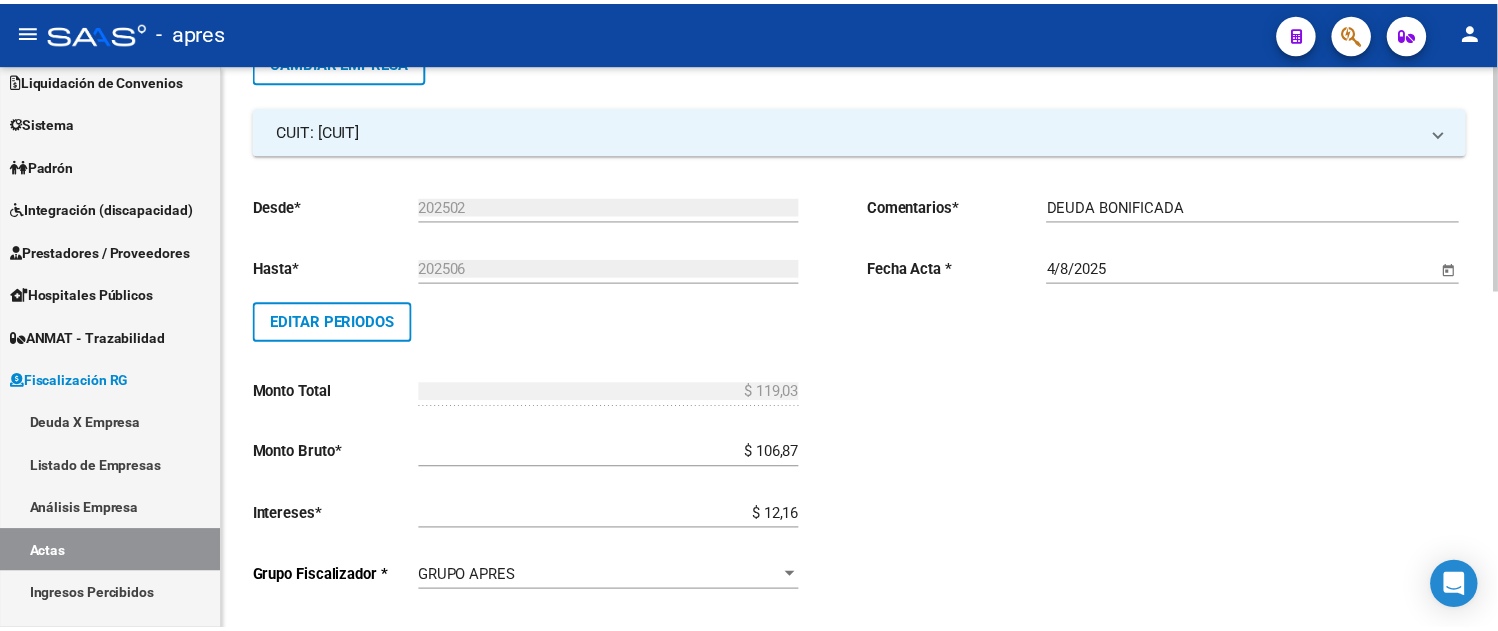 scroll, scrollTop: 0, scrollLeft: 0, axis: both 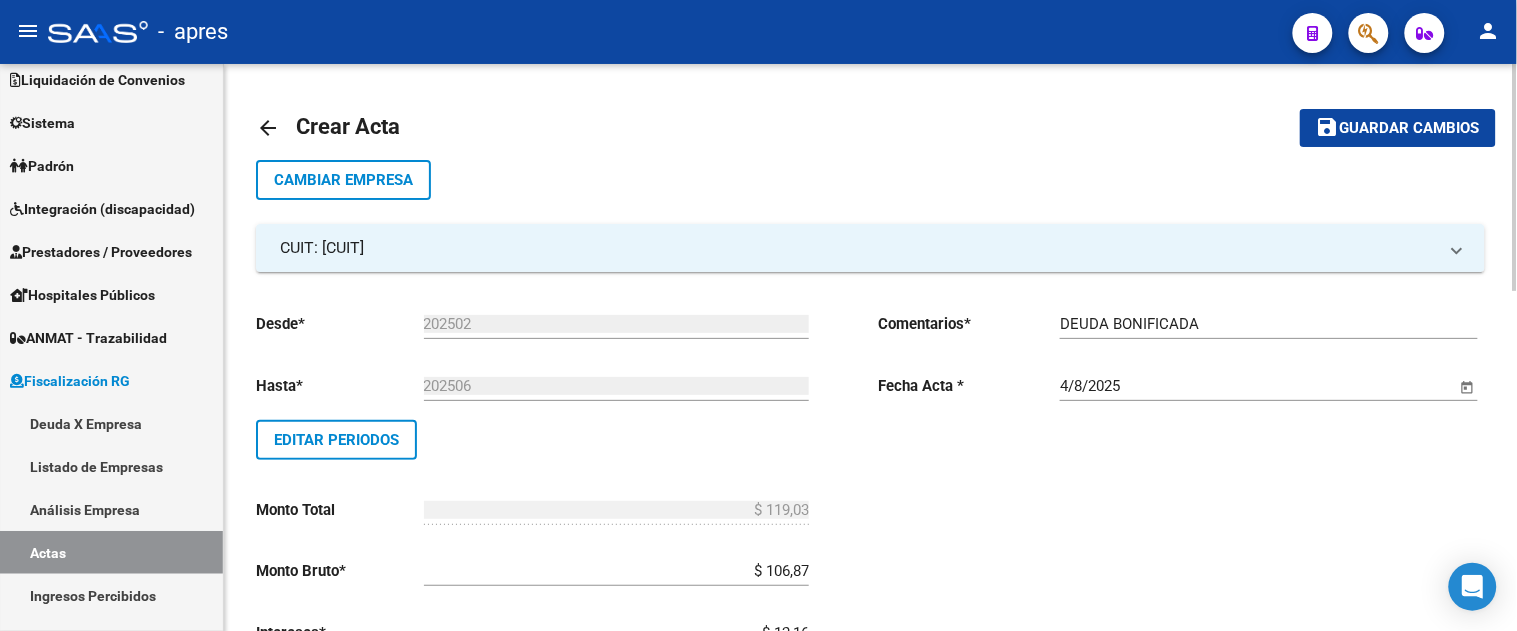click on "save Guardar cambios" 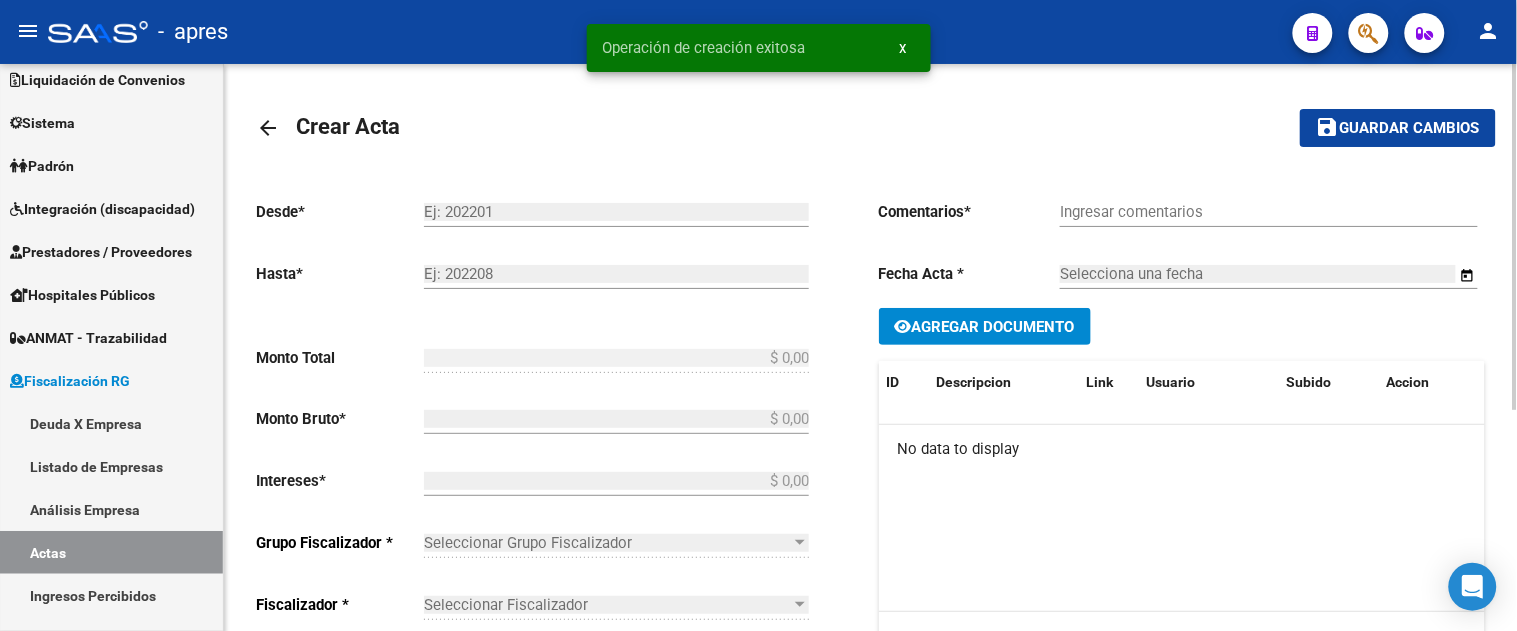 type on "202502" 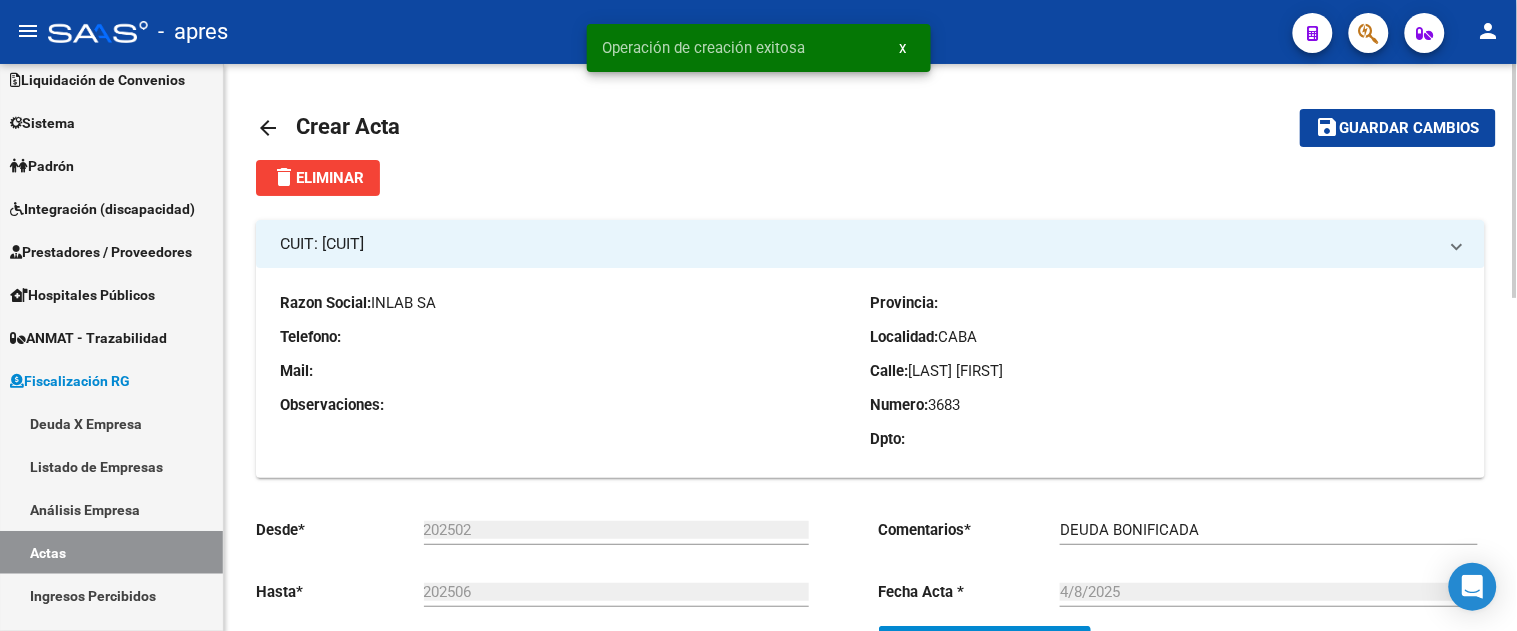 click on "DEUDA BONIFICADA" at bounding box center [1269, 530] 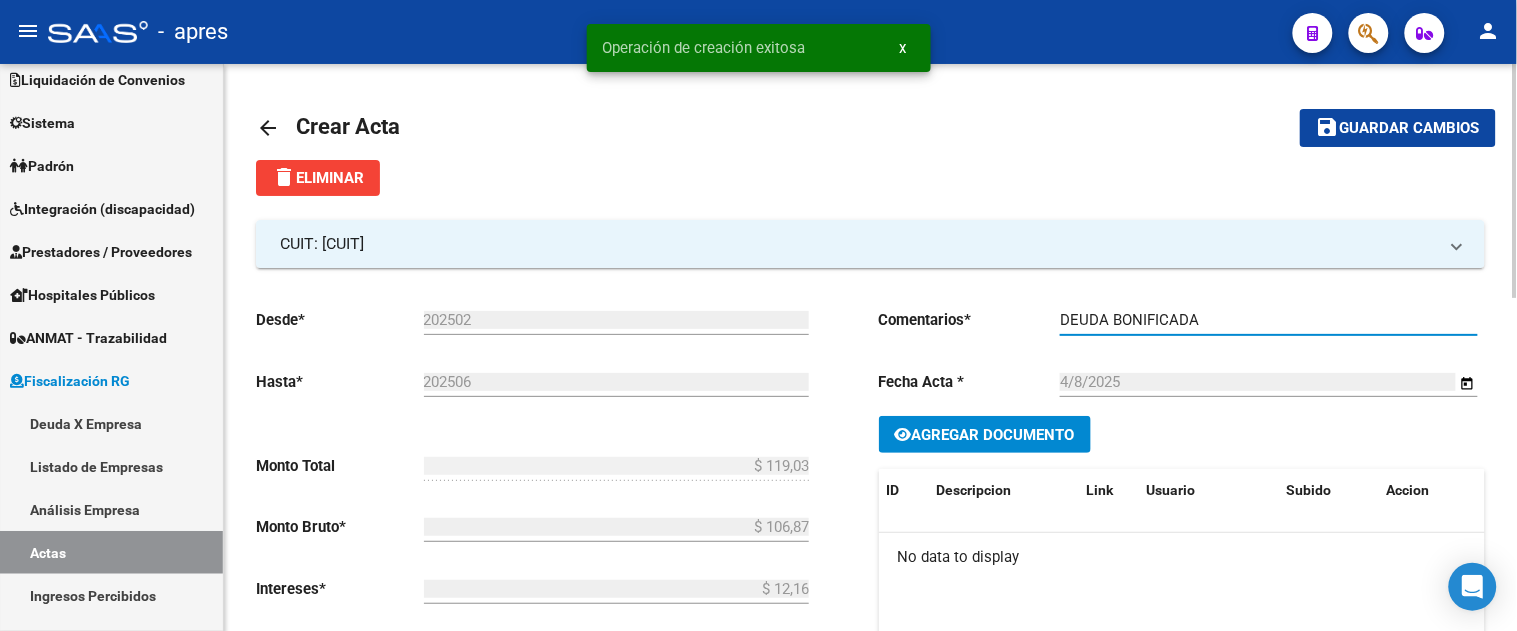 click on "Agregar Documento" 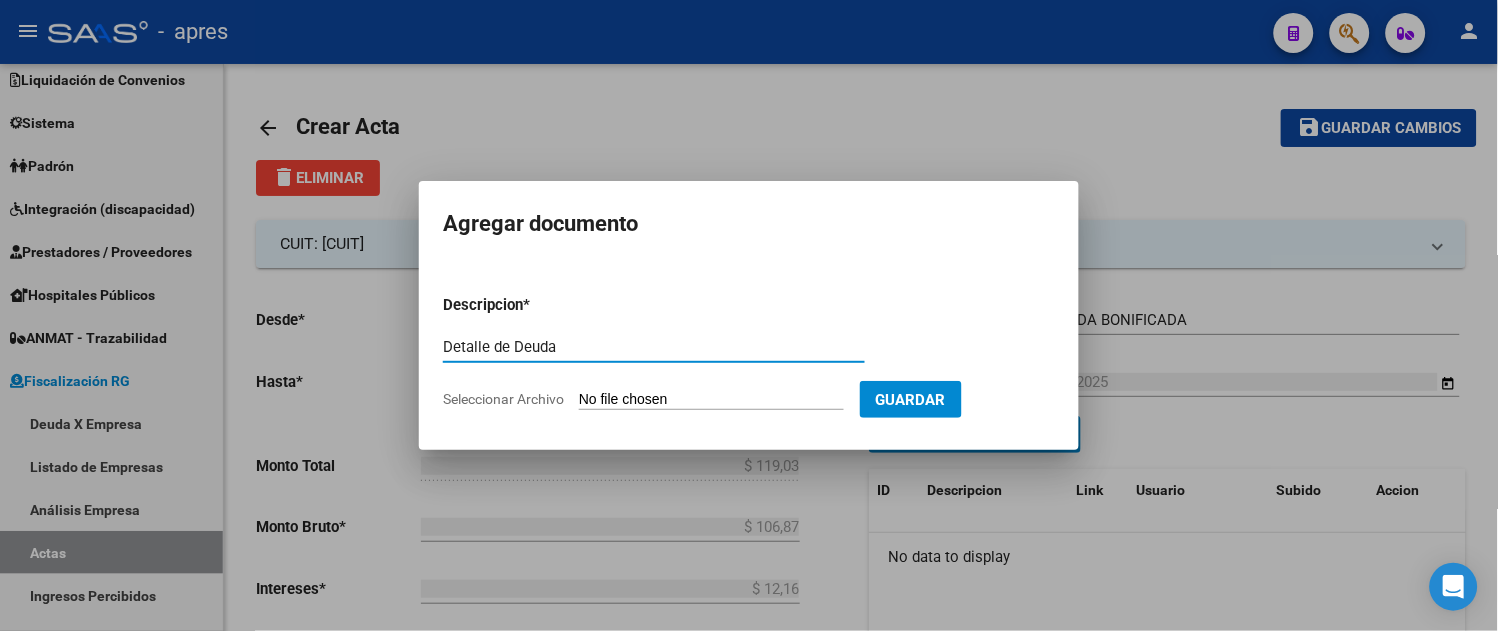 type on "Detalle de Deuda" 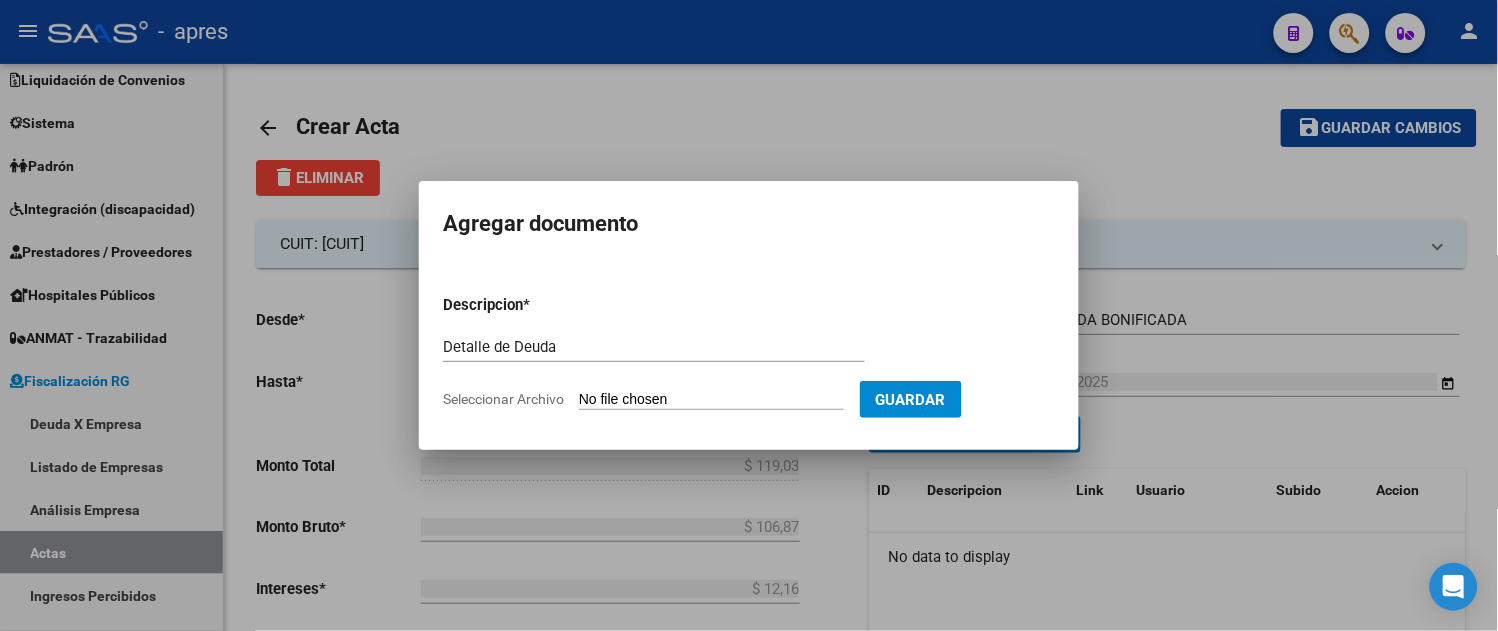 type on "C:\fakepath\Informe-Deuda-[CUIT]-201802-202506.pdf" 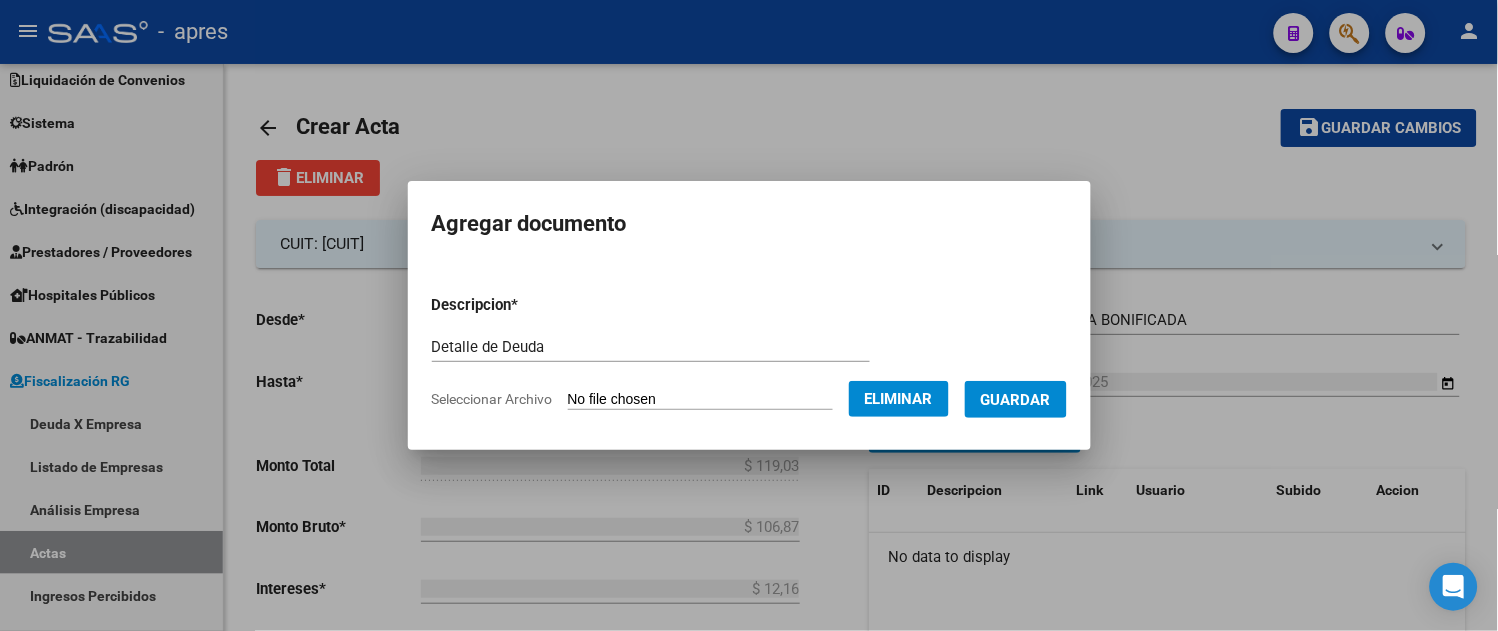 click on "Guardar" at bounding box center (1016, 400) 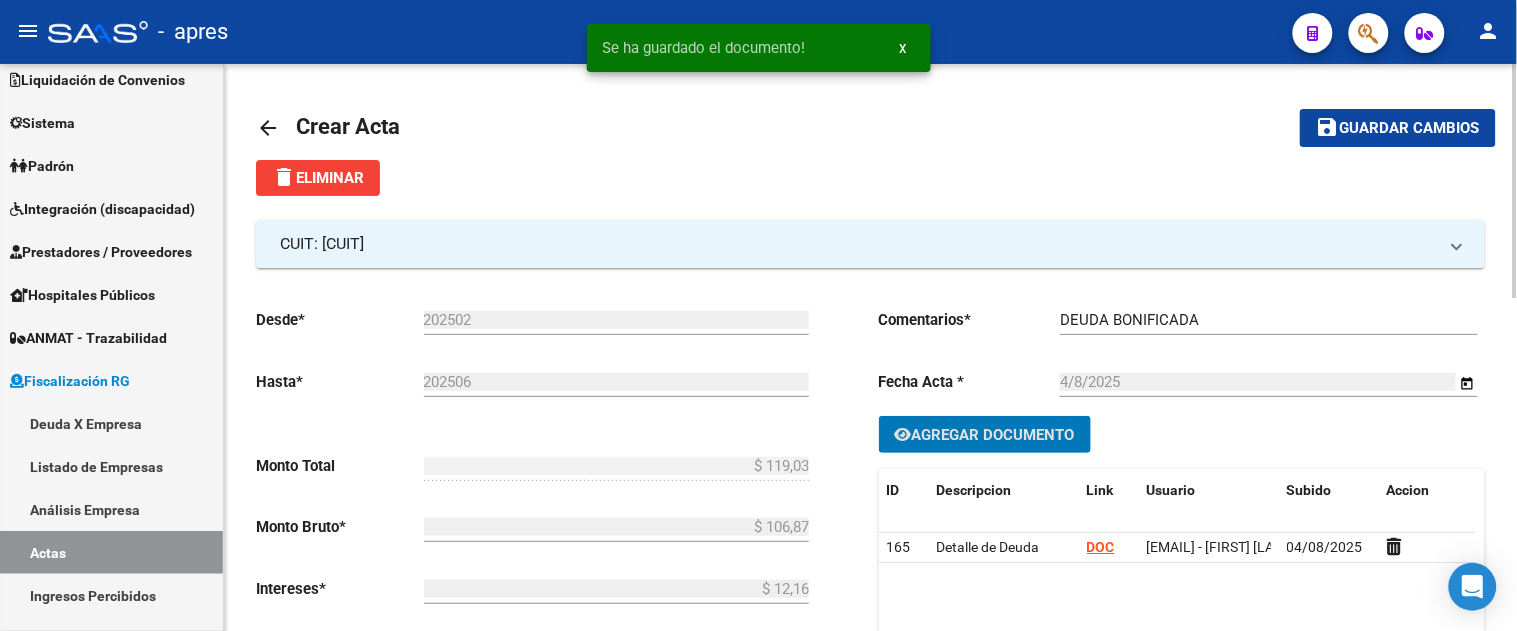 click on "Guardar cambios" 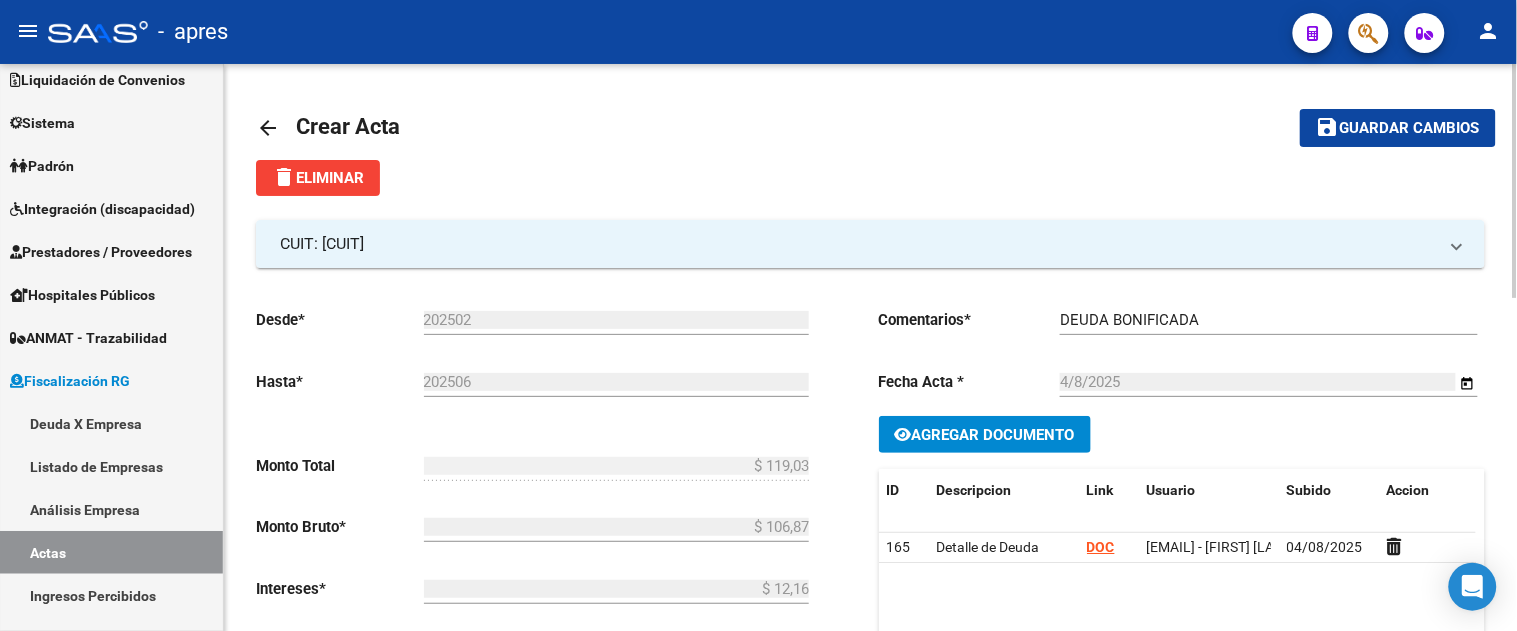 drag, startPoint x: 1337, startPoint y: 122, endPoint x: 1238, endPoint y: 167, distance: 108.74741 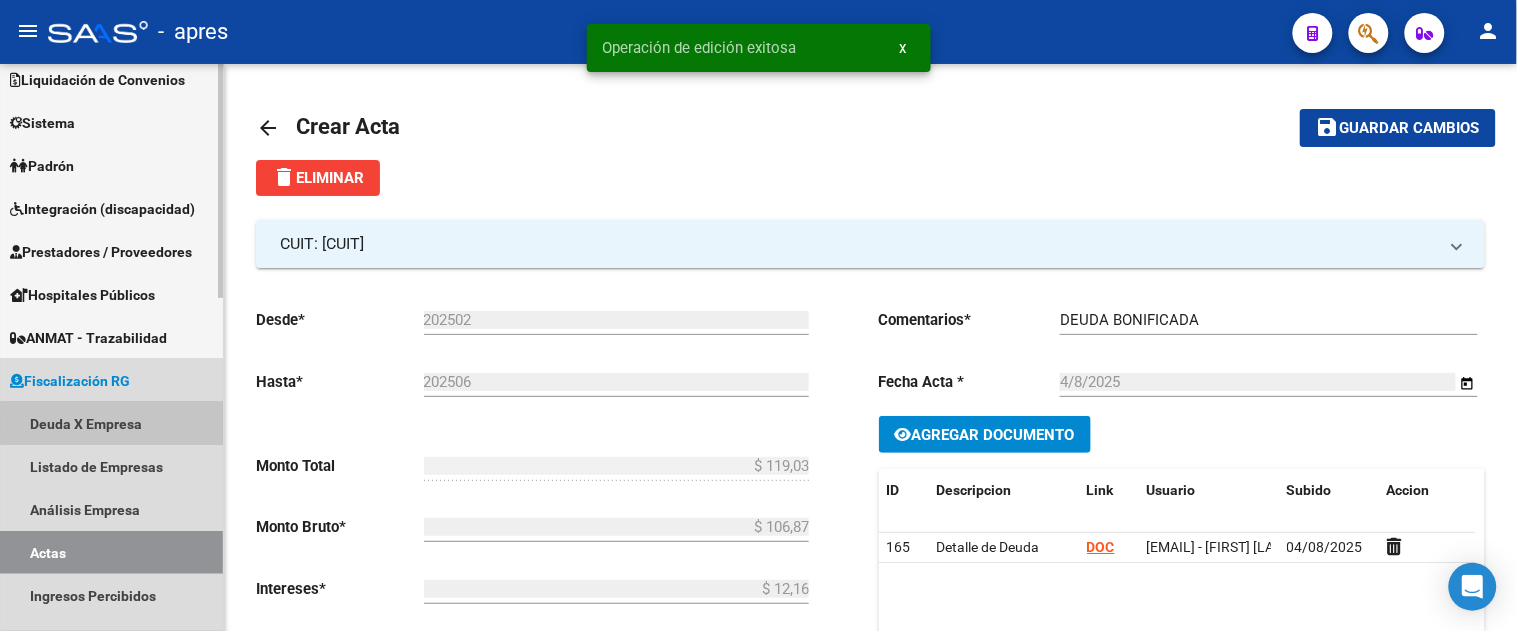 click on "Deuda X Empresa" at bounding box center (111, 423) 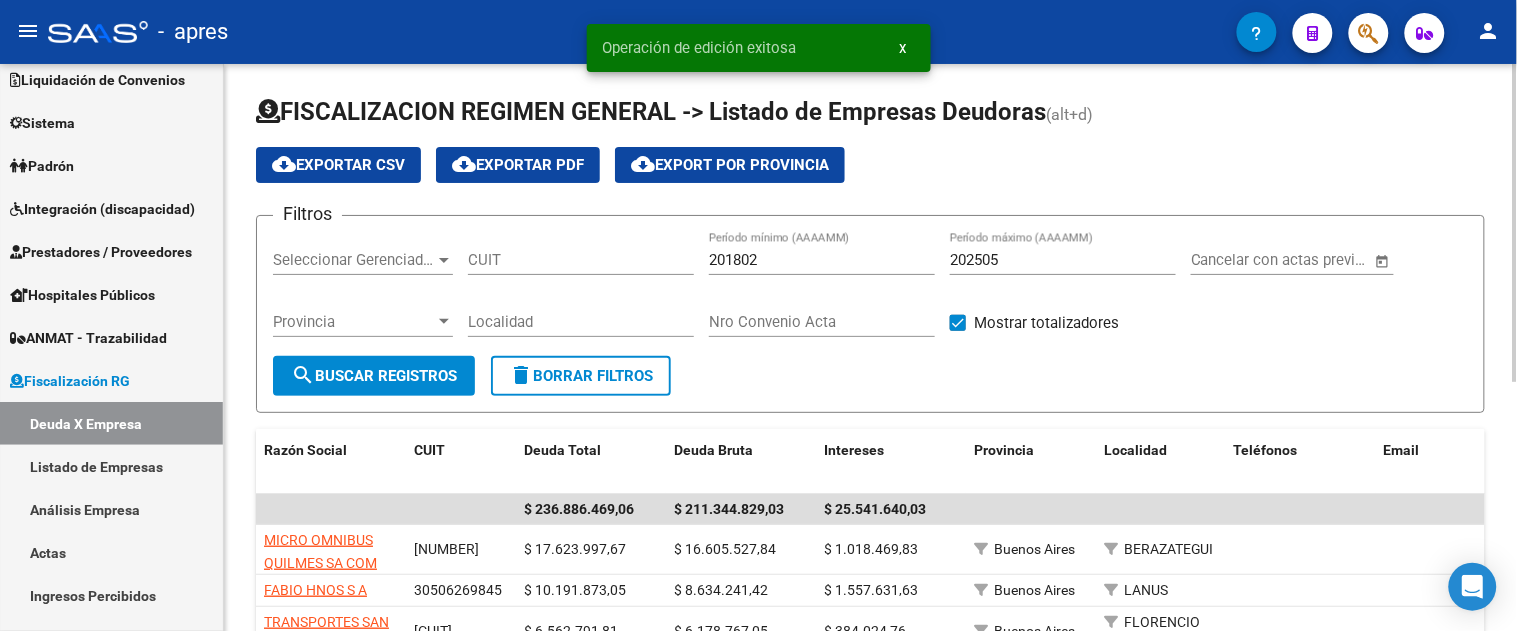 click on "CUIT" at bounding box center [581, 260] 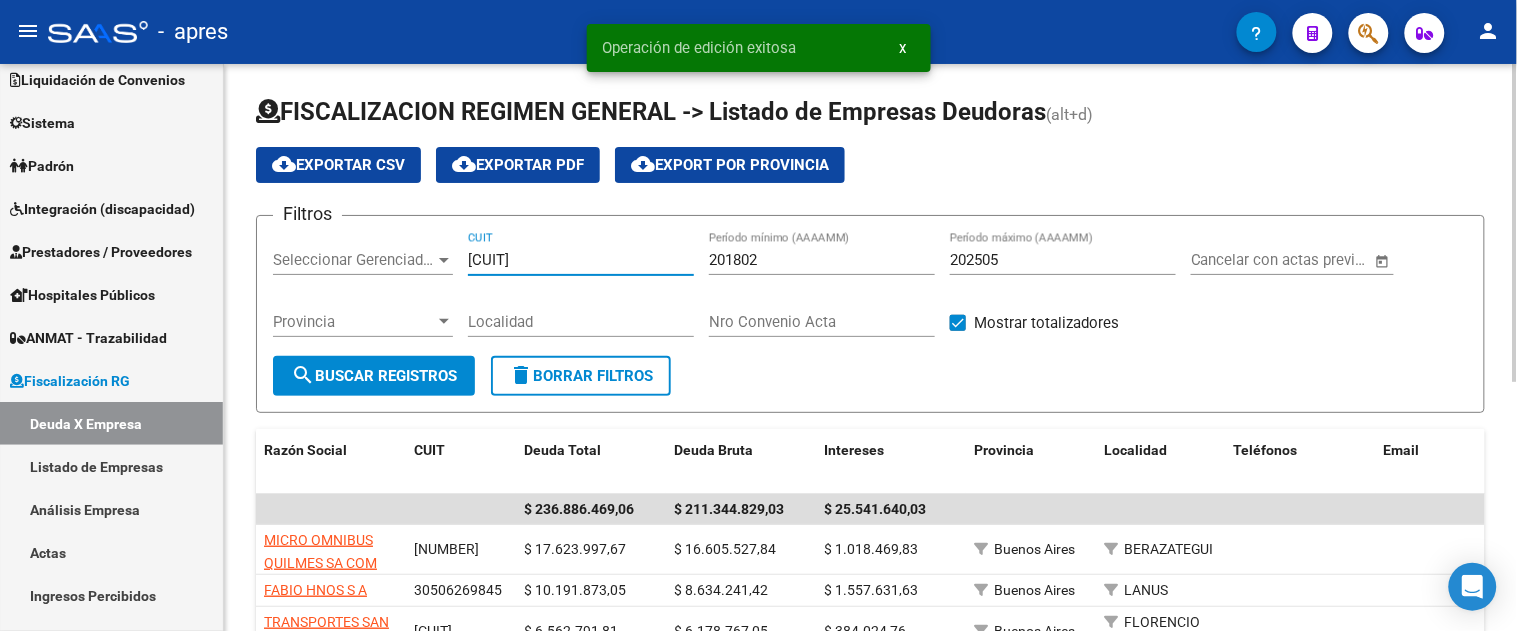 type on "[CUIT]" 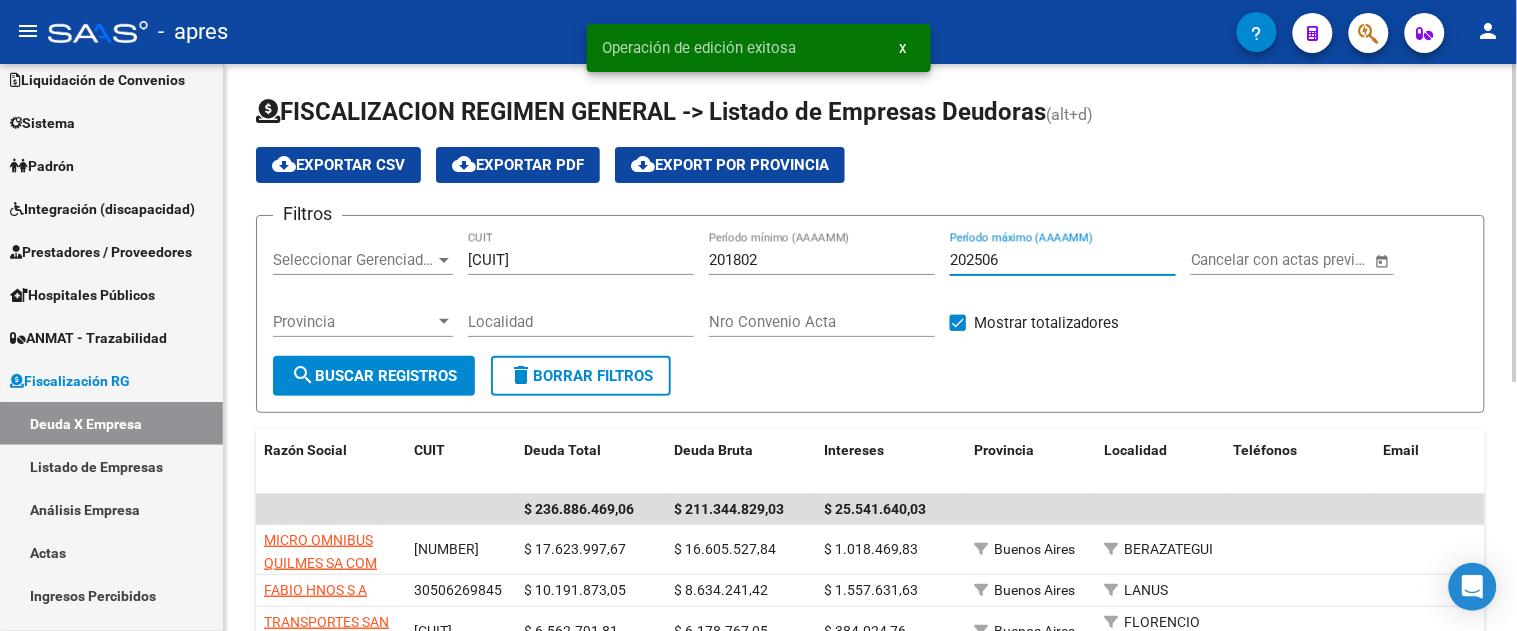 type on "202506" 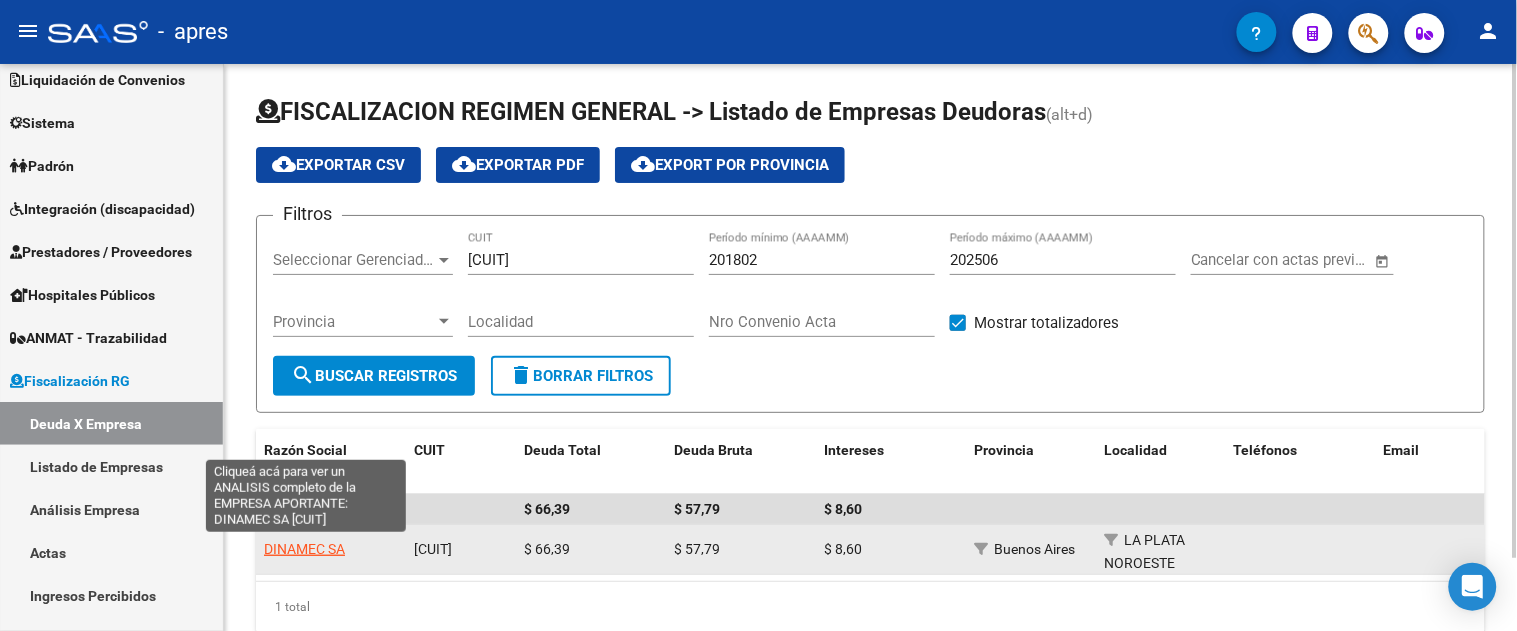 click on "DINAMEC SA" 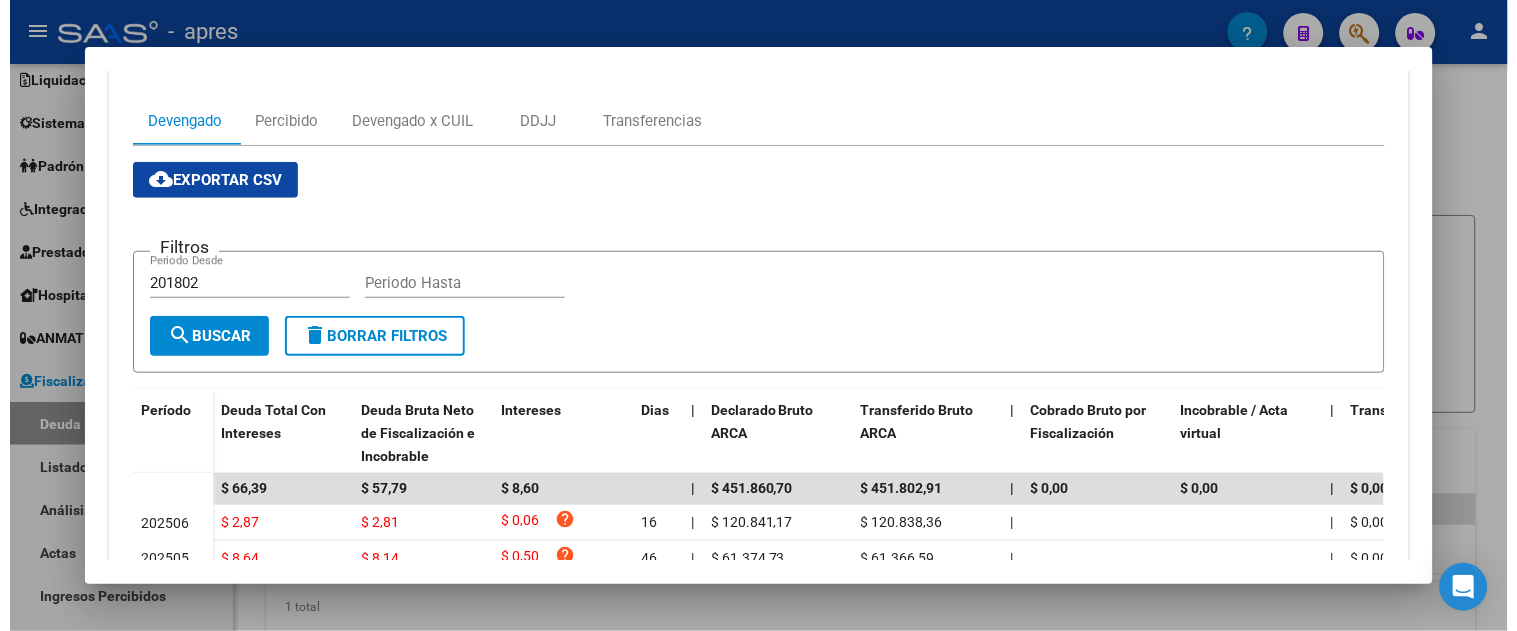 scroll, scrollTop: 0, scrollLeft: 0, axis: both 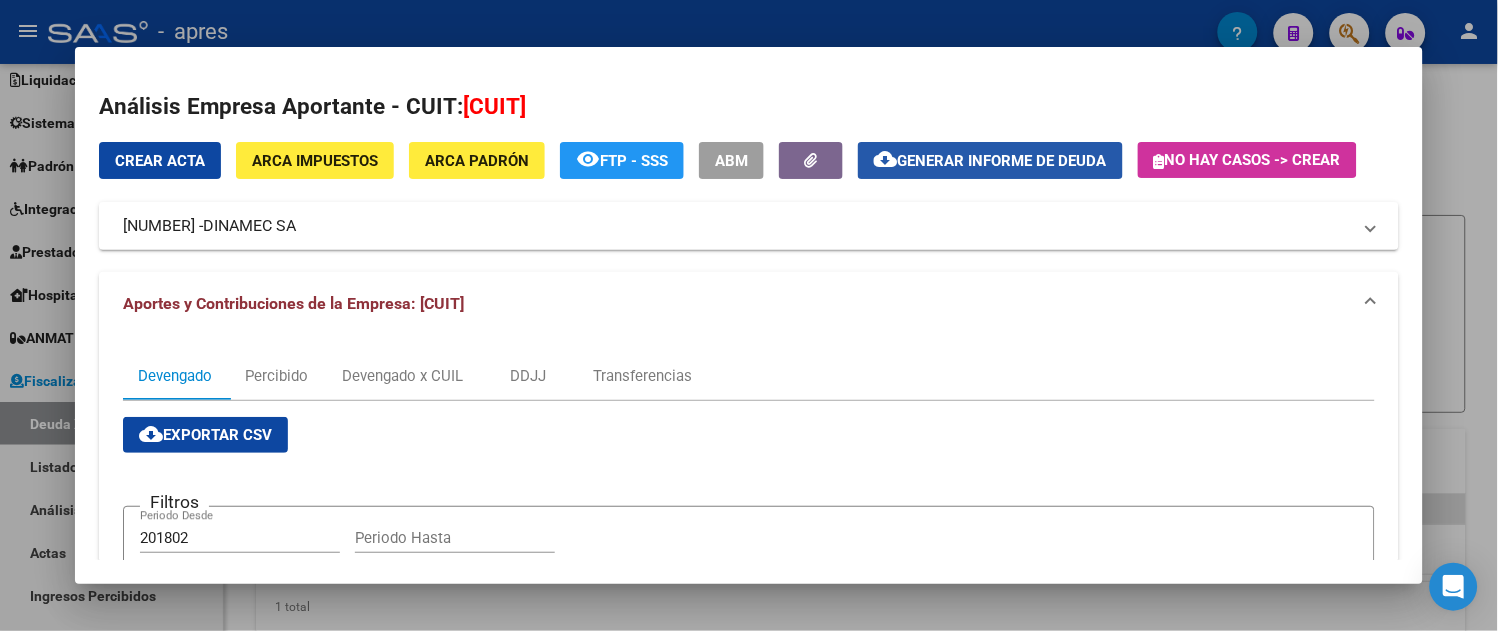 click on "Generar informe de deuda" 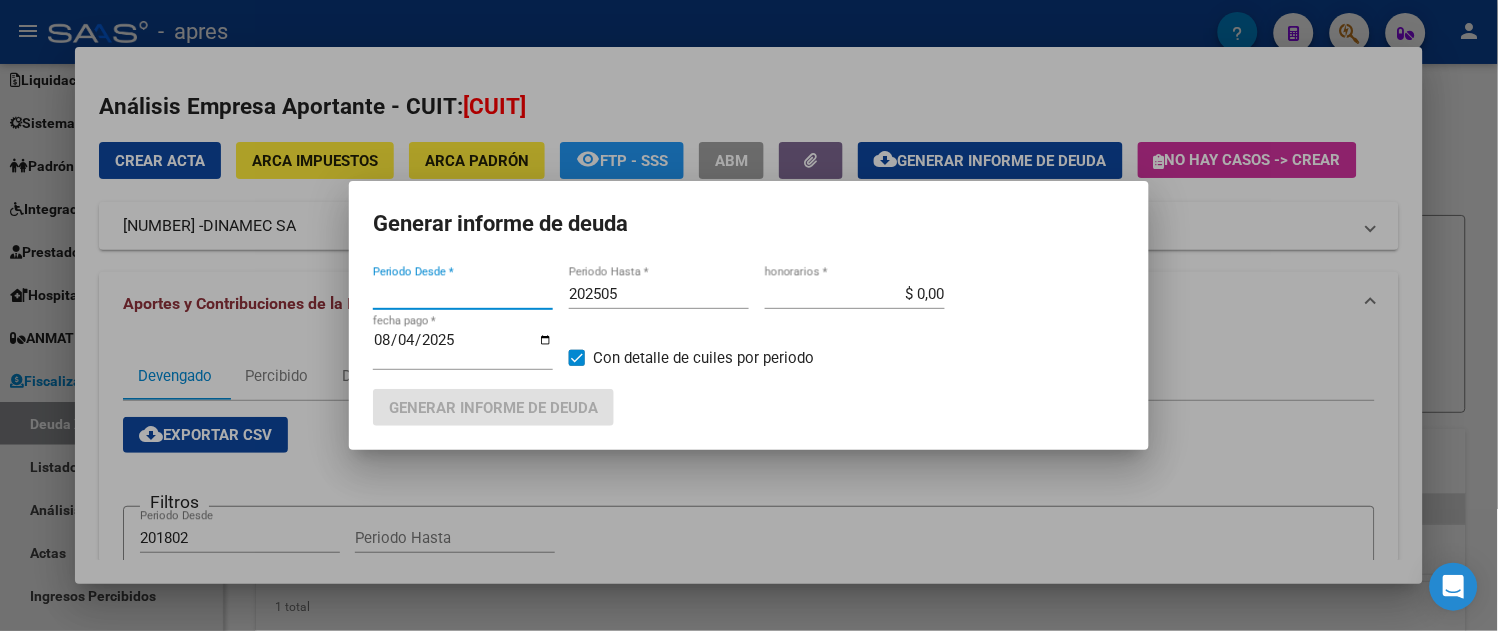type on "201802" 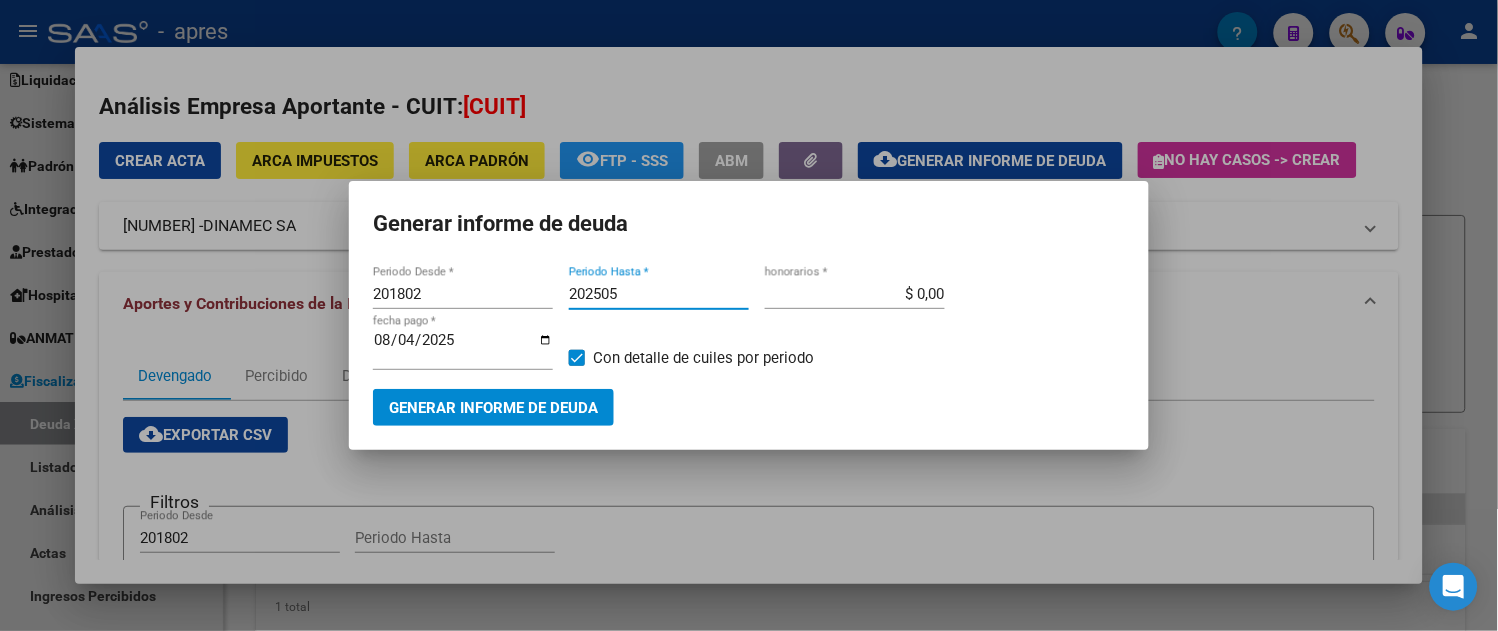 click on "202505" at bounding box center [659, 294] 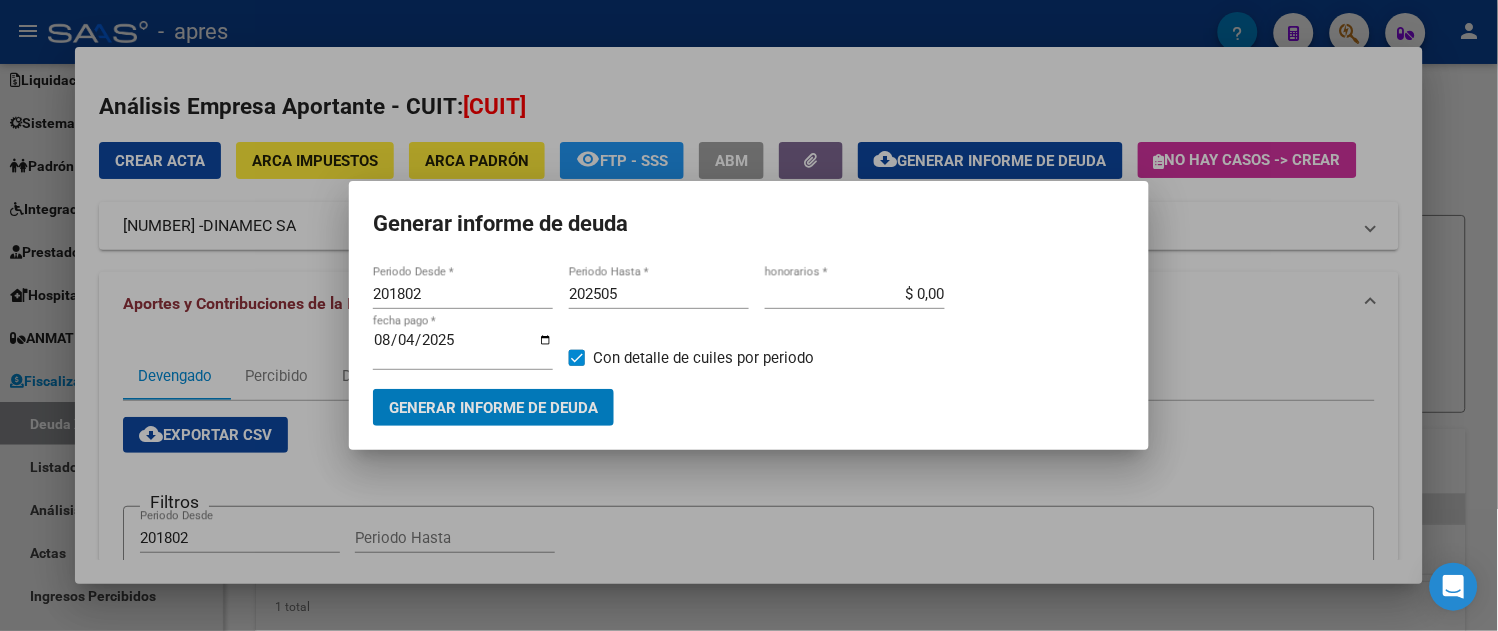 click on "202505" at bounding box center [659, 294] 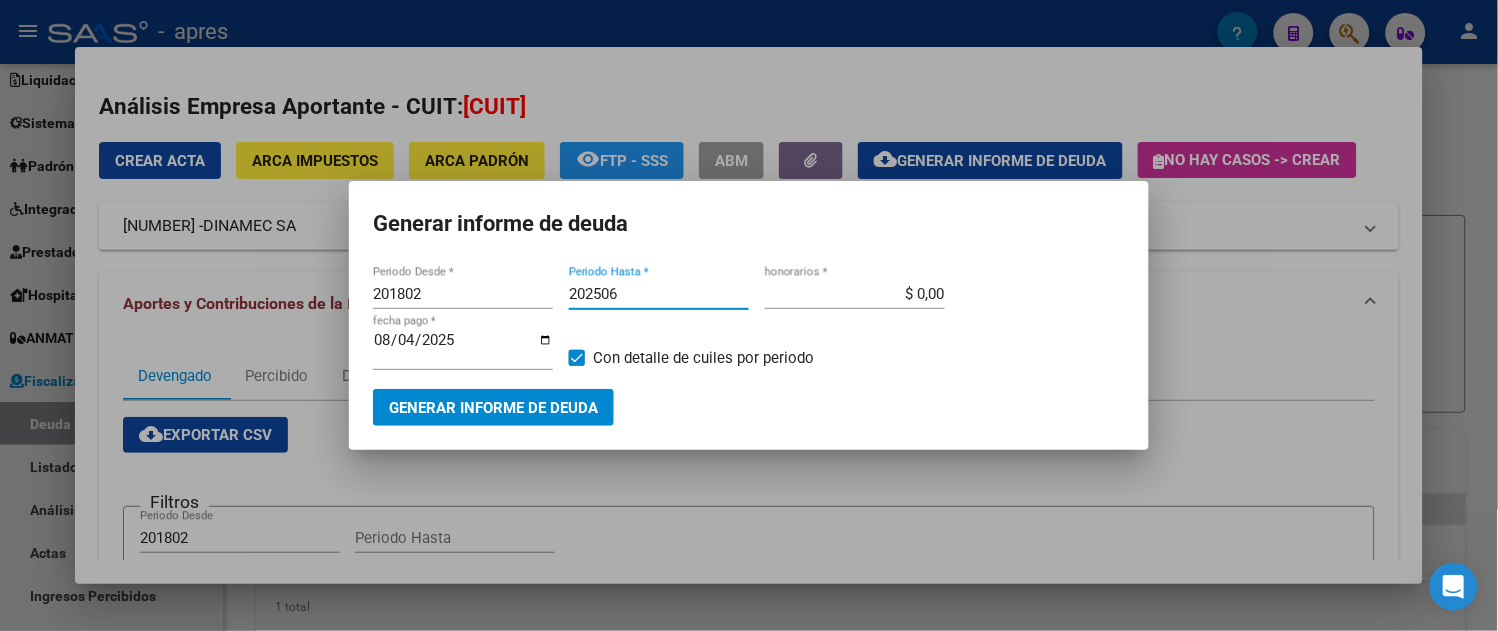 type on "202506" 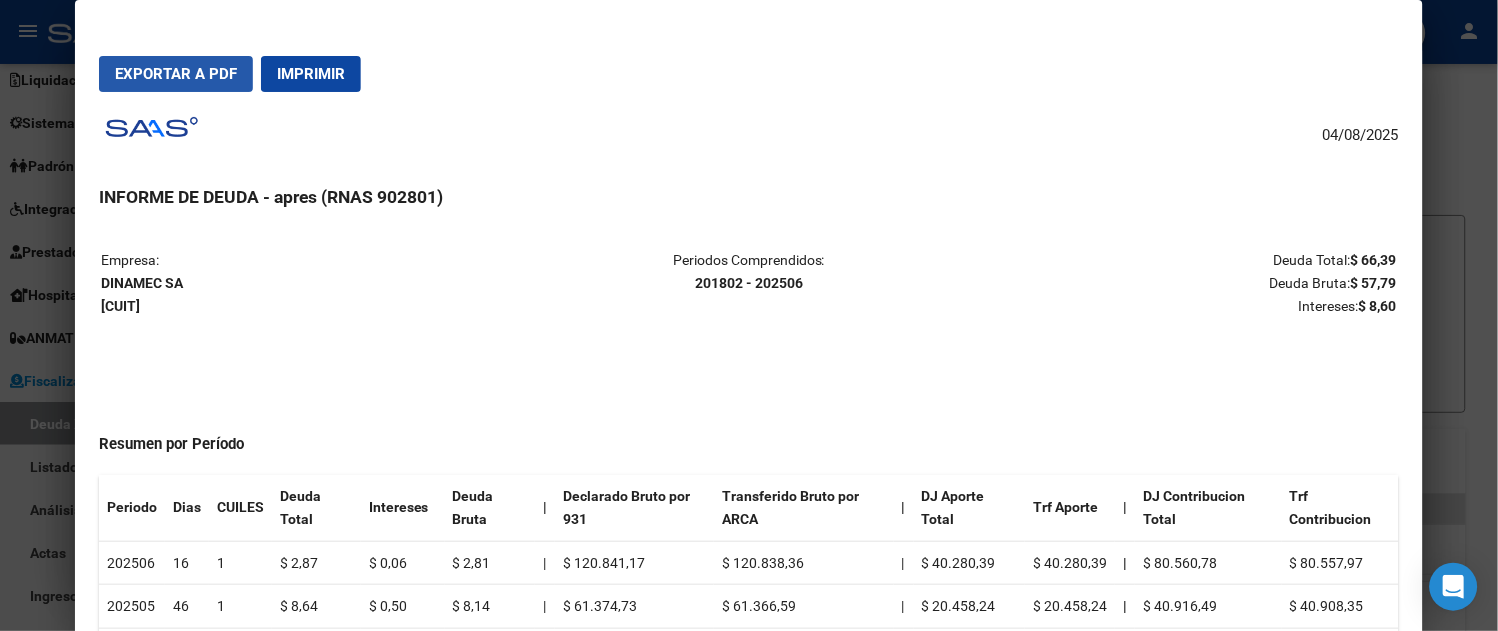 click on "Exportar a PDF" at bounding box center (176, 74) 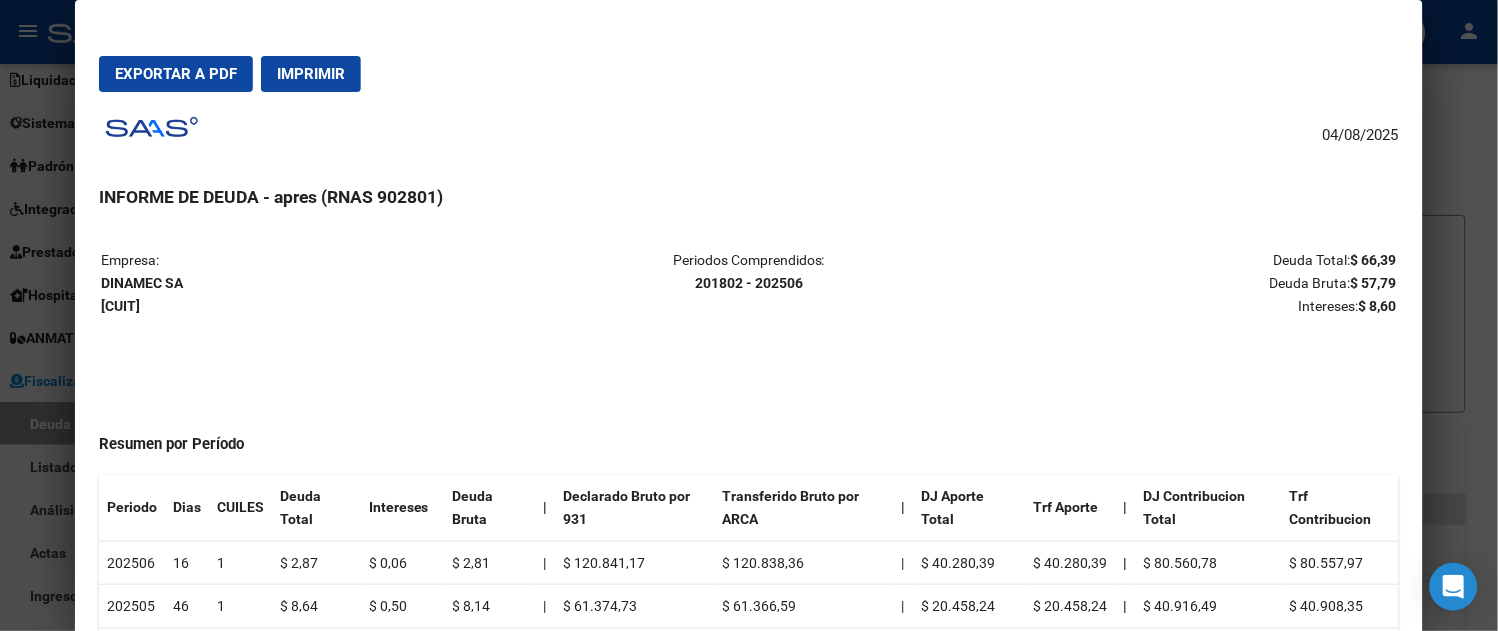 type 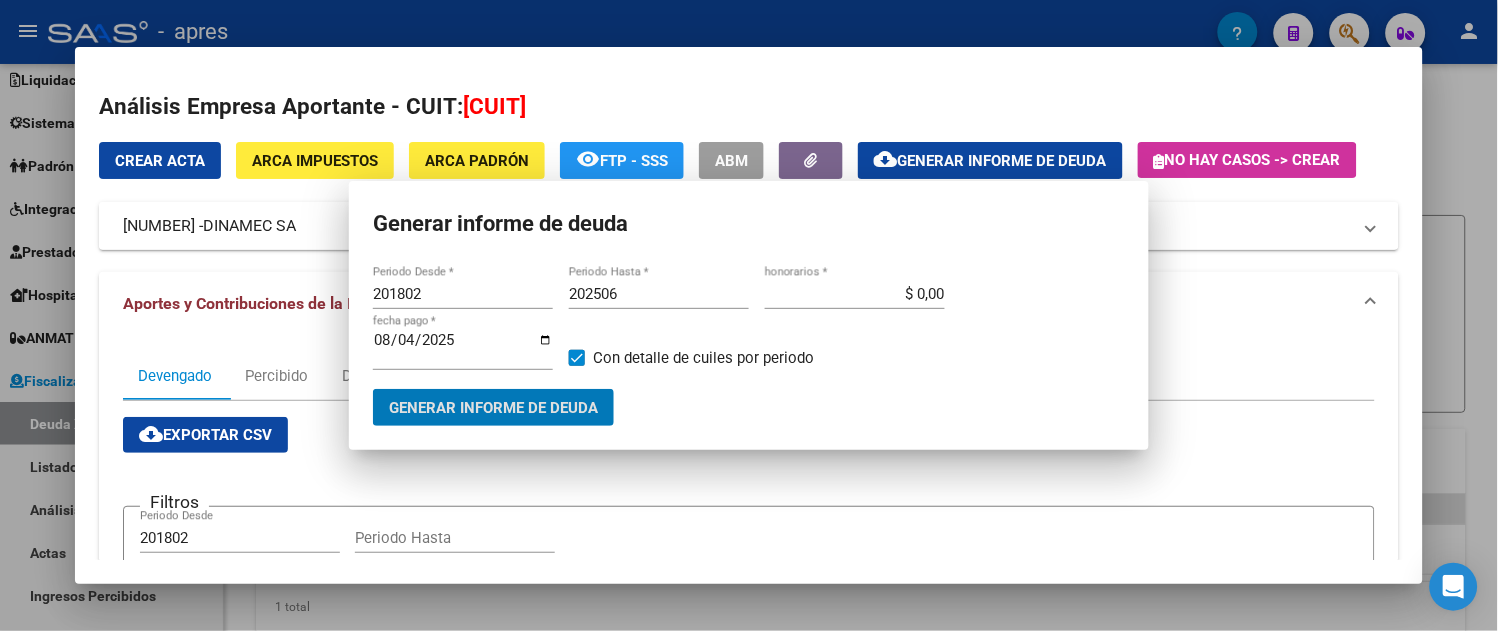 type 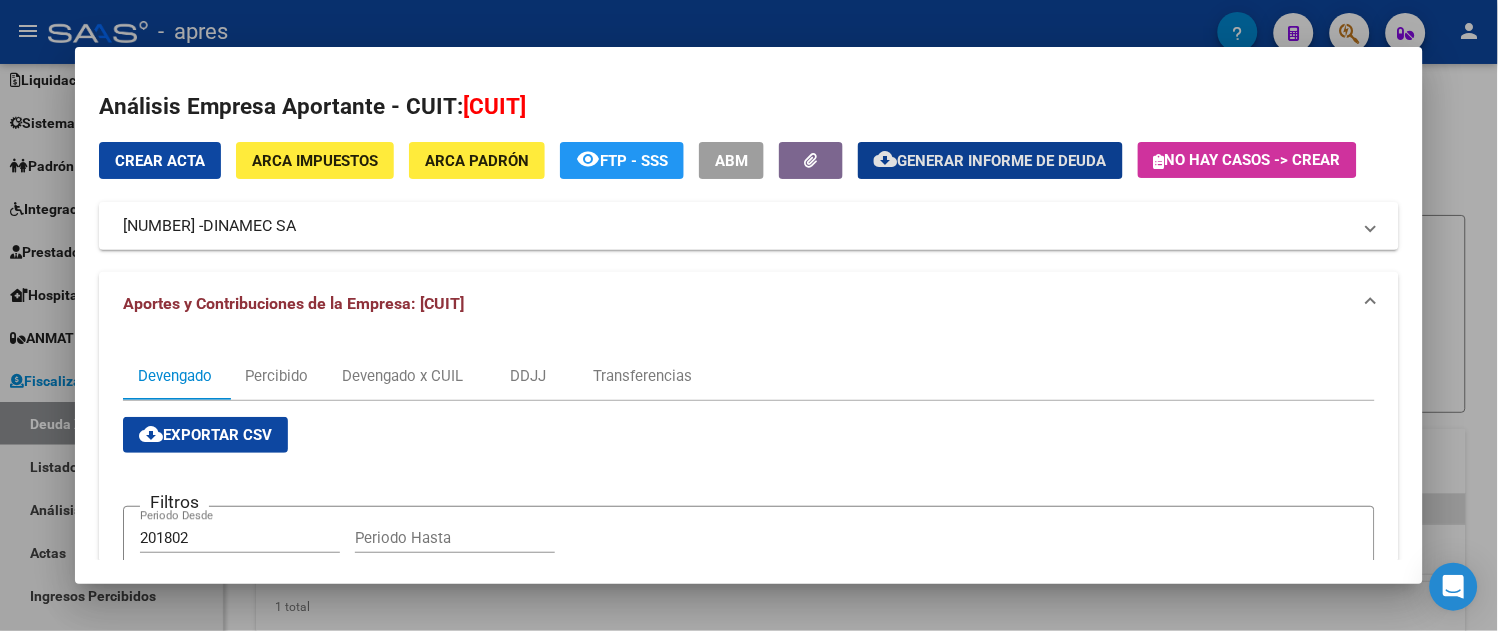 click on "Crear Acta" at bounding box center (160, 161) 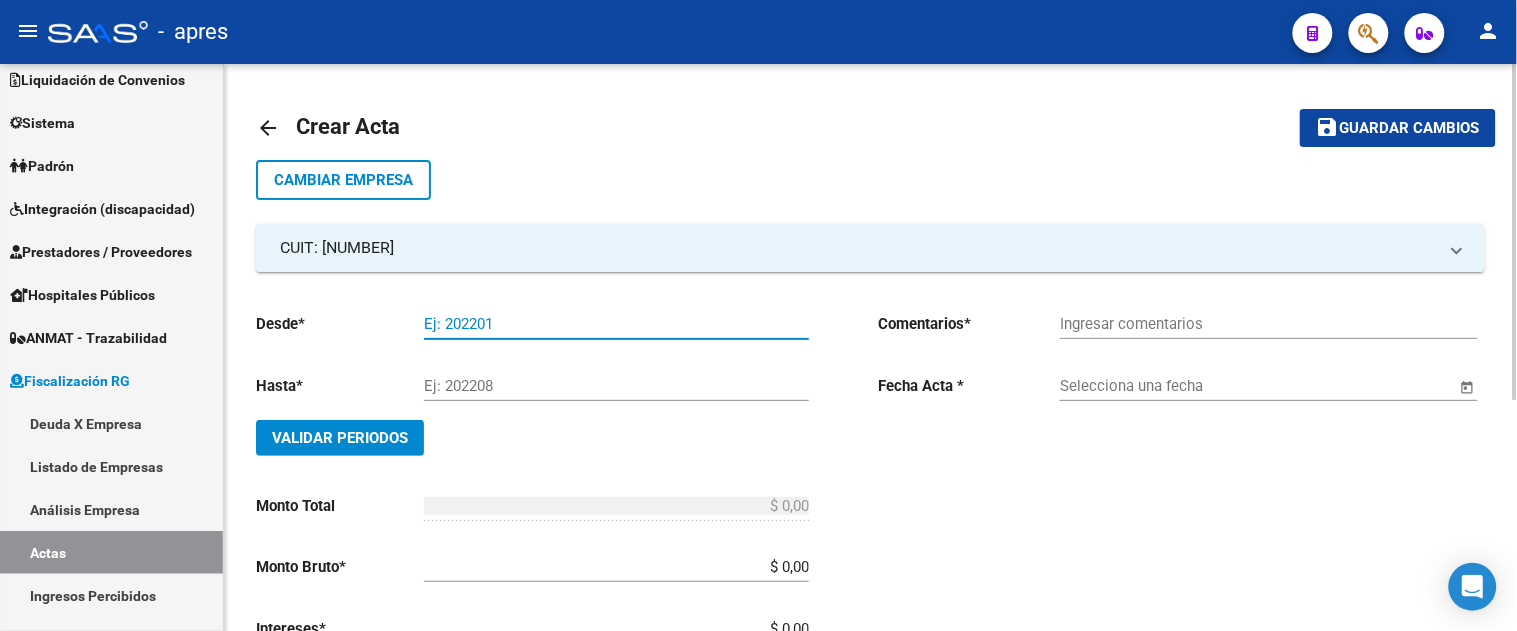 click on "Ej: 202201" at bounding box center [616, 324] 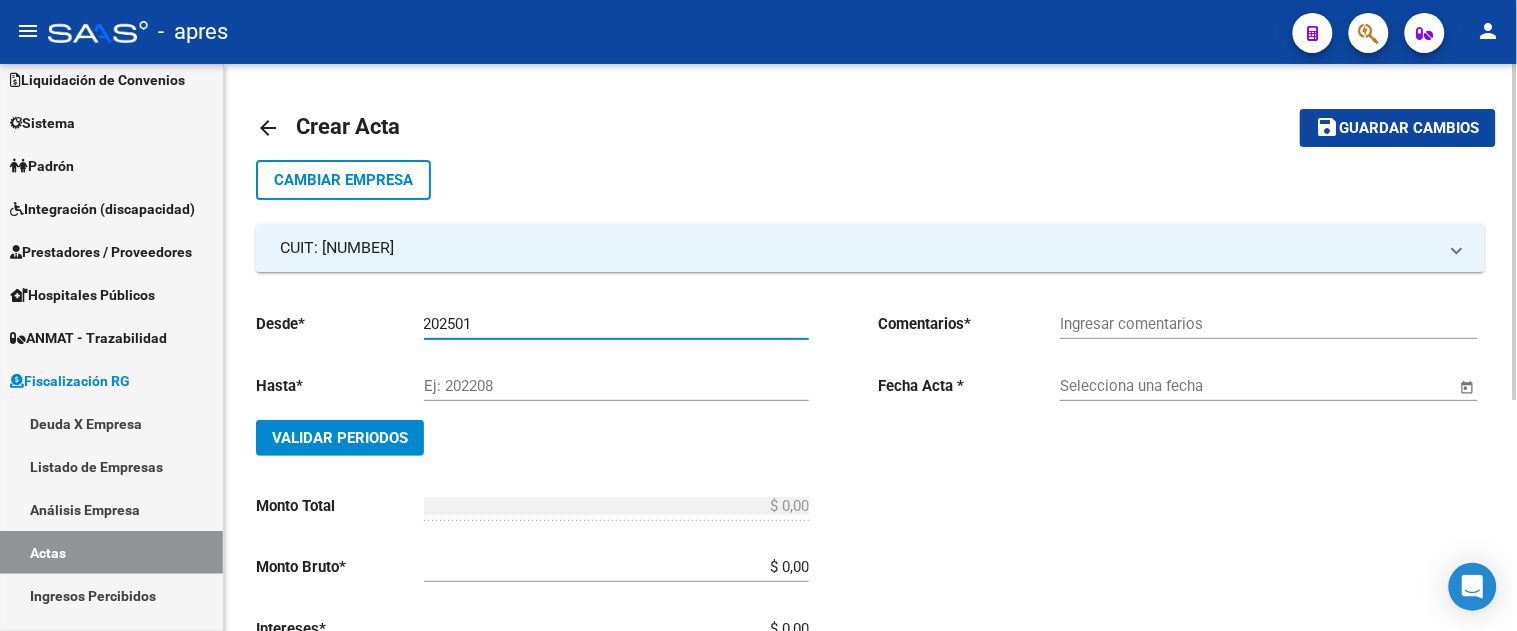 type on "202501" 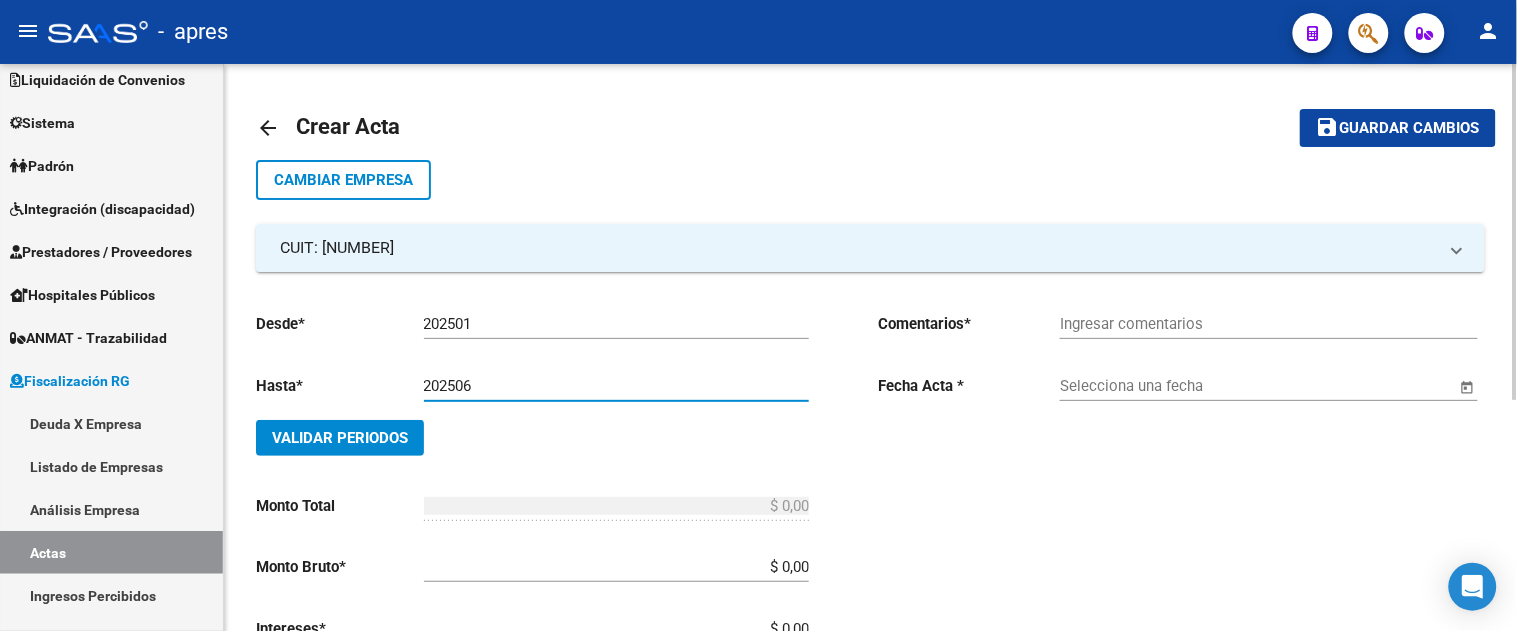 type on "202506" 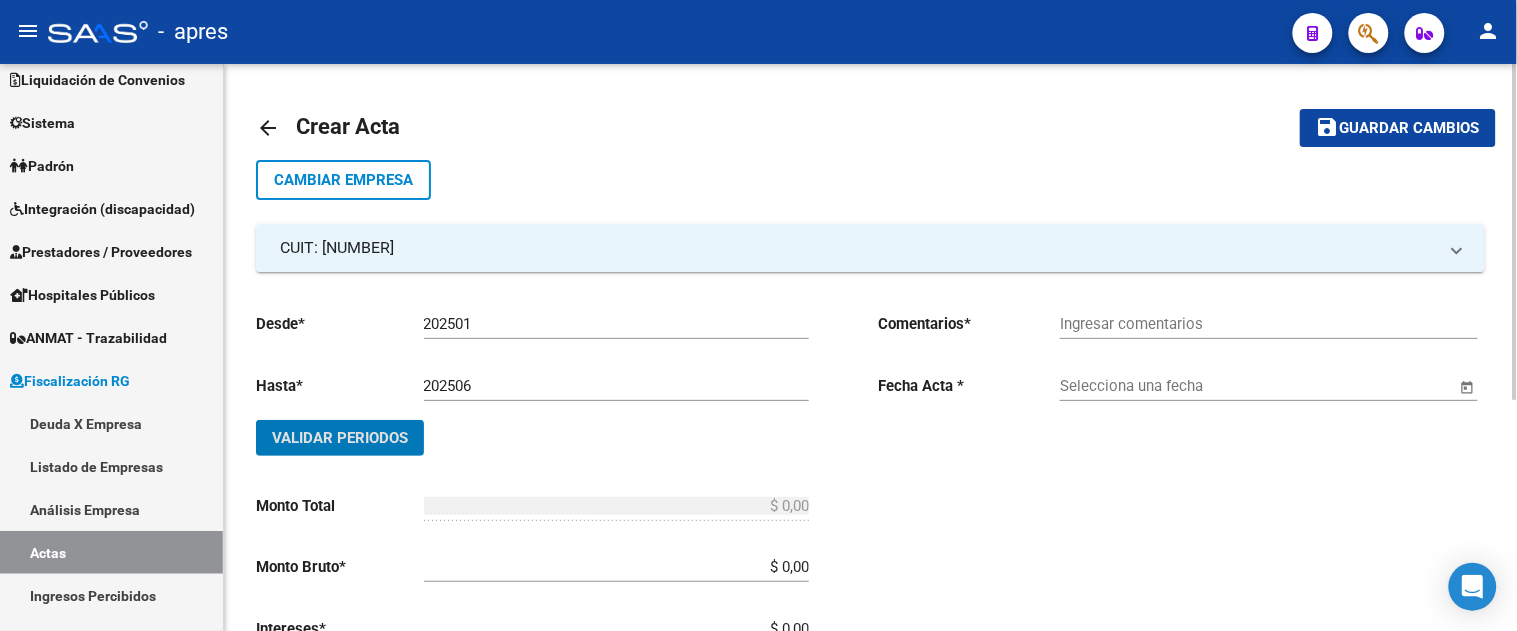 type 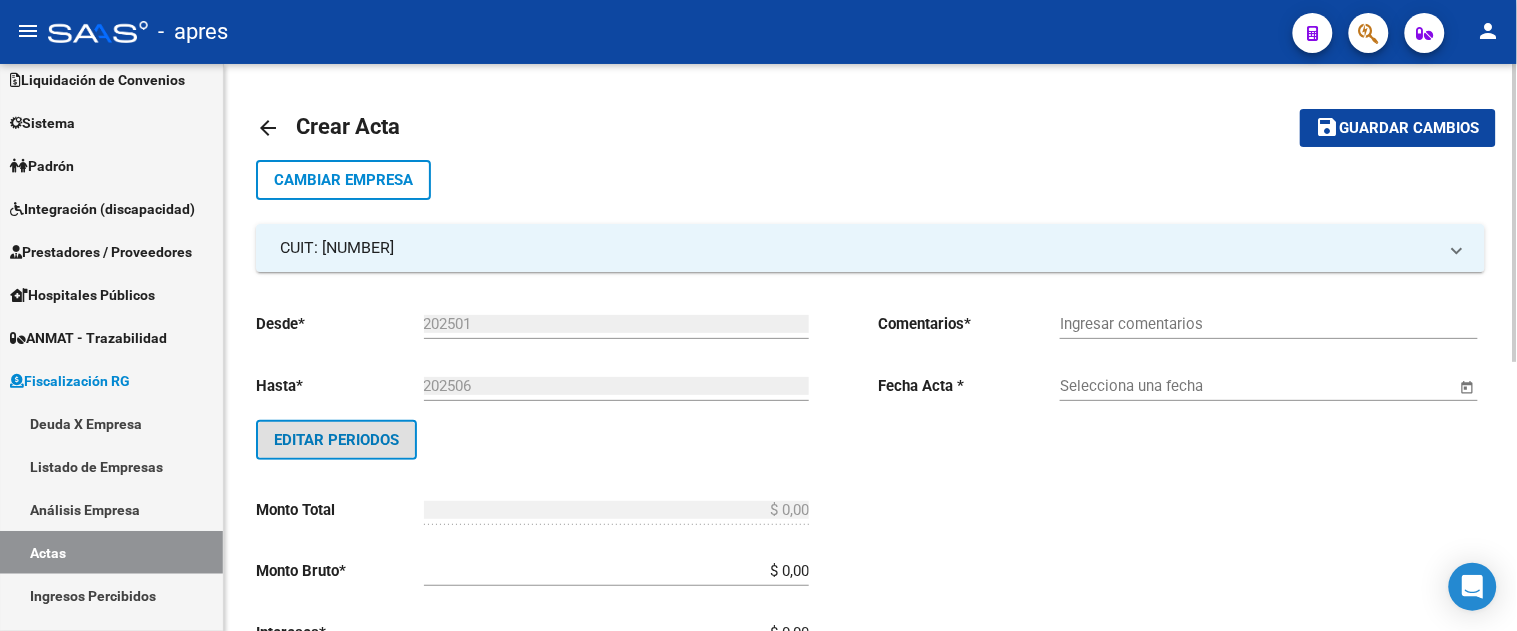 type 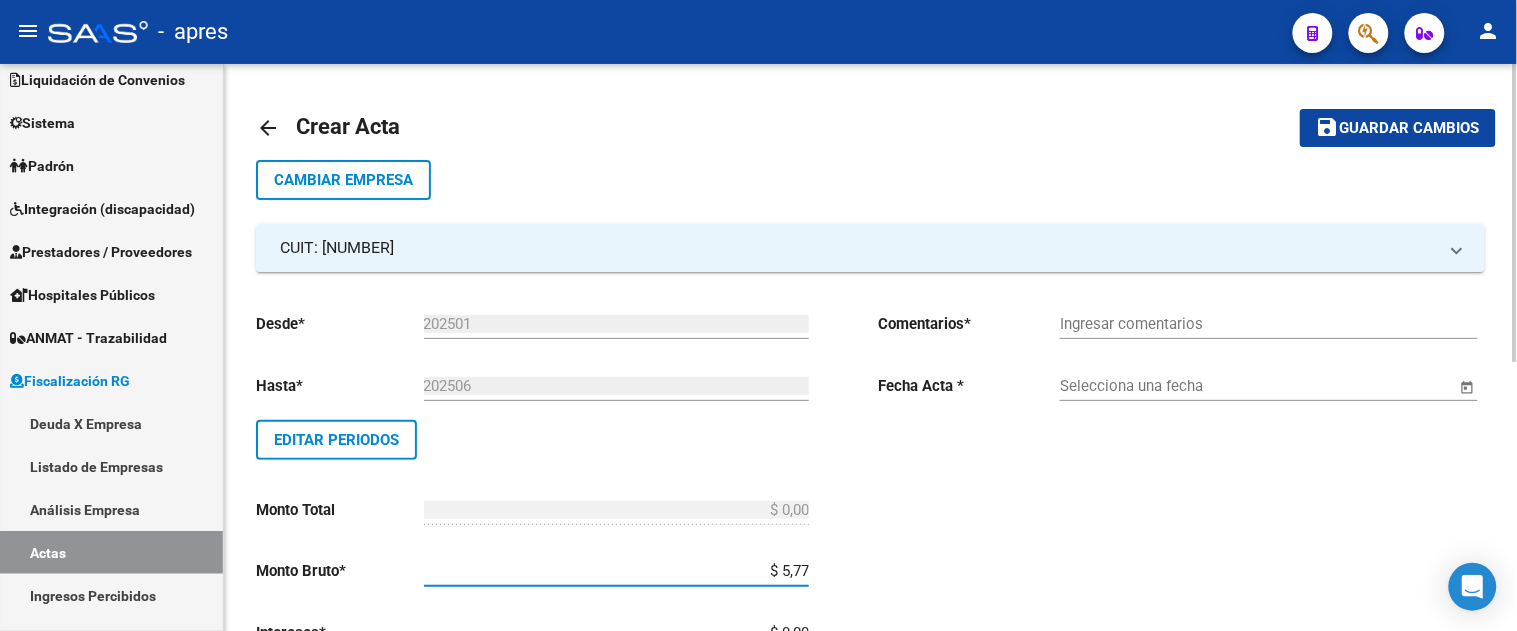 type on "$ 57,79" 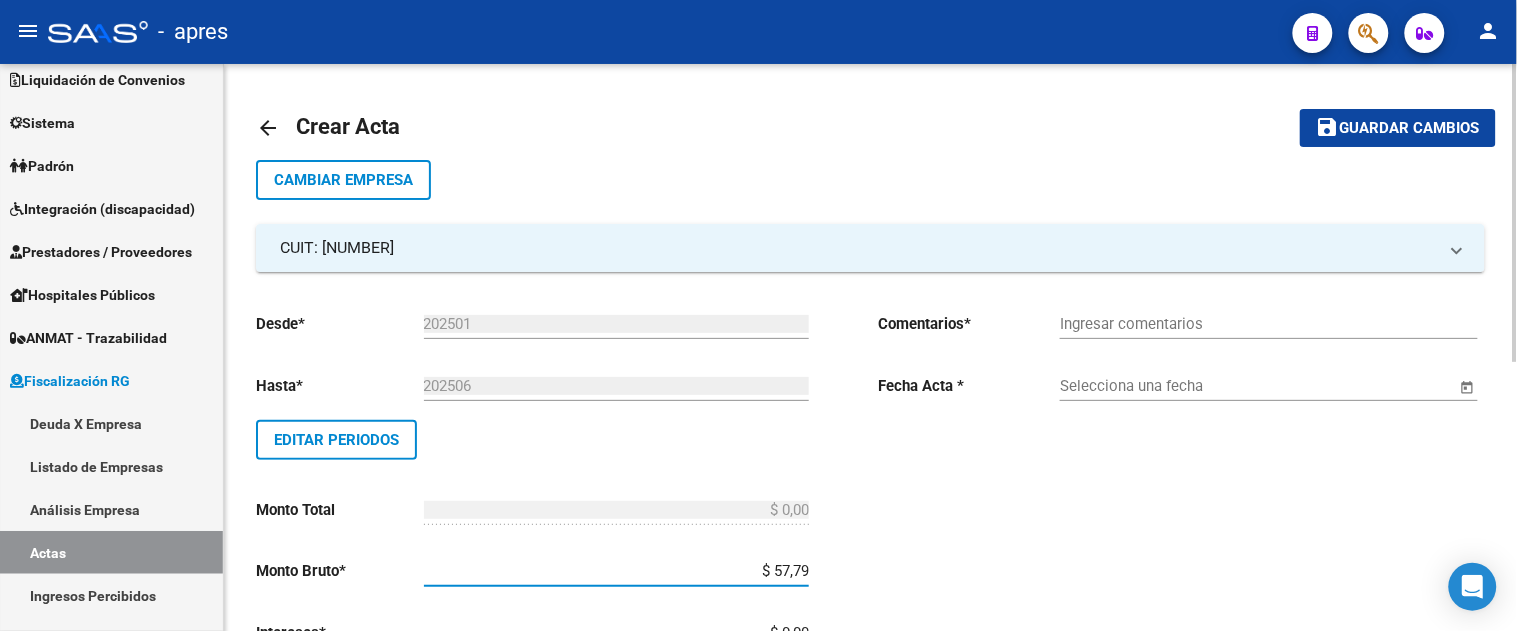 type on "$ 57,79" 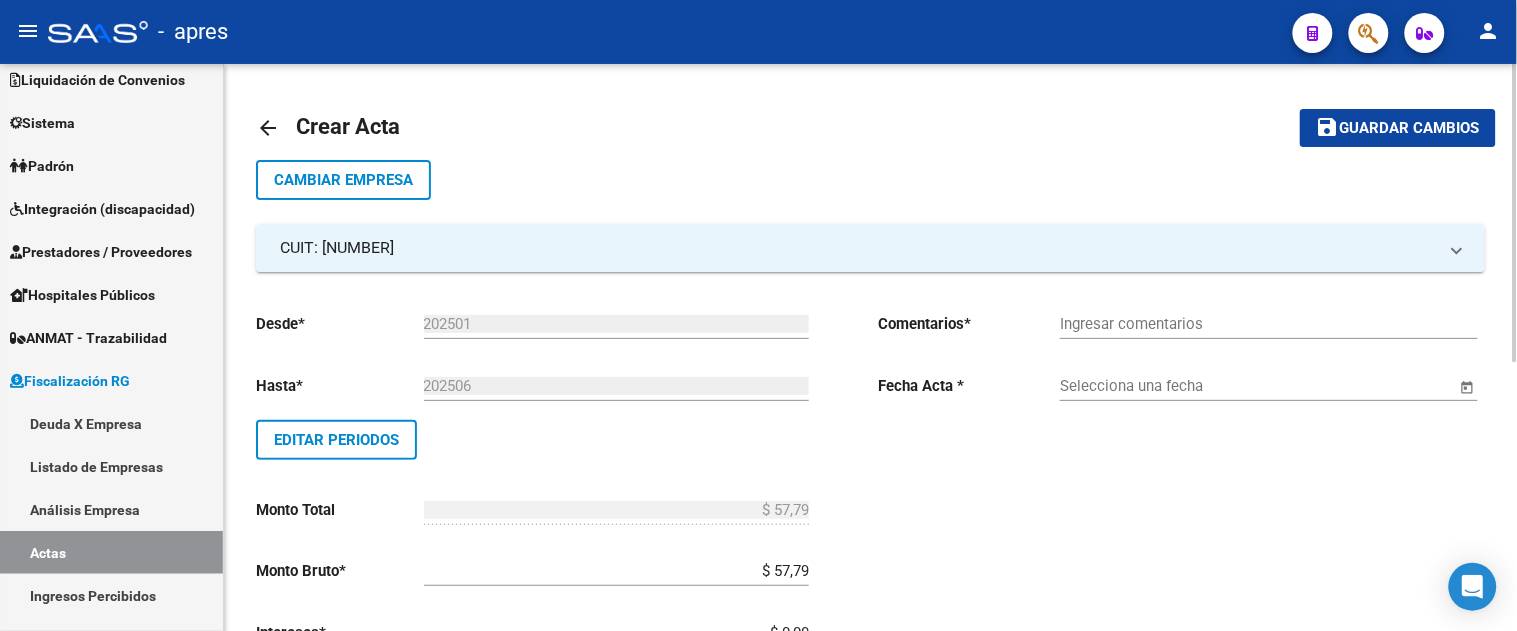 scroll, scrollTop: 8, scrollLeft: 0, axis: vertical 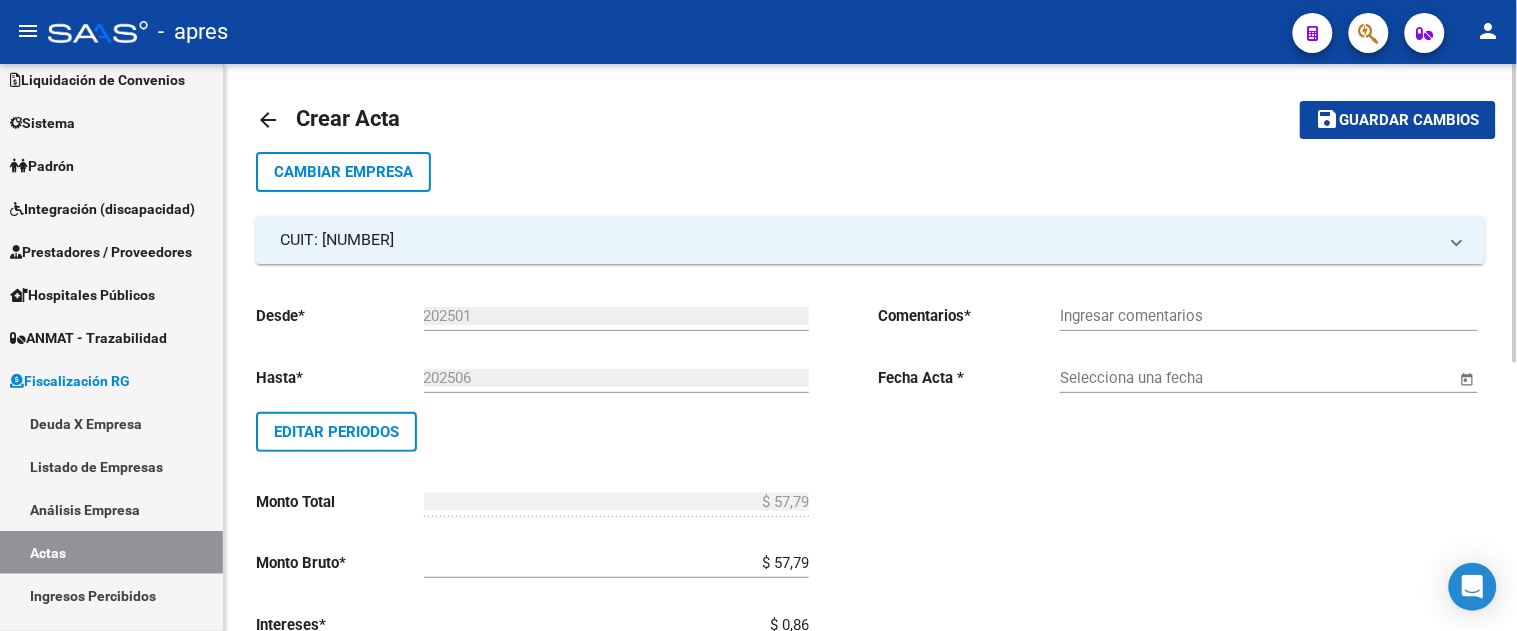 type on "$ 8,60" 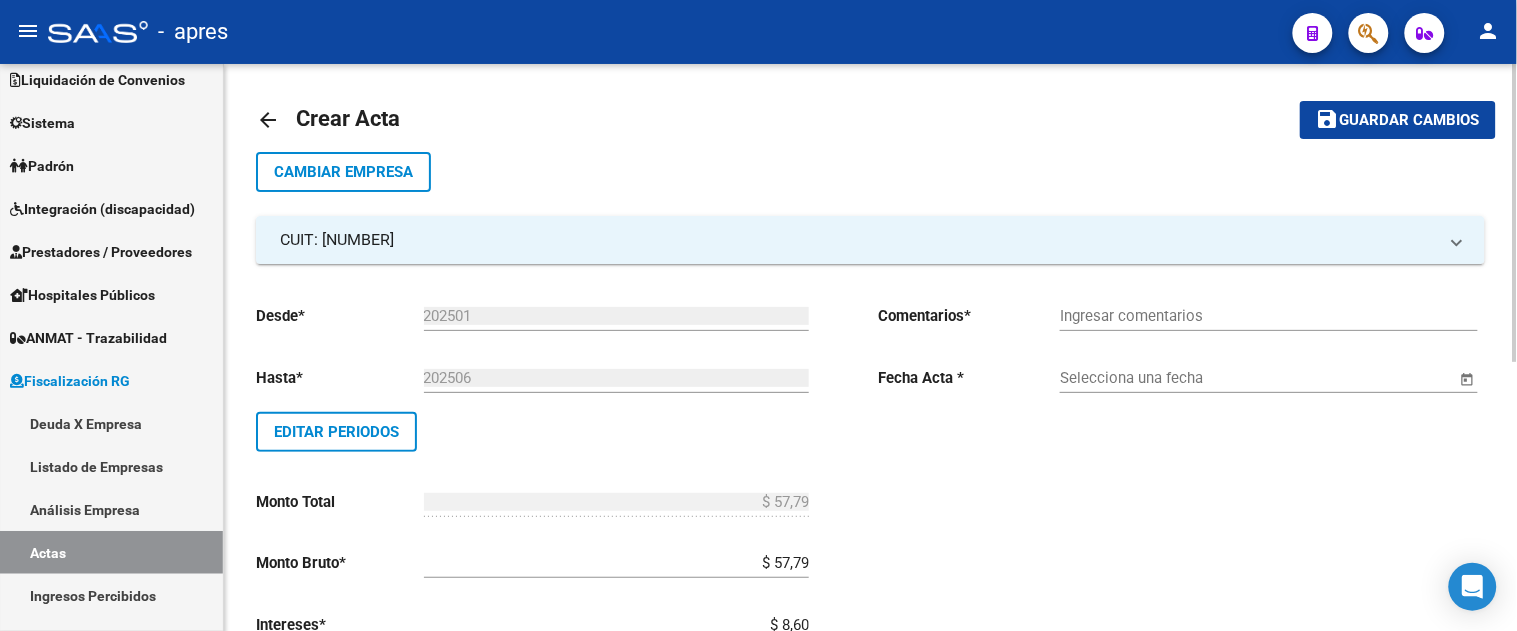 type on "[CUIT]" 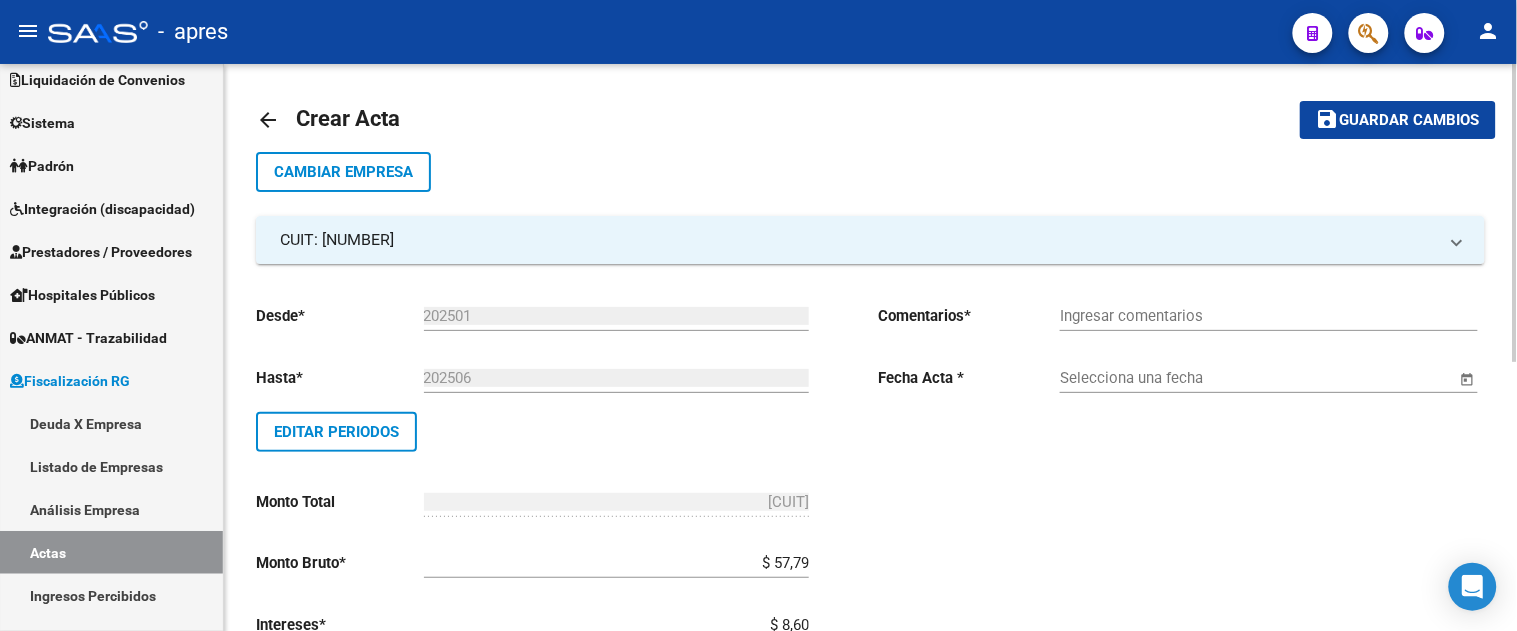 scroll, scrollTop: 345, scrollLeft: 0, axis: vertical 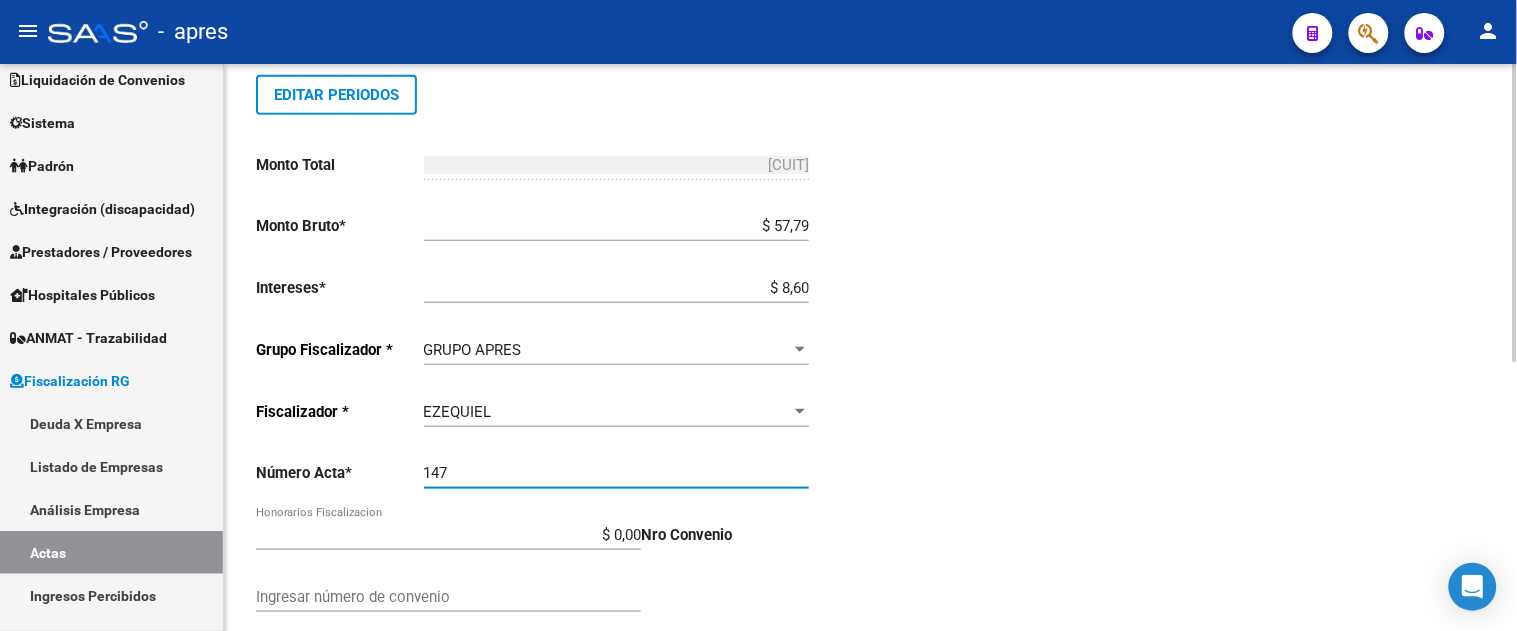 type on "147" 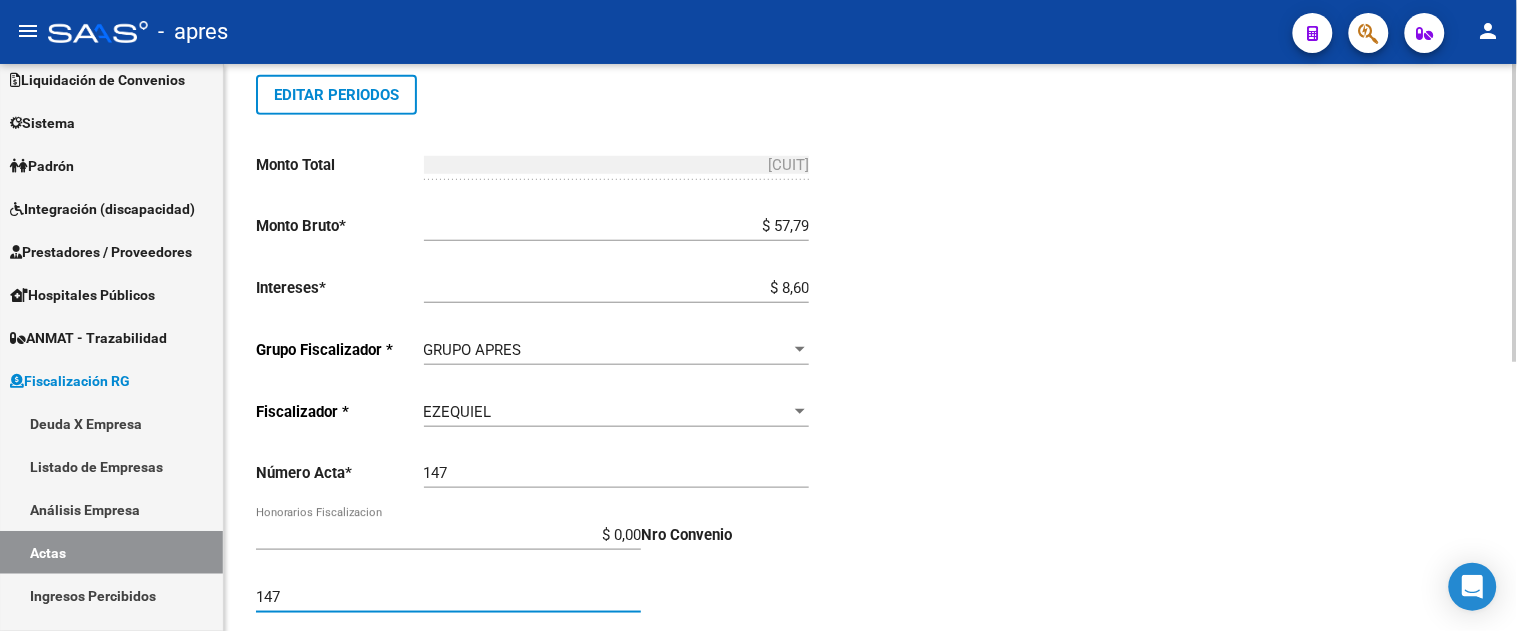 type on "147" 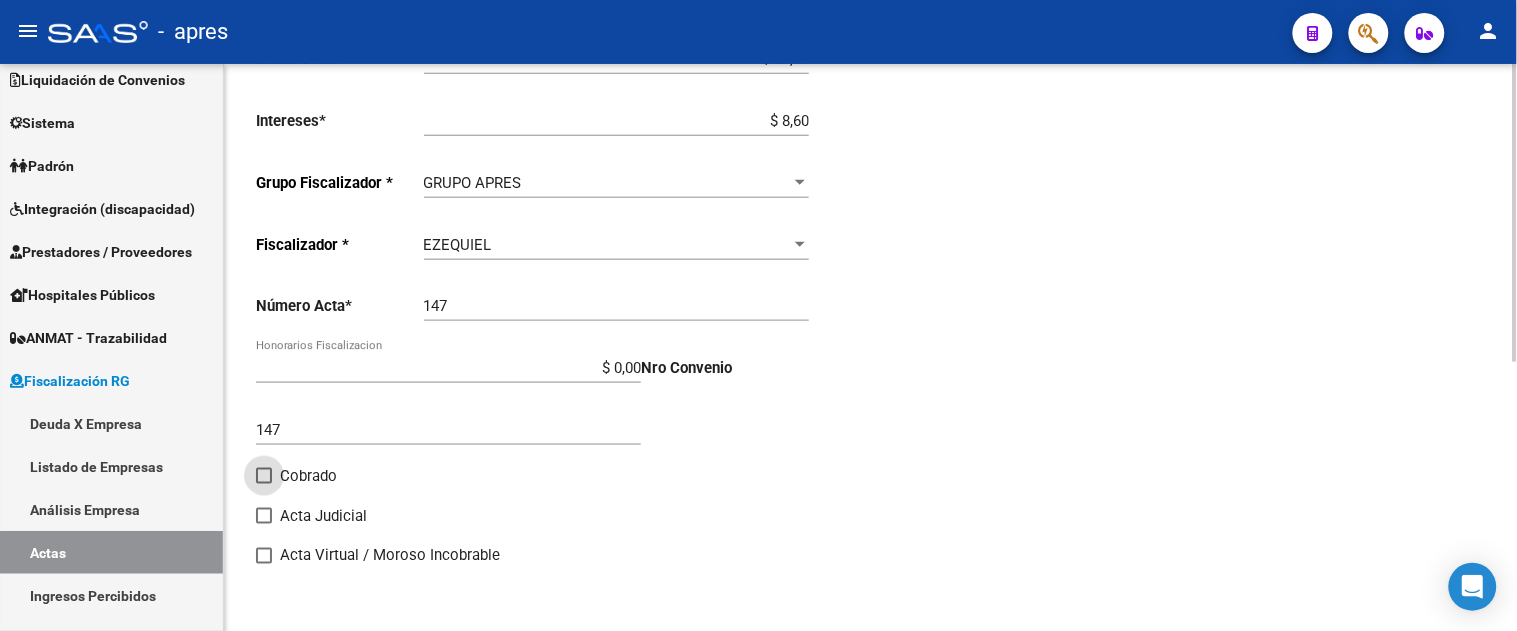 click on "Cobrado" at bounding box center (263, 484) 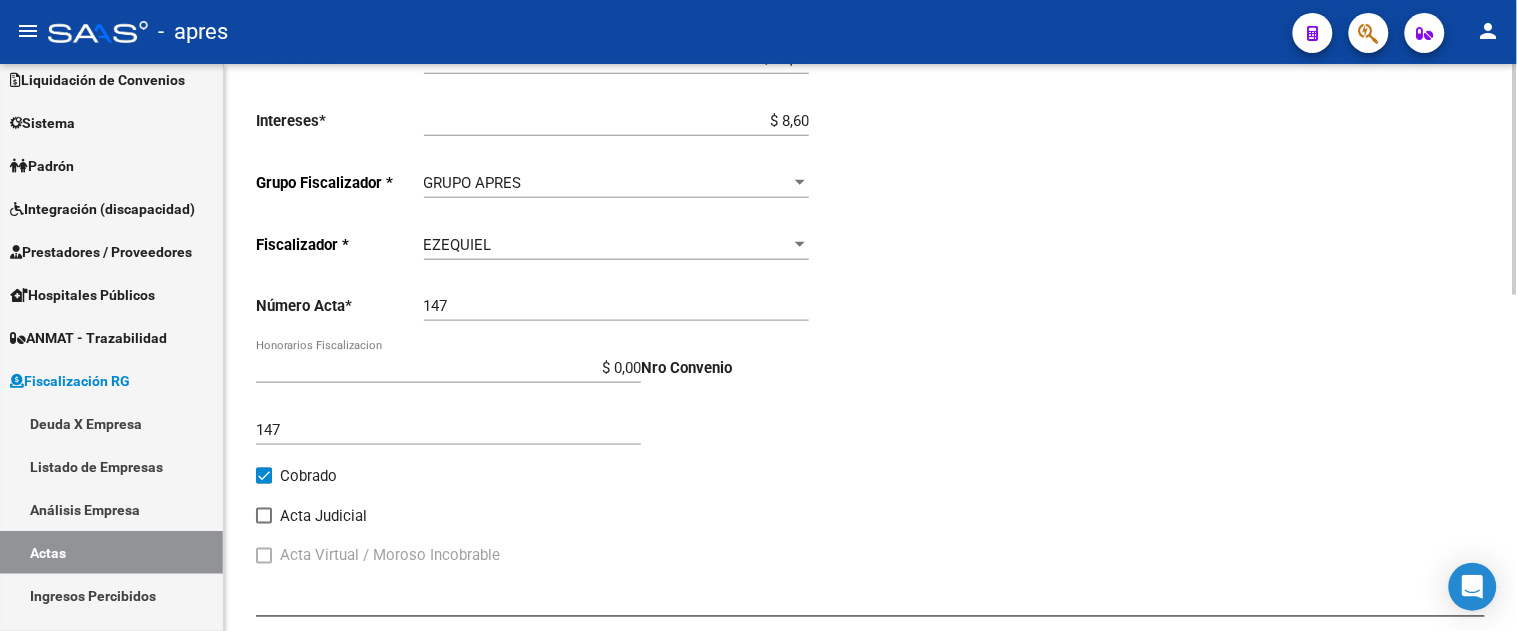 scroll, scrollTop: 0, scrollLeft: 0, axis: both 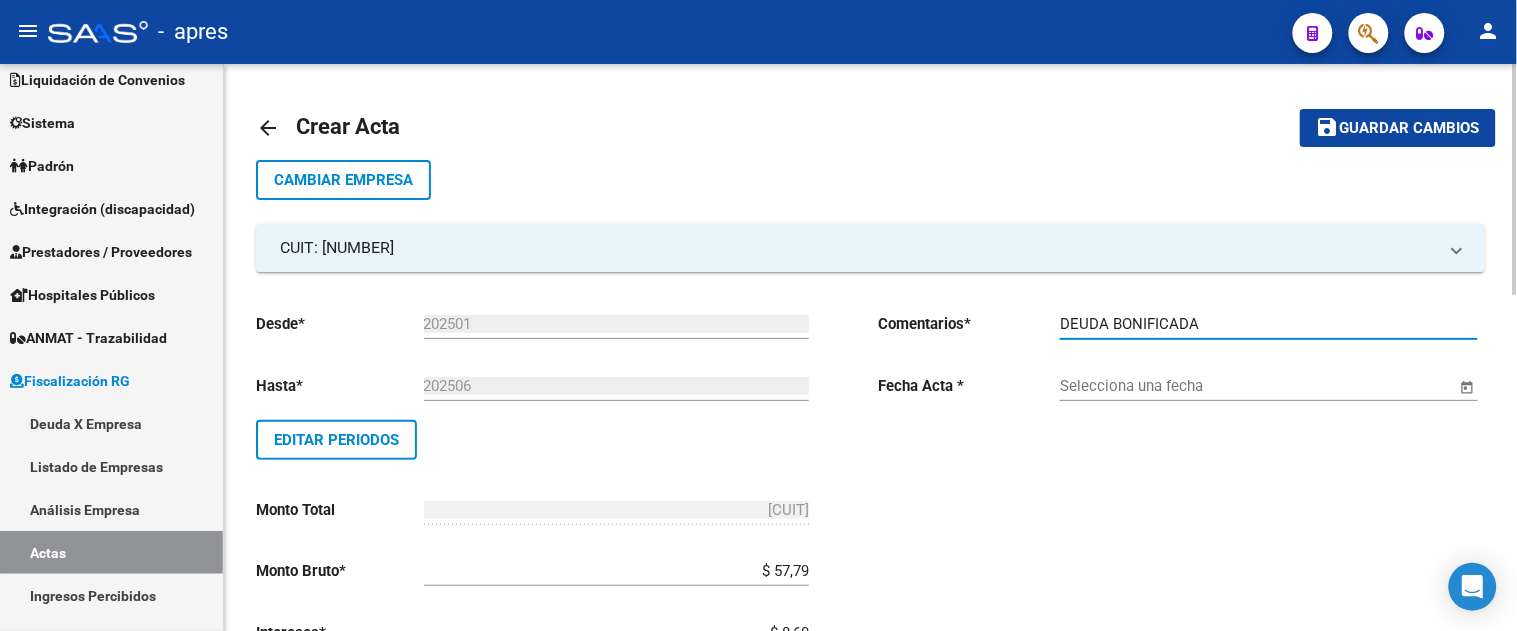 type on "DEUDA BONIFICADA" 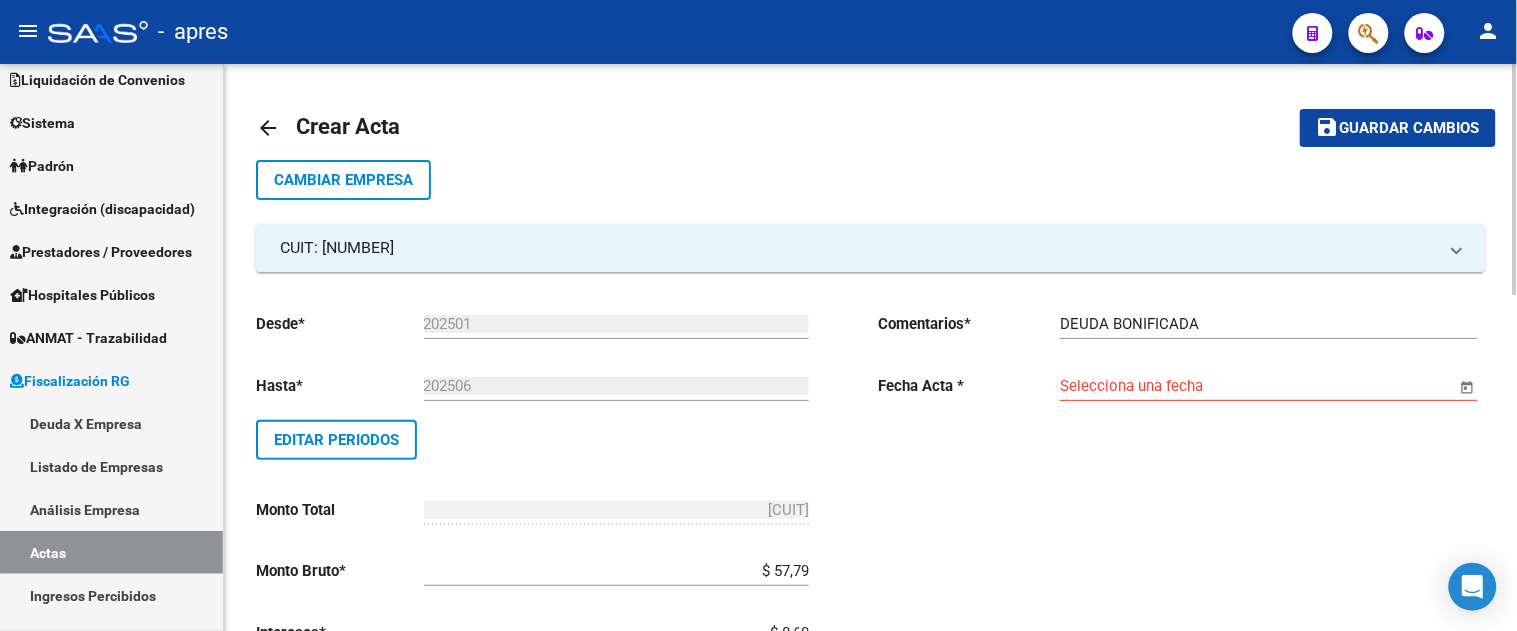 type 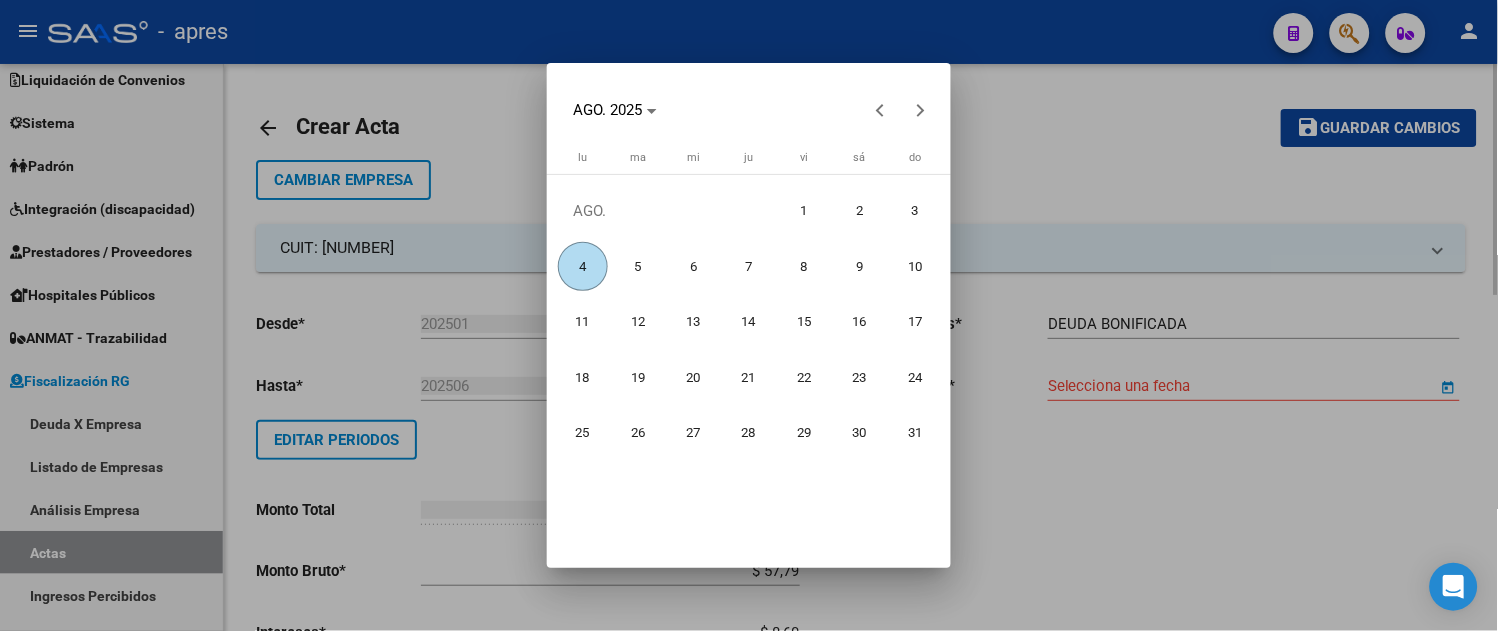 type 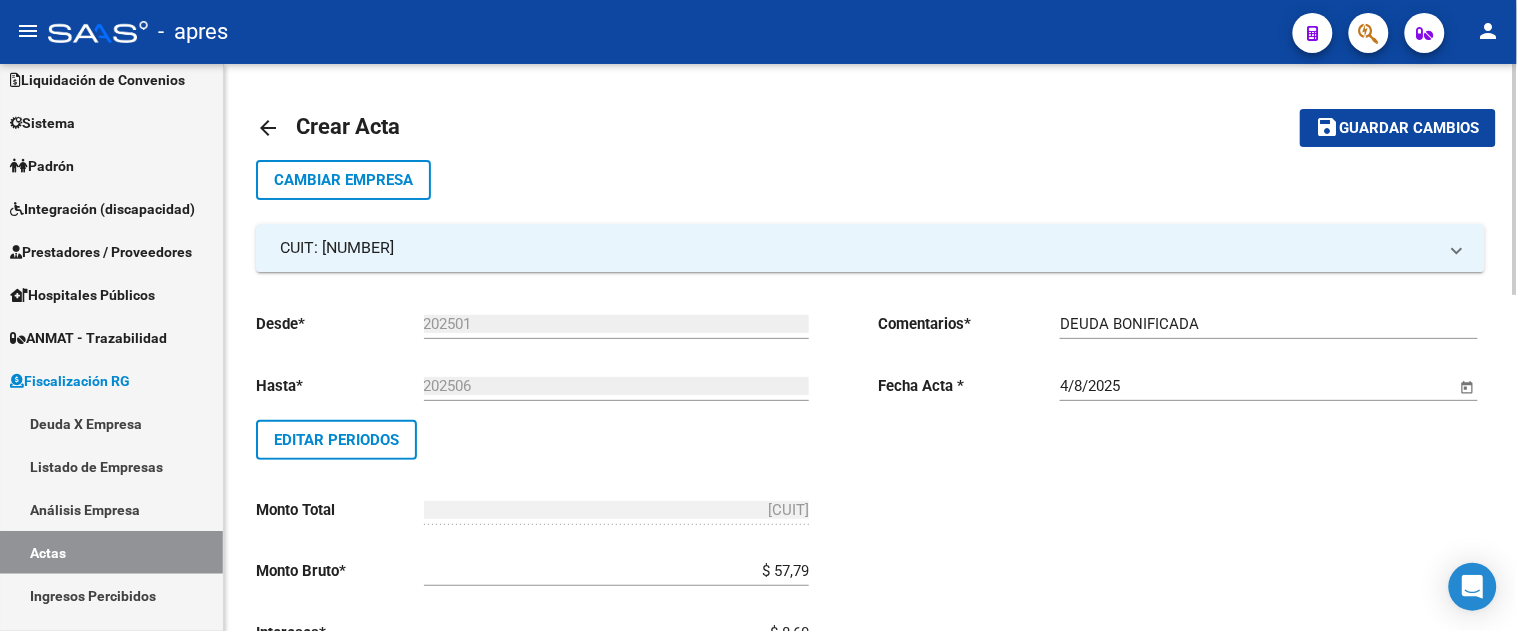 scroll, scrollTop: 827, scrollLeft: 0, axis: vertical 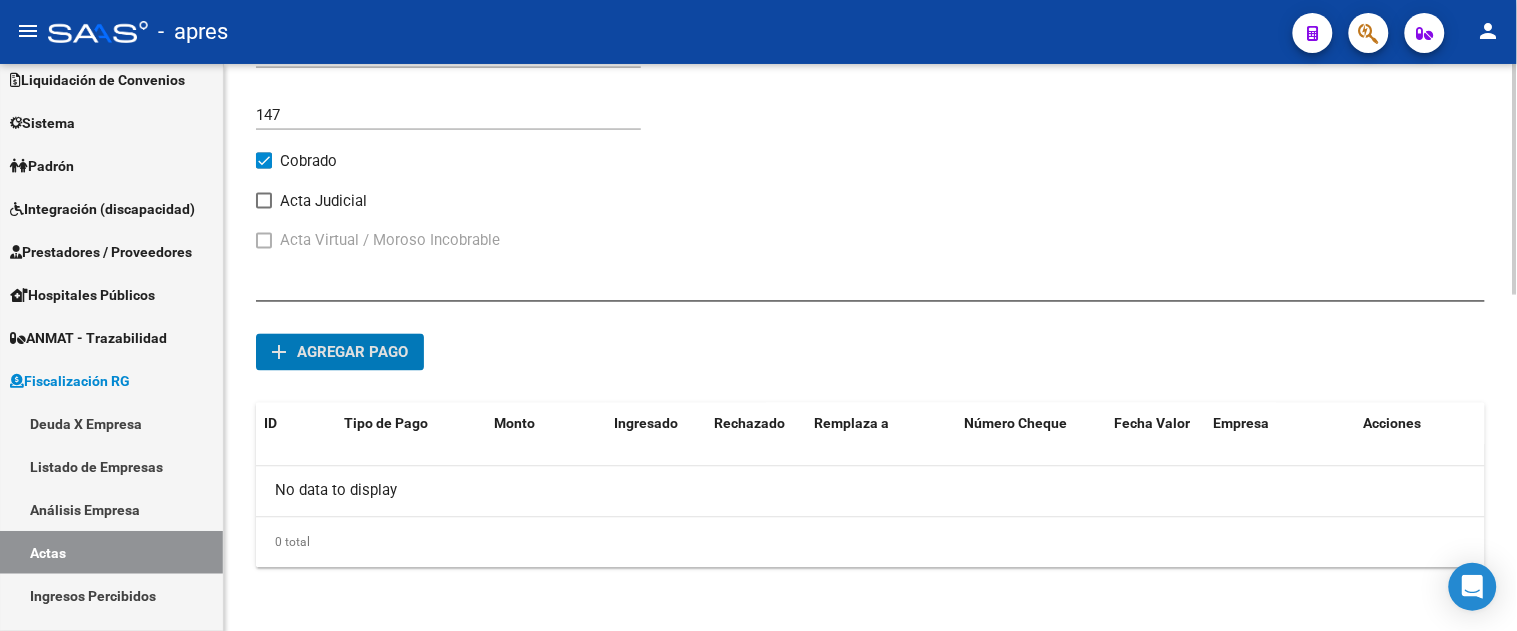 type 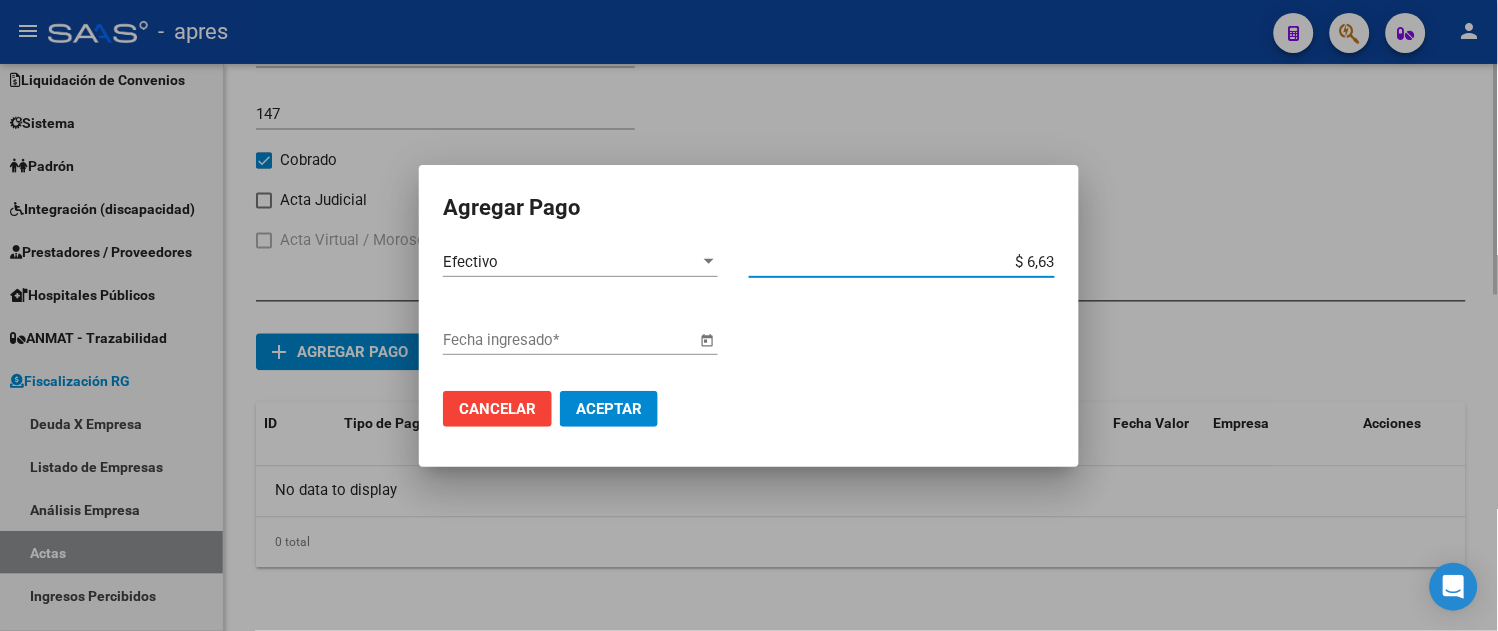 type on "[CUIT]" 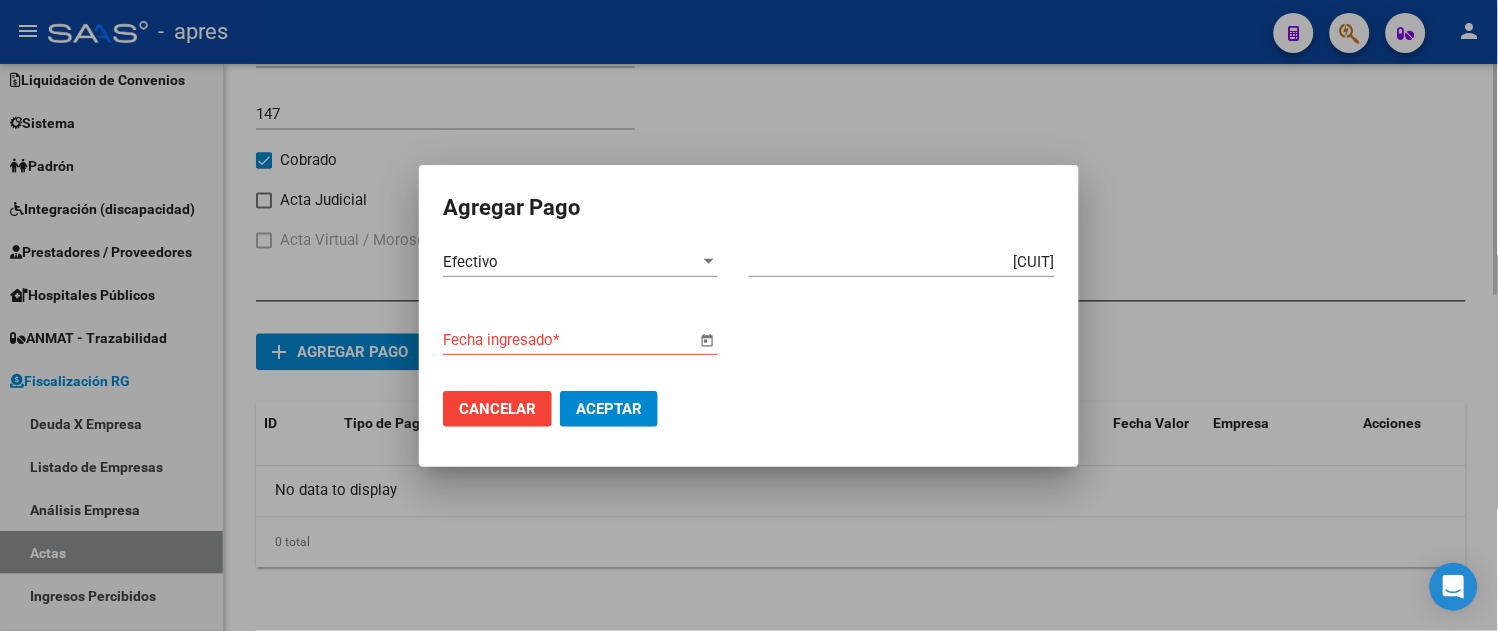 type 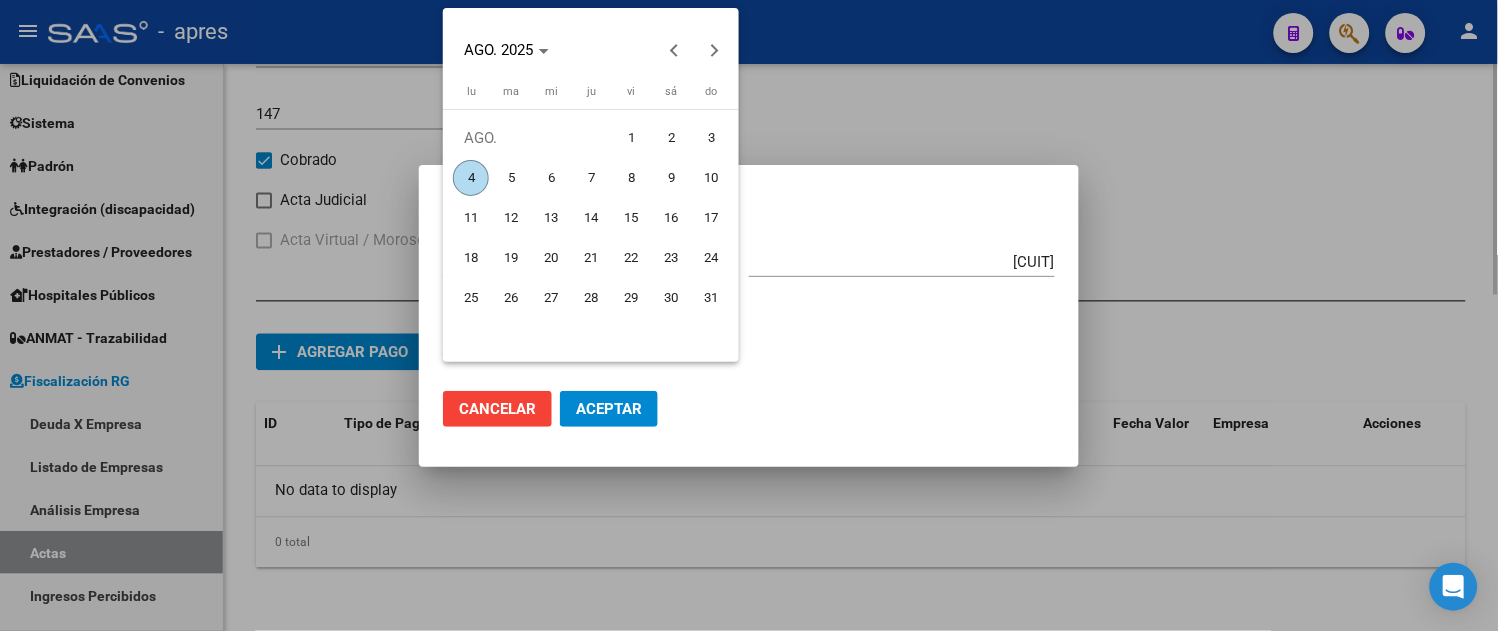 type 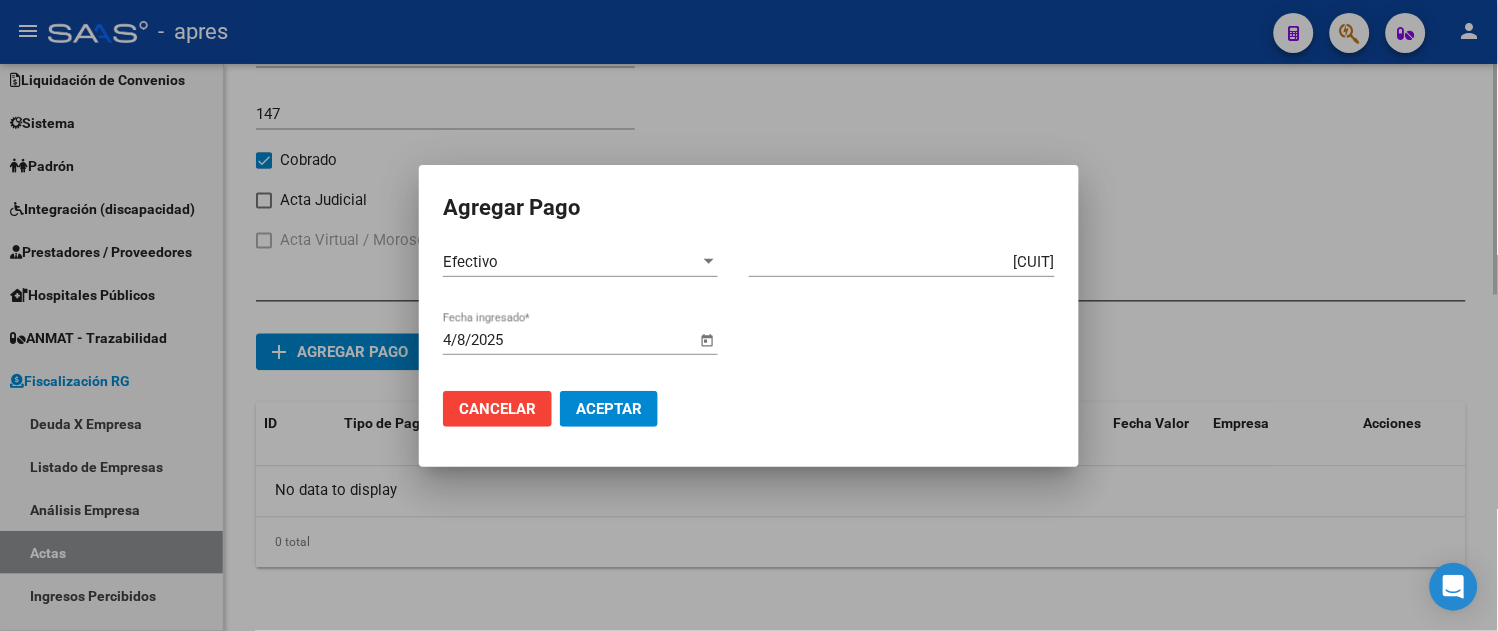 type 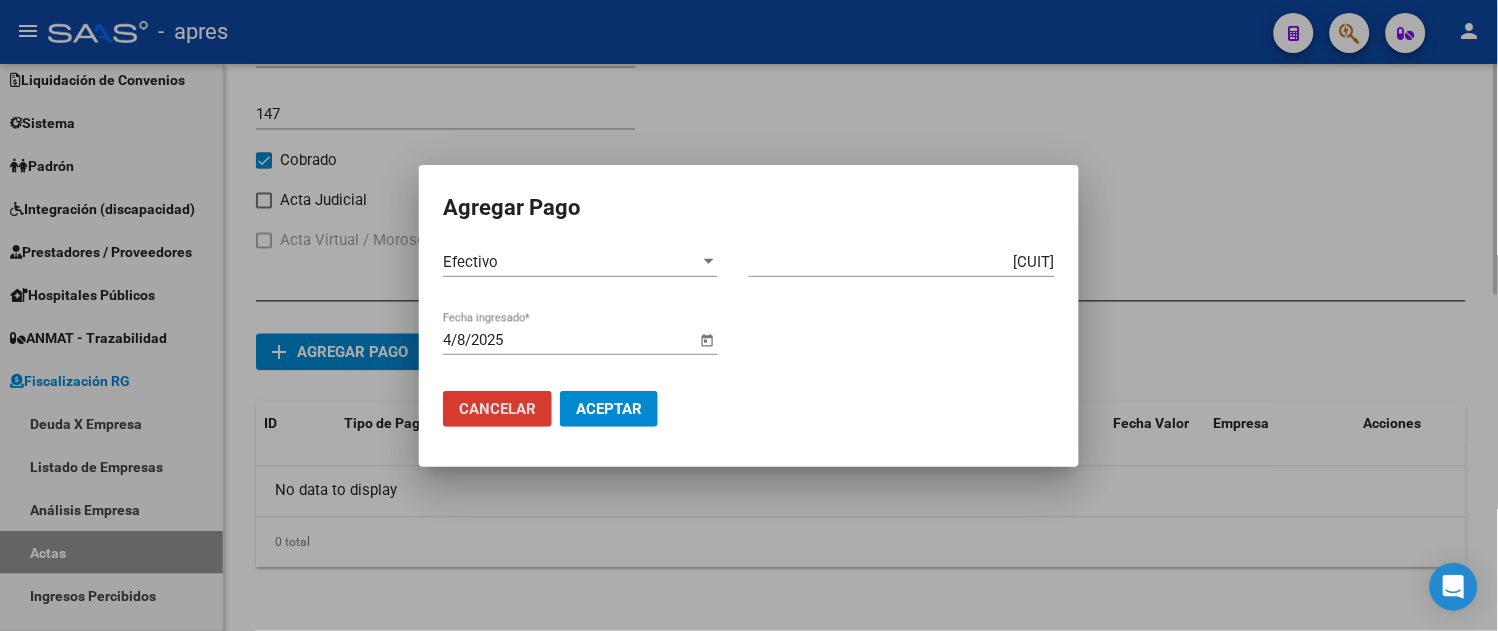 type 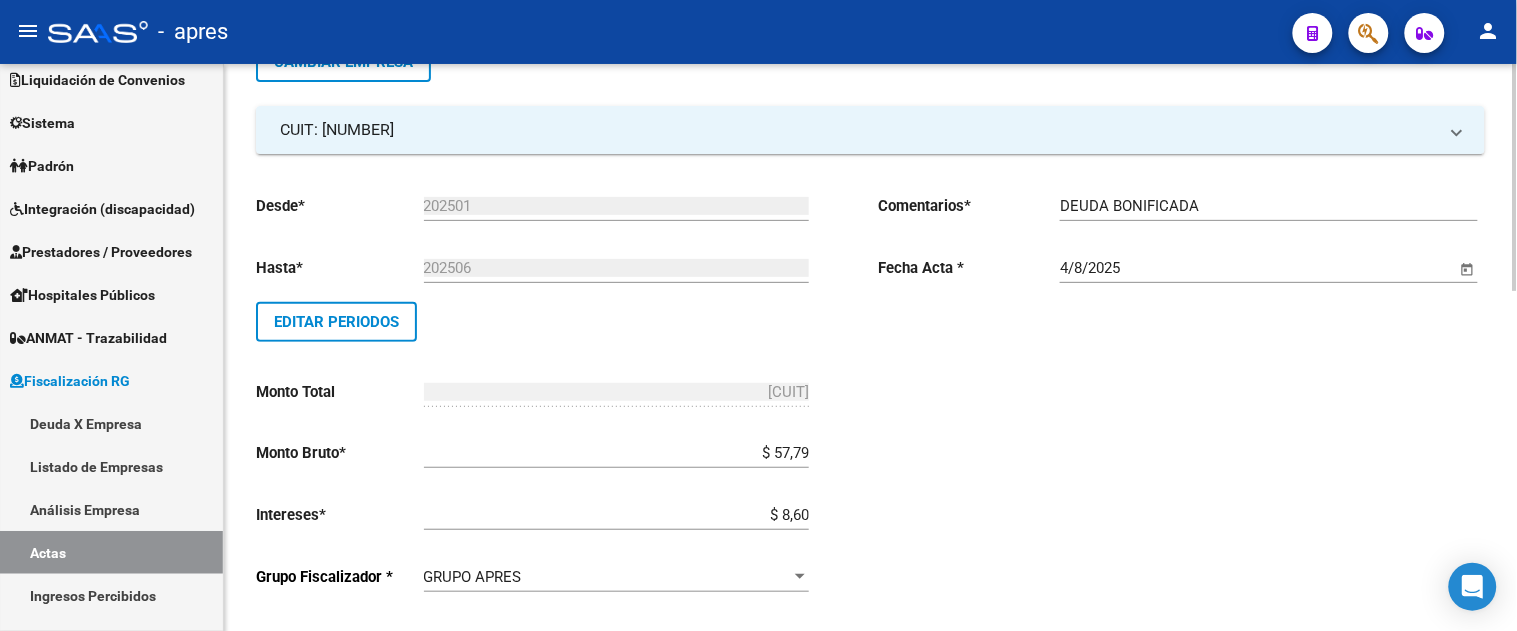 scroll, scrollTop: 0, scrollLeft: 0, axis: both 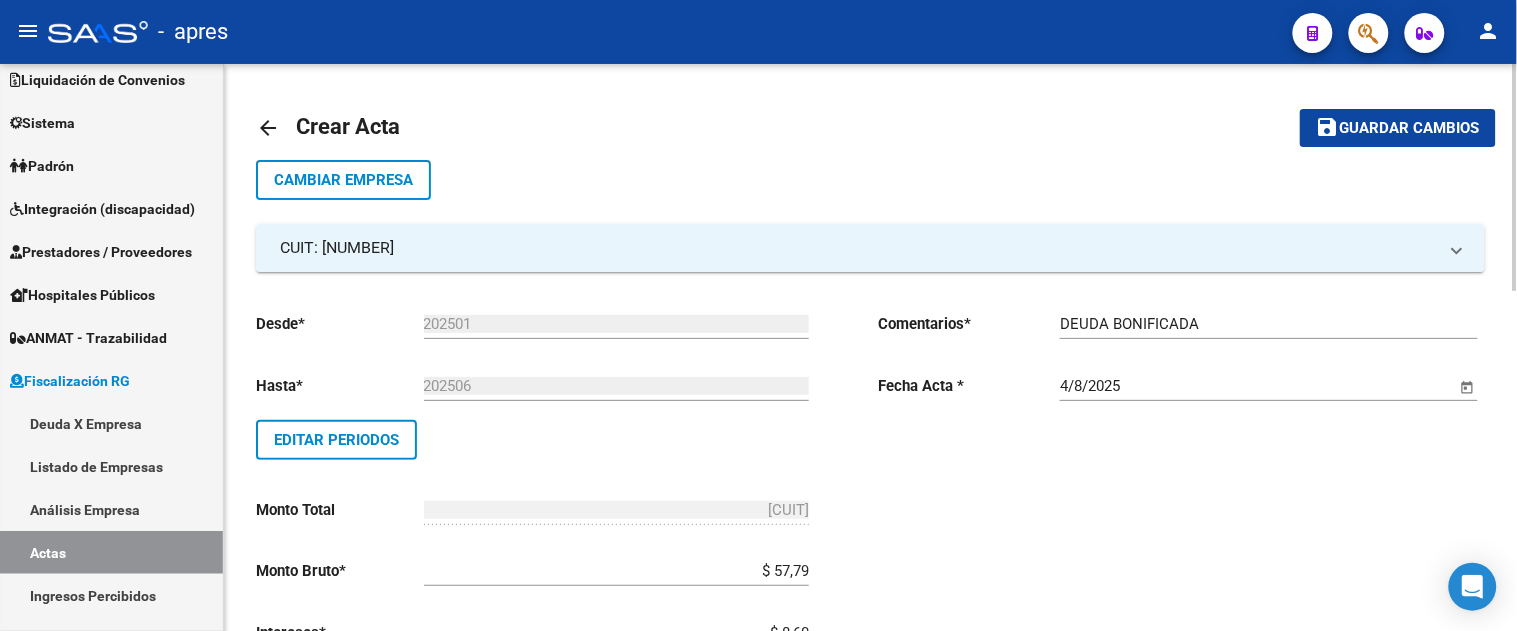 click on "save Guardar cambios" 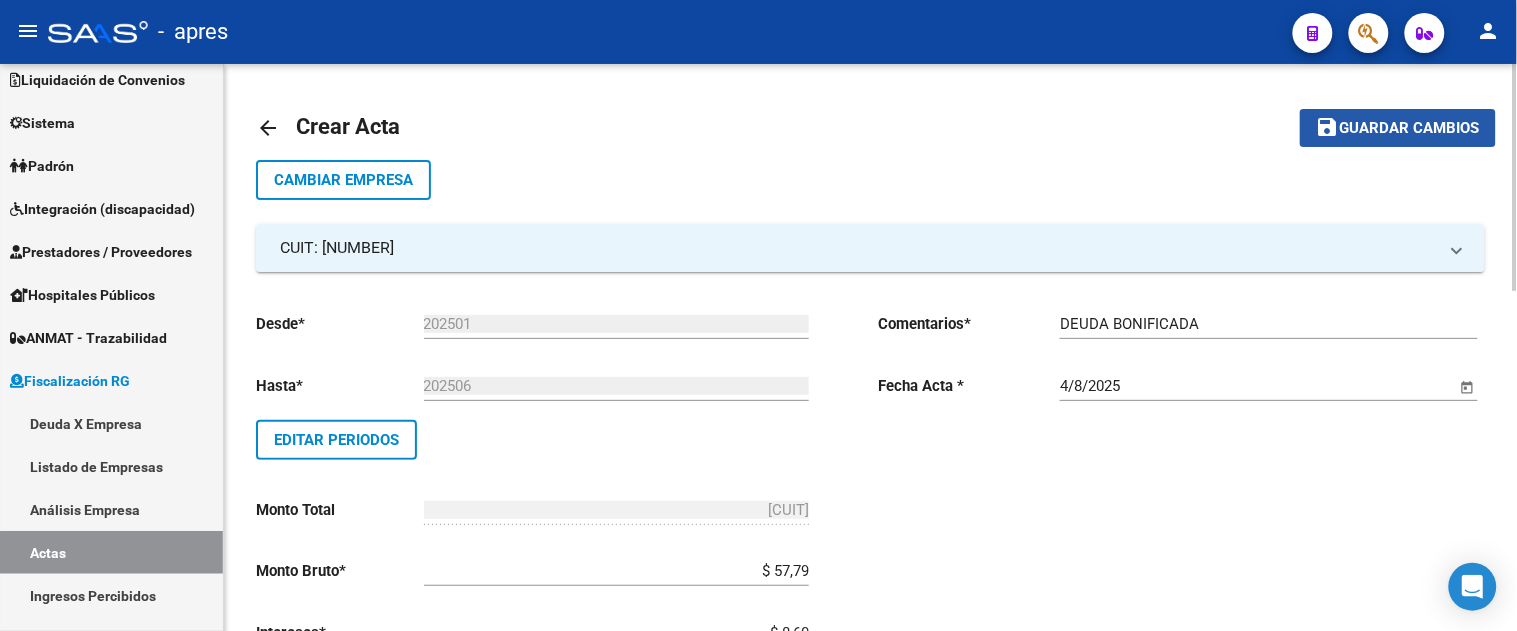click on "save Guardar cambios" 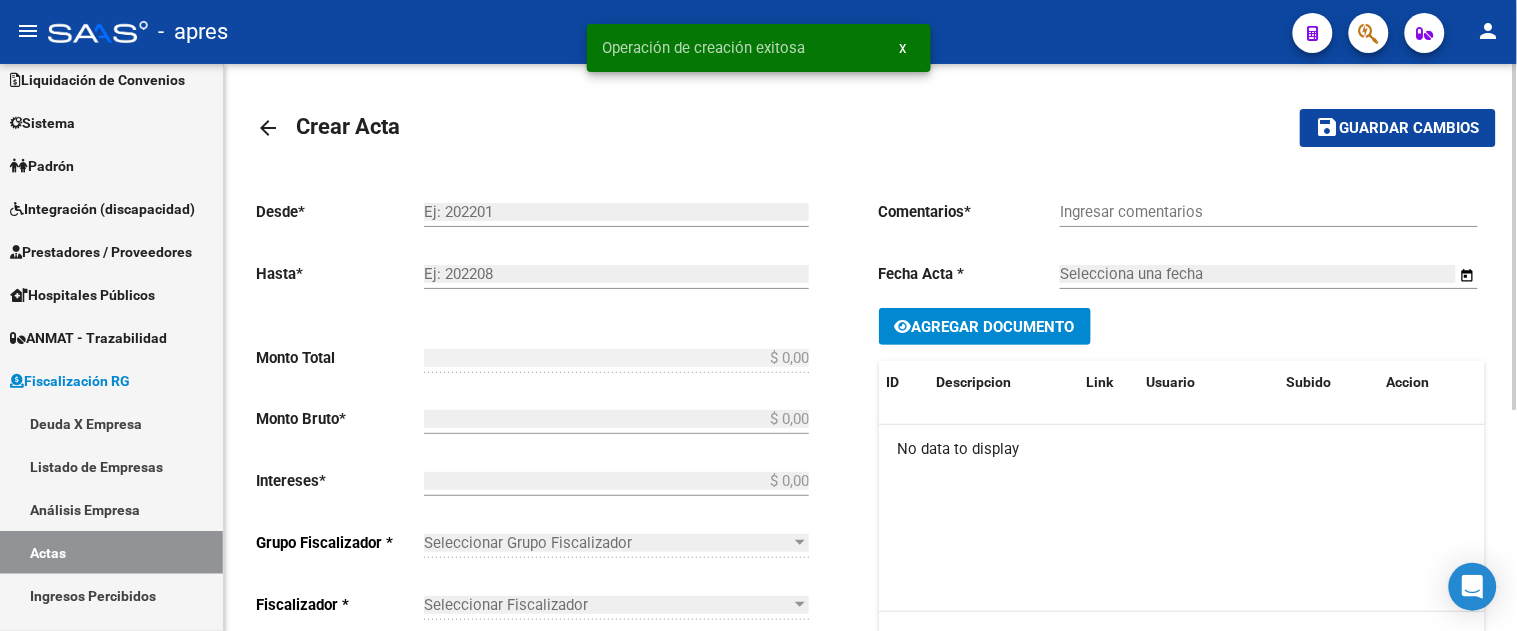 type on "202501" 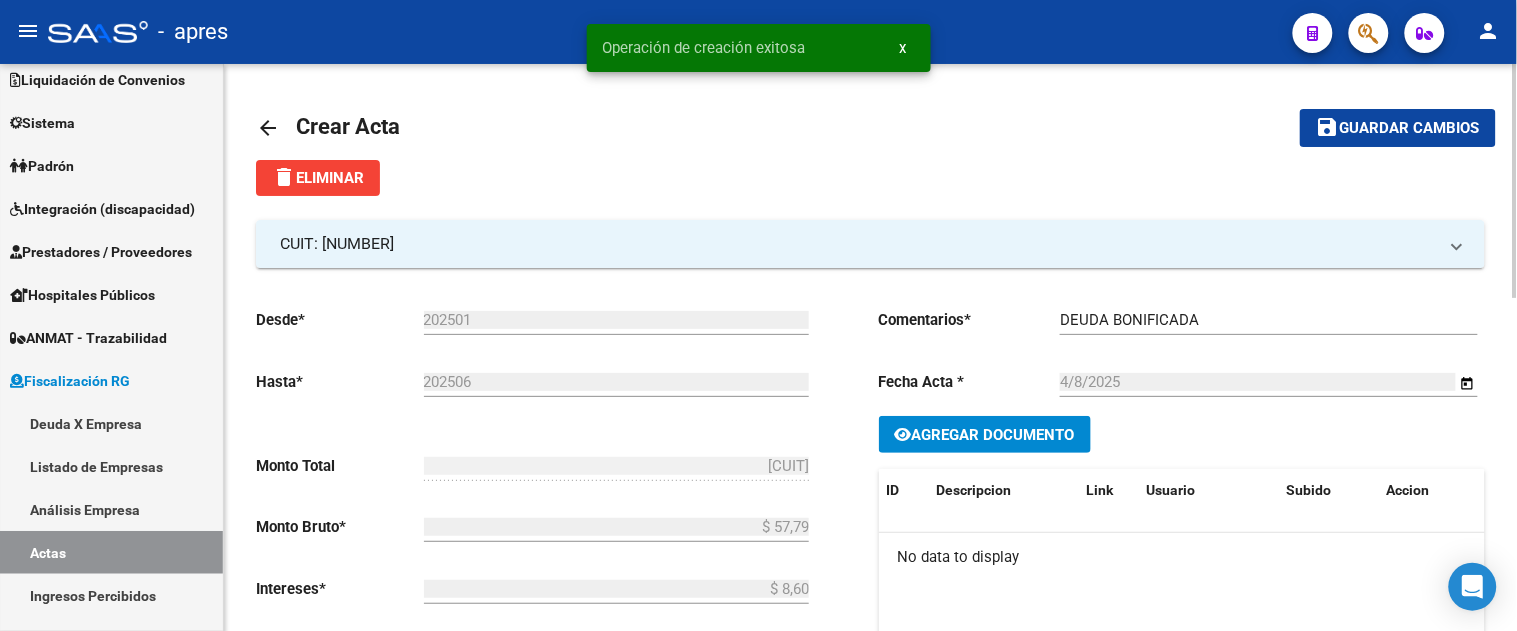 click on "Agregar Documento" 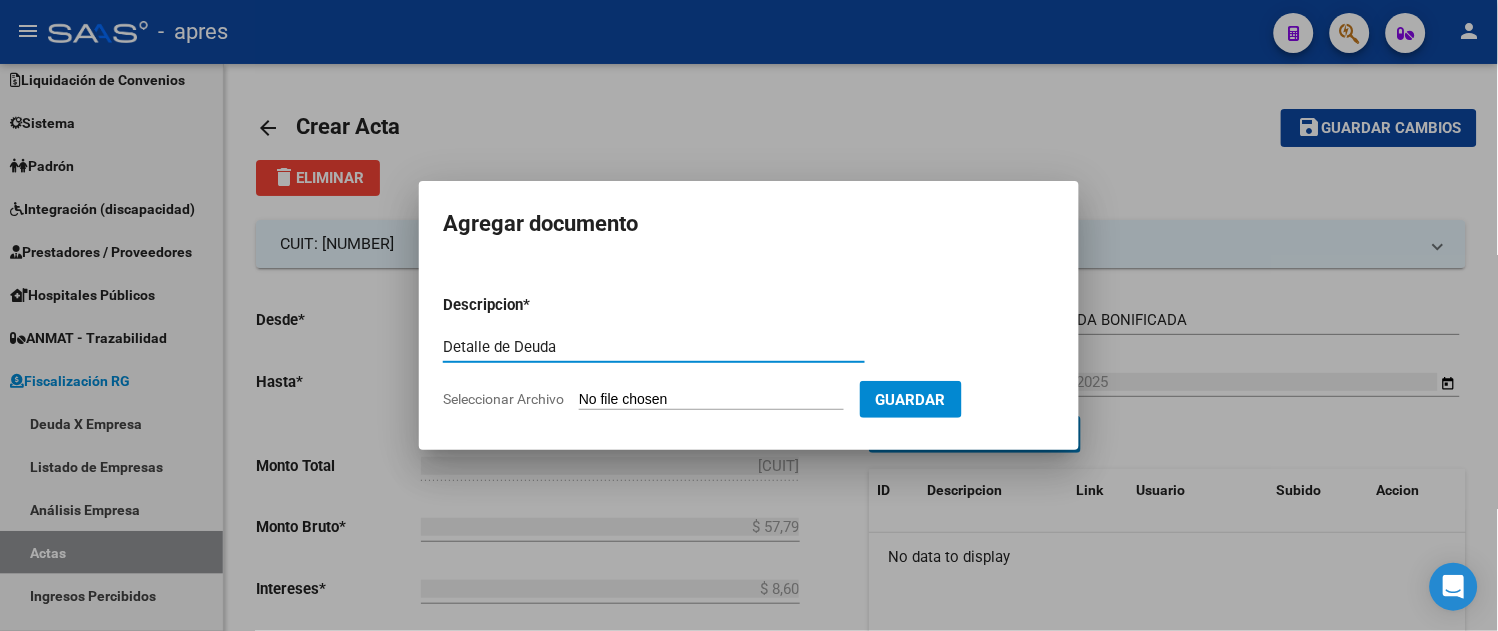 type on "Detalle de Deuda" 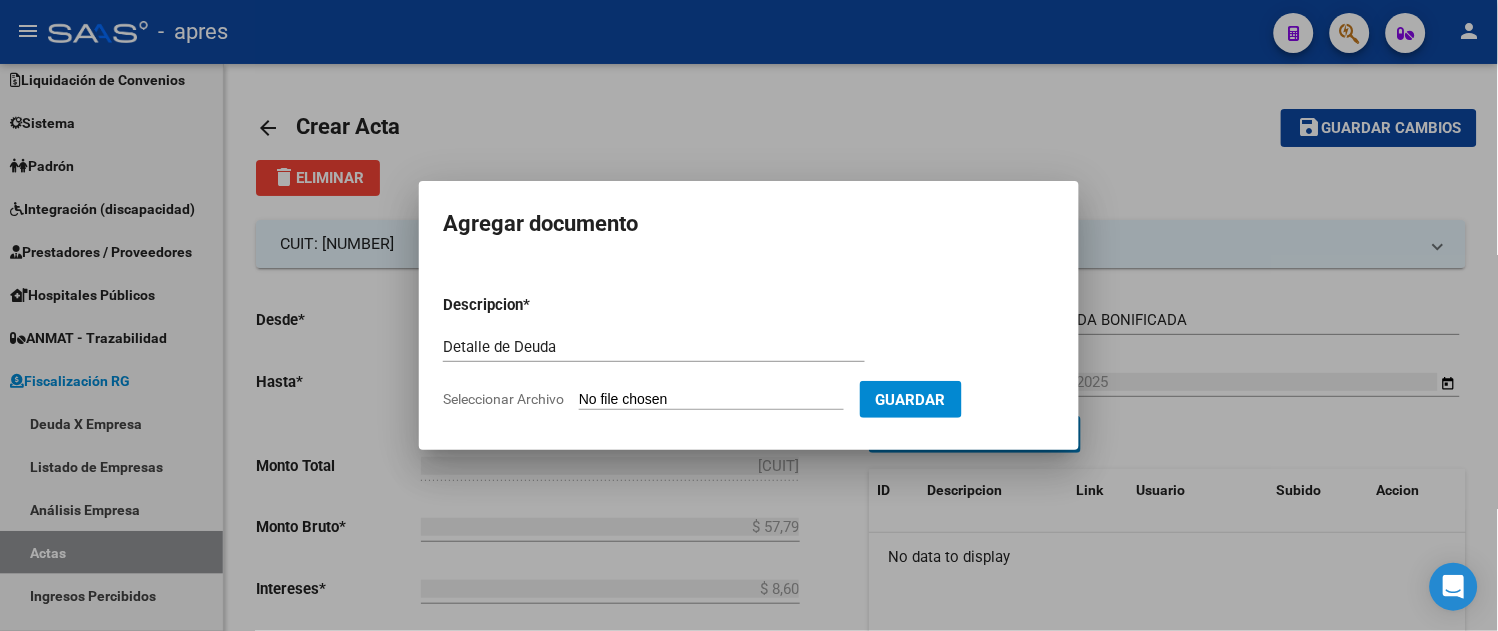 click on "Seleccionar Archivo" at bounding box center [711, 400] 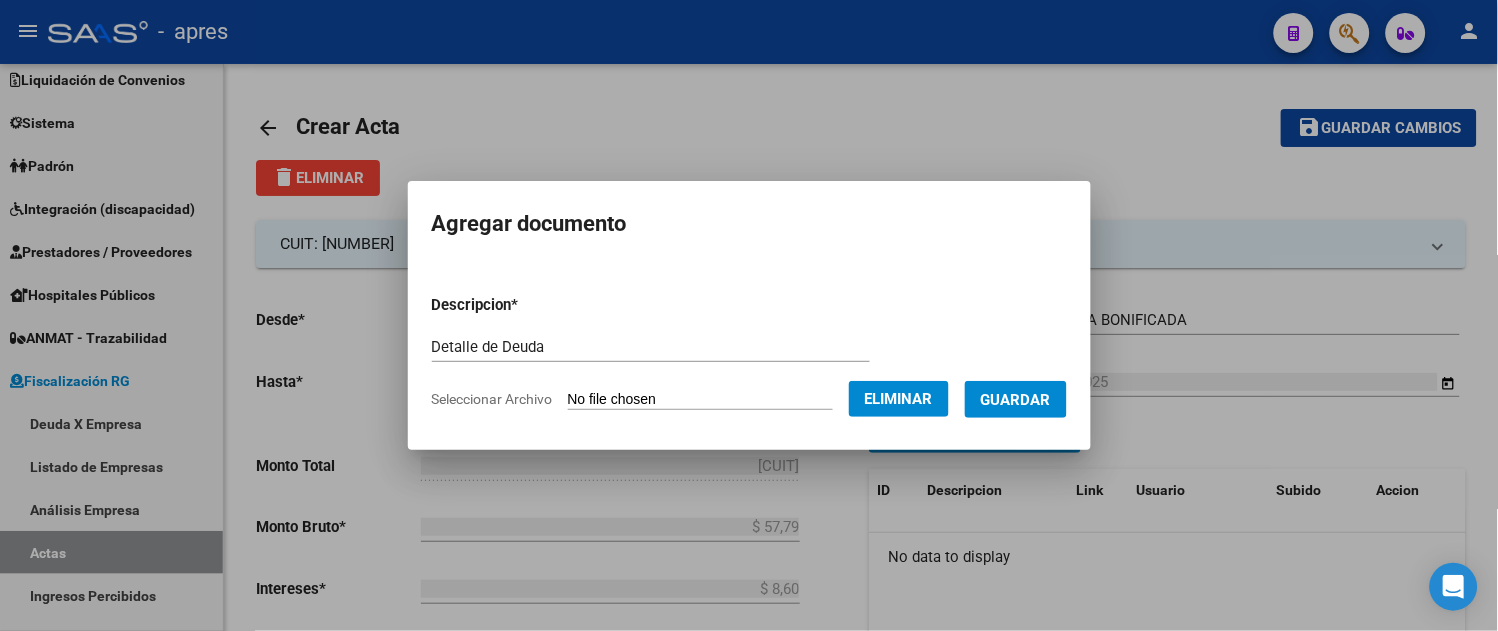 click on "Guardar" at bounding box center (1016, 400) 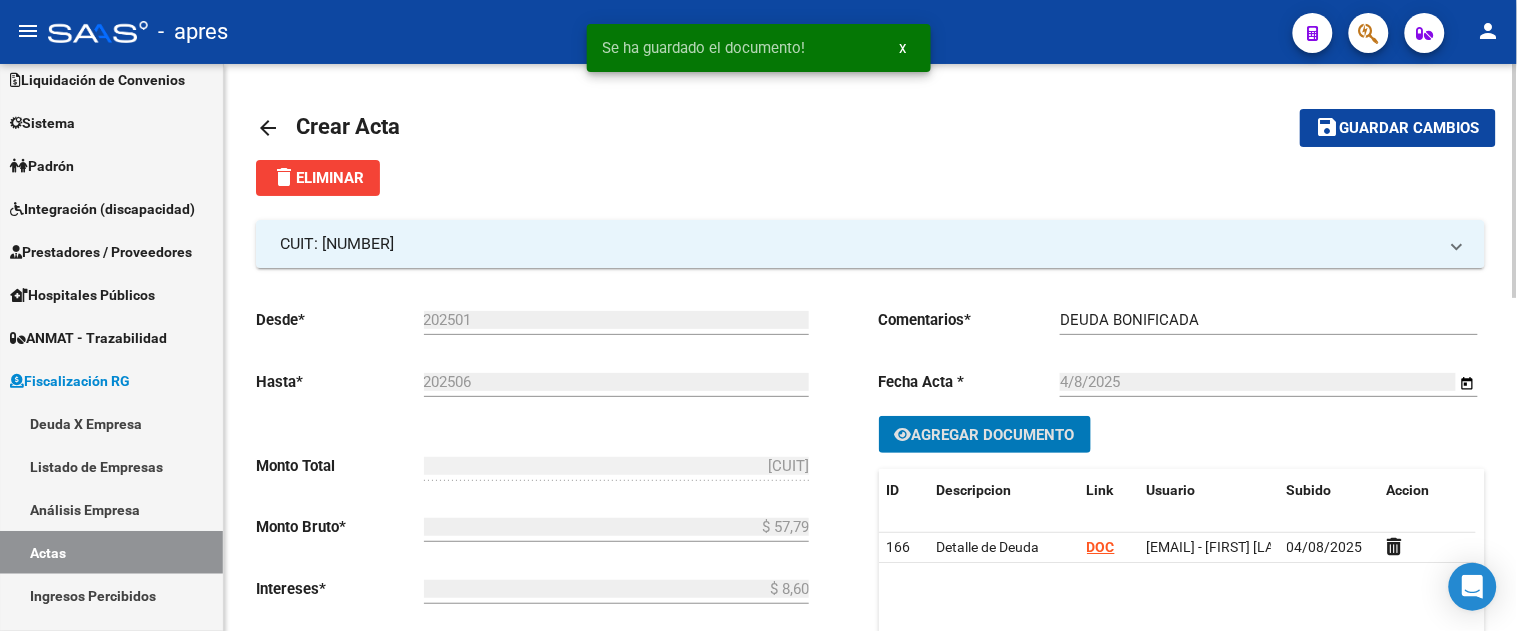 click on "Guardar cambios" 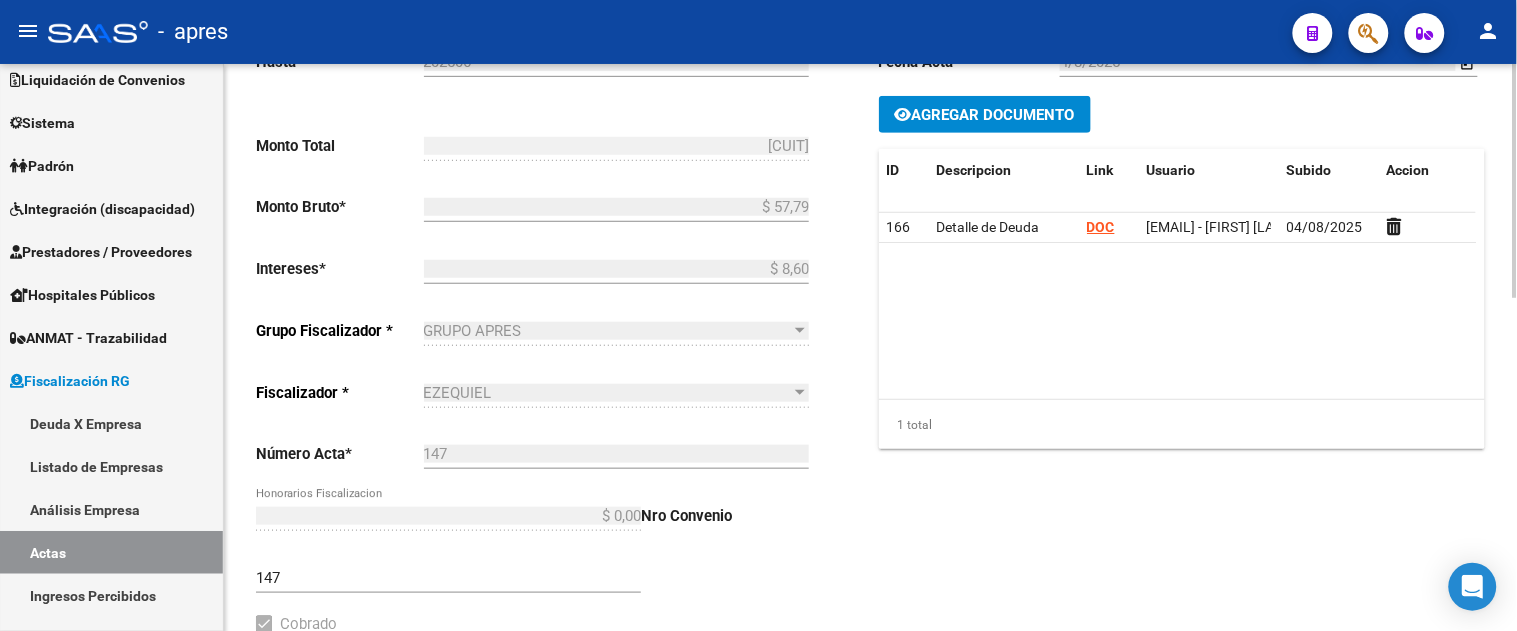scroll, scrollTop: 333, scrollLeft: 0, axis: vertical 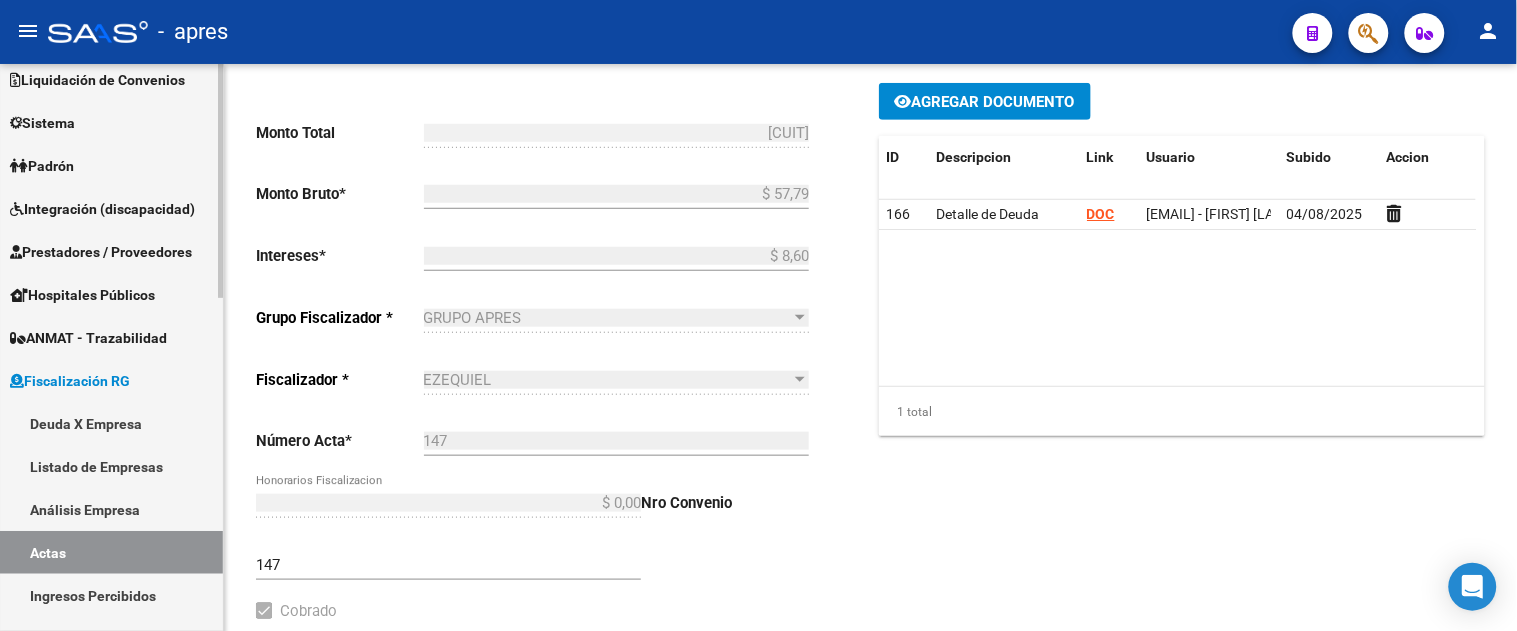 click on "Deuda X Empresa" at bounding box center [111, 423] 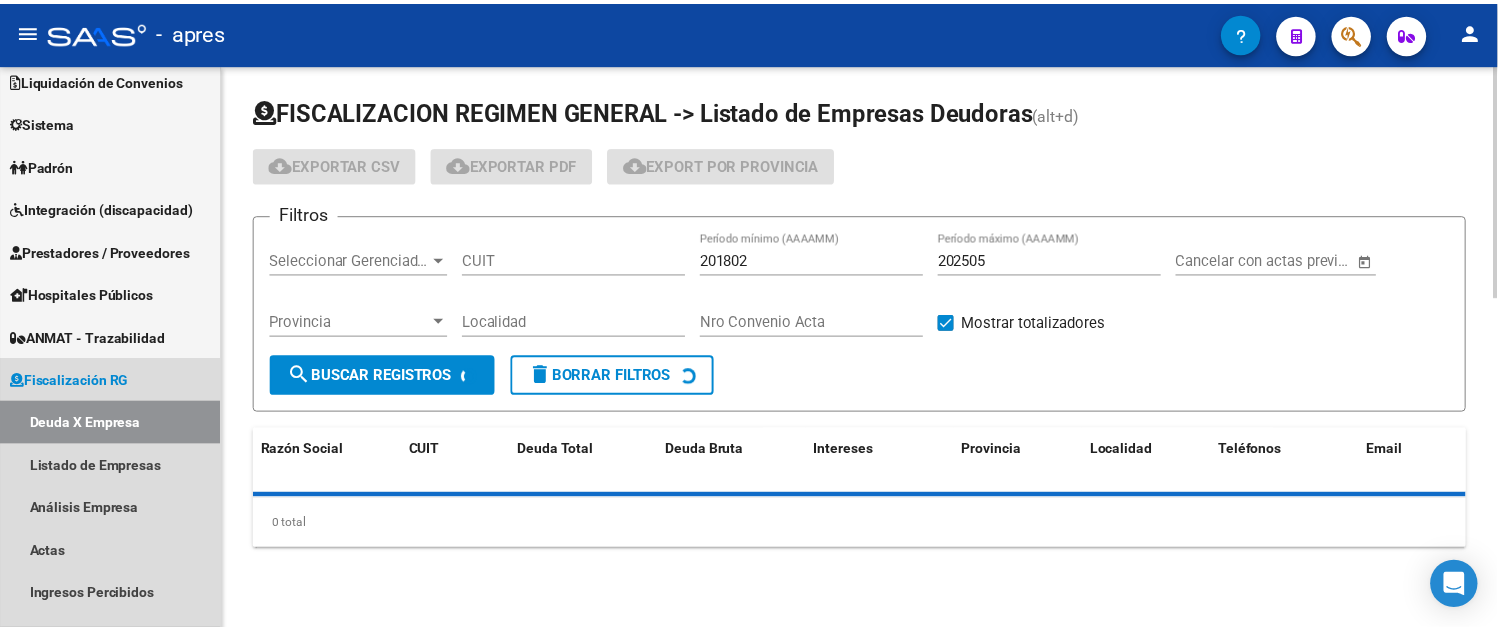 scroll, scrollTop: 0, scrollLeft: 0, axis: both 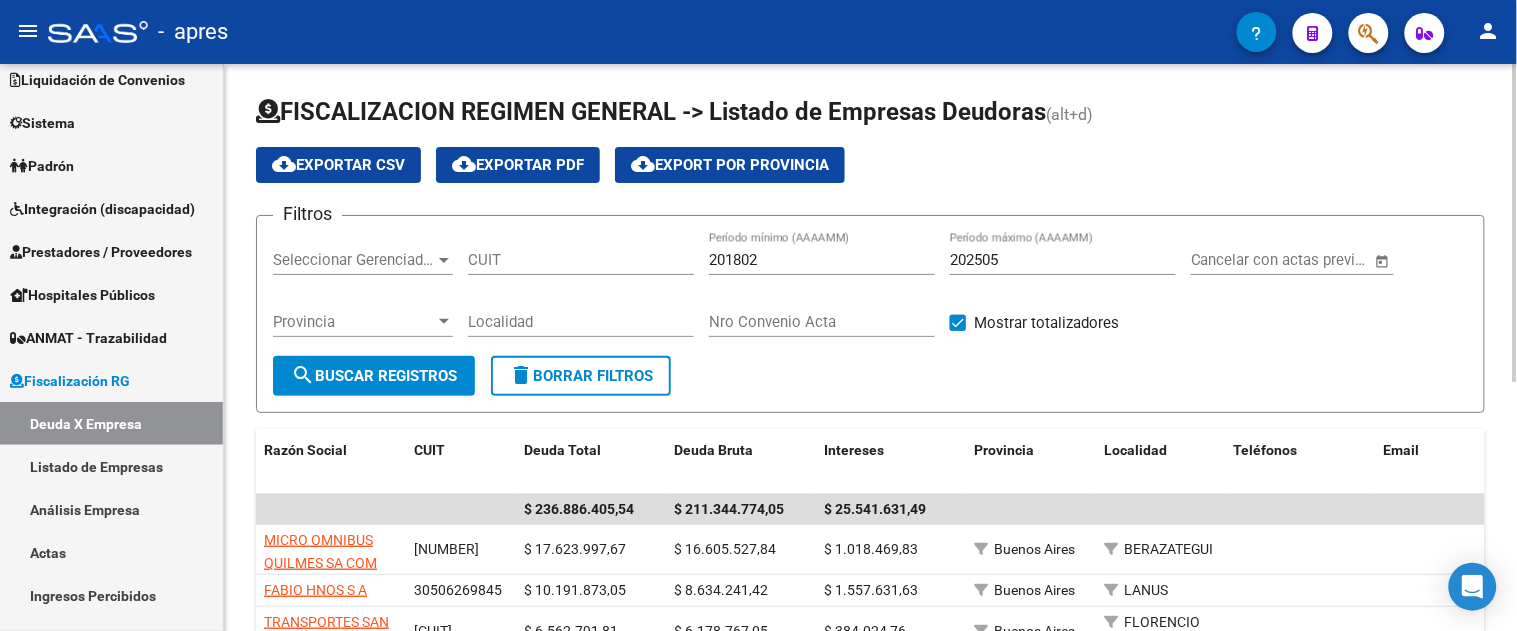 click on "CUIT" at bounding box center (581, 260) 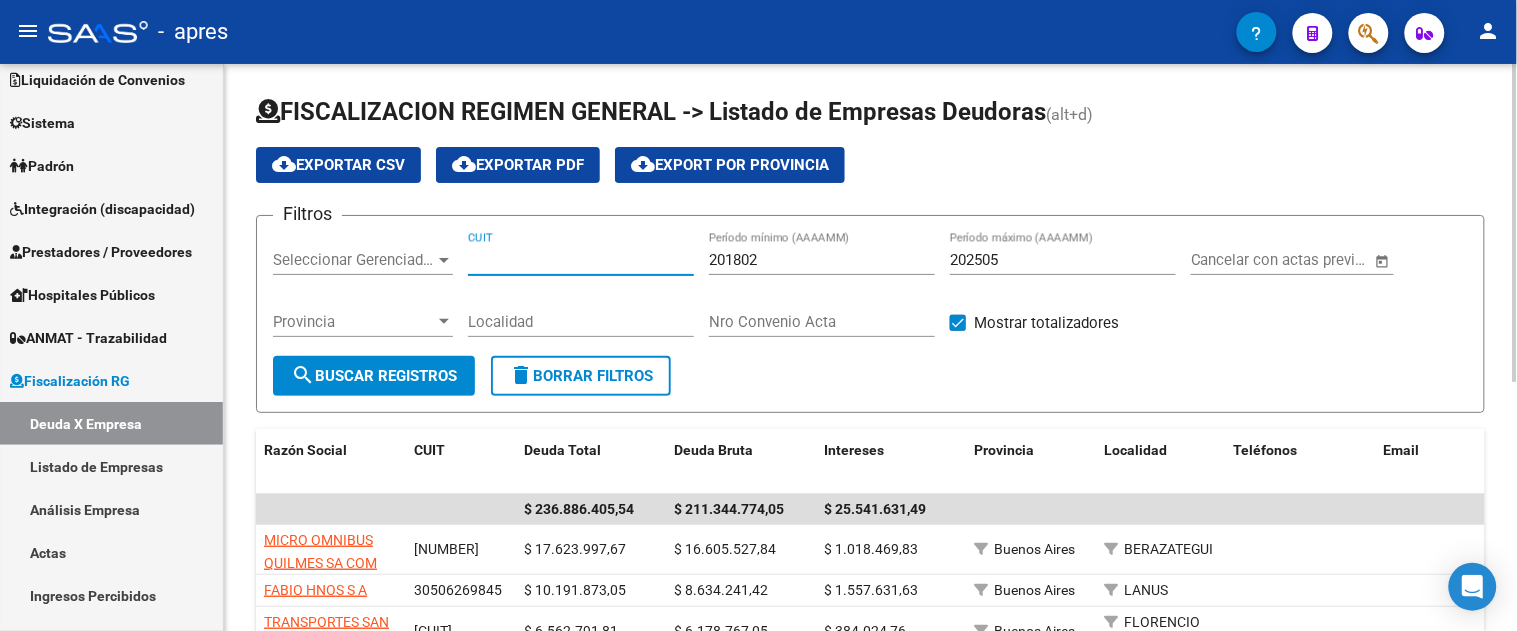 paste on "CUIT: [NUMBER]" 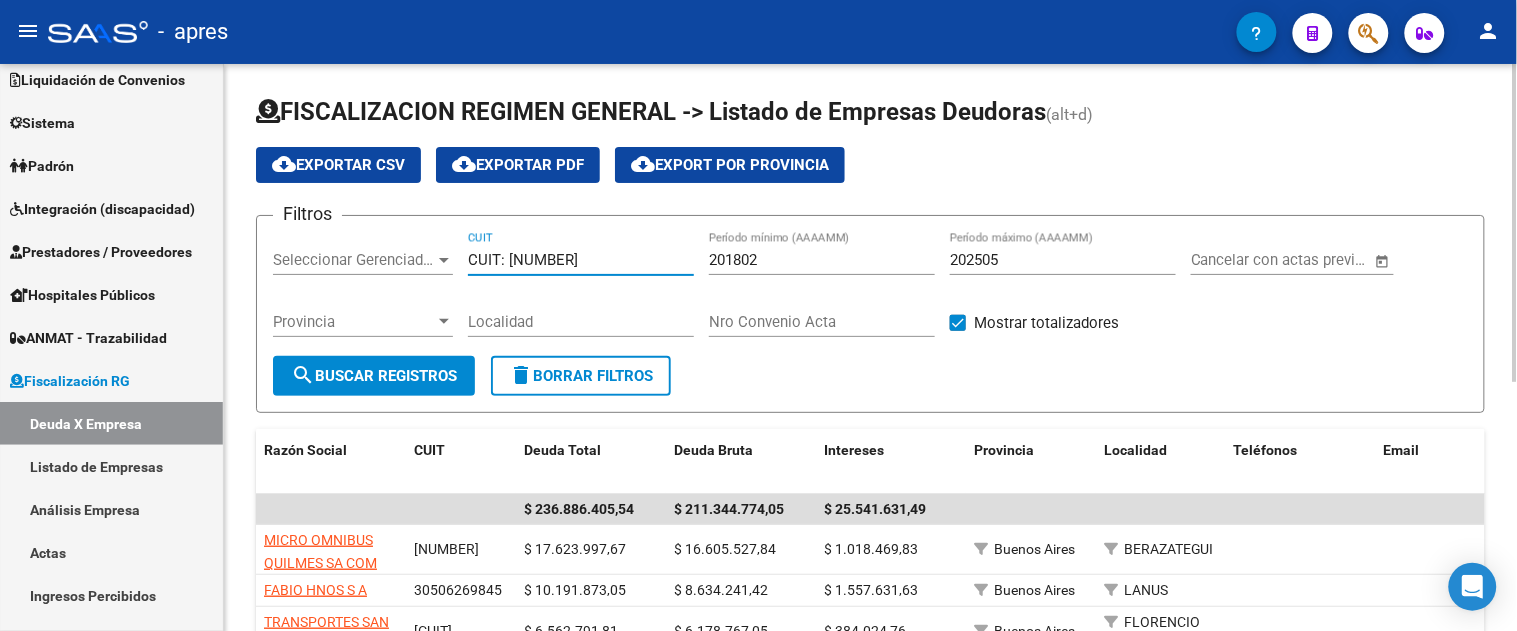 type on "CUIT: [NUMBER]" 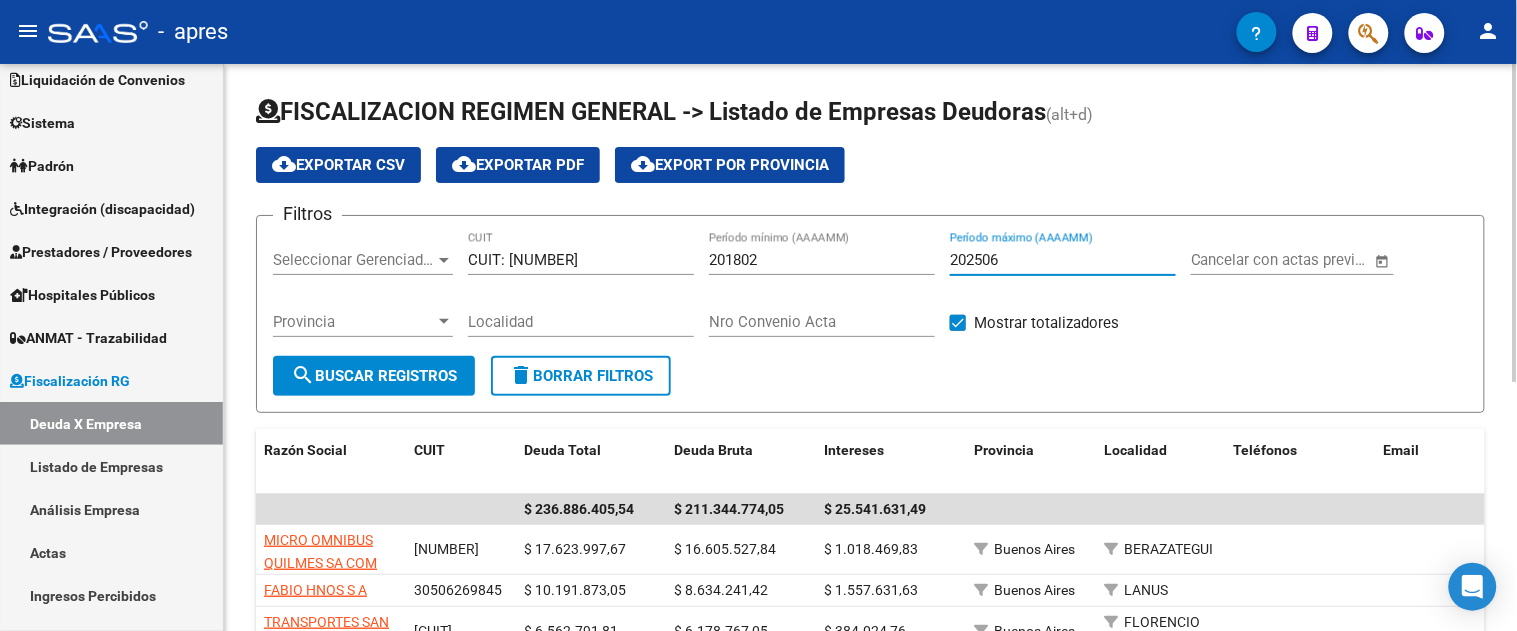 type on "202506" 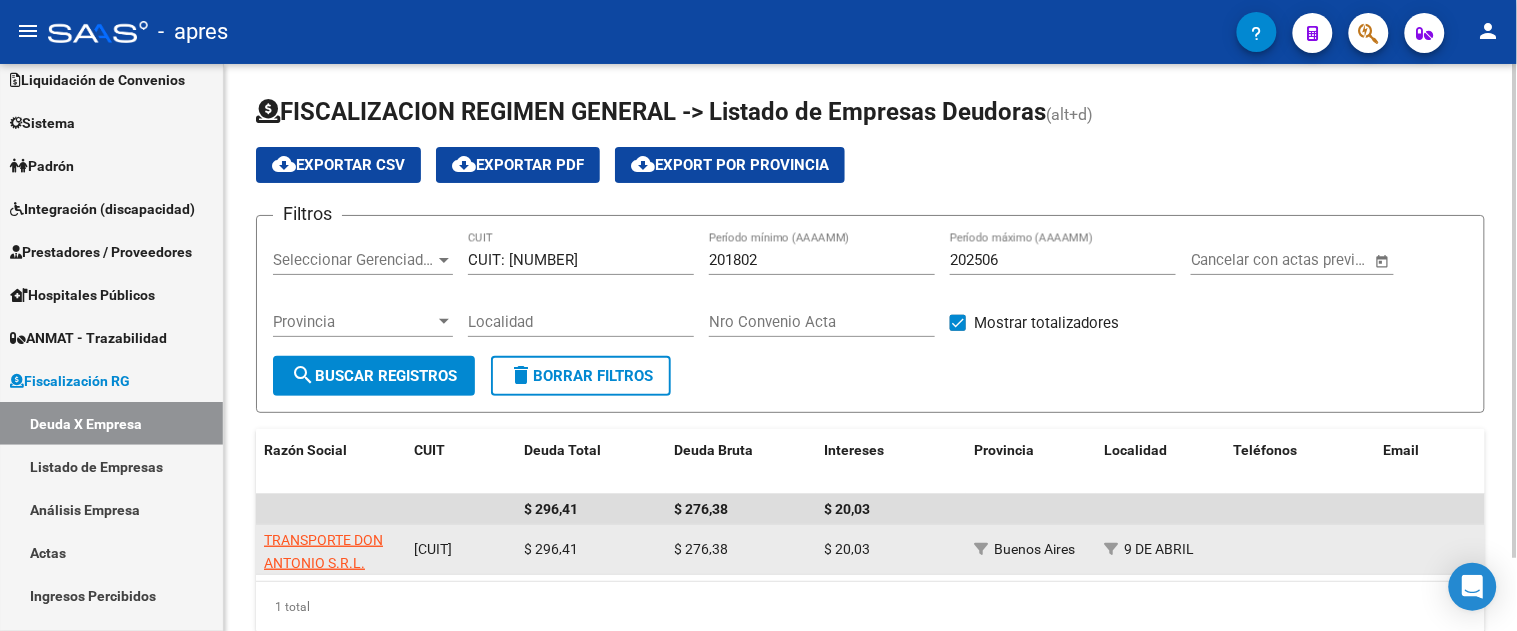 click on "TRANSPORTE DON ANTONIO S.R.L." 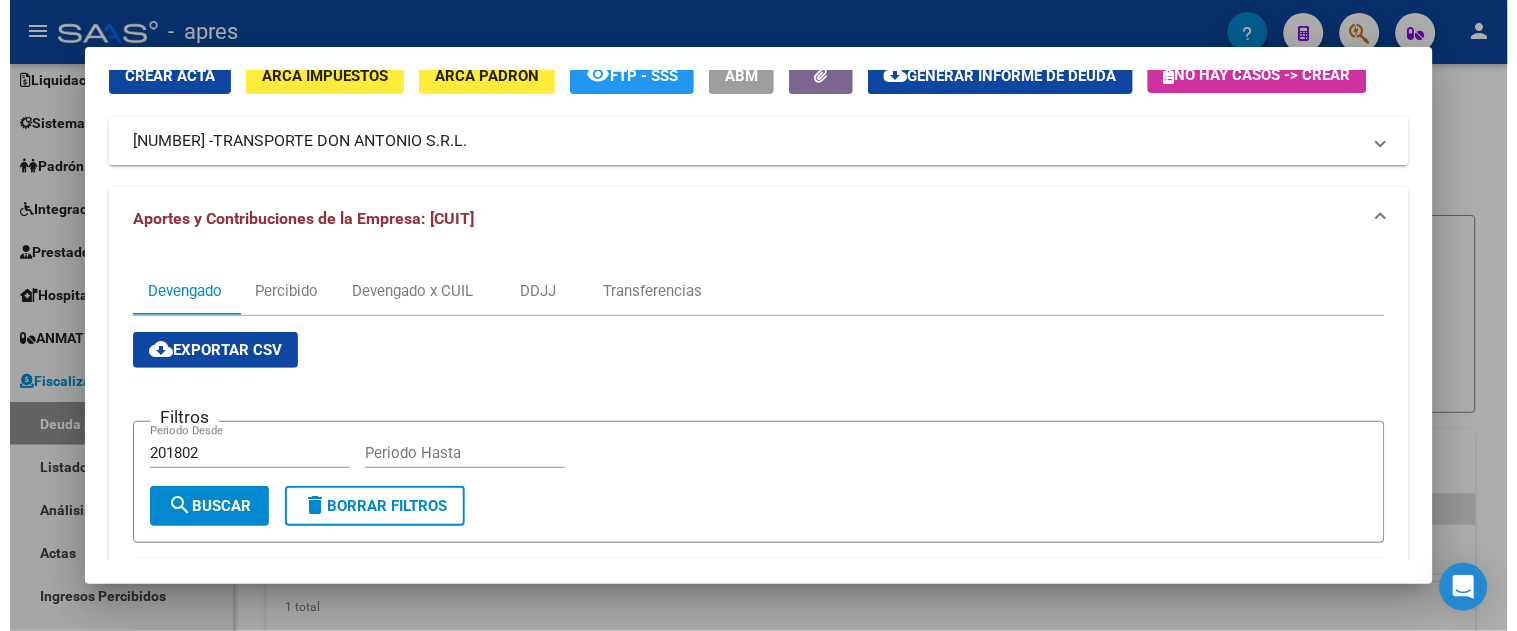 scroll, scrollTop: 0, scrollLeft: 0, axis: both 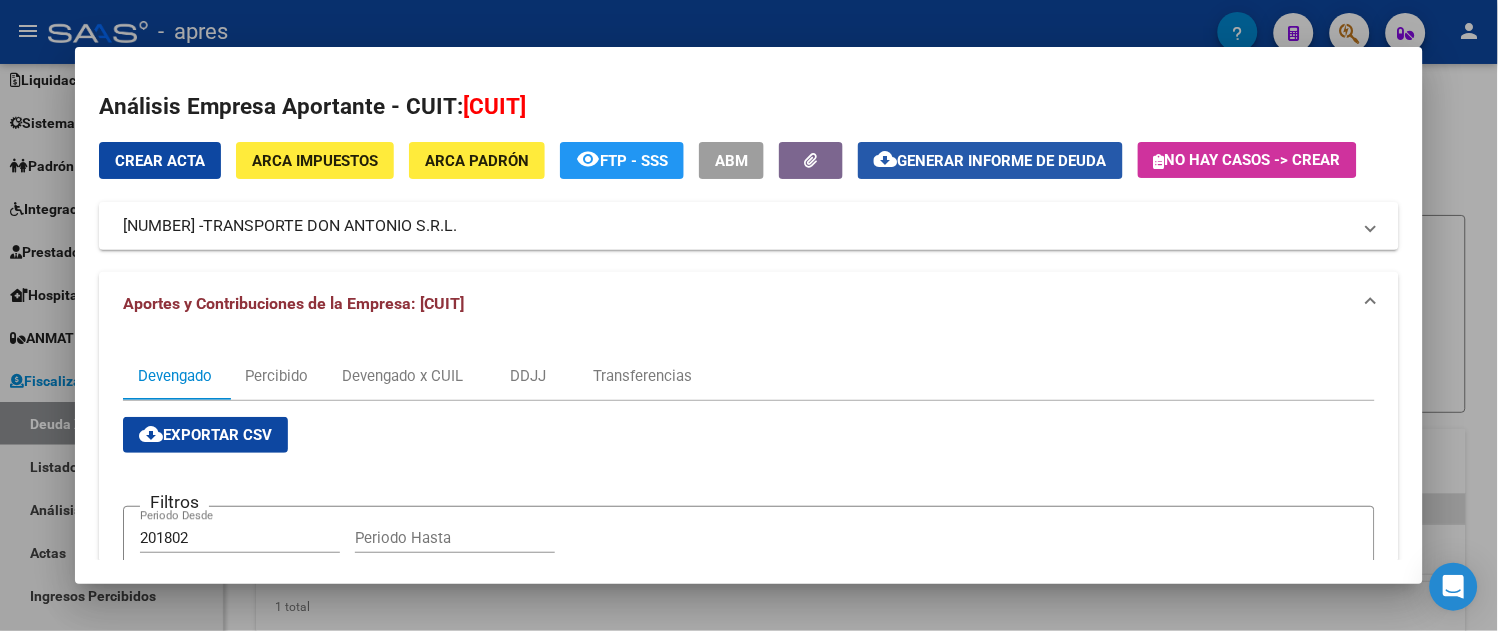 click on "Generar informe de deuda" 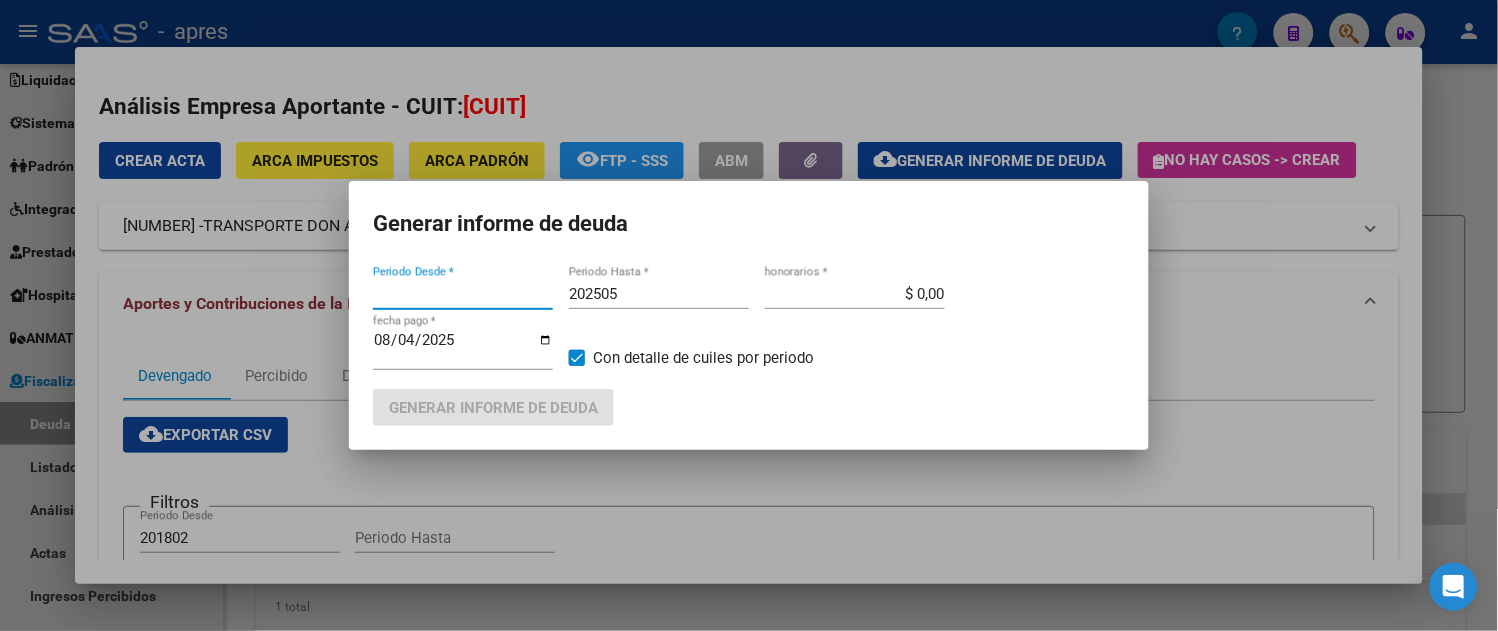 type on "201802" 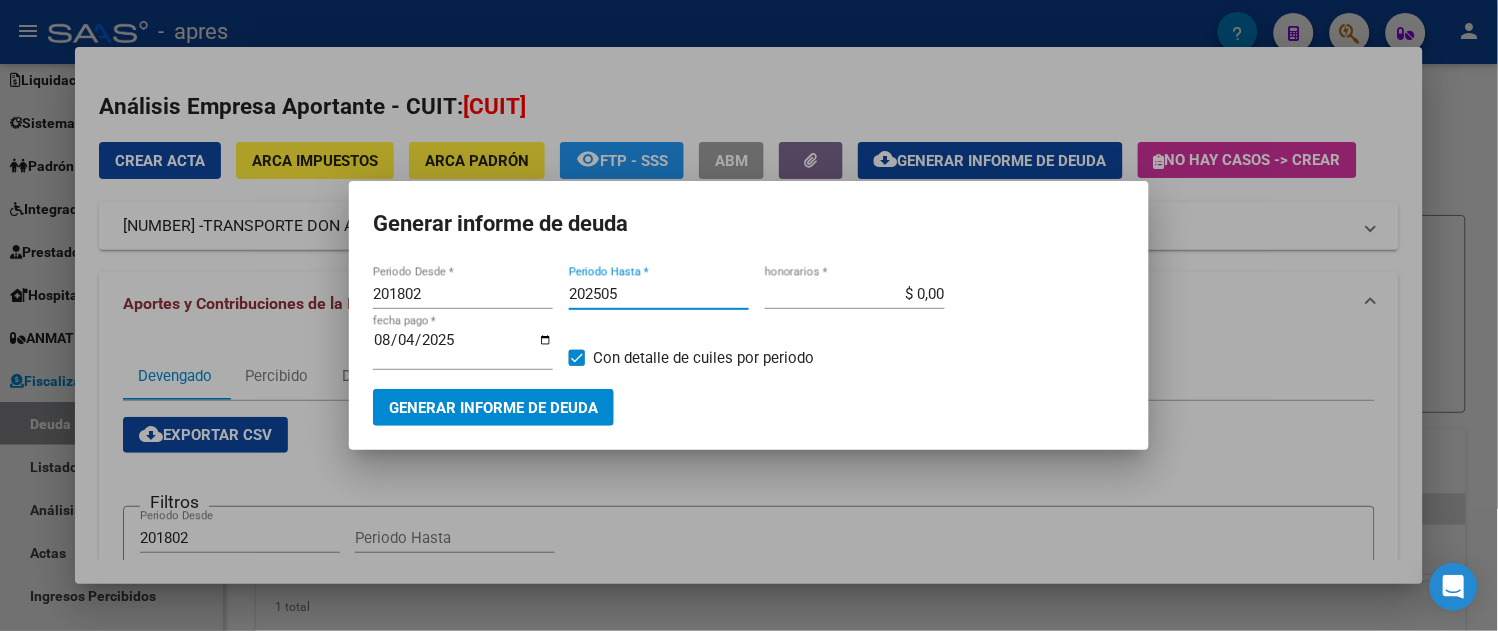click on "202505" at bounding box center [659, 294] 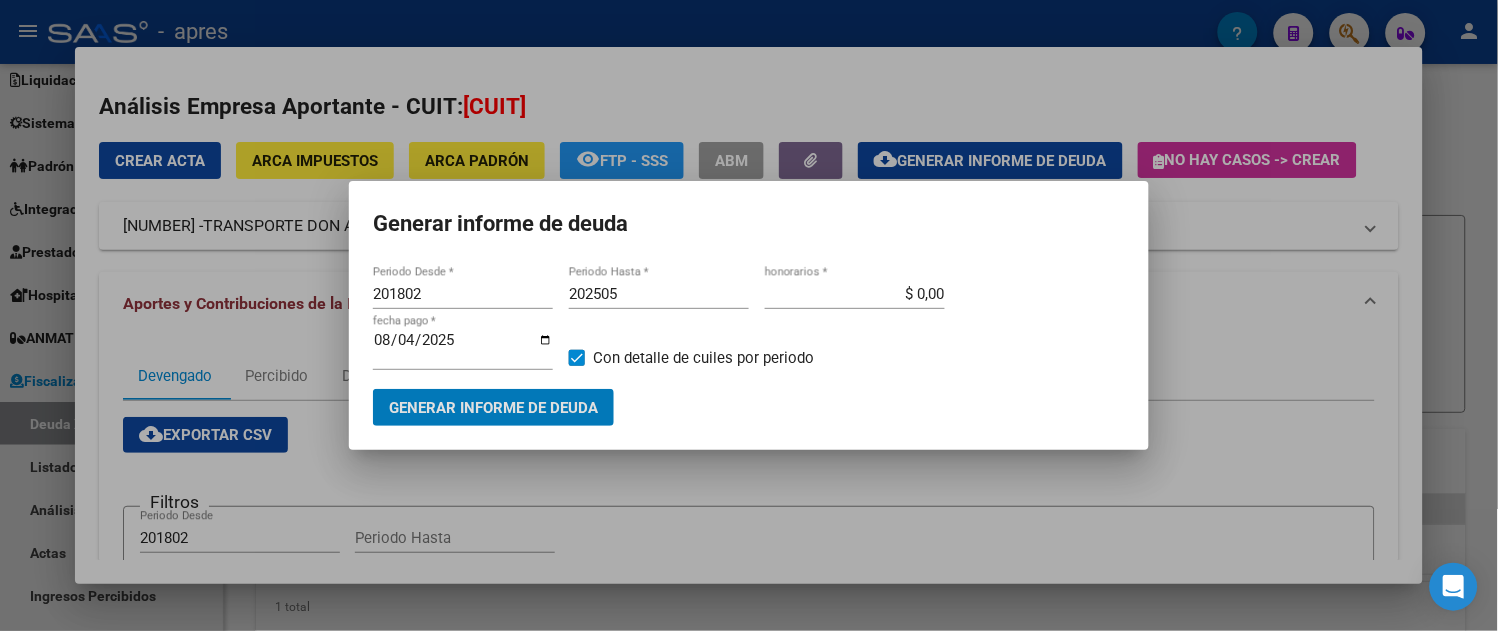 click on "202505" at bounding box center [659, 294] 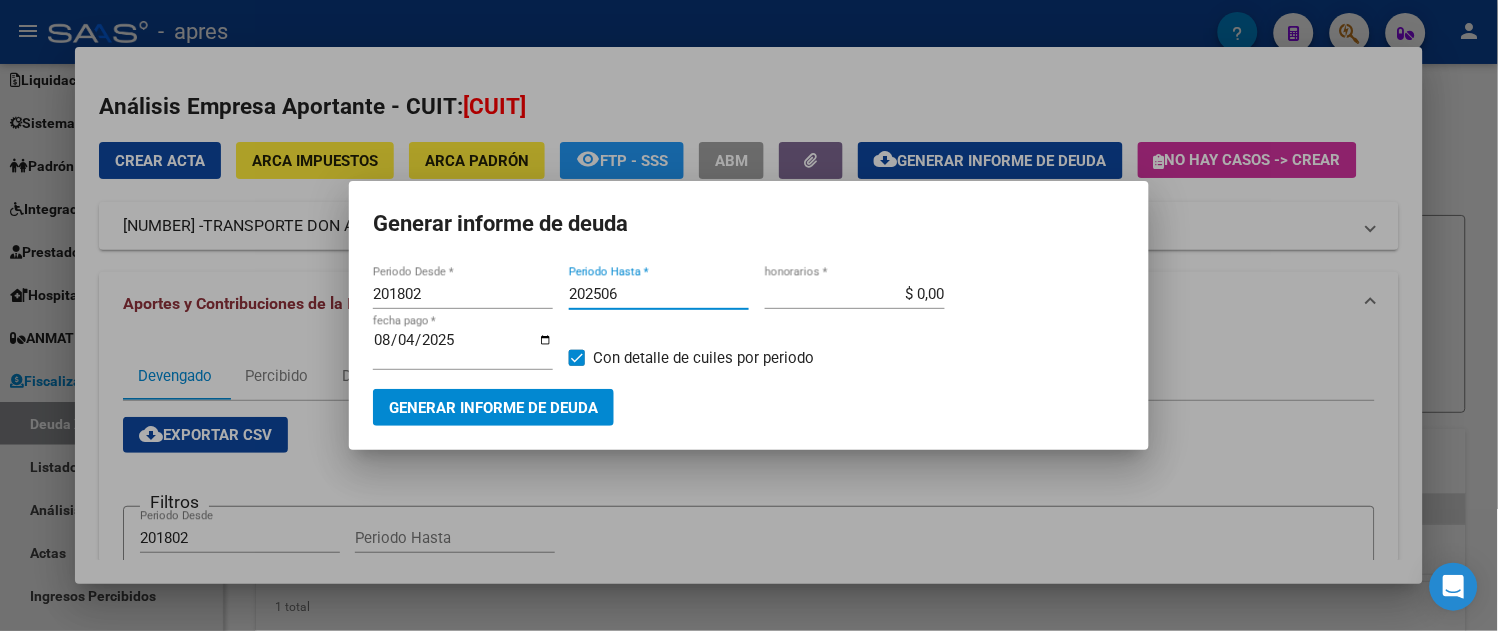 type on "202506" 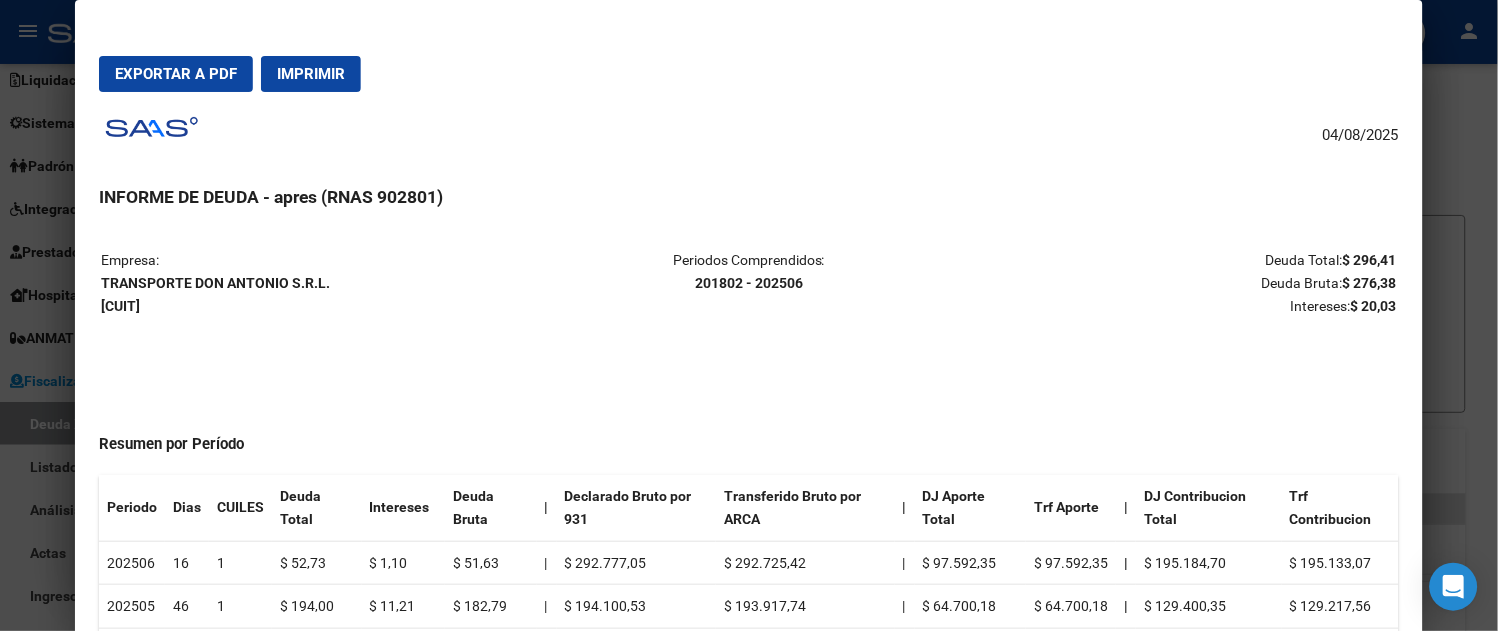 click on "Exportar a PDF" at bounding box center [176, 74] 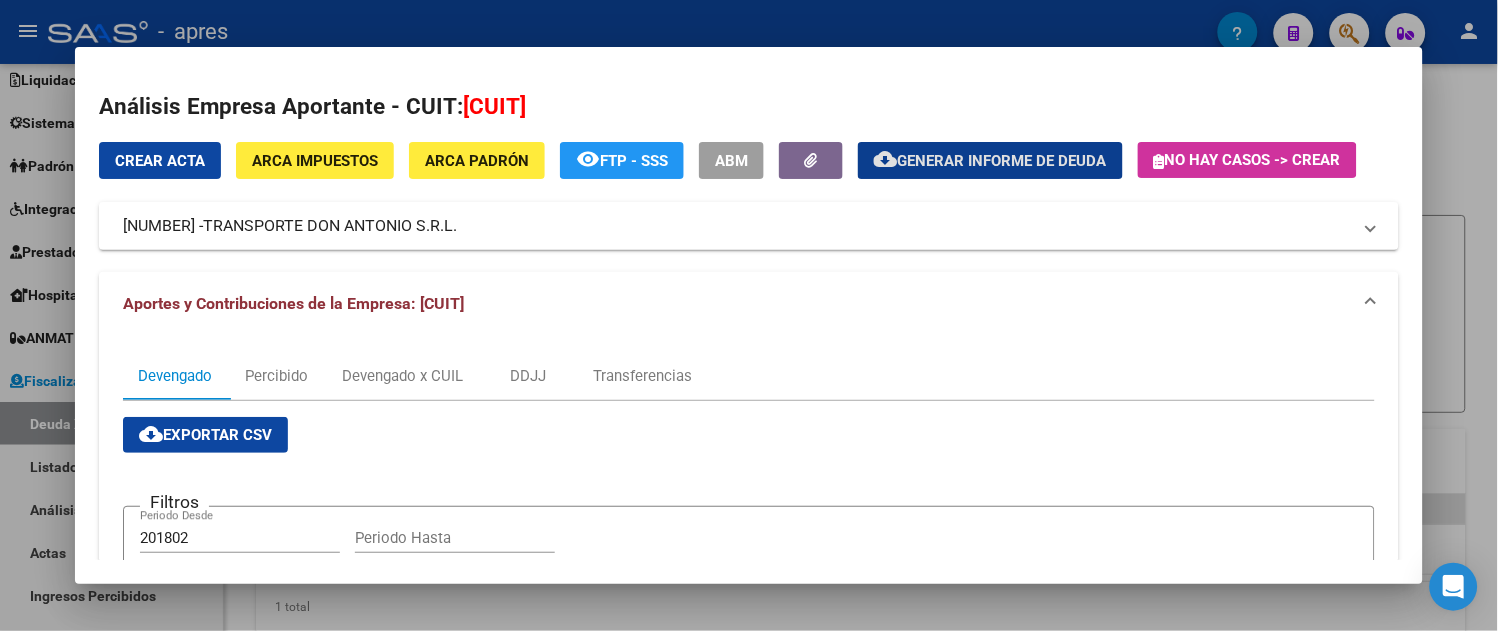 click on "Crear Acta" at bounding box center (160, 161) 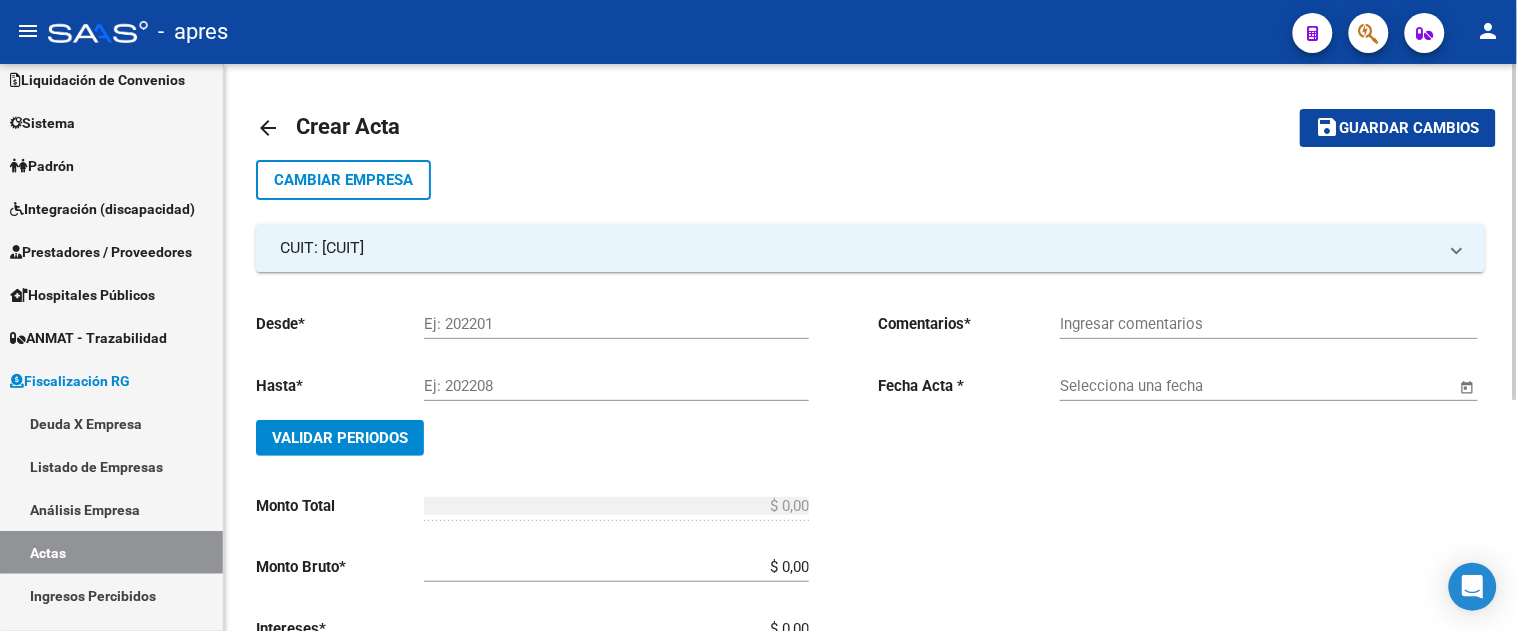 click on "Ej: 202201" at bounding box center (616, 324) 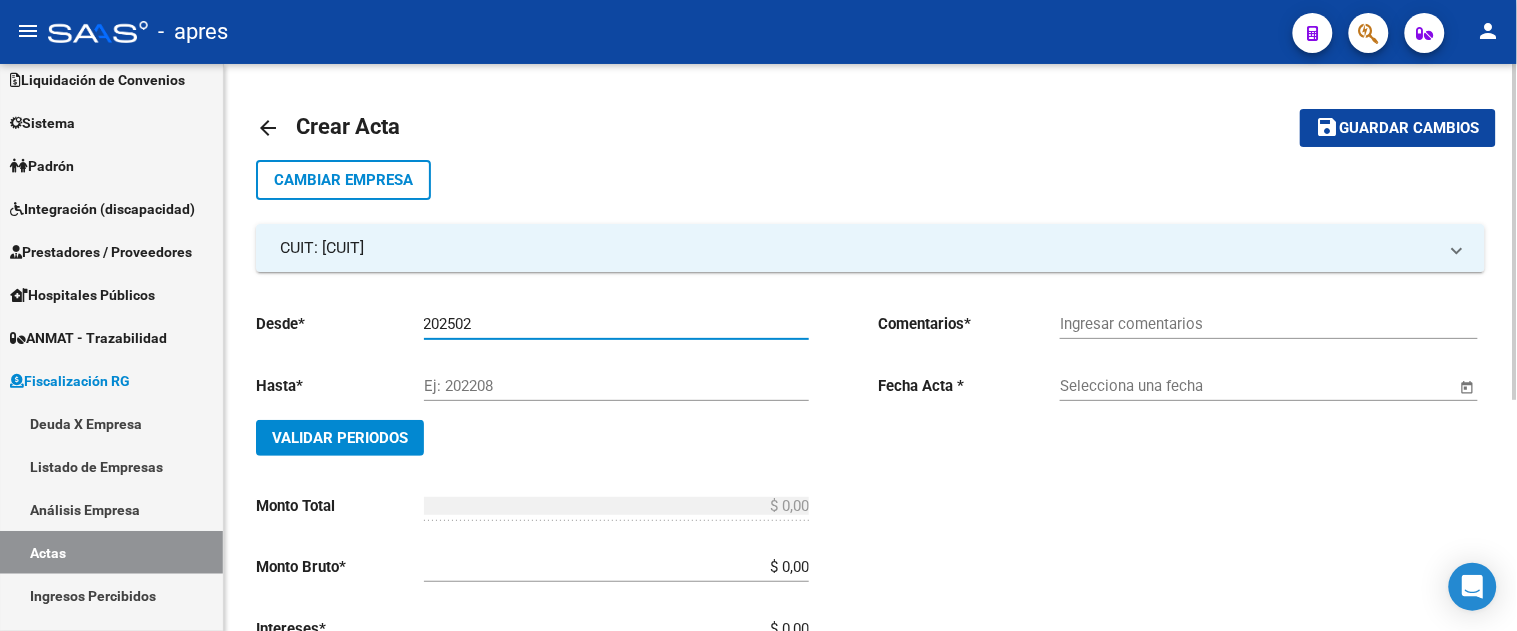 type on "202502" 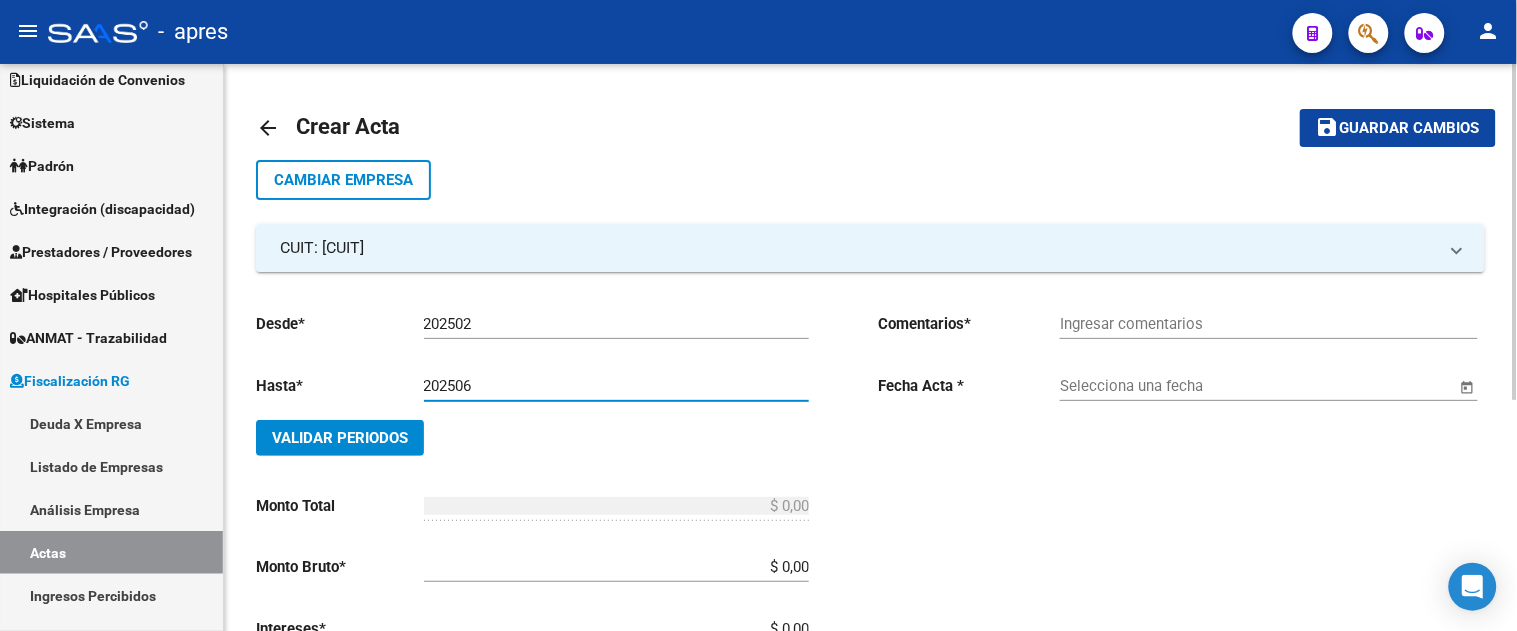type on "202506" 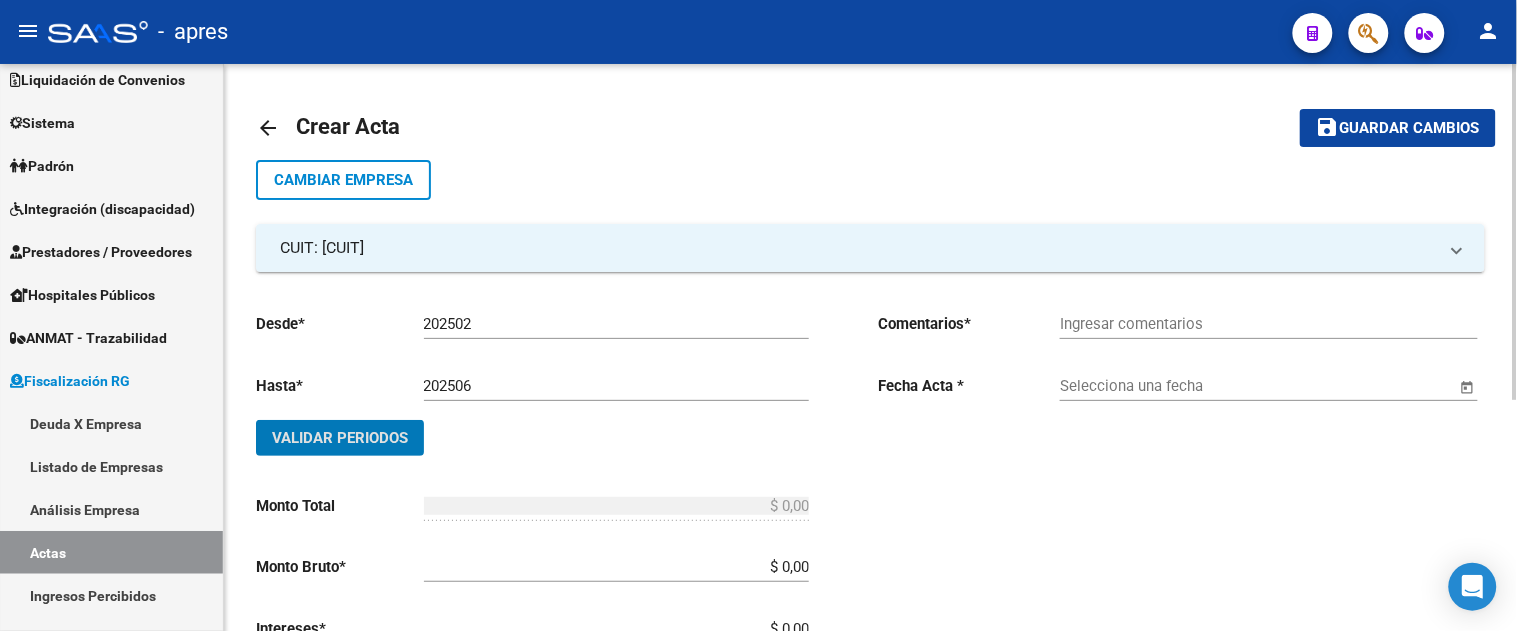 type 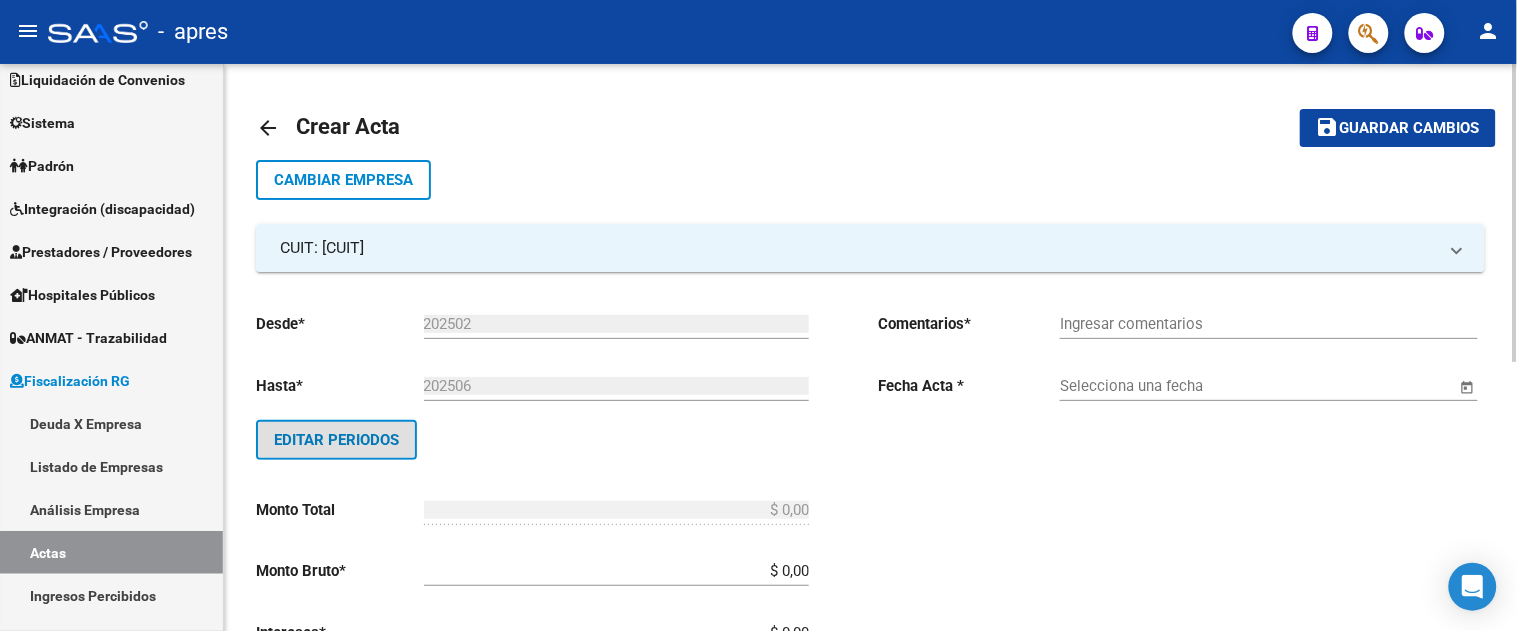 type 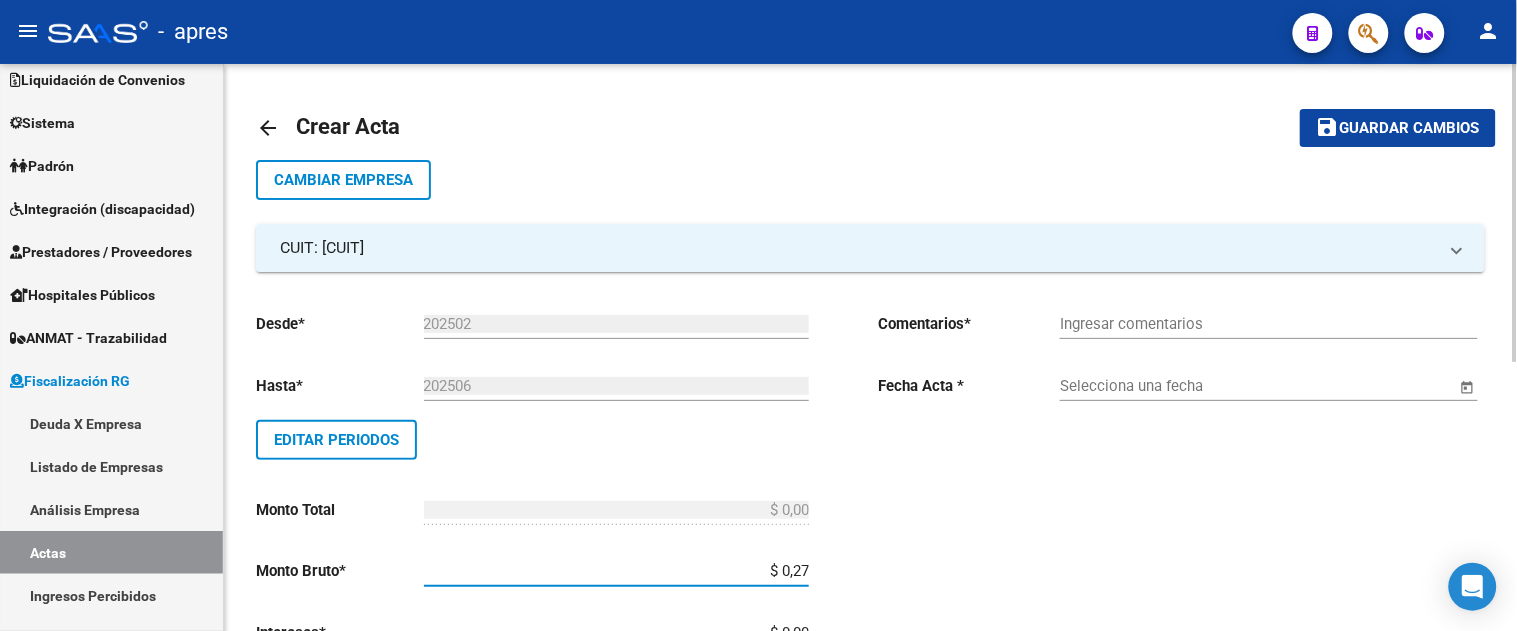 type on "$ 2,76" 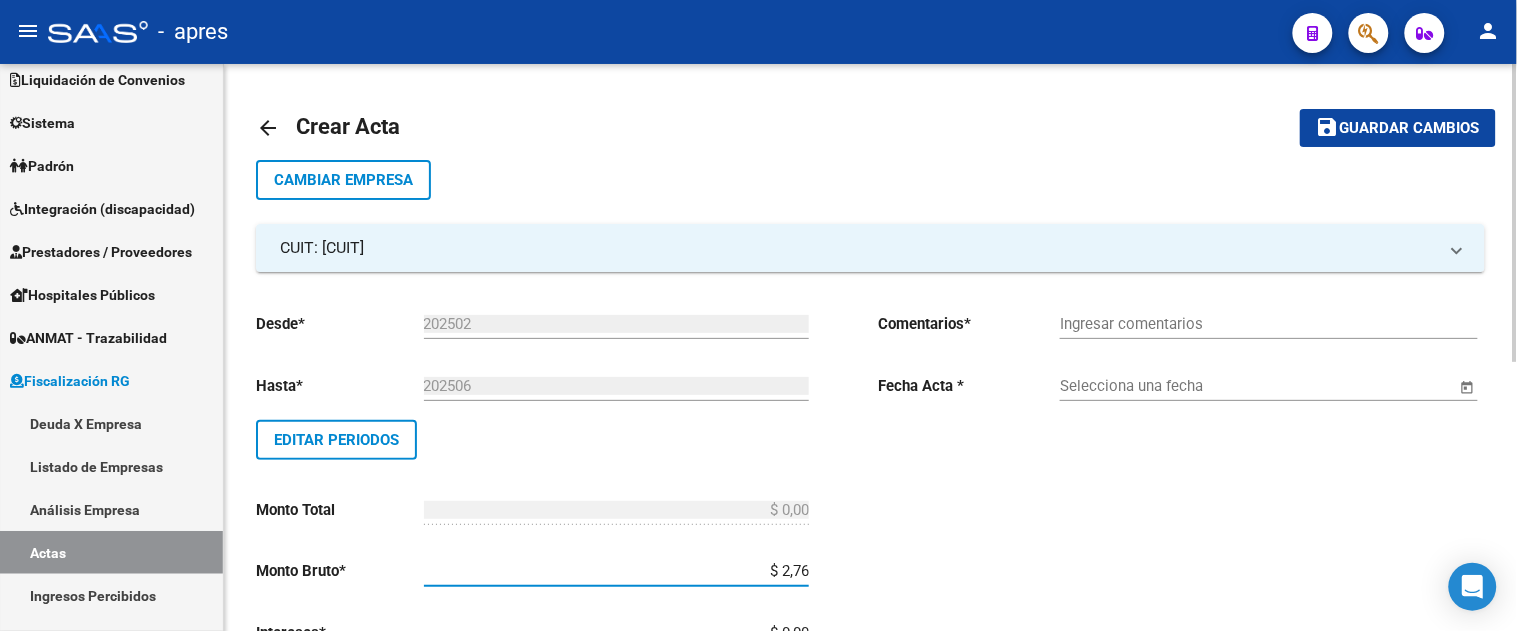type on "$ 2,76" 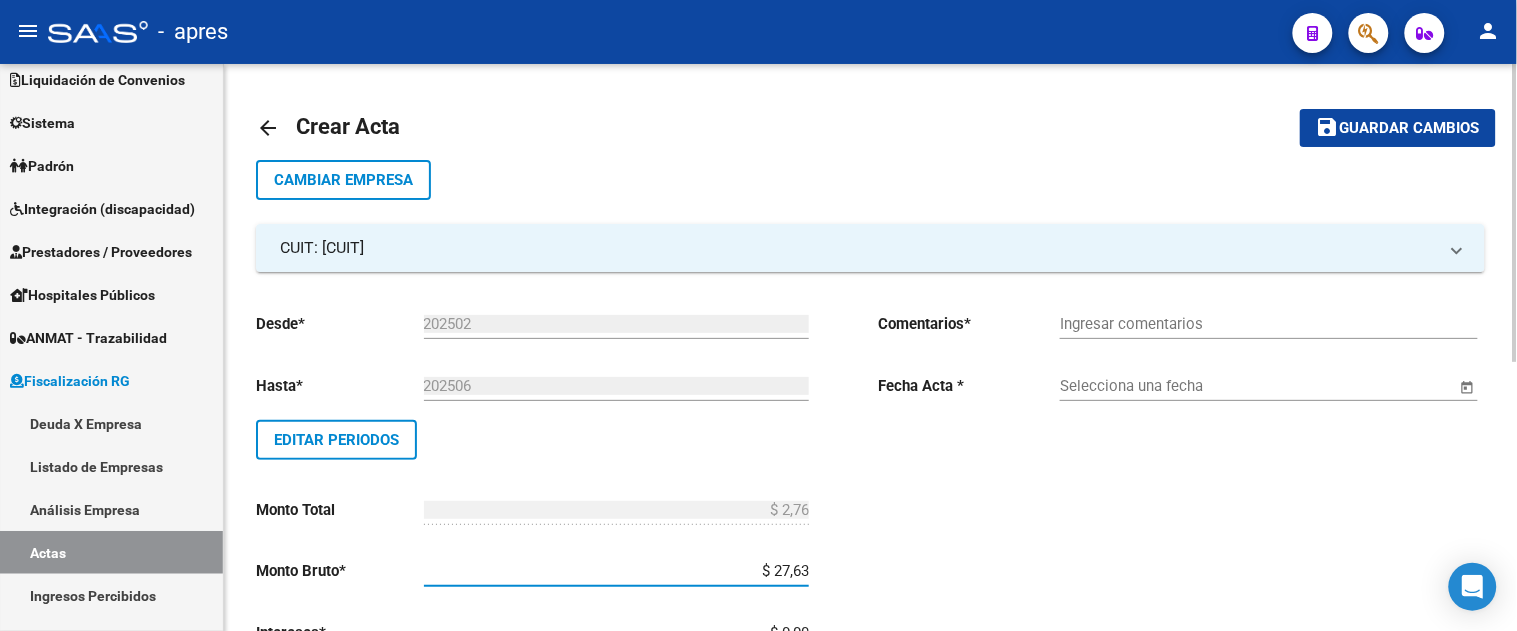 type on "$ 276,38" 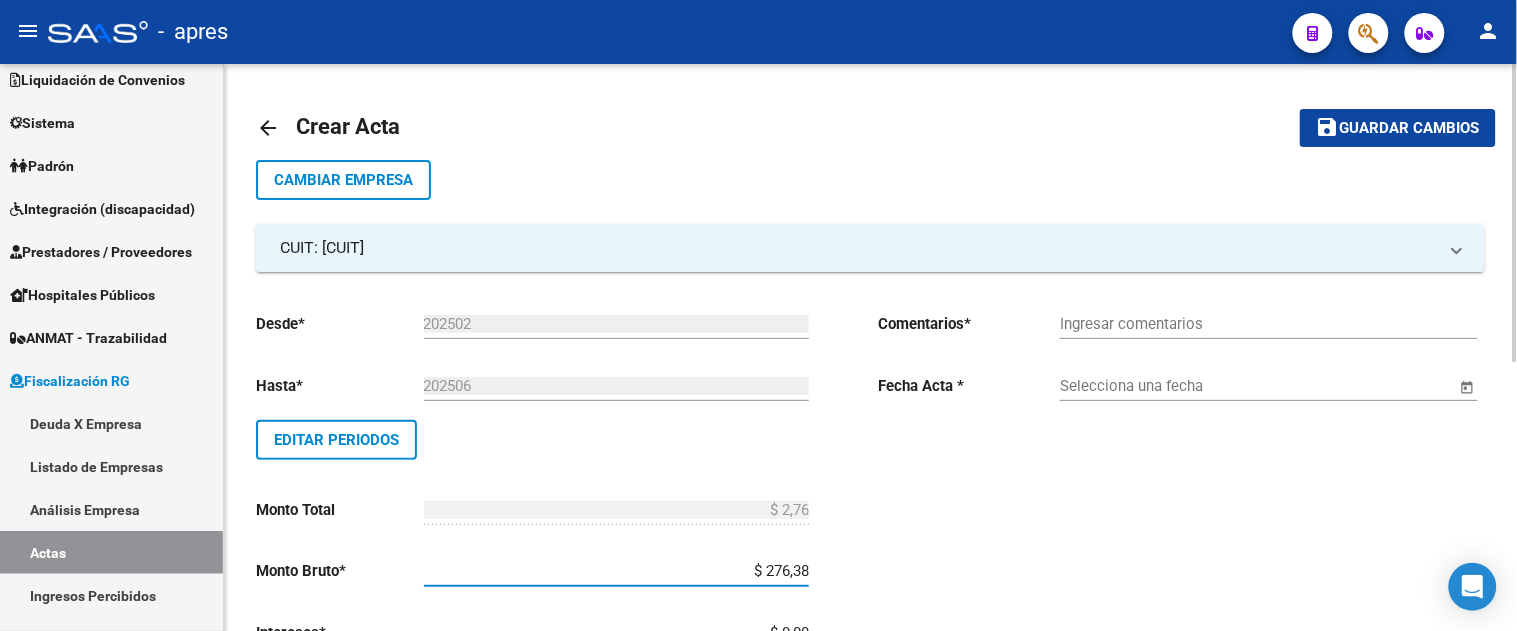 type on "$ 276,38" 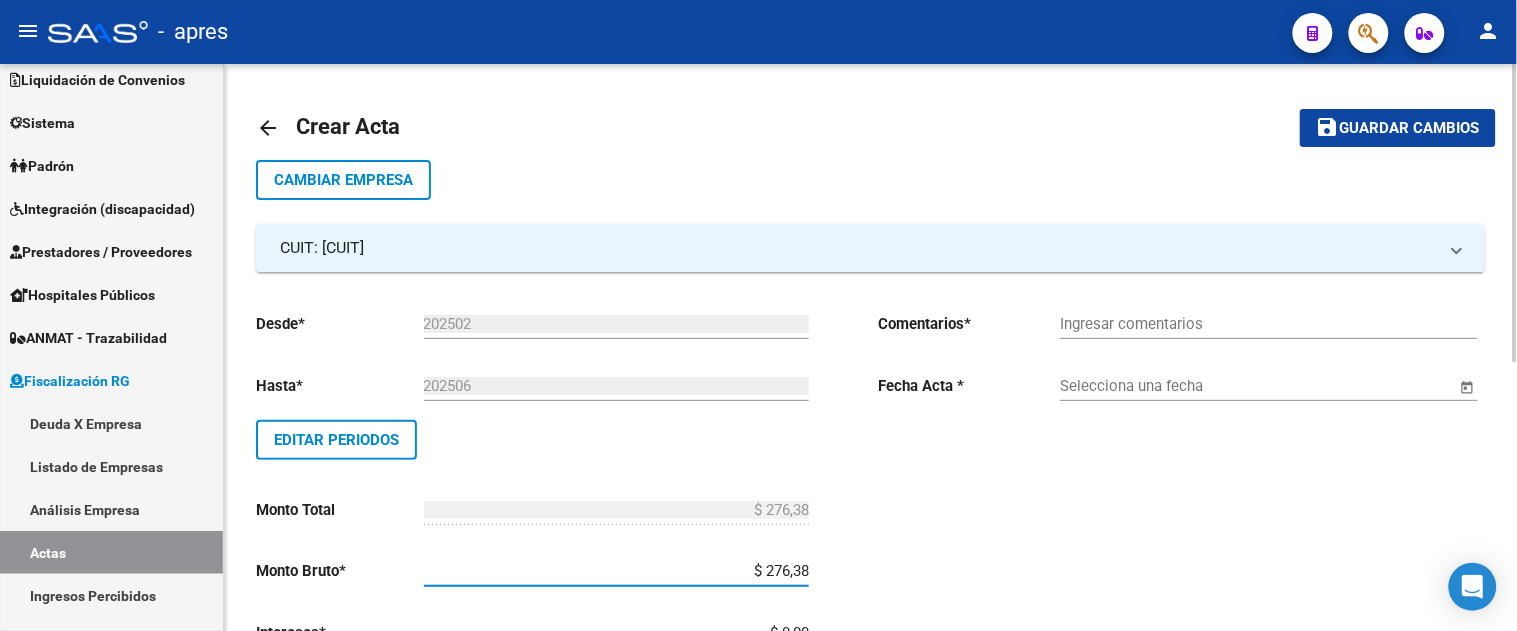scroll, scrollTop: 8, scrollLeft: 0, axis: vertical 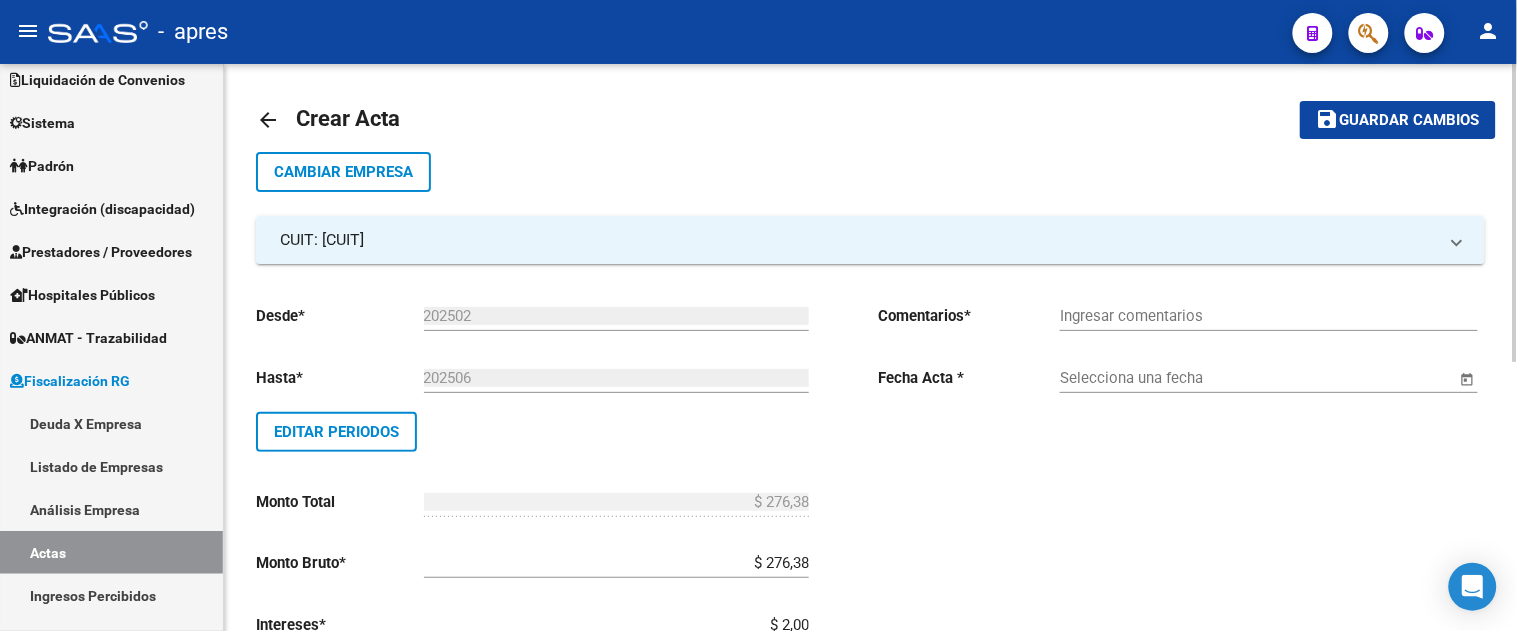 type on "$ 20,03" 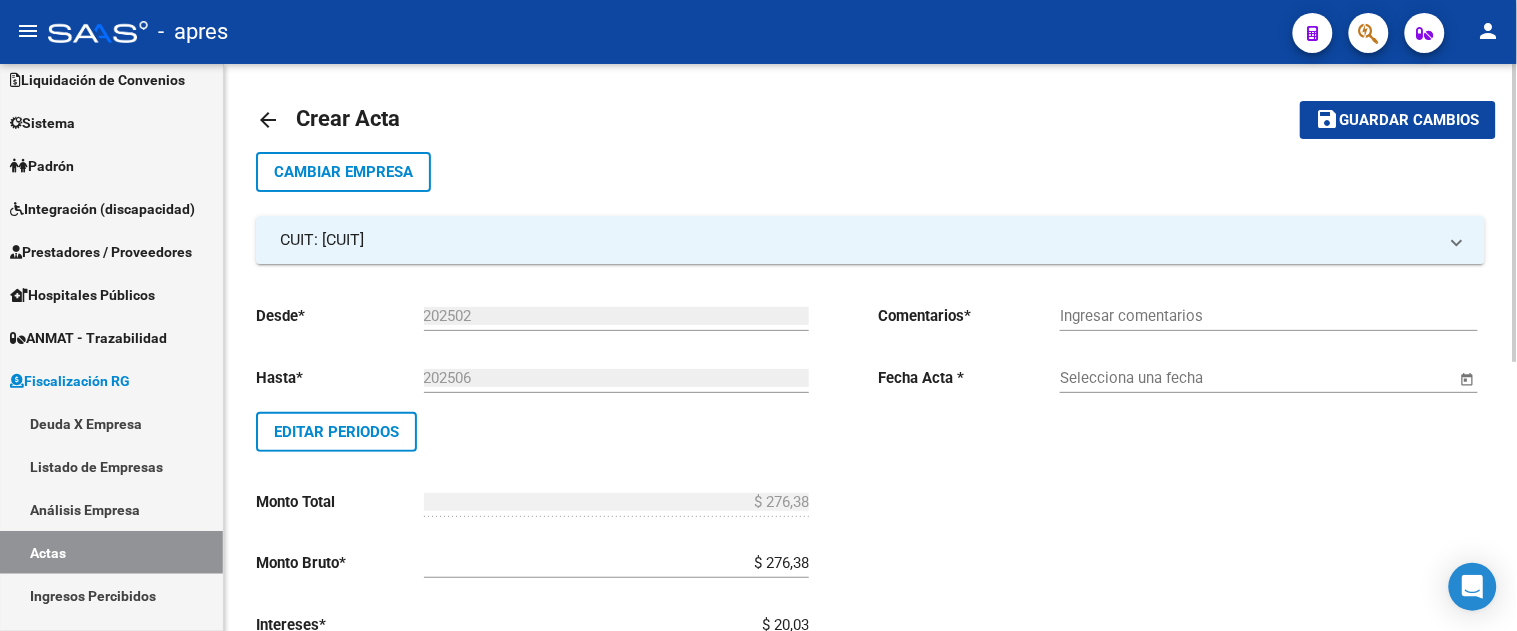 type on "$ 296,41" 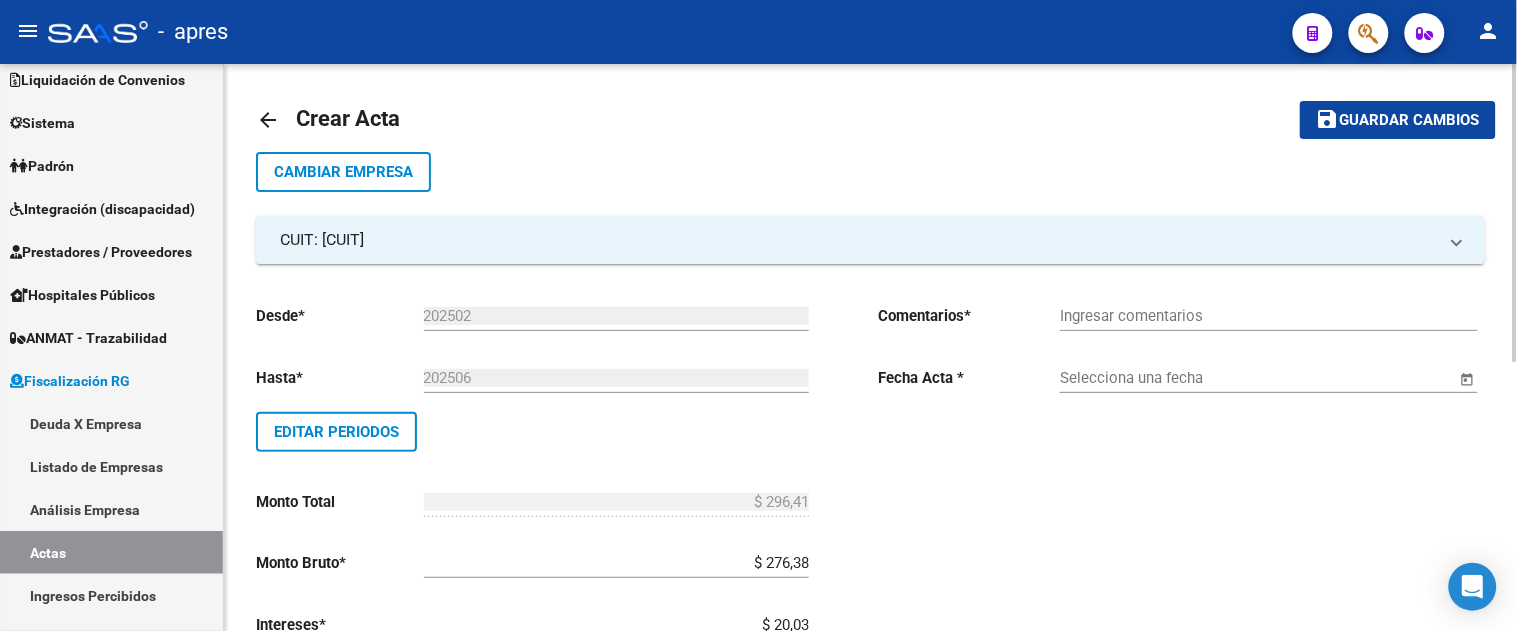 scroll, scrollTop: 345, scrollLeft: 0, axis: vertical 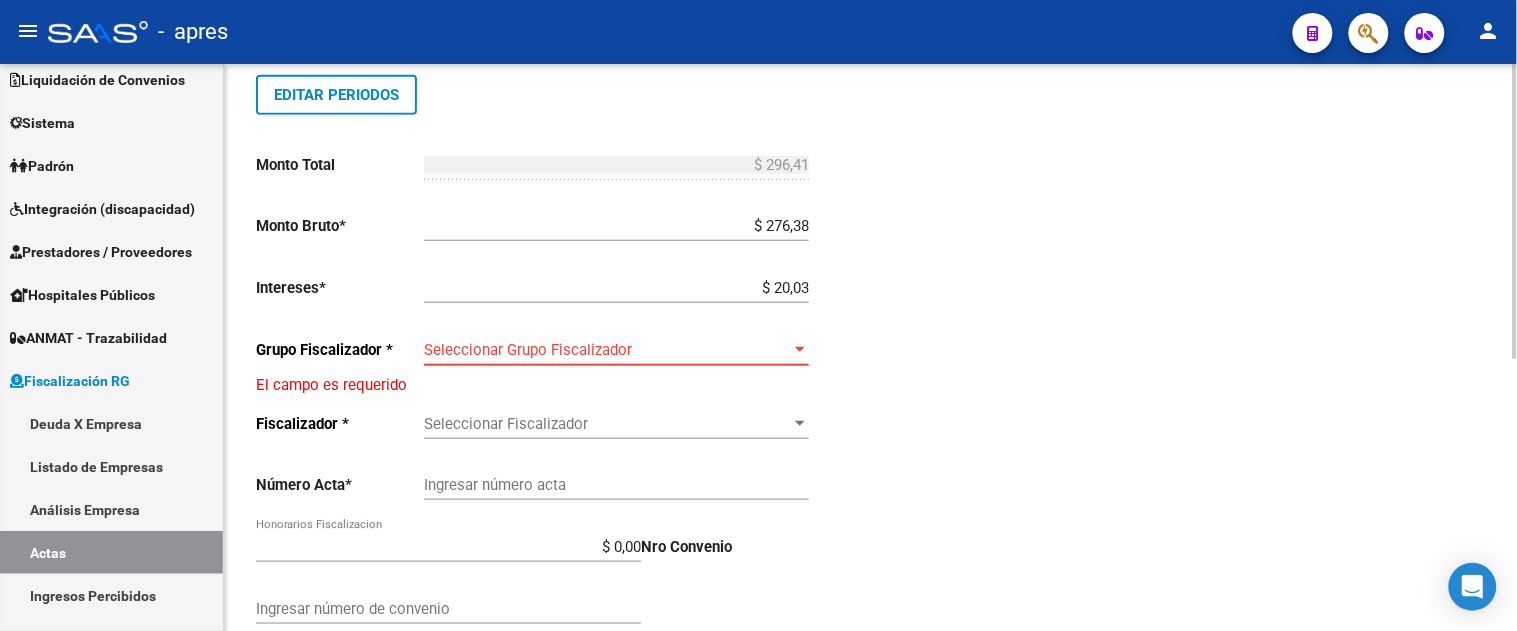 click on "Seleccionar Grupo Fiscalizador" at bounding box center (607, 350) 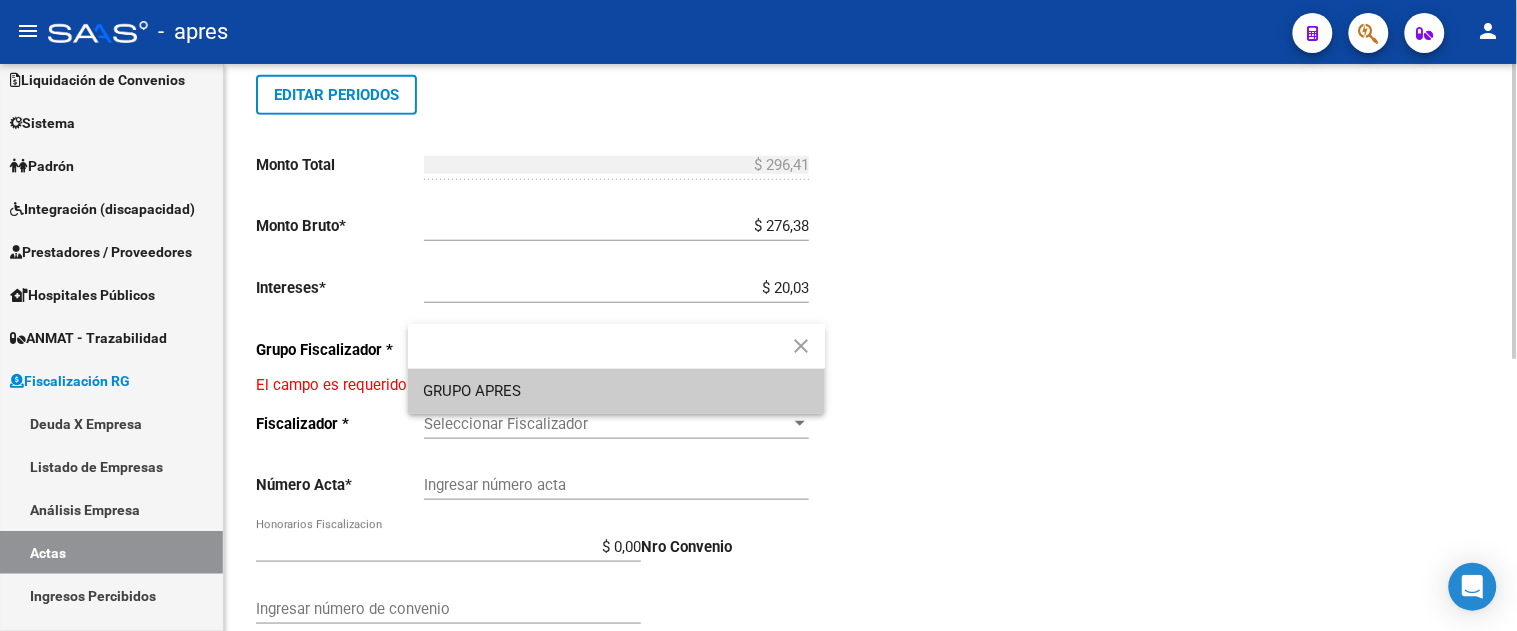 type 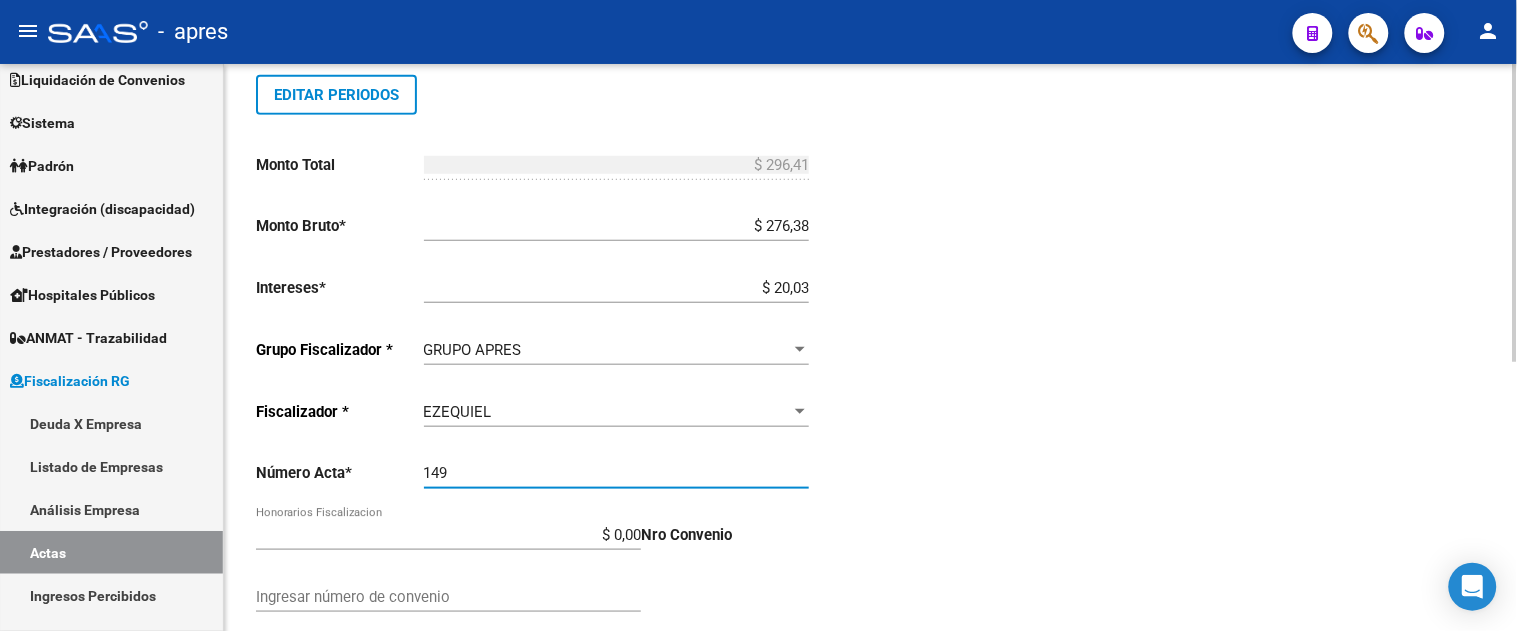 type on "149" 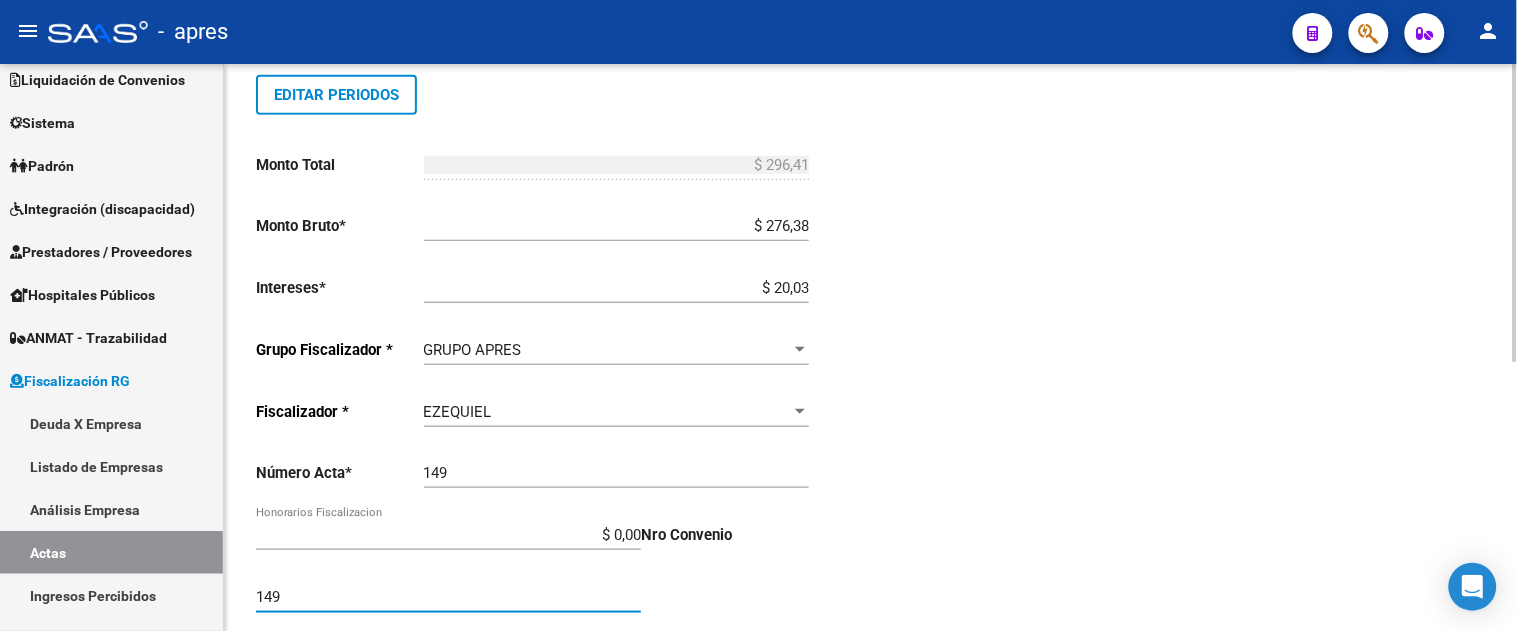 type on "149" 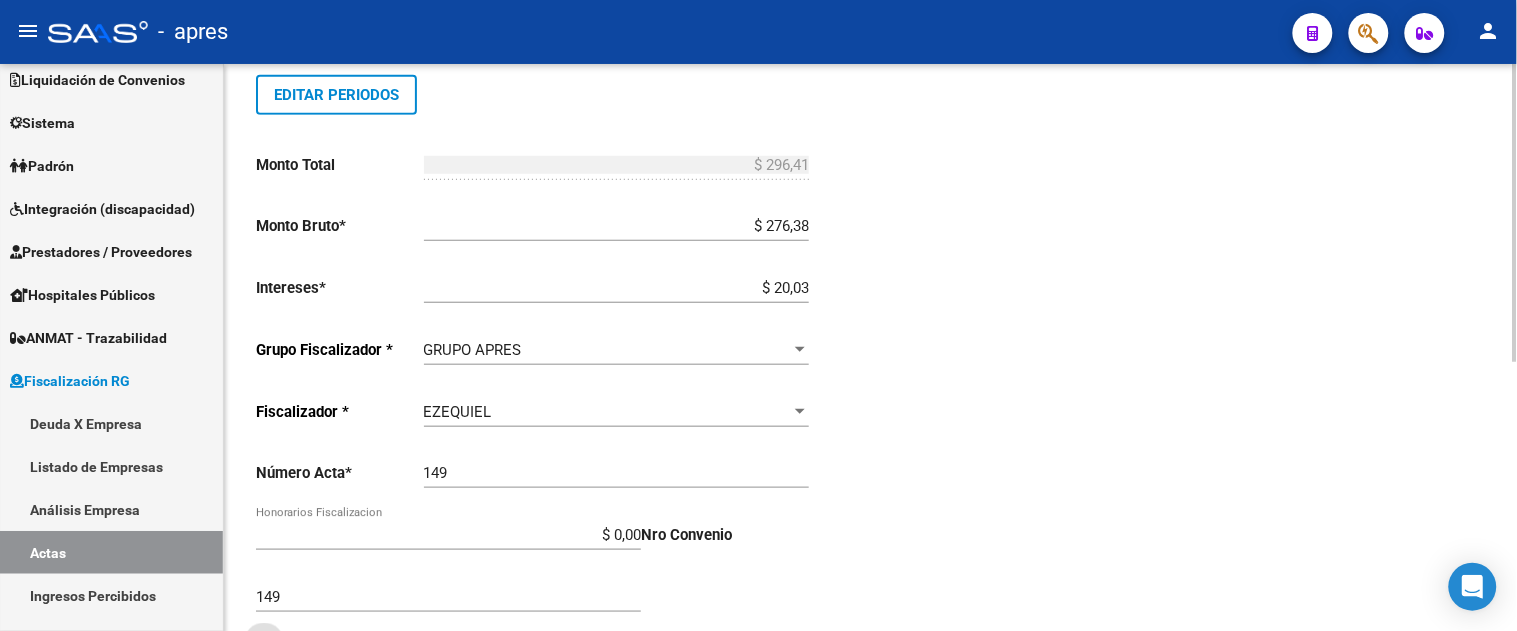 scroll, scrollTop: 512, scrollLeft: 0, axis: vertical 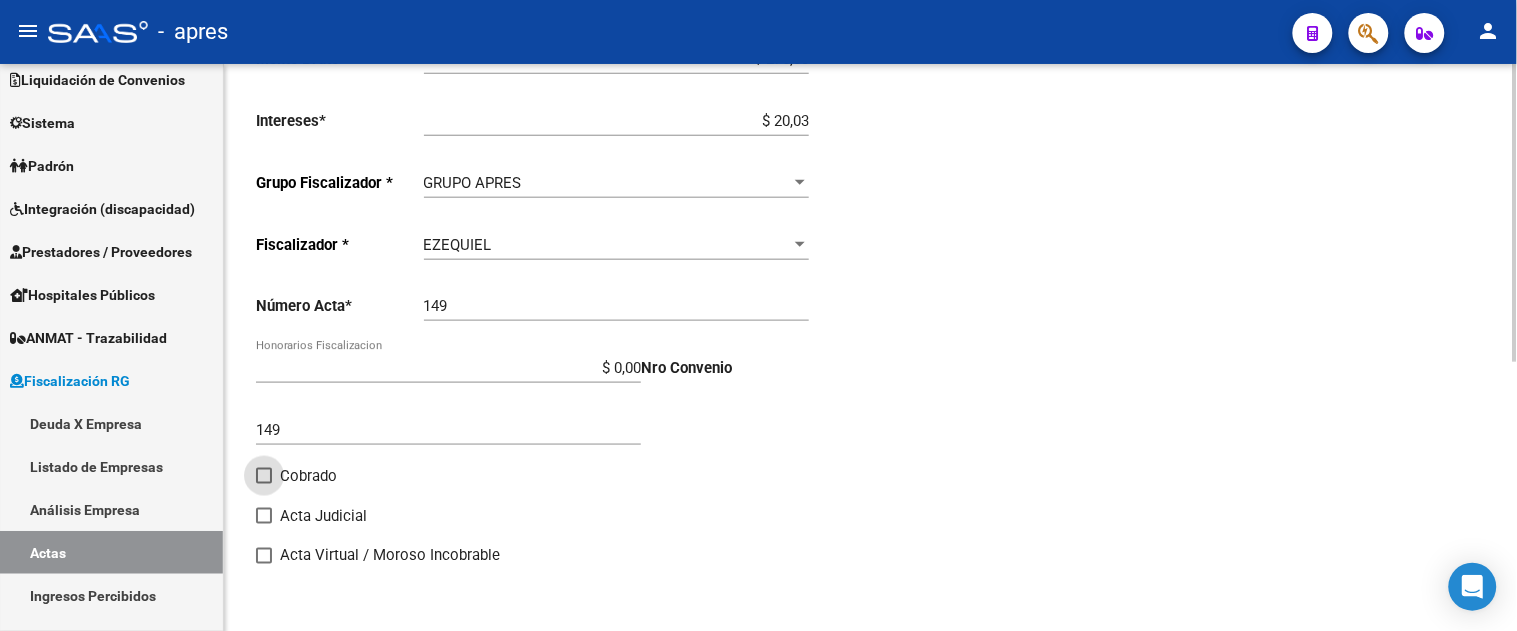 click on "Cobrado" at bounding box center (263, 484) 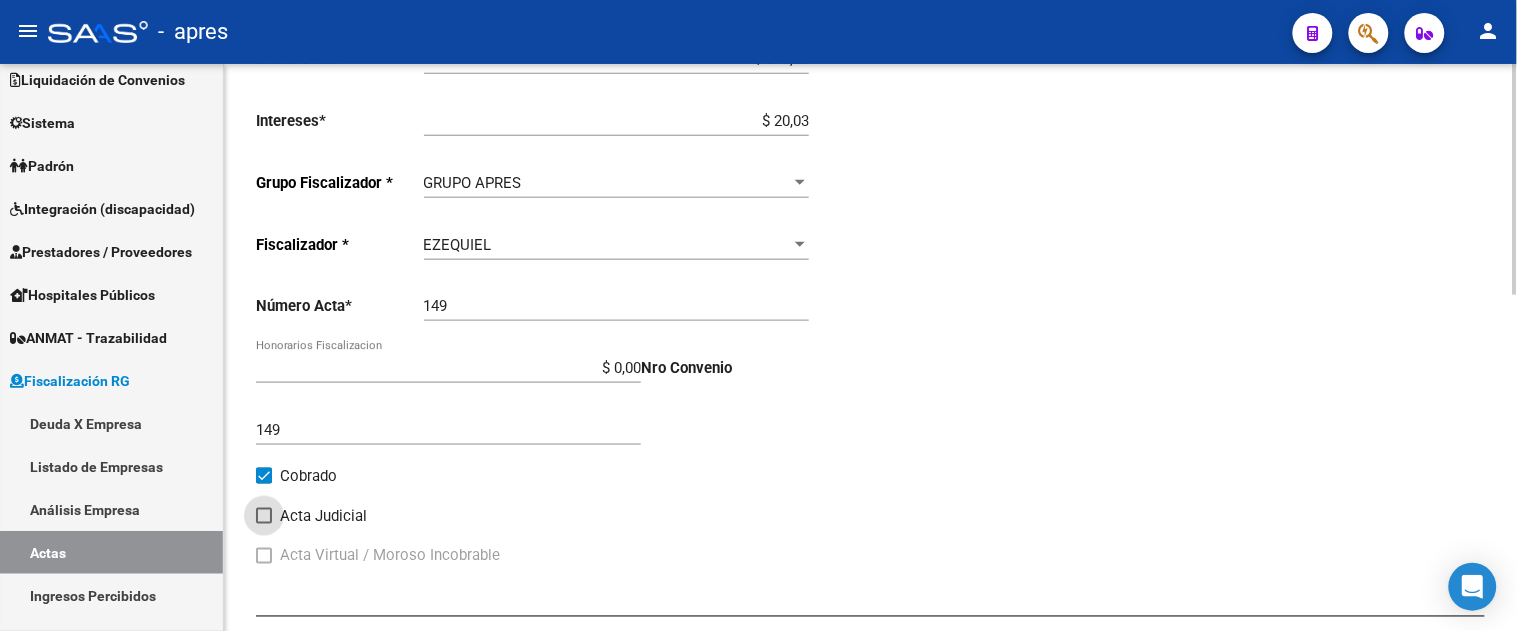scroll, scrollTop: 0, scrollLeft: 0, axis: both 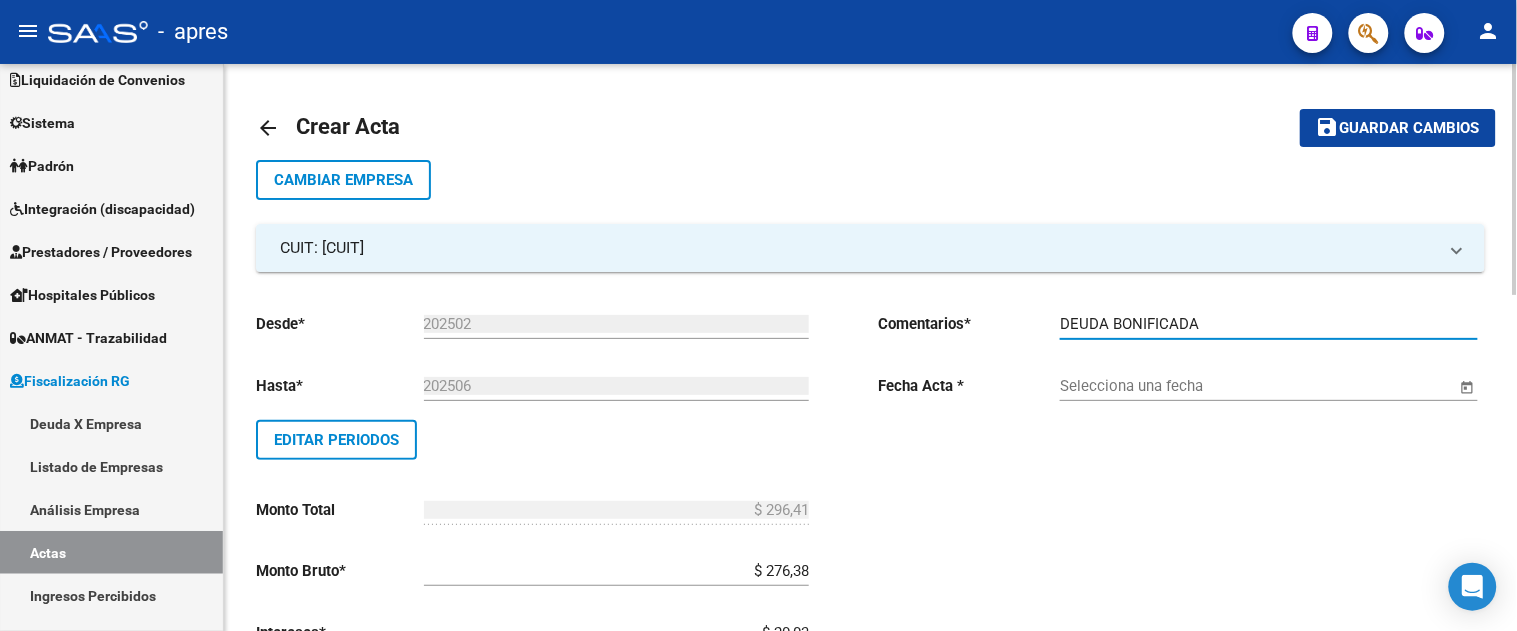 type on "DEUDA BONIFICADA" 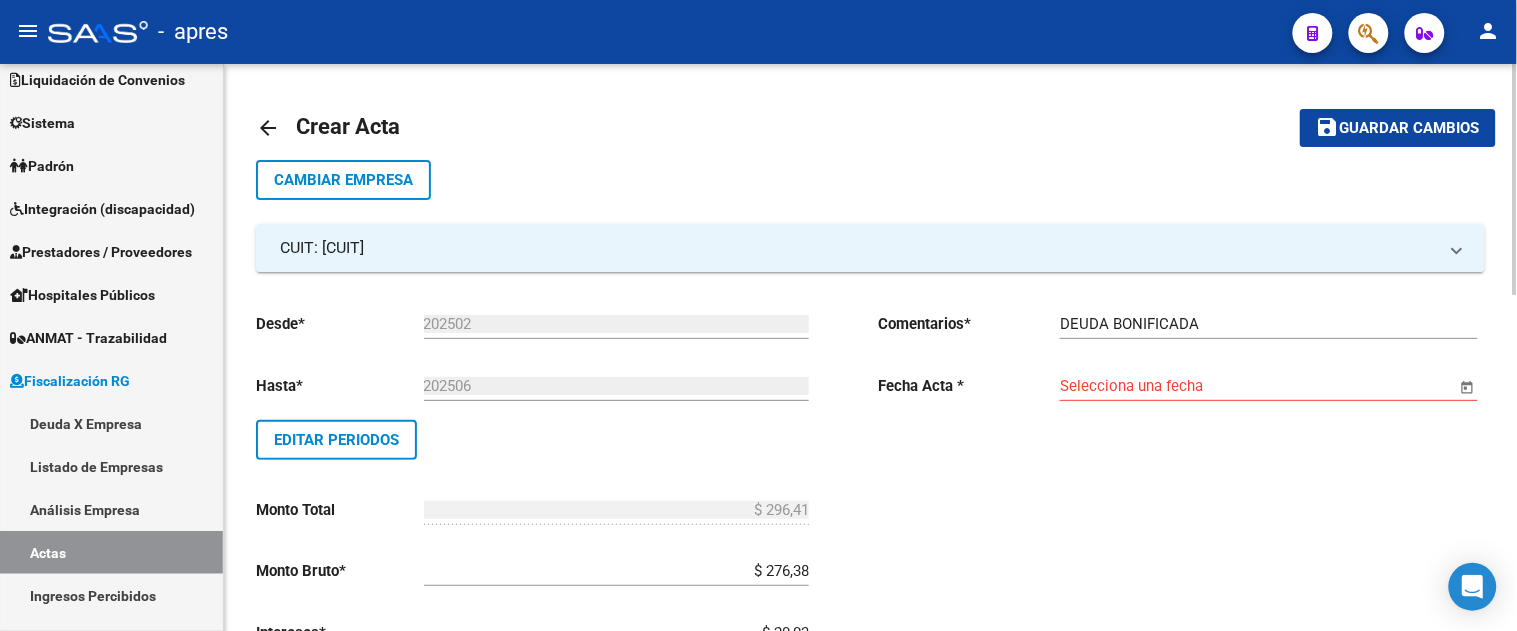 type 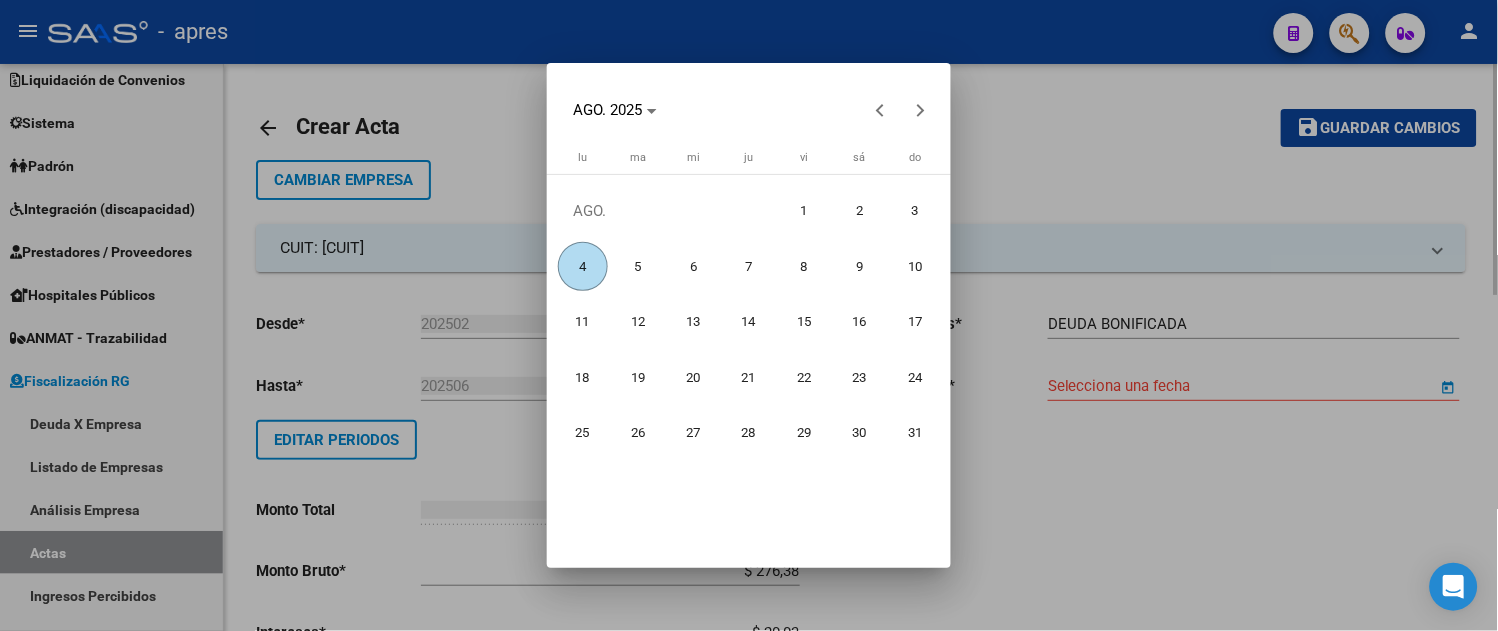 type 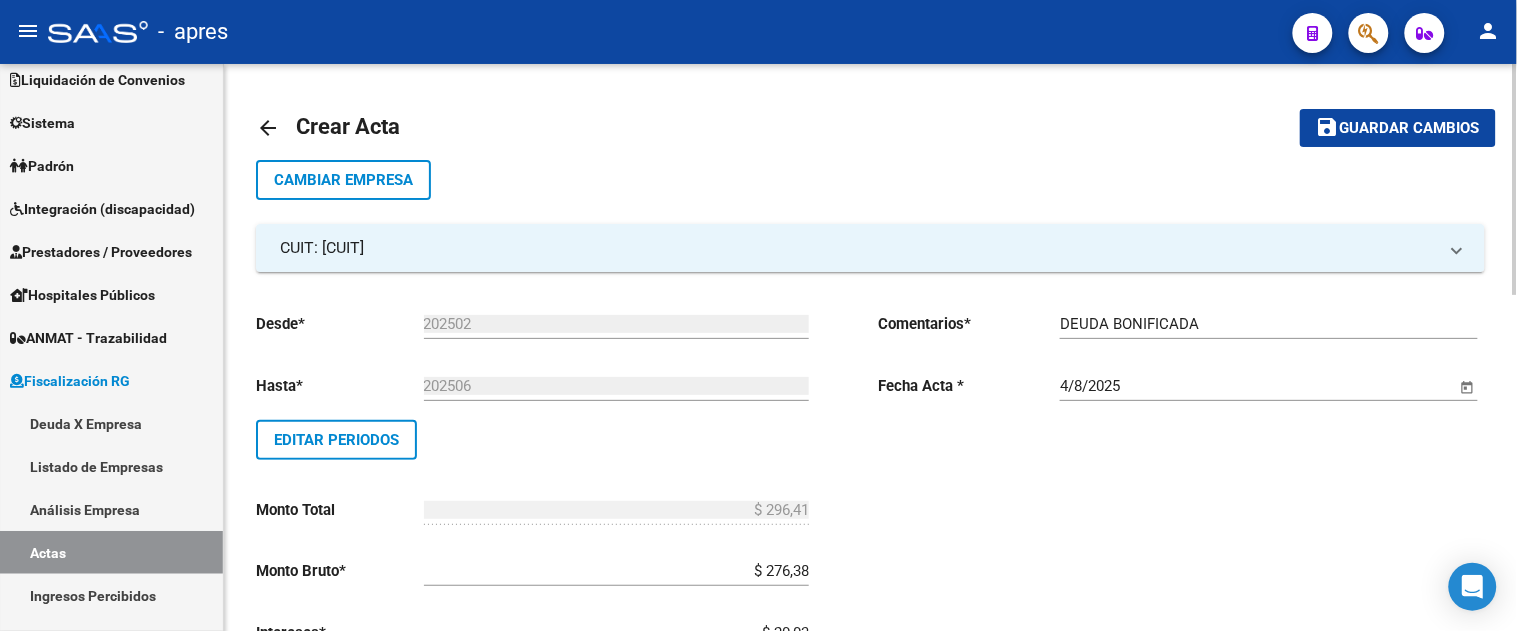 type 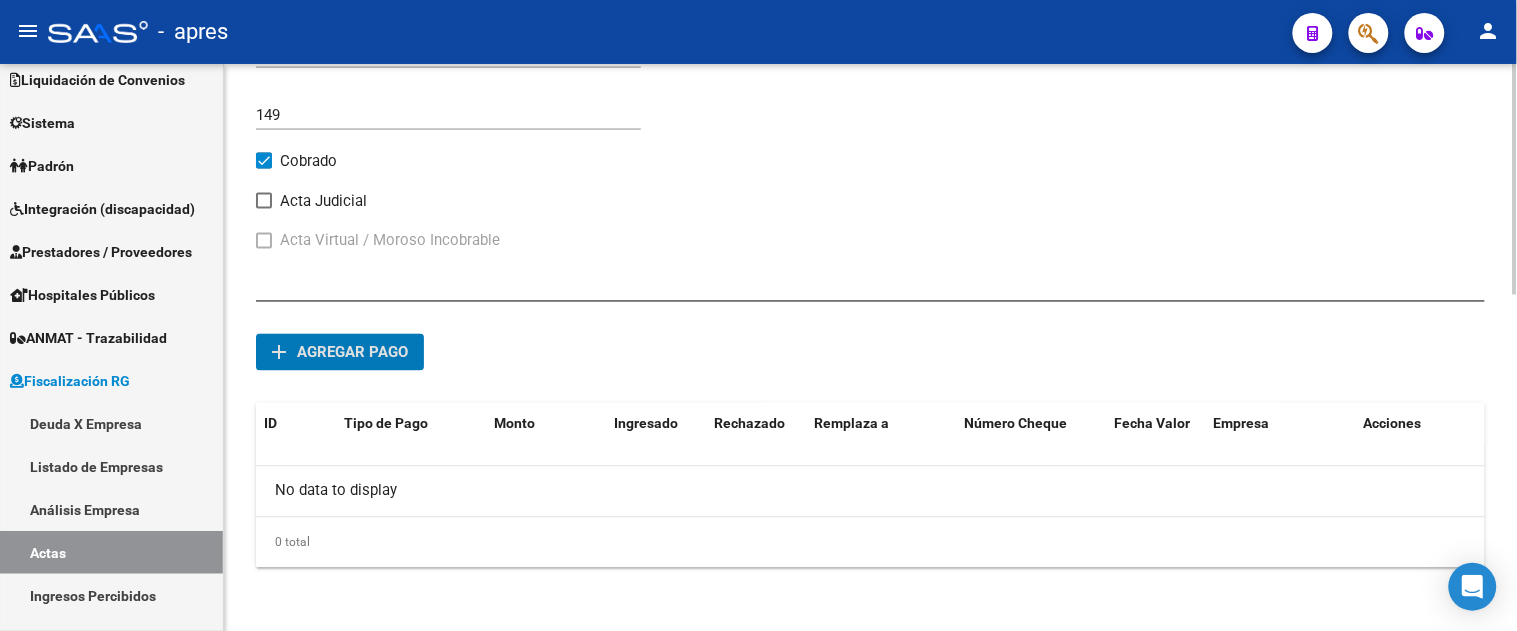 click on "add Agregar pago" 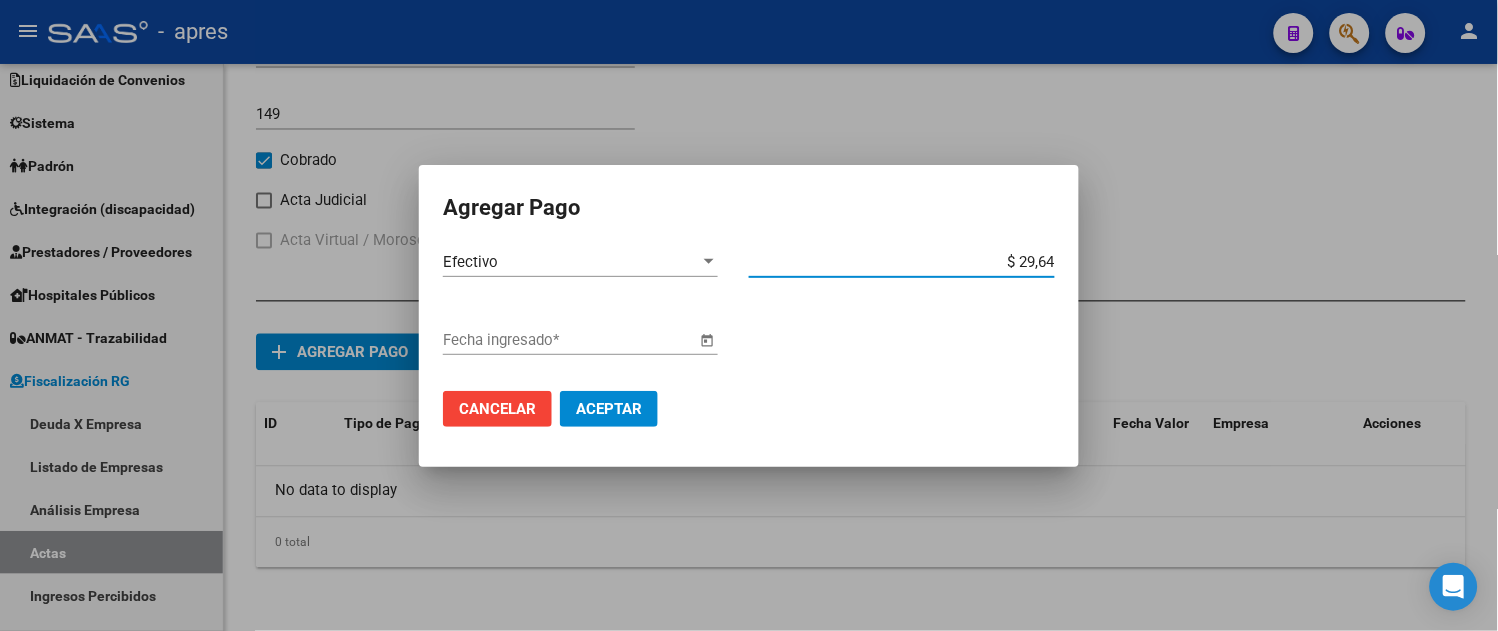 type on "$ 296,41" 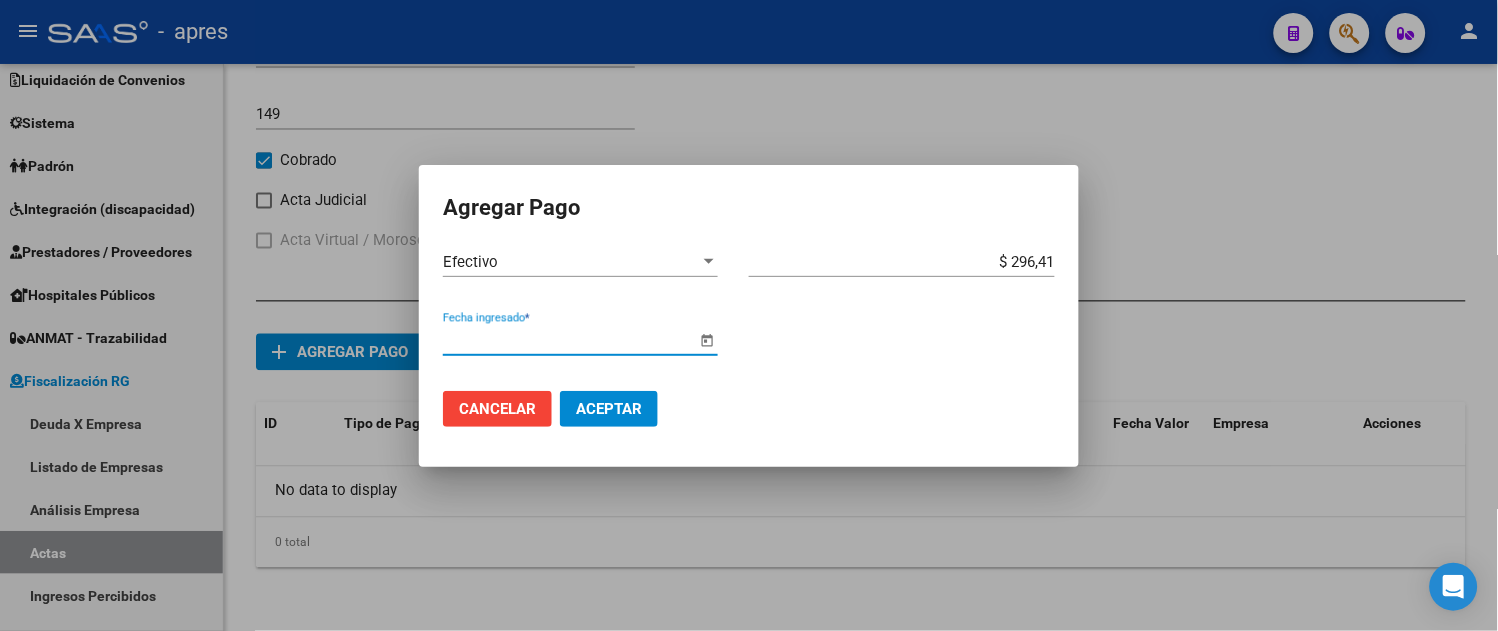 type 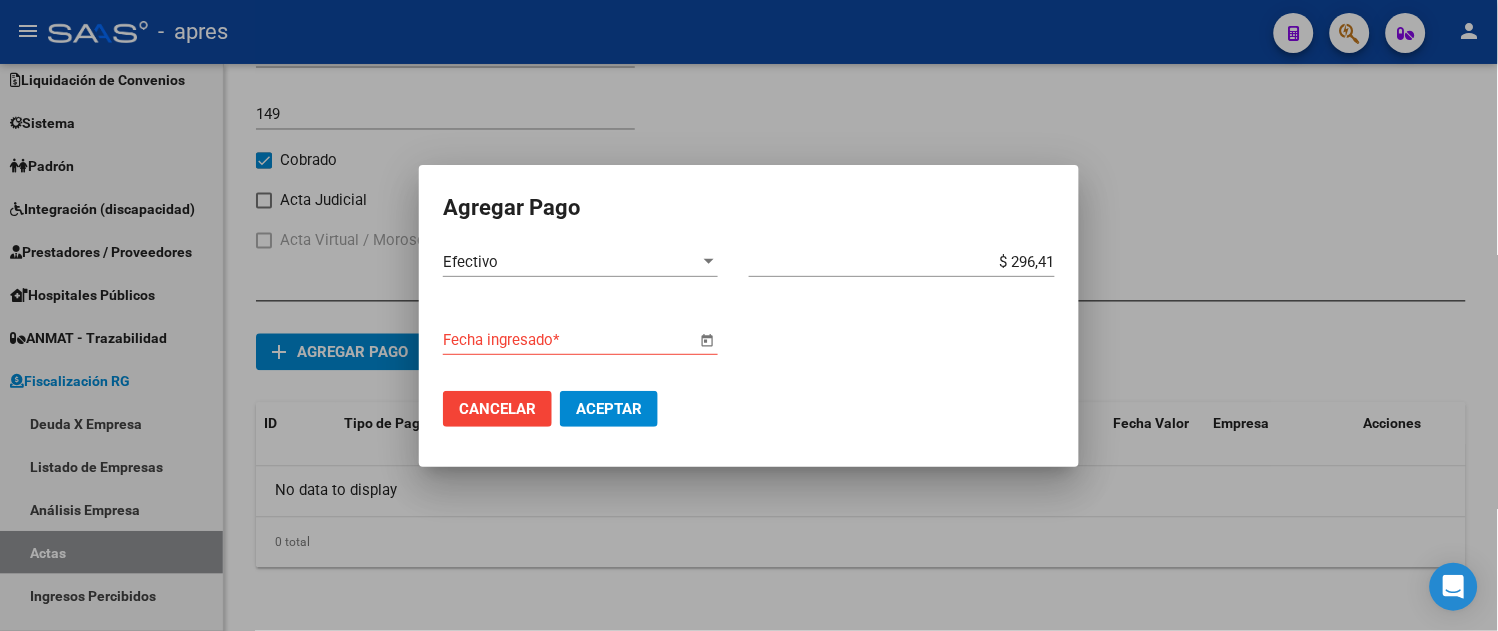 click at bounding box center [707, 340] 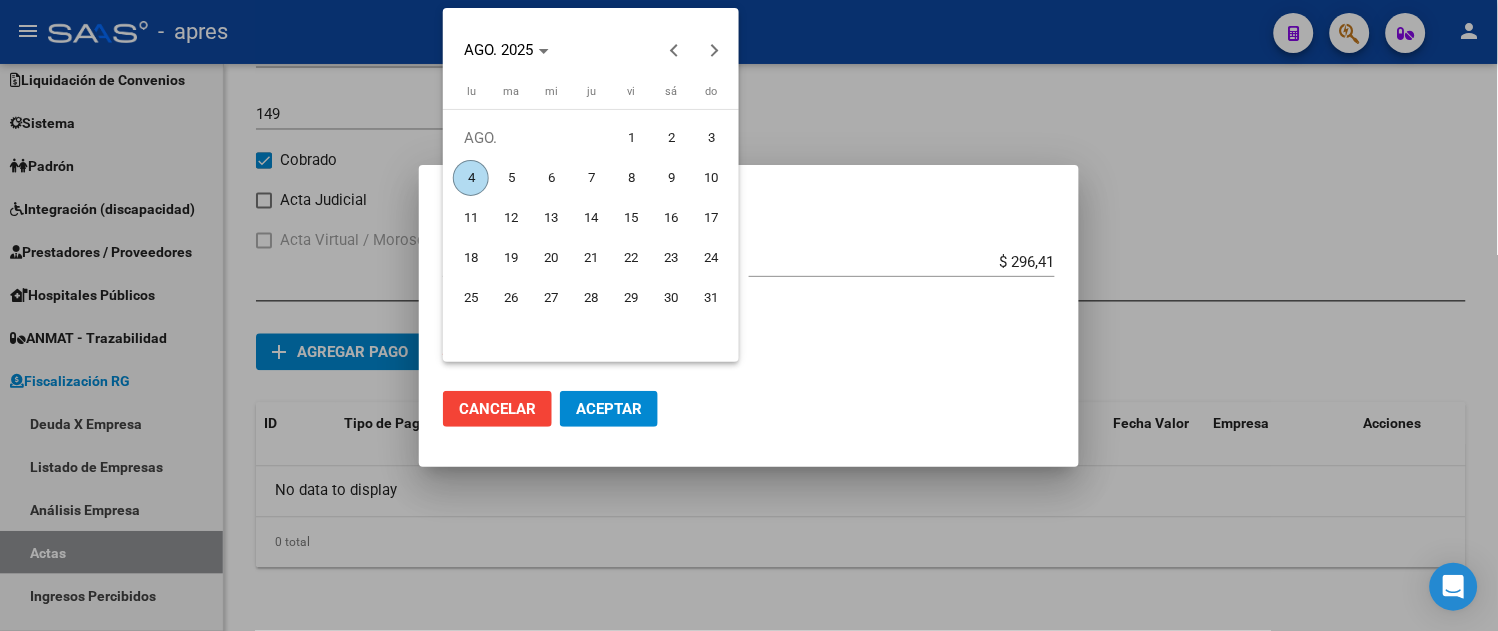 type 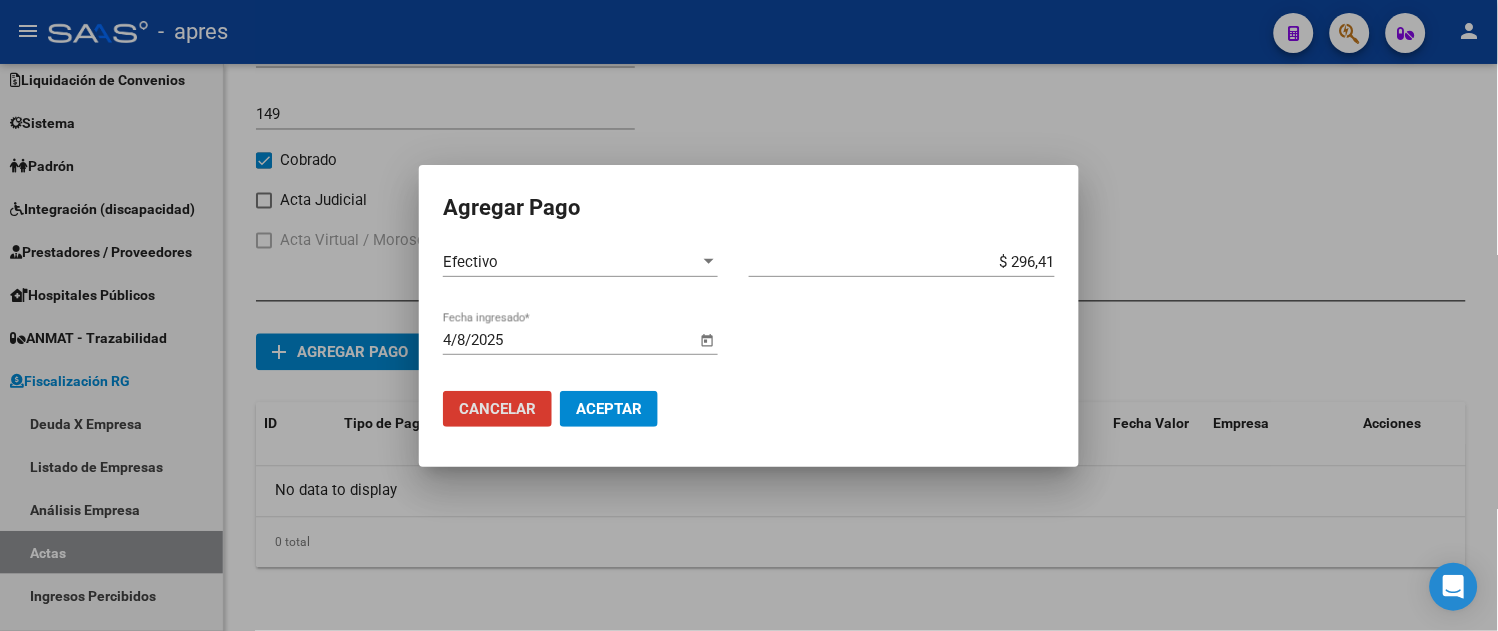 type 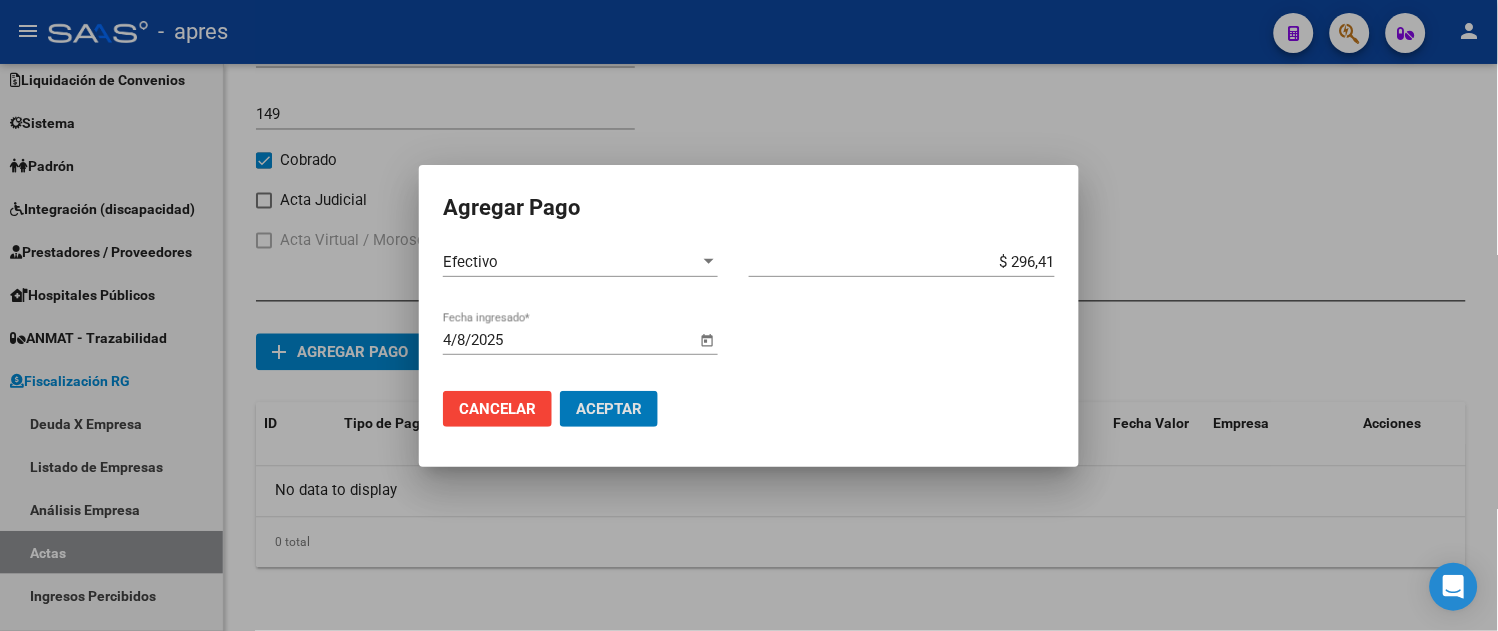 type 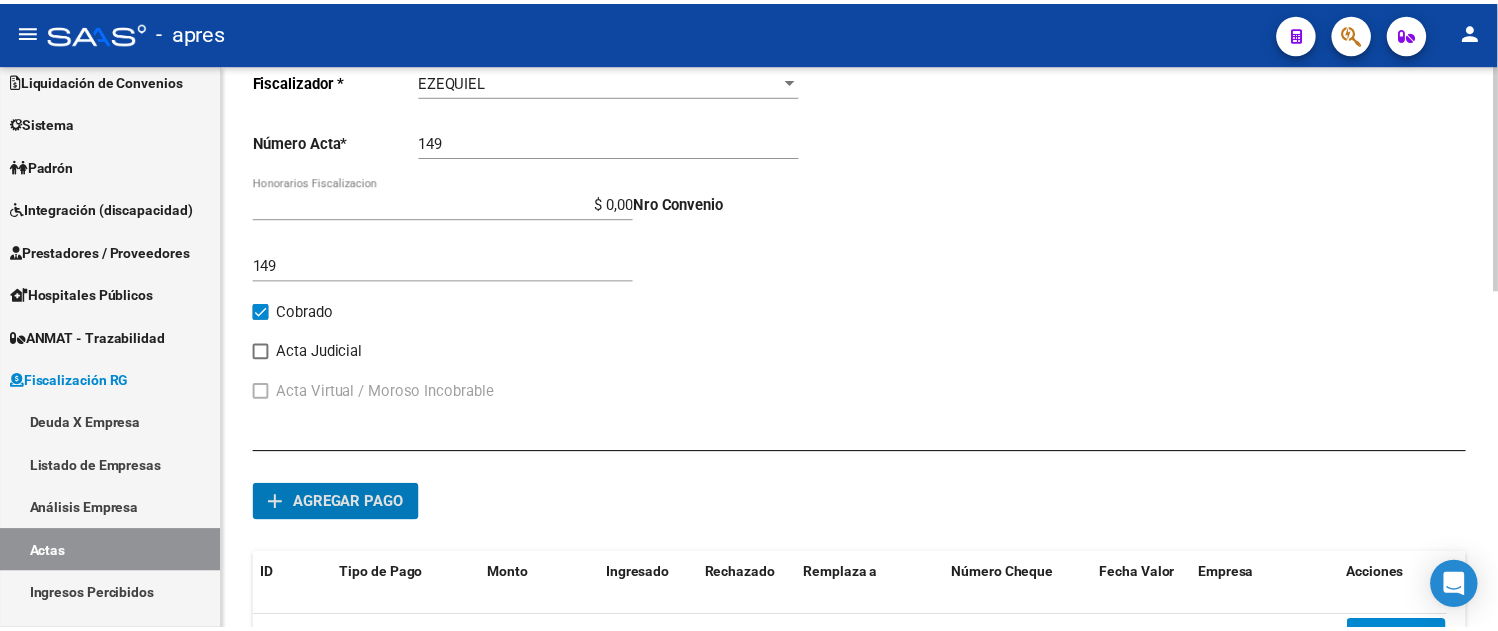 scroll, scrollTop: 0, scrollLeft: 0, axis: both 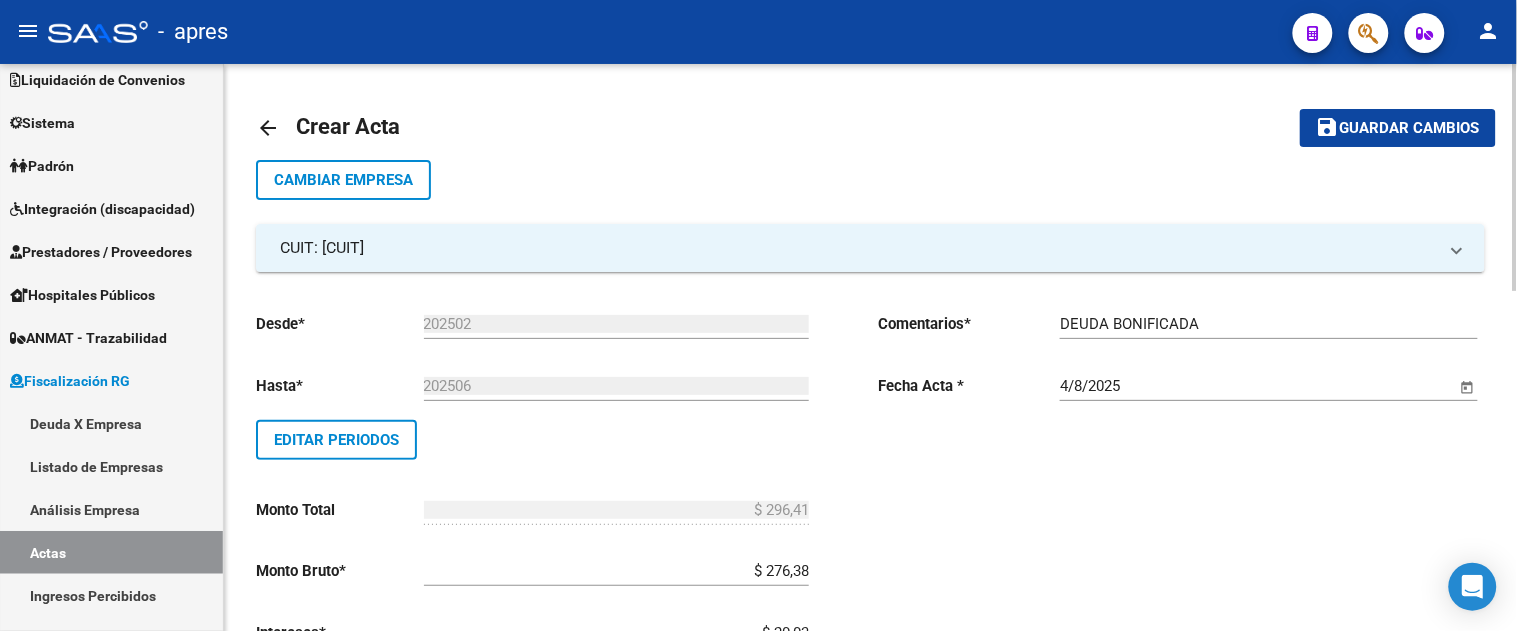click on "save Guardar cambios" 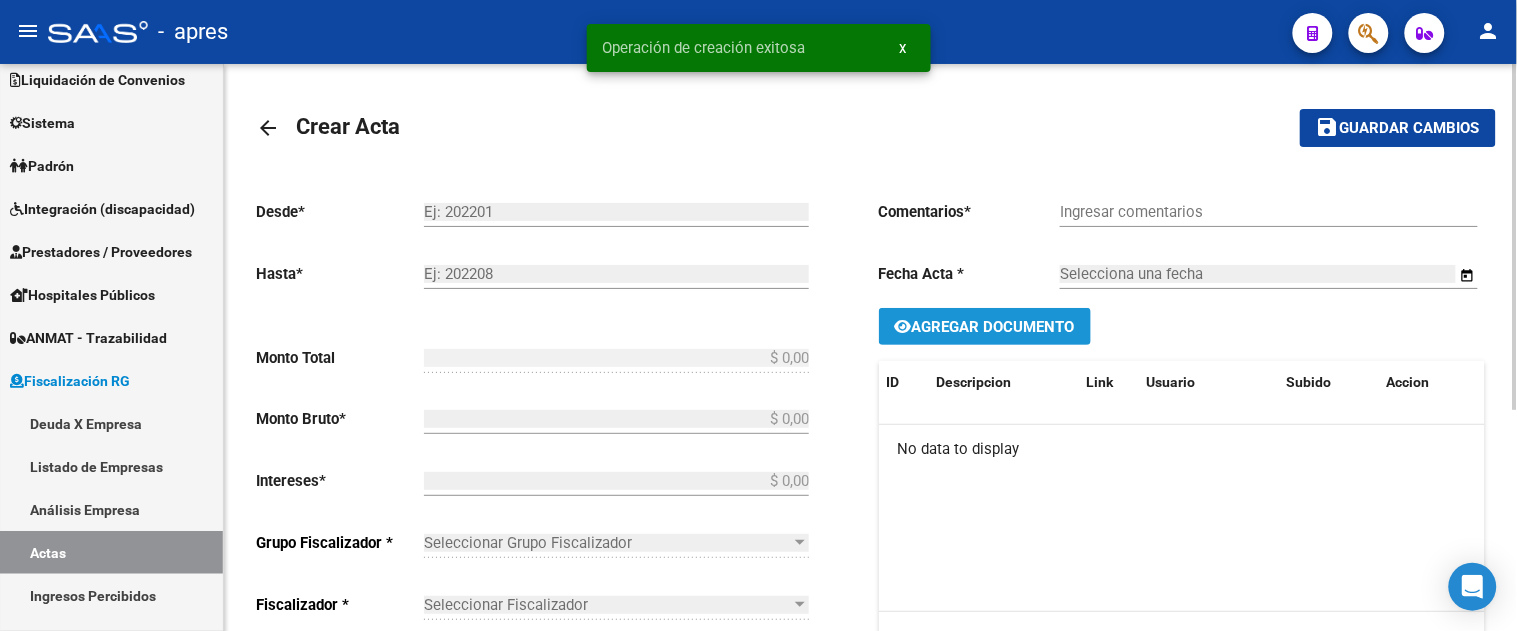click on "Agregar Documento" 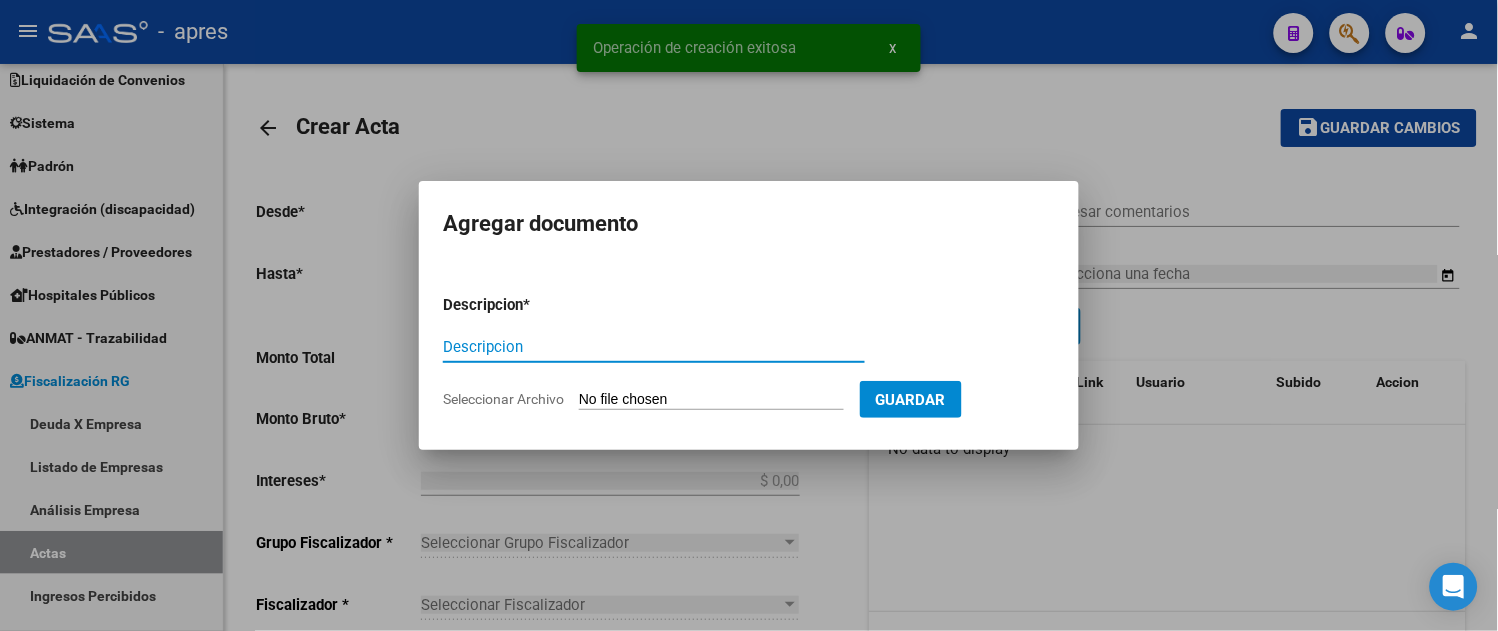 type on "202502" 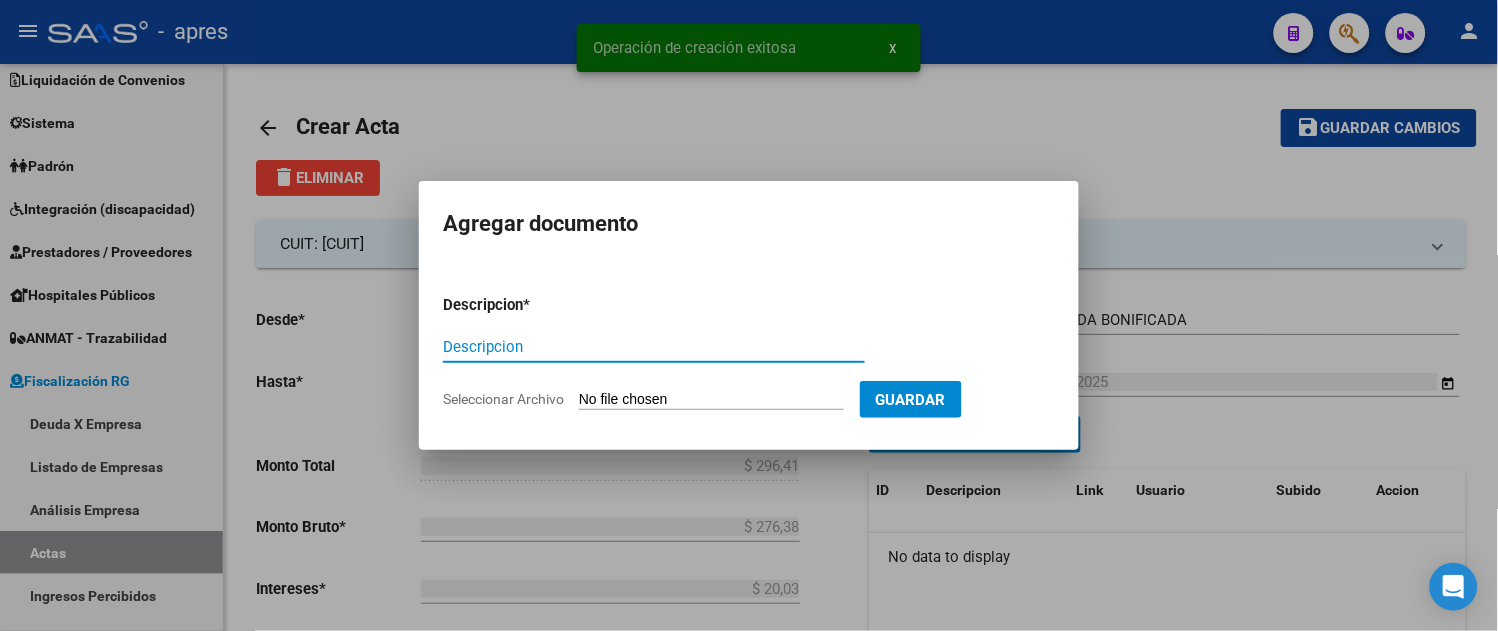 click on "Descripcion" at bounding box center [654, 347] 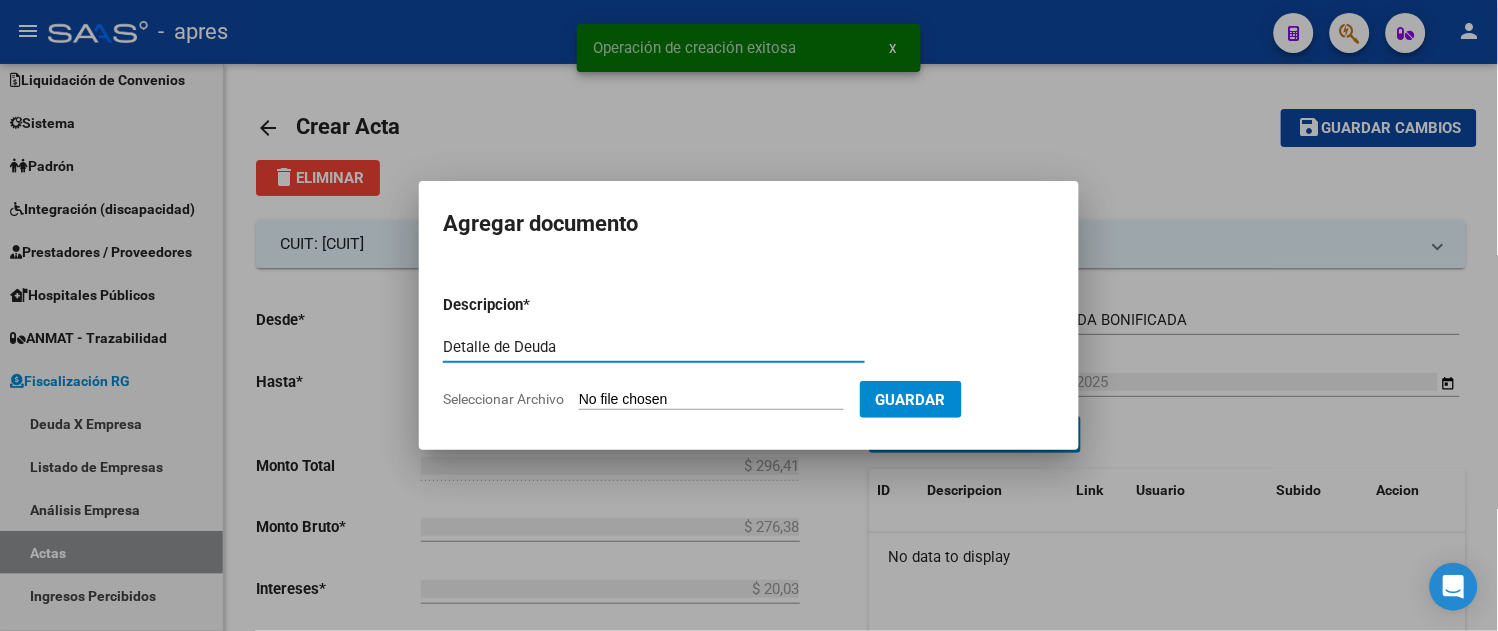 click on "Descripcion * Detalle de Deuda Descripcion Seleccionar Archivo Guardar" at bounding box center (749, 352) 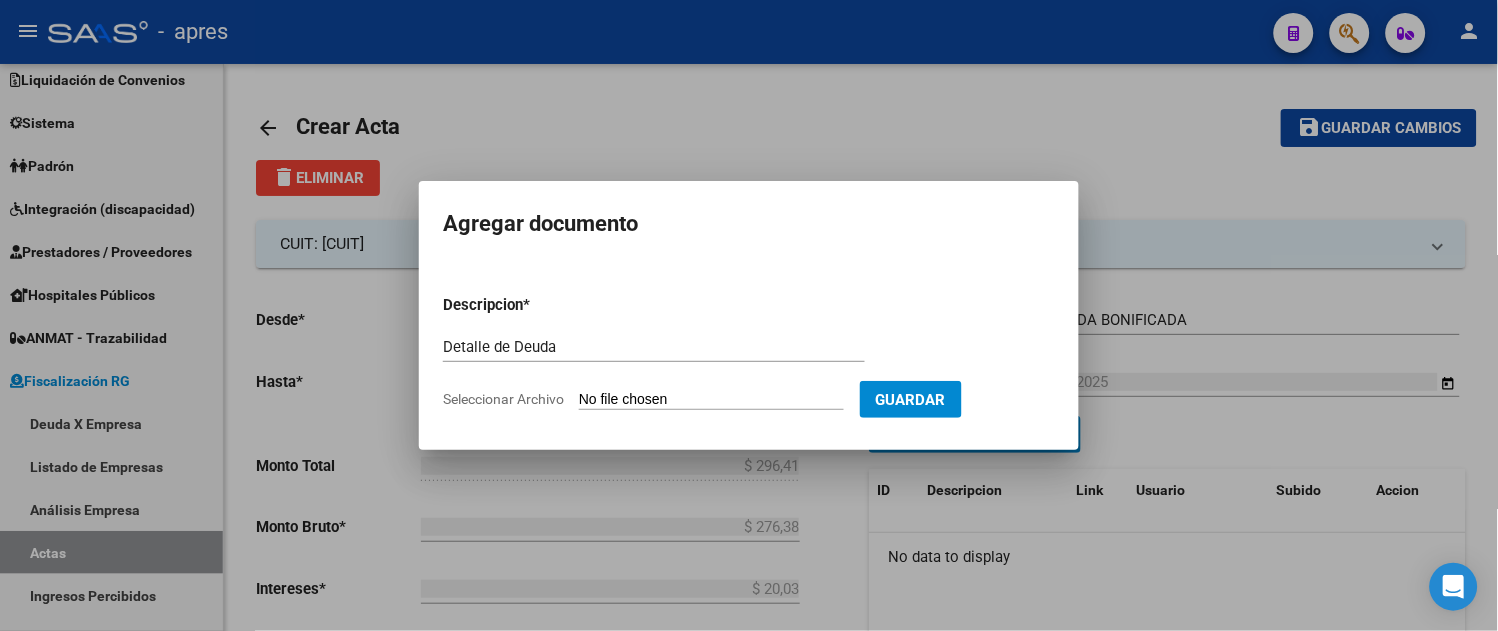 click on "Seleccionar Archivo" at bounding box center (711, 400) 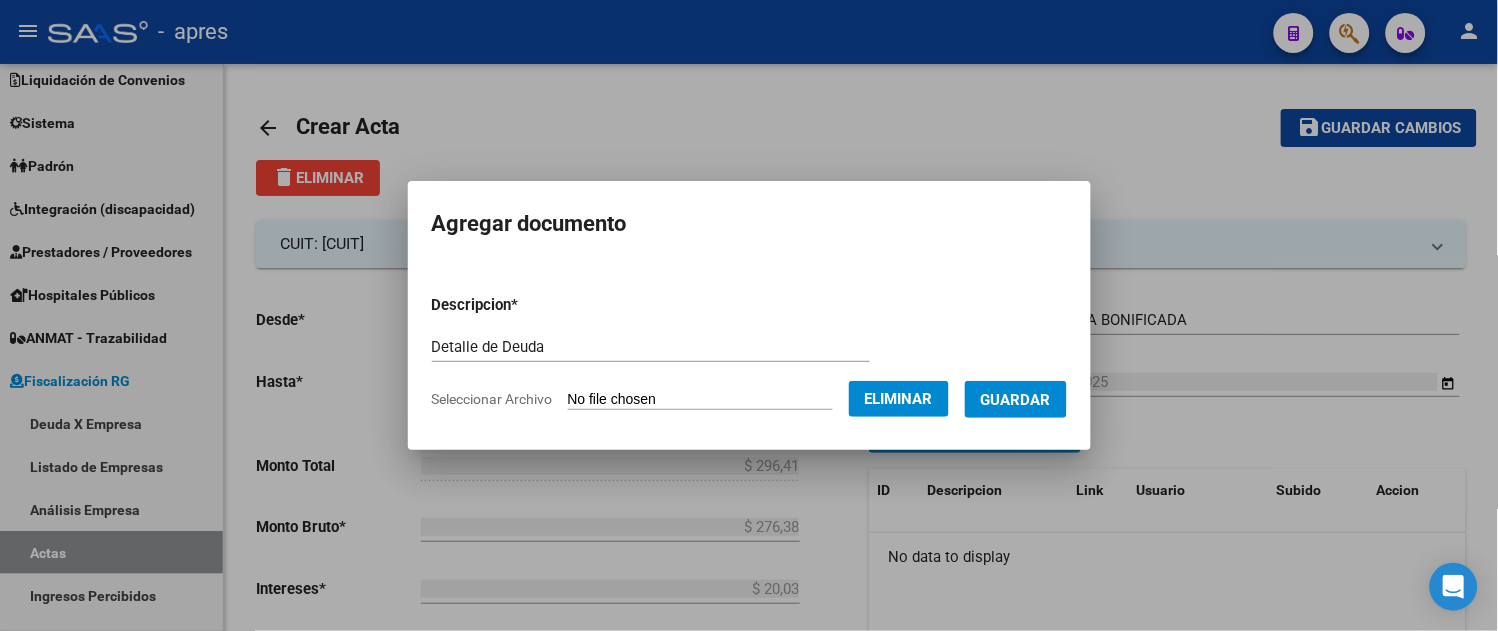 click on "Guardar" at bounding box center (1016, 400) 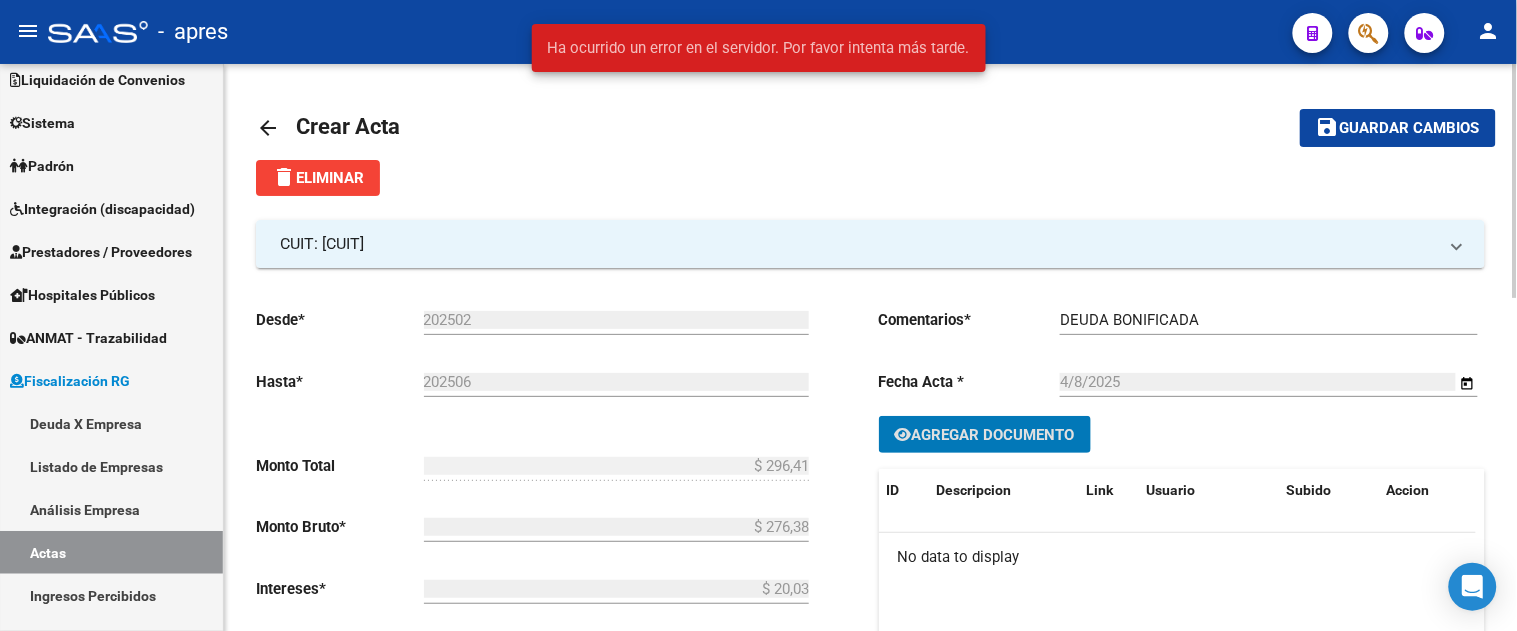 click on "Agregar Documento" 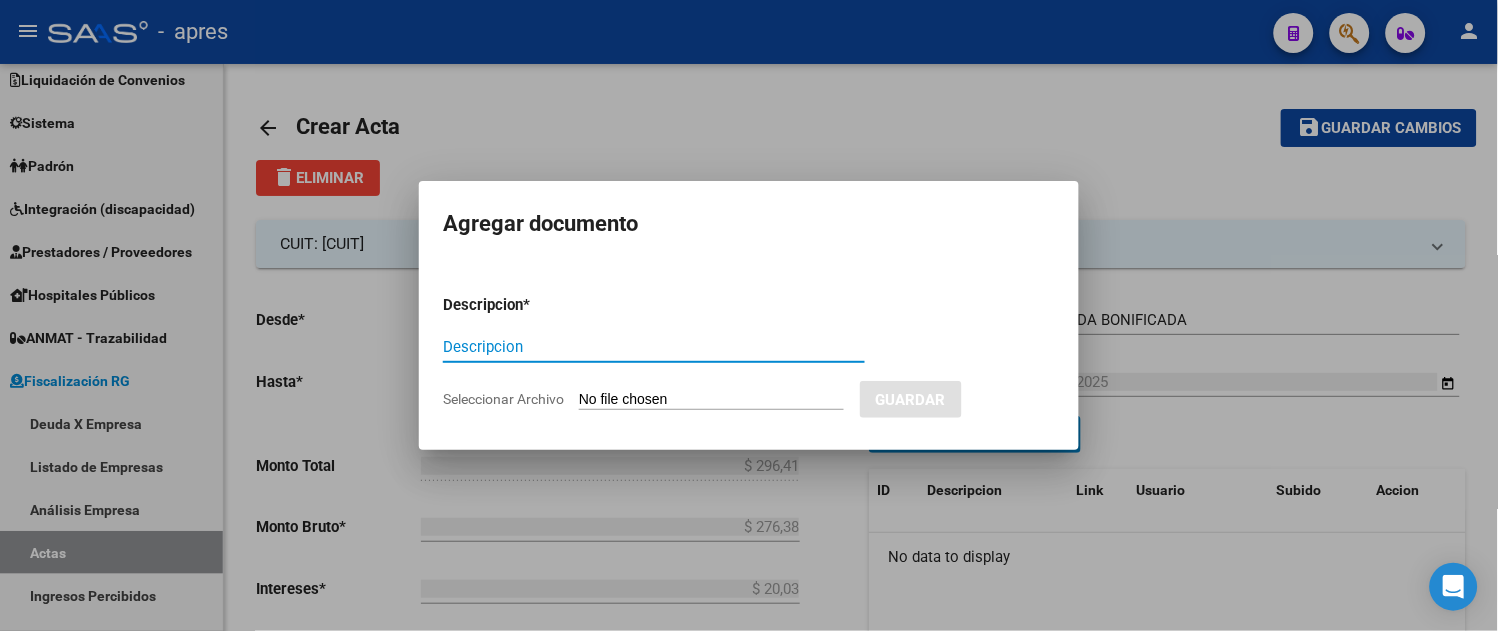 click on "Descripcion" at bounding box center [654, 347] 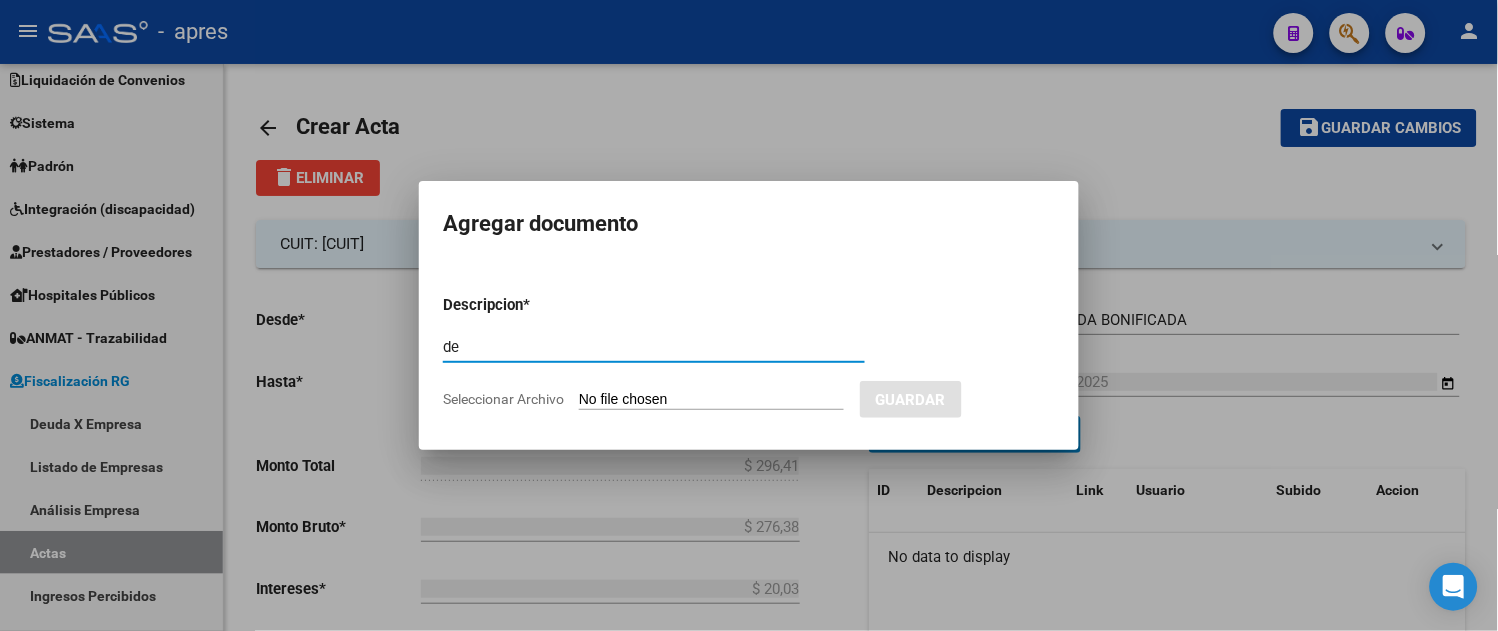 click on "de" at bounding box center [654, 347] 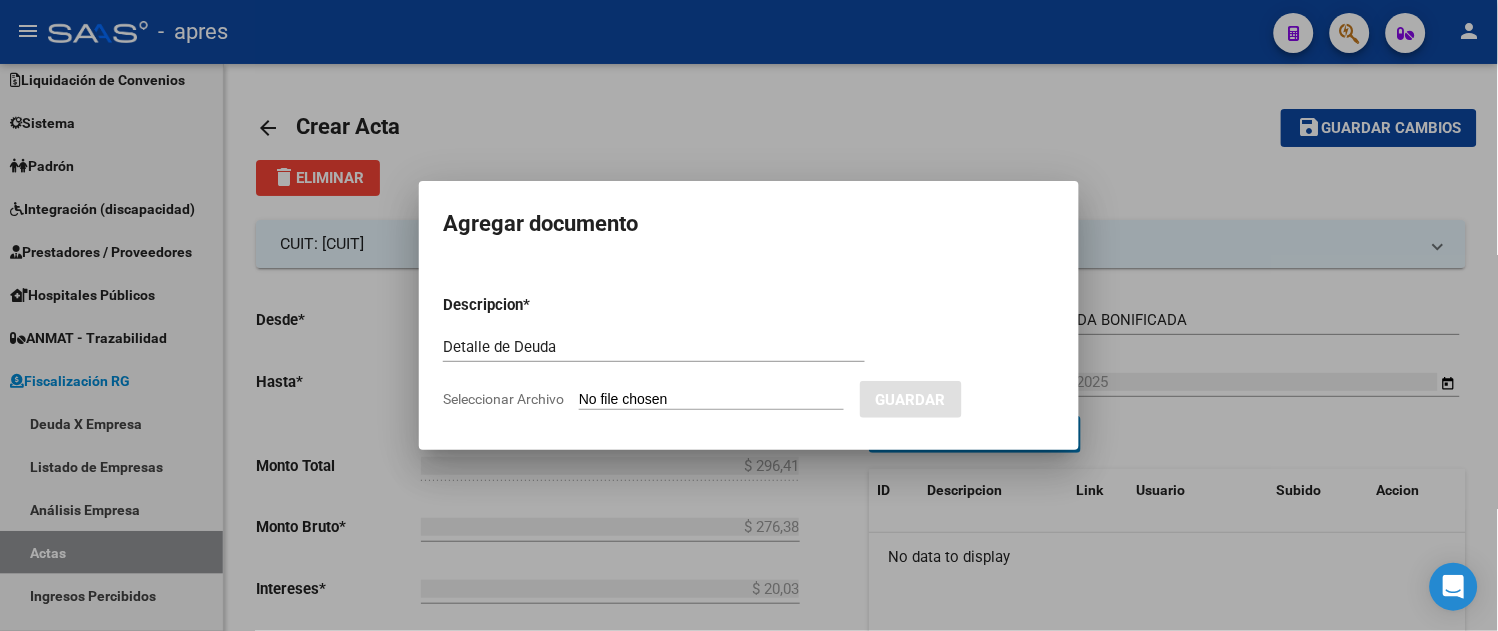 click on "Descripcion * Detalle de Deuda Descripcion Seleccionar Archivo Guardar" at bounding box center [749, 352] 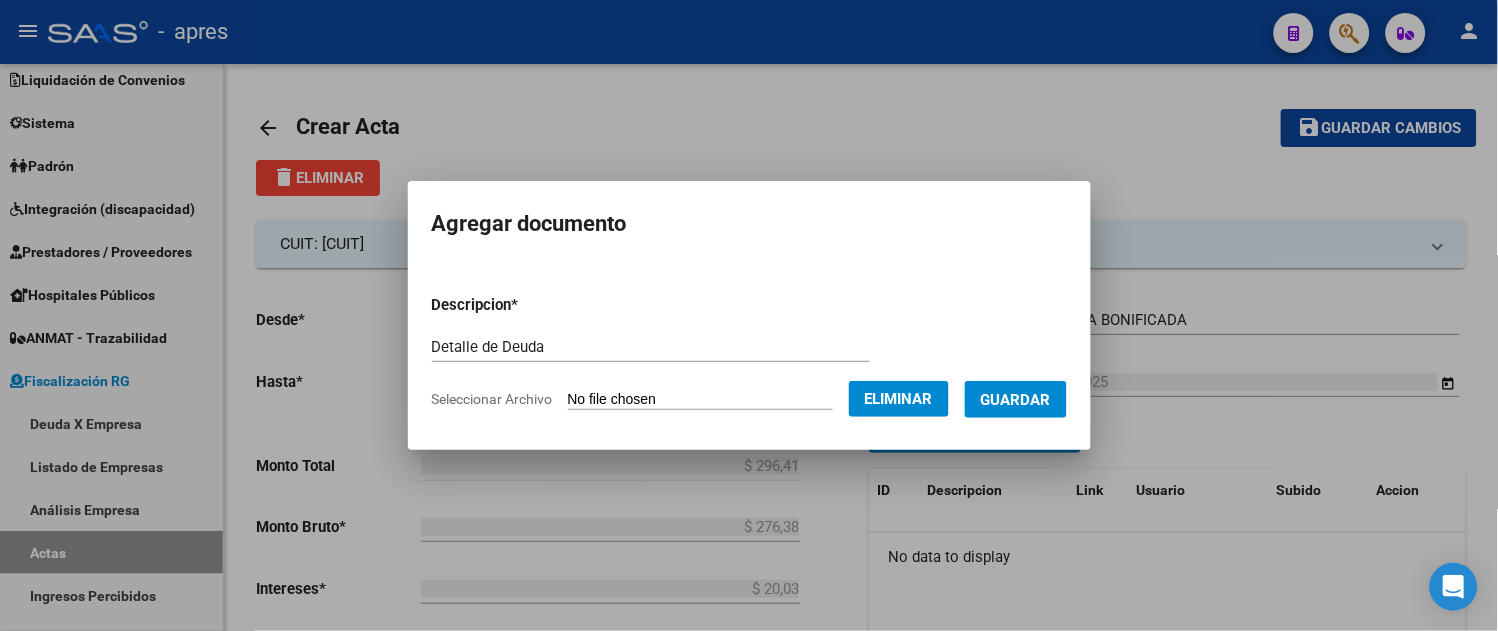 click on "Guardar" at bounding box center (1016, 400) 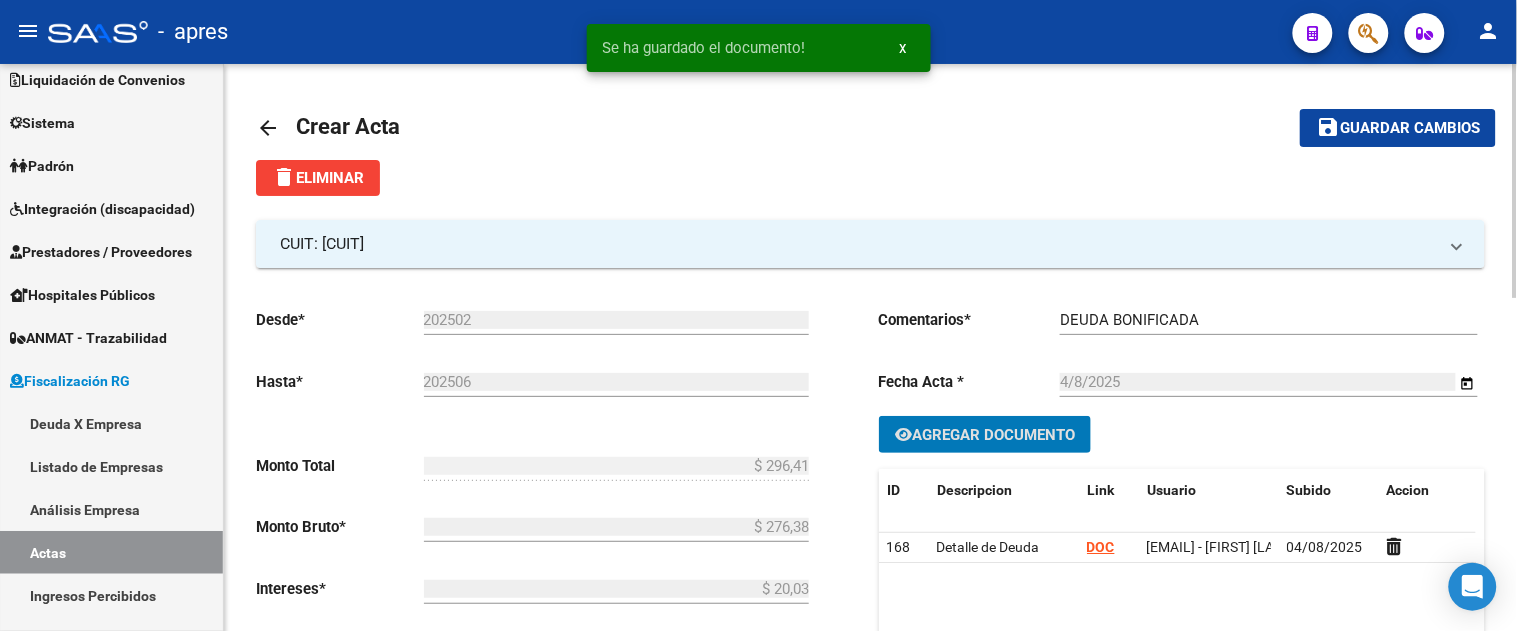 click on "Guardar cambios" 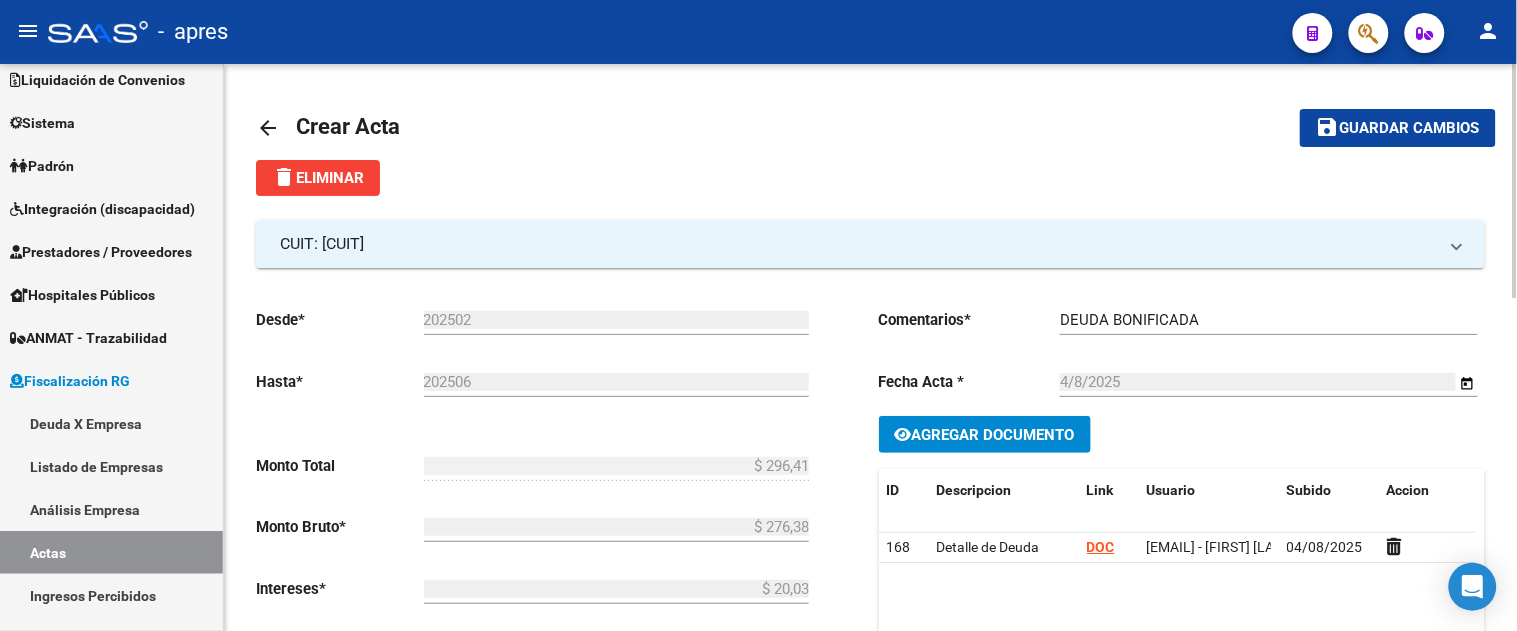 click on "Deuda X Empresa" at bounding box center [111, 423] 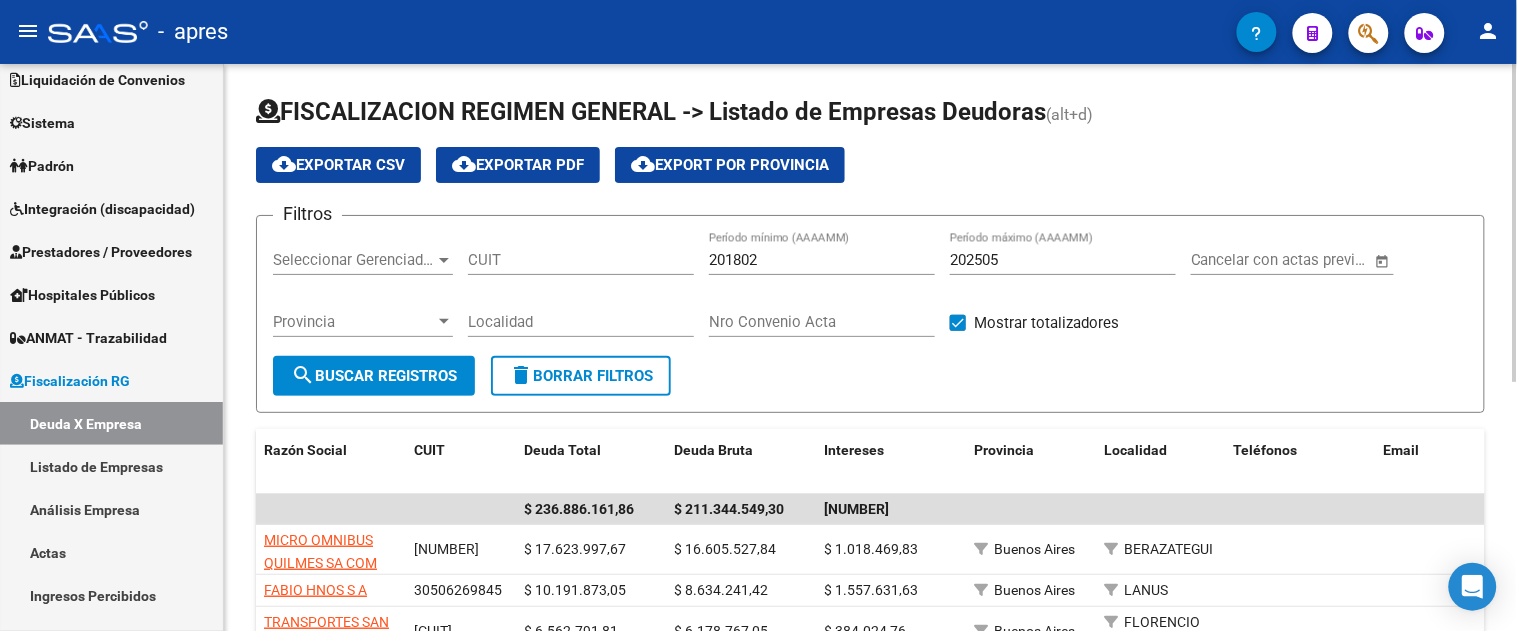click on "CUIT" 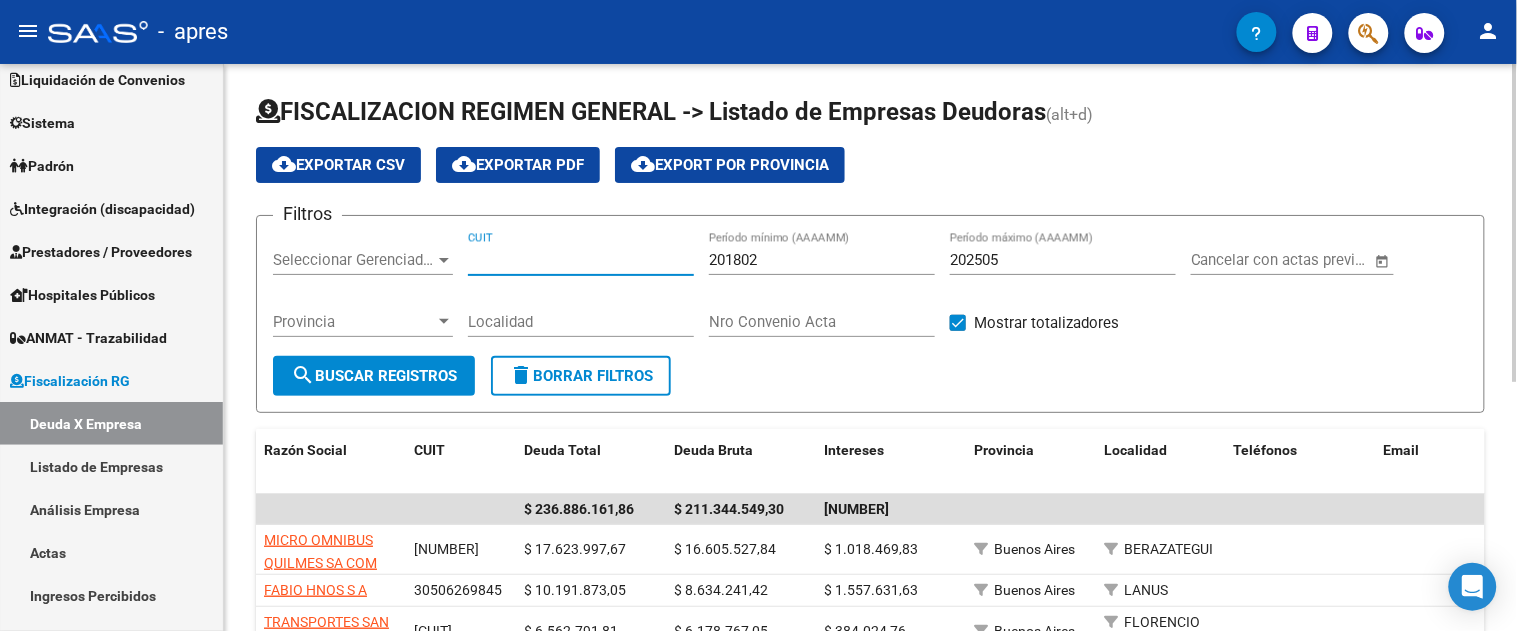 click on "CUIT" at bounding box center [581, 260] 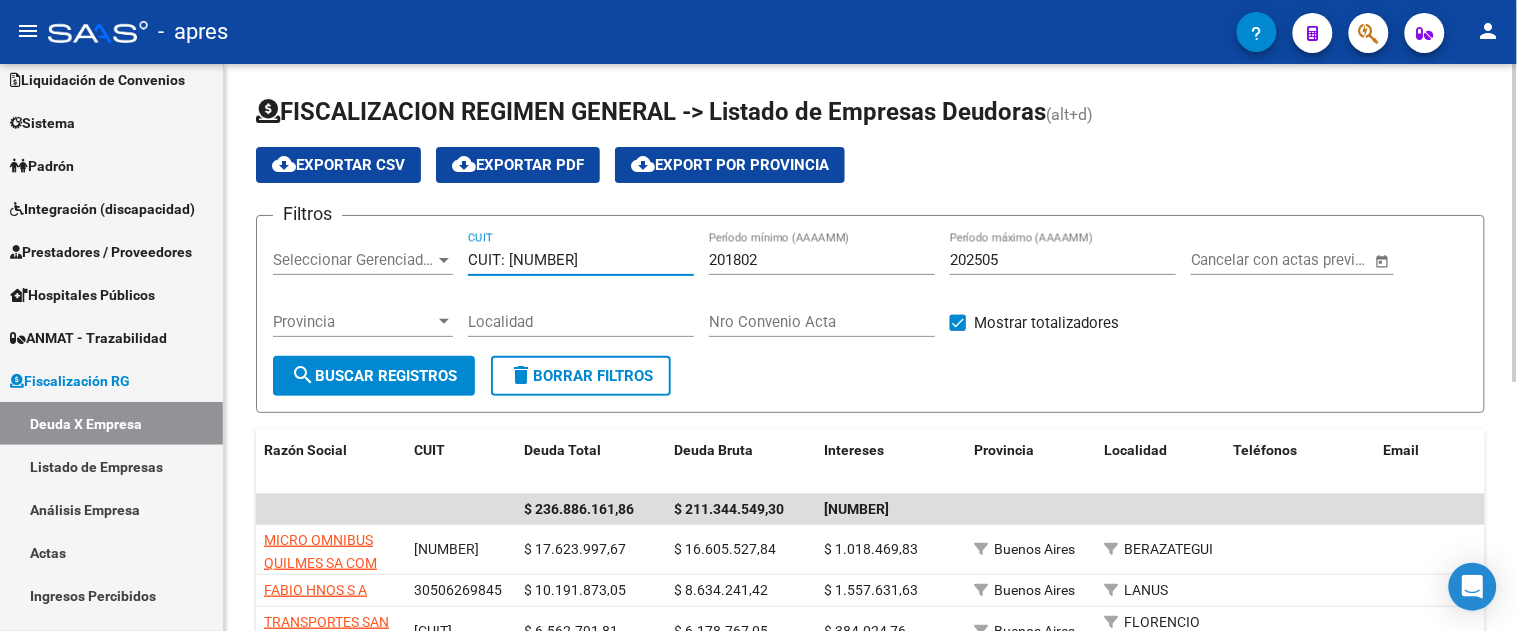 click on "202505" at bounding box center [1063, 260] 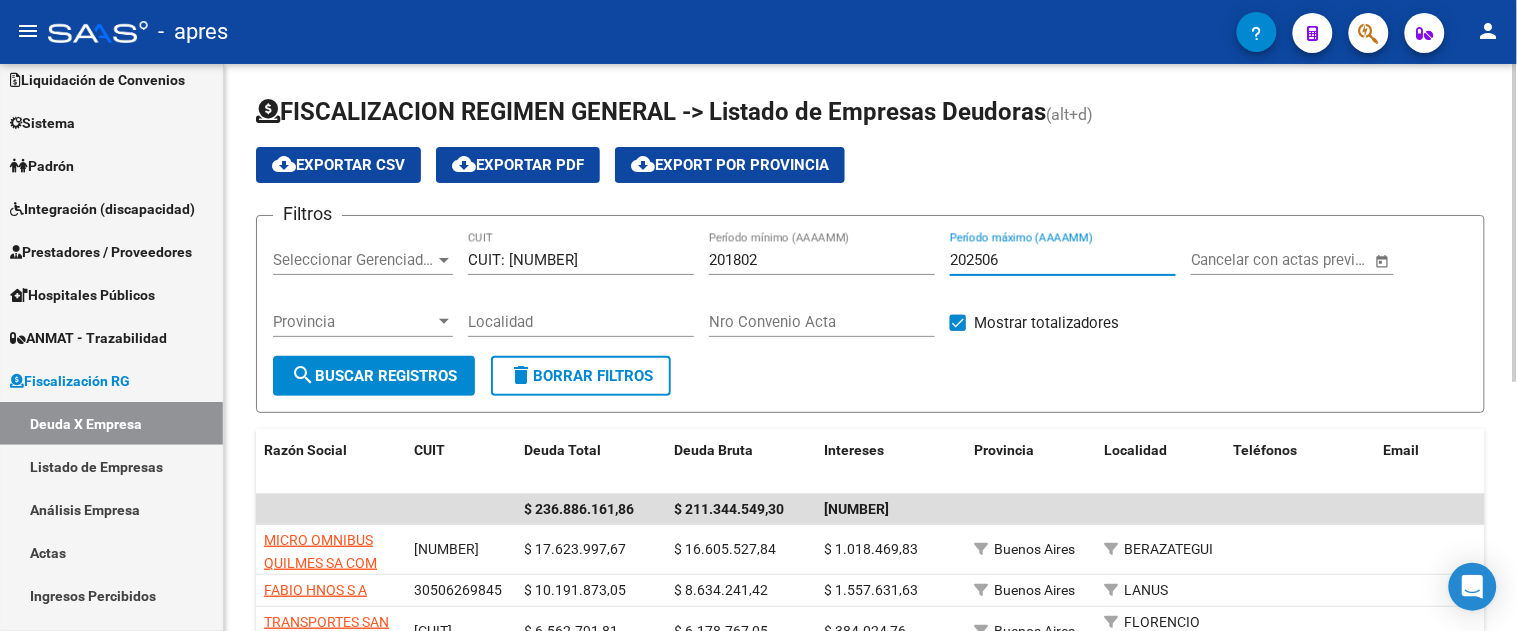 click on "Provincia Provincia" 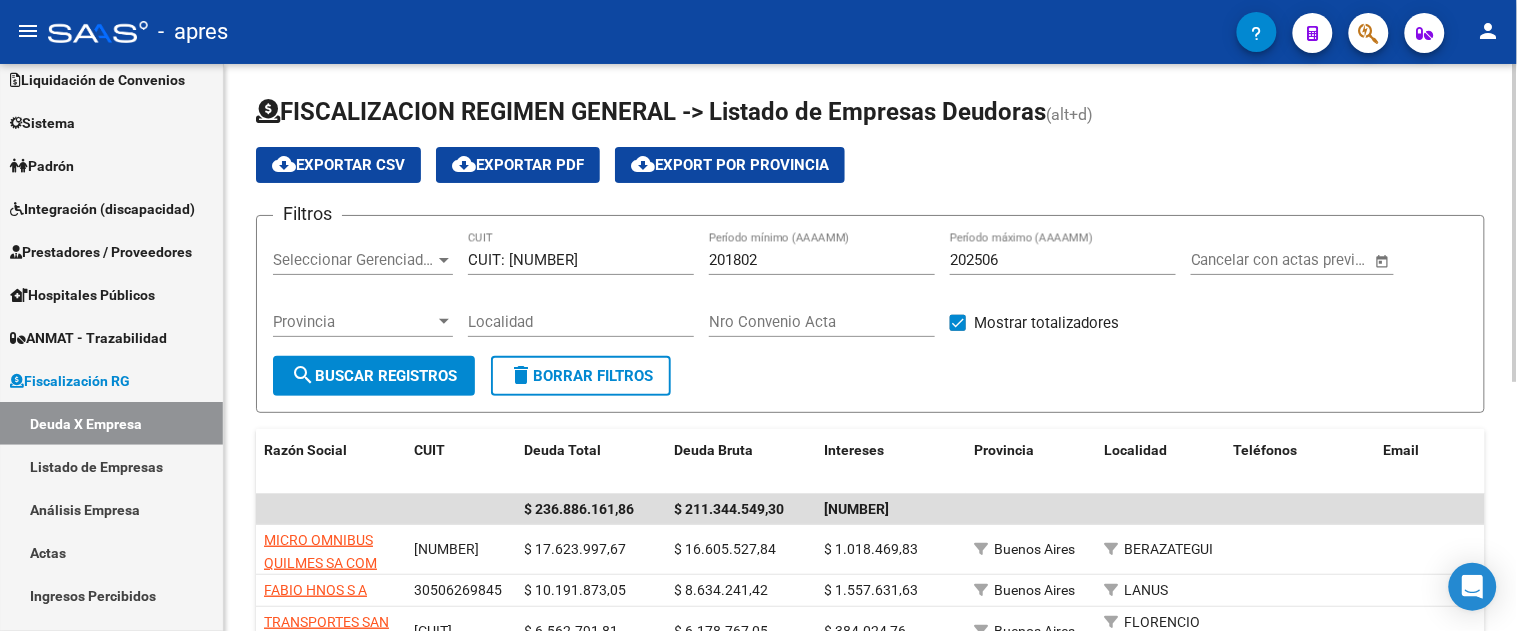 click on "search  Buscar Registros" 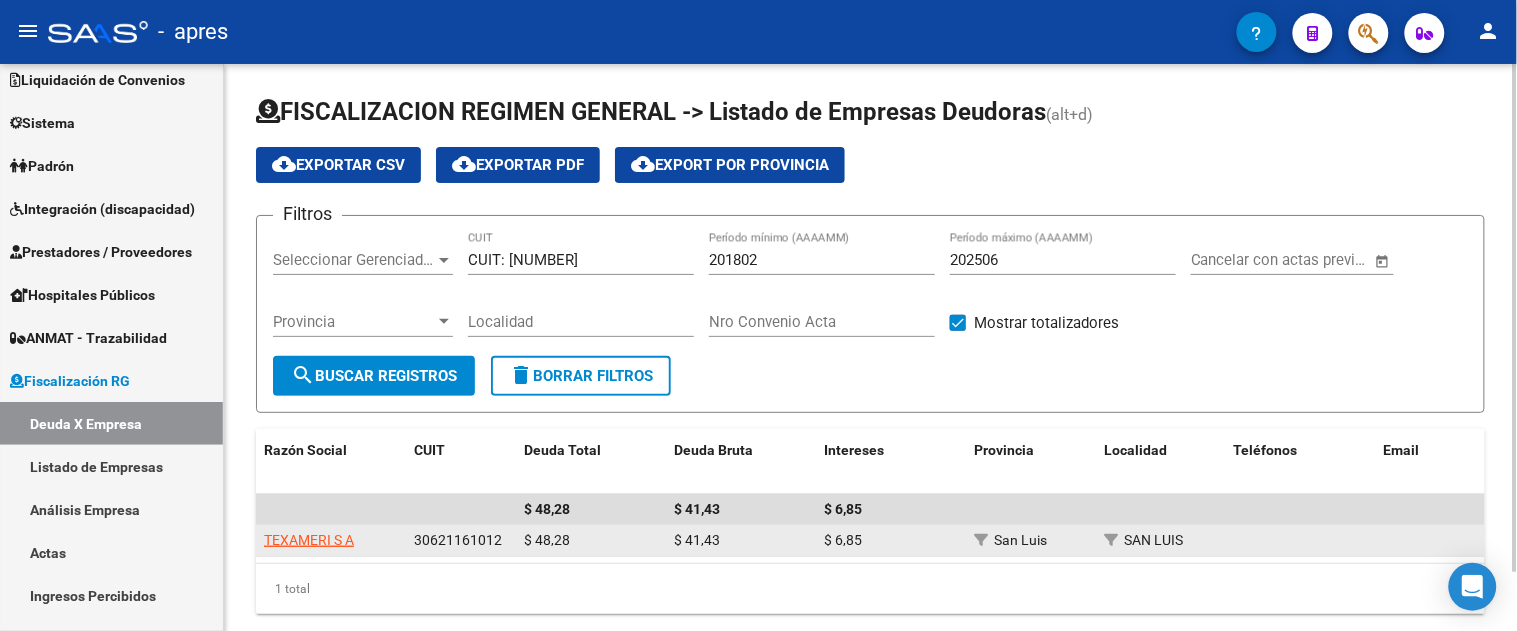 click on "TEXAMERI S A" 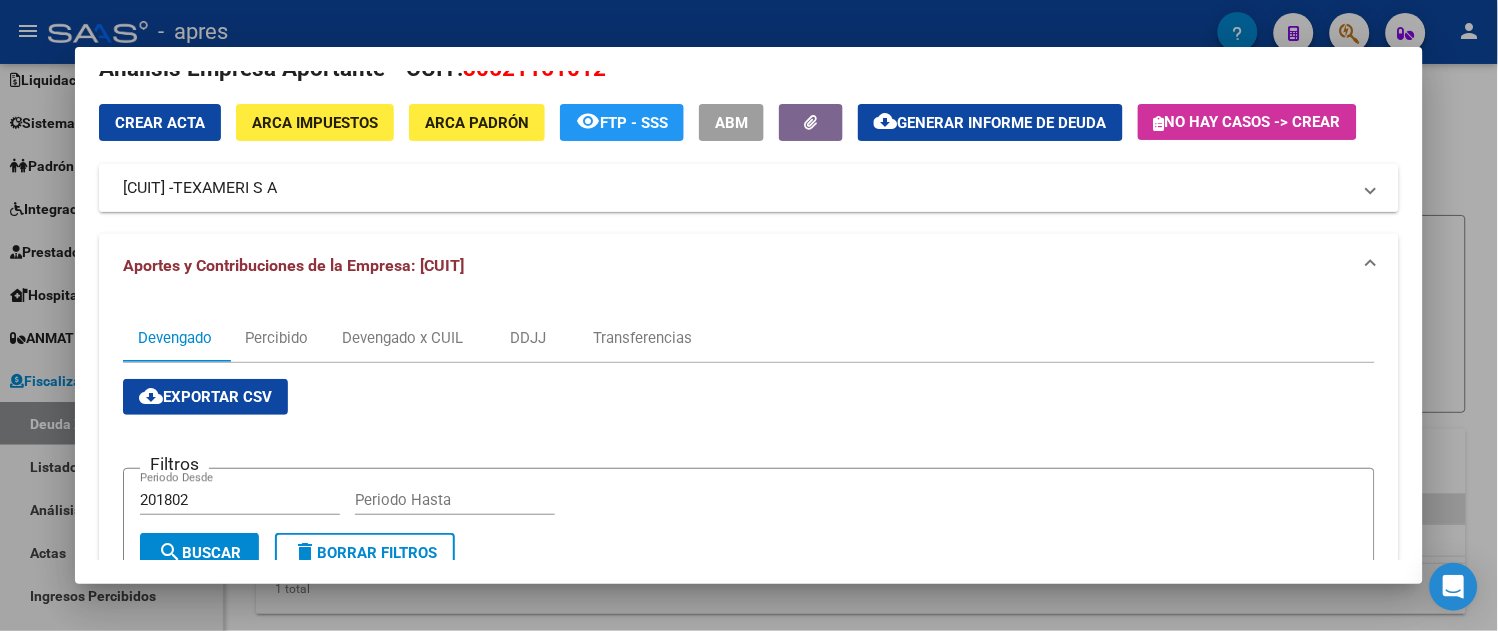 scroll, scrollTop: 0, scrollLeft: 0, axis: both 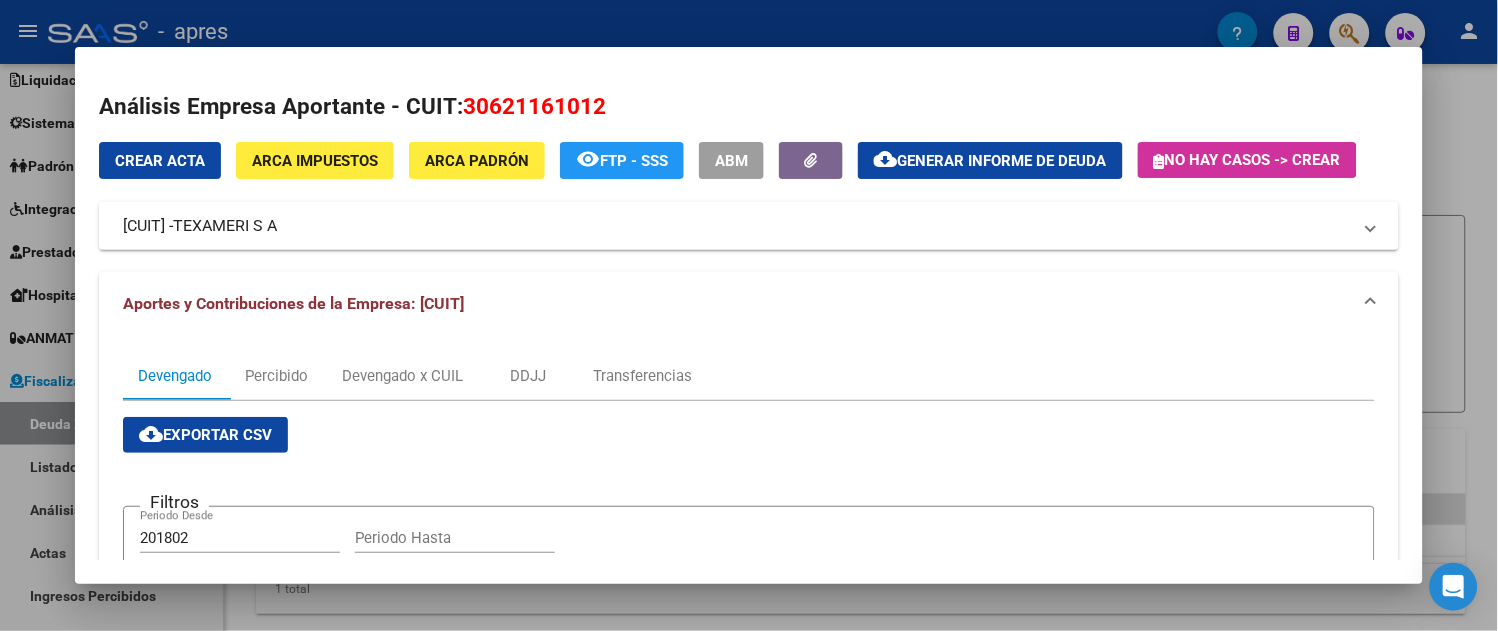 click on "Generar informe de deuda" 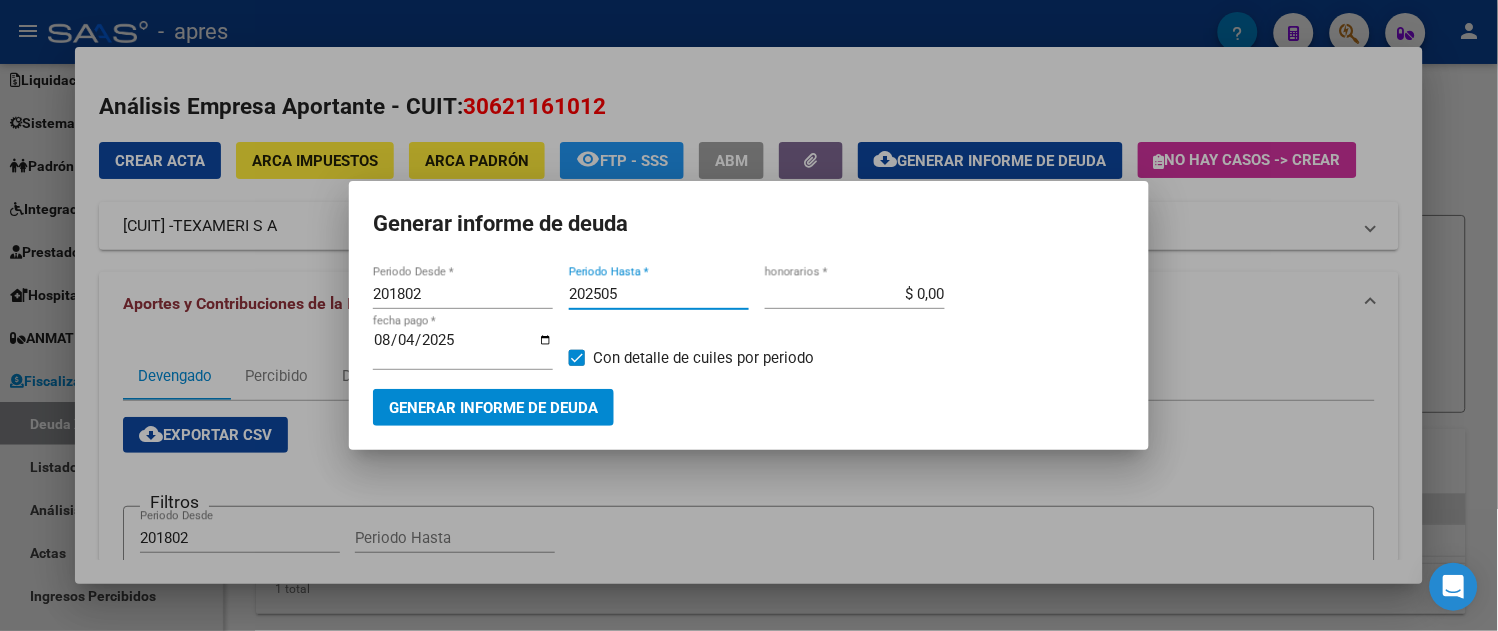 click on "202505" at bounding box center (659, 294) 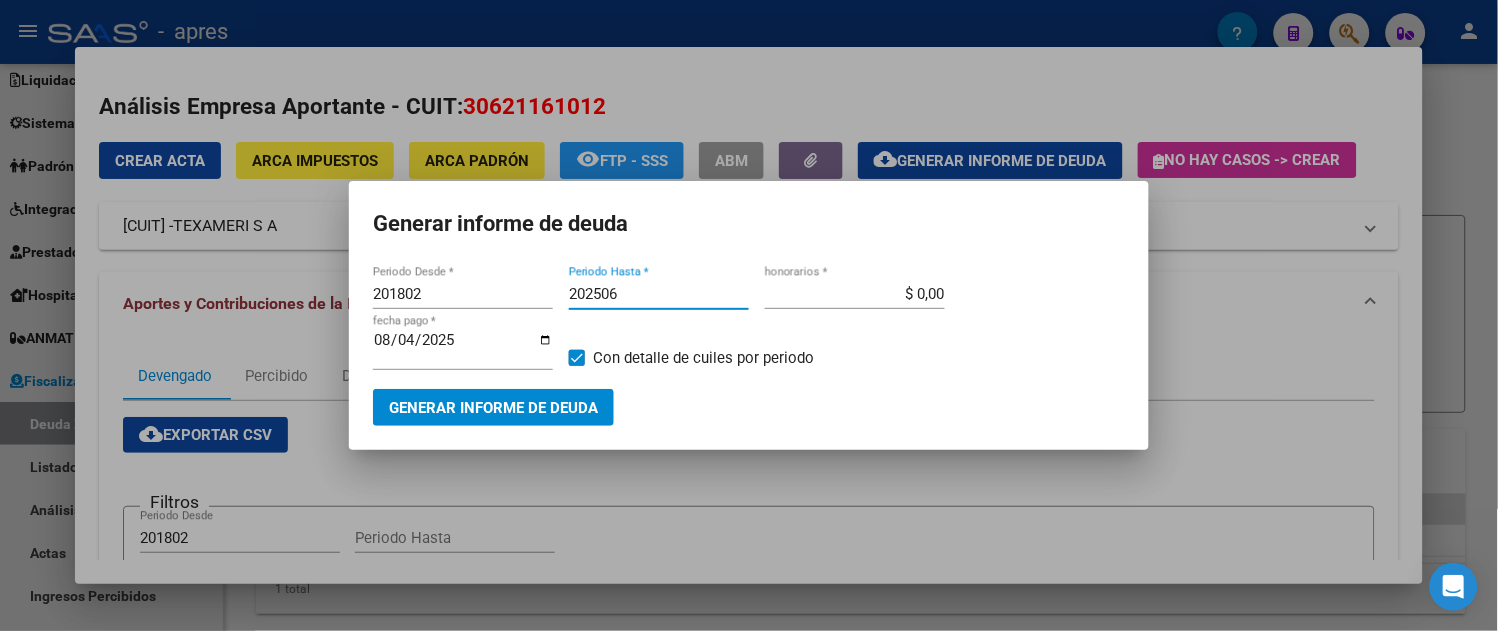 click on "Generar informe de deuda" at bounding box center [493, 407] 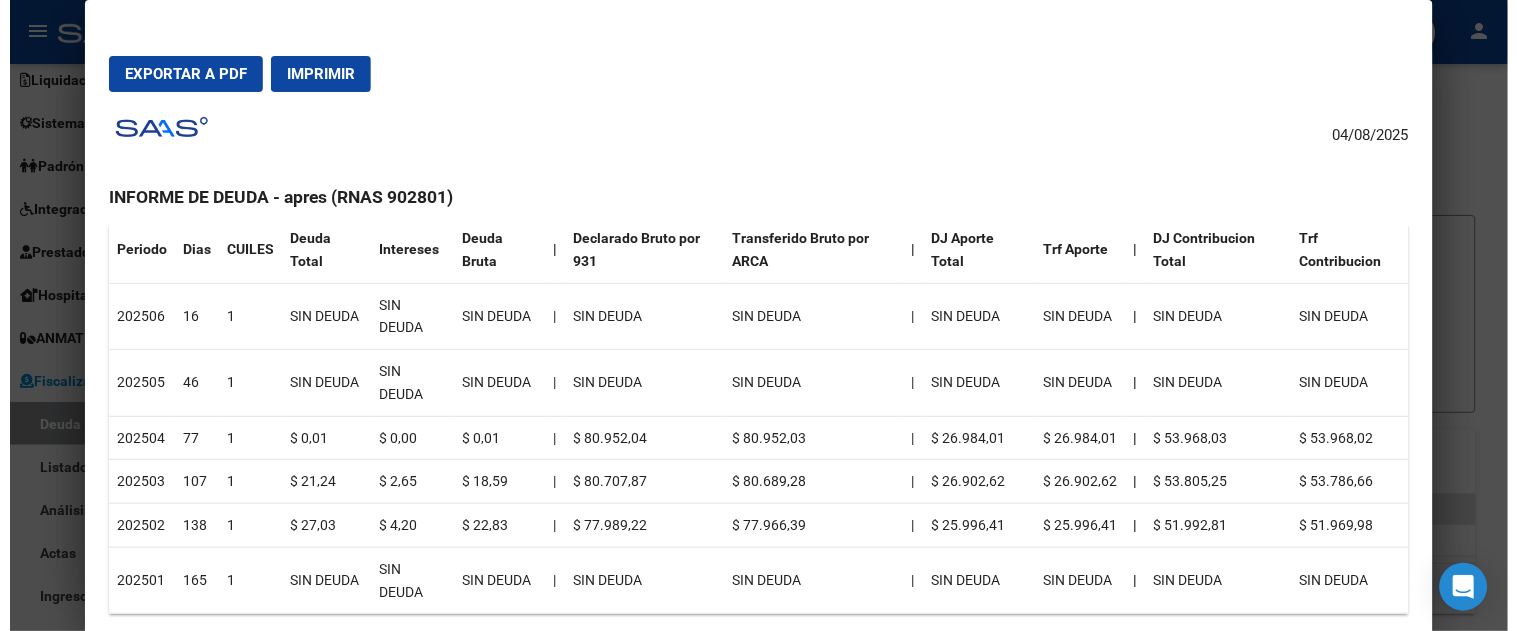 scroll, scrollTop: 222, scrollLeft: 0, axis: vertical 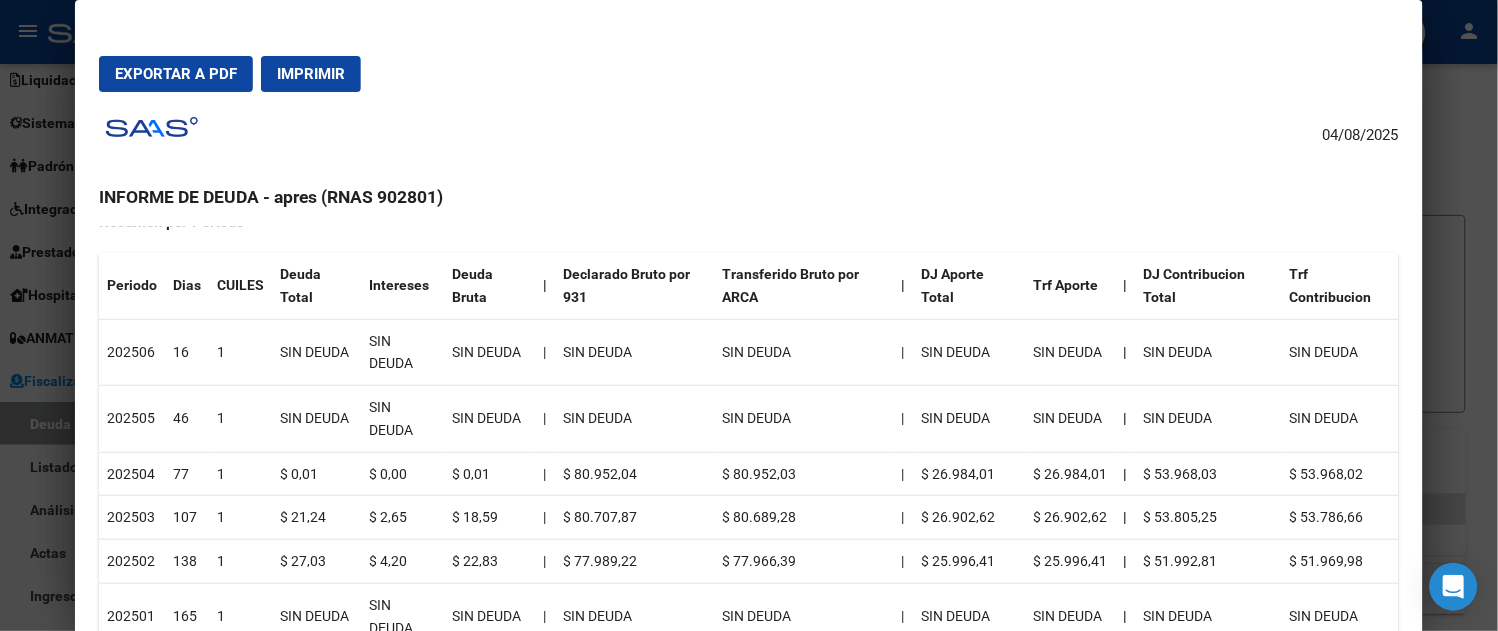 click on "Exportar a PDF Imprimir" at bounding box center [749, 74] 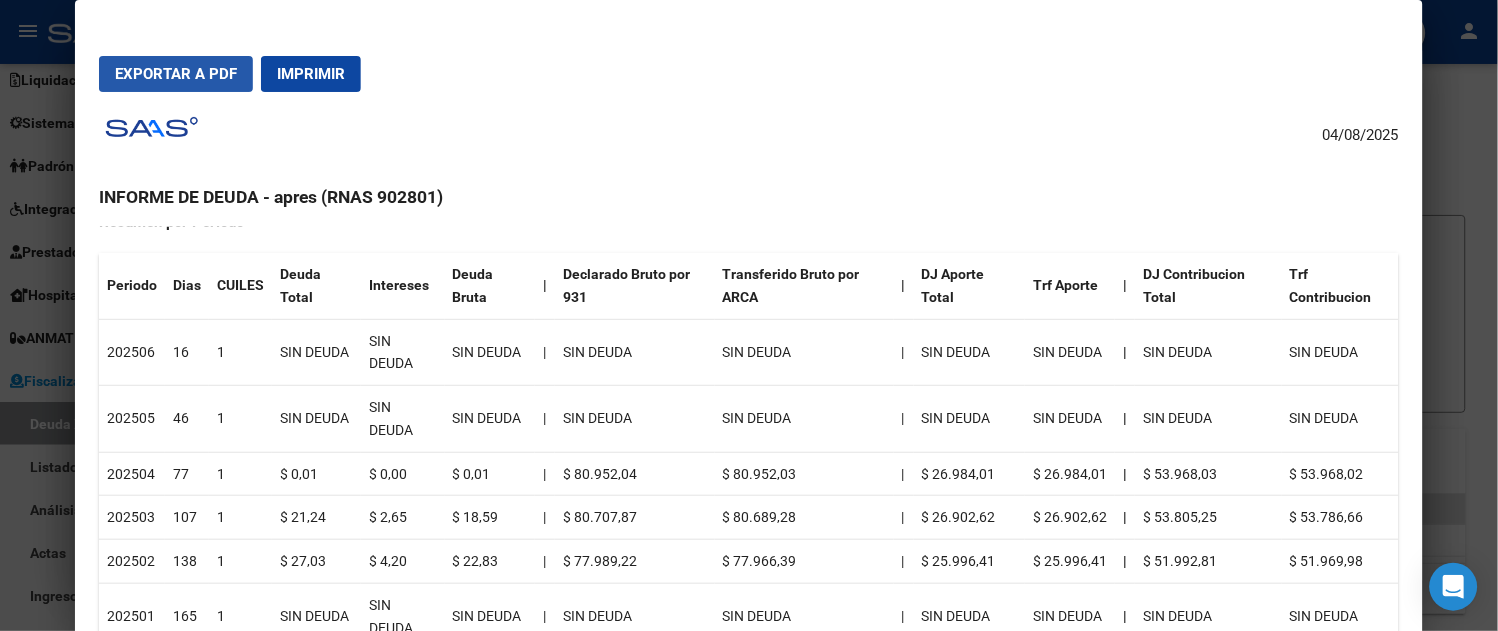 click on "Exportar a PDF" at bounding box center (176, 74) 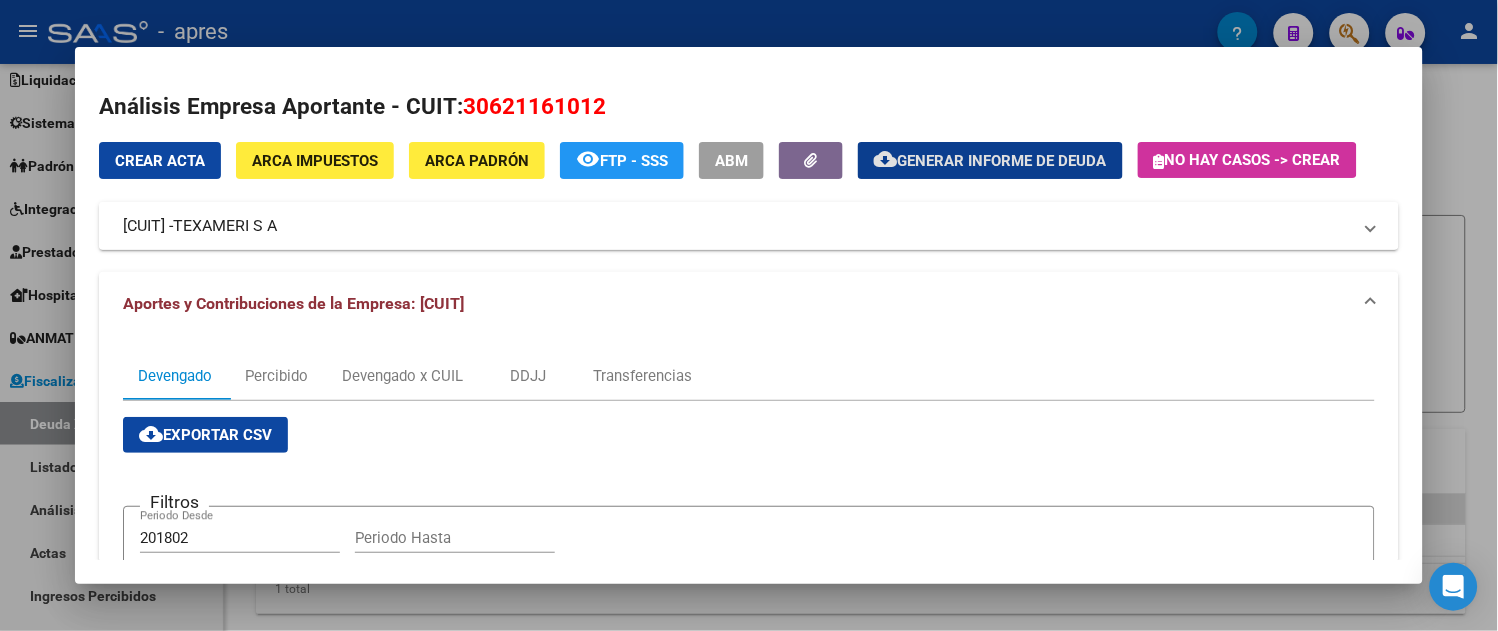 drag, startPoint x: 183, startPoint y: 165, endPoint x: 357, endPoint y: 238, distance: 188.69287 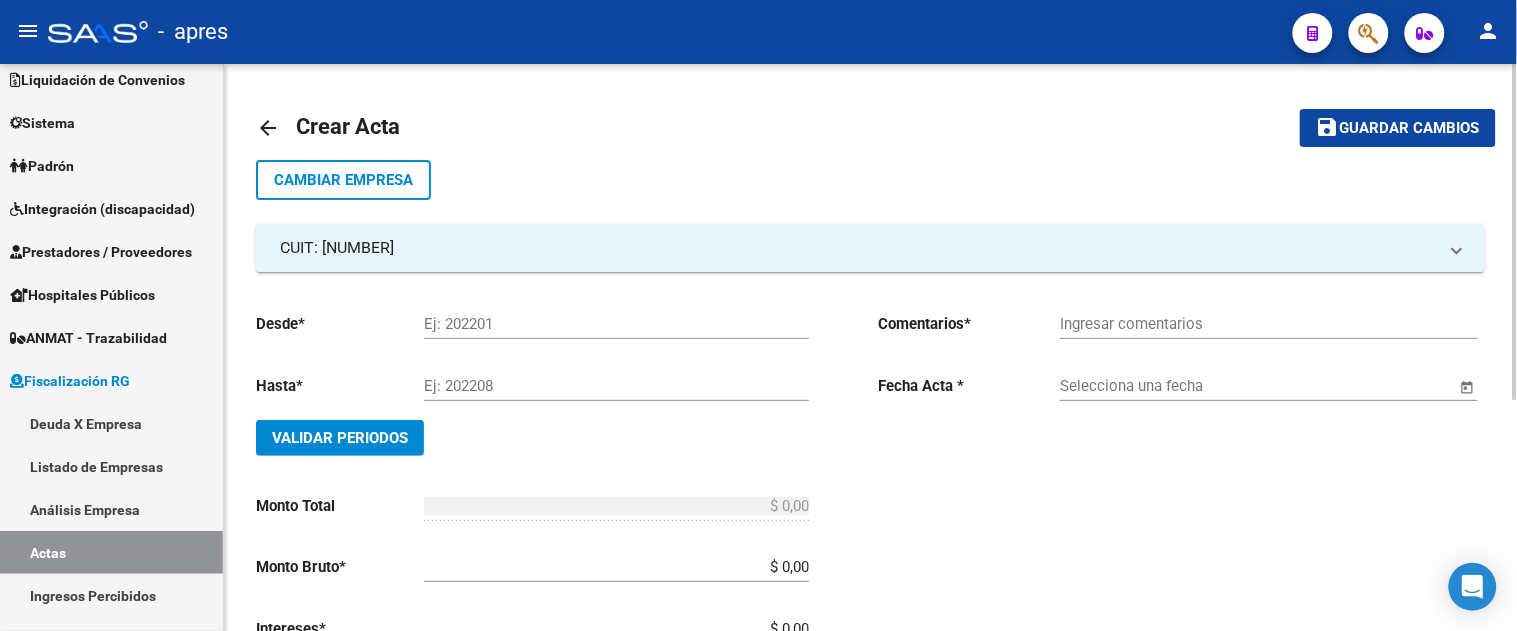 click on "Ej: 202201" at bounding box center [616, 324] 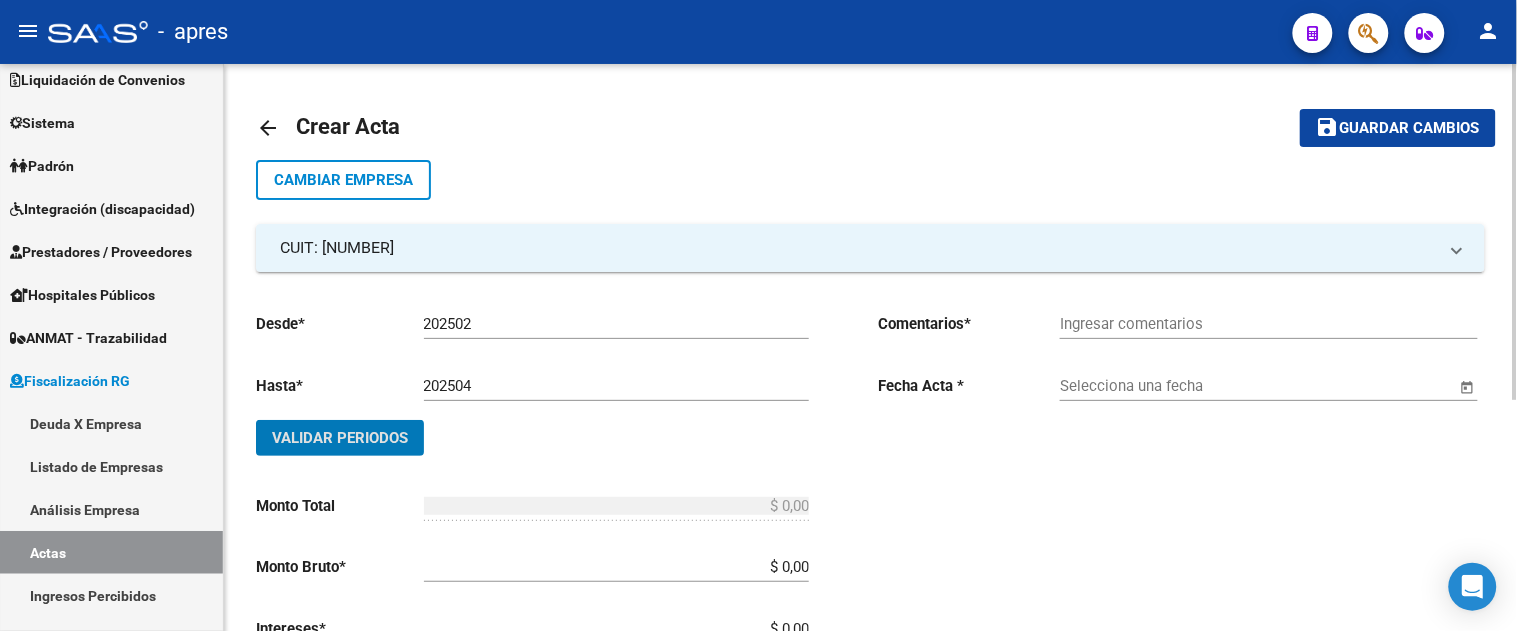click on "Validar Periodos" 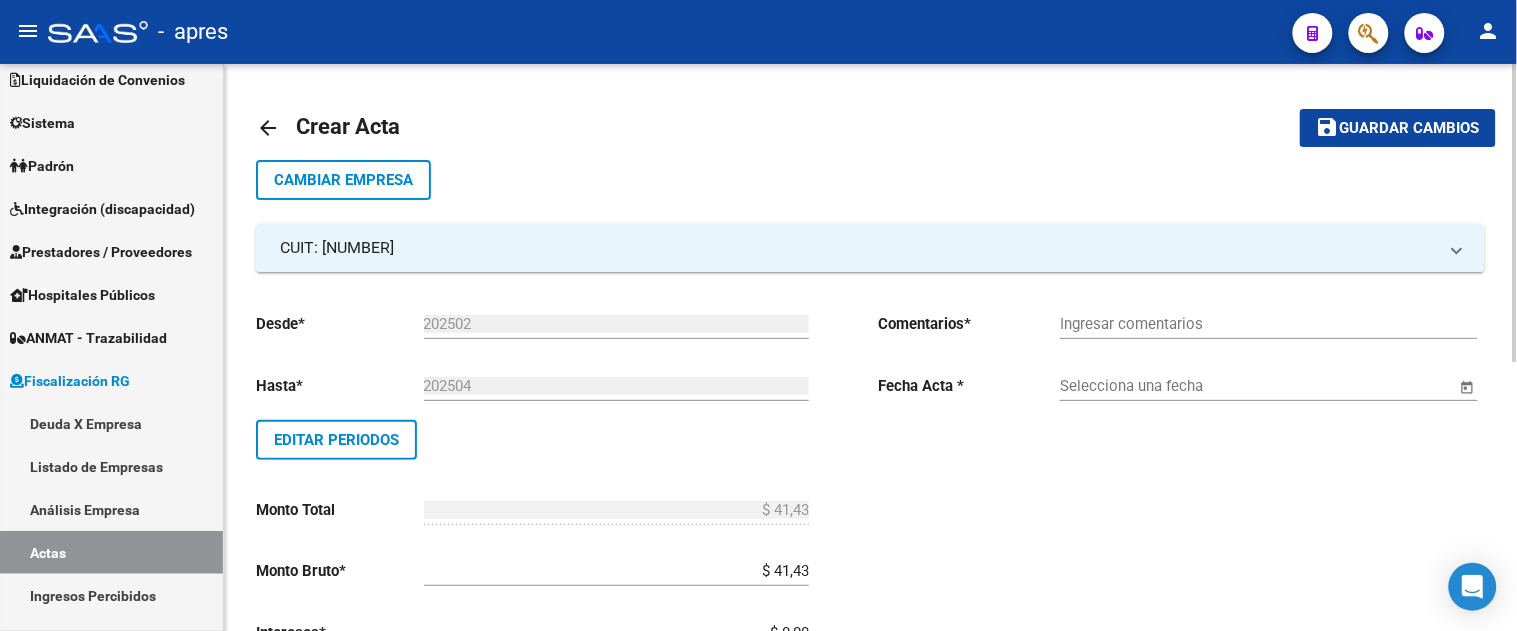 scroll, scrollTop: 8, scrollLeft: 0, axis: vertical 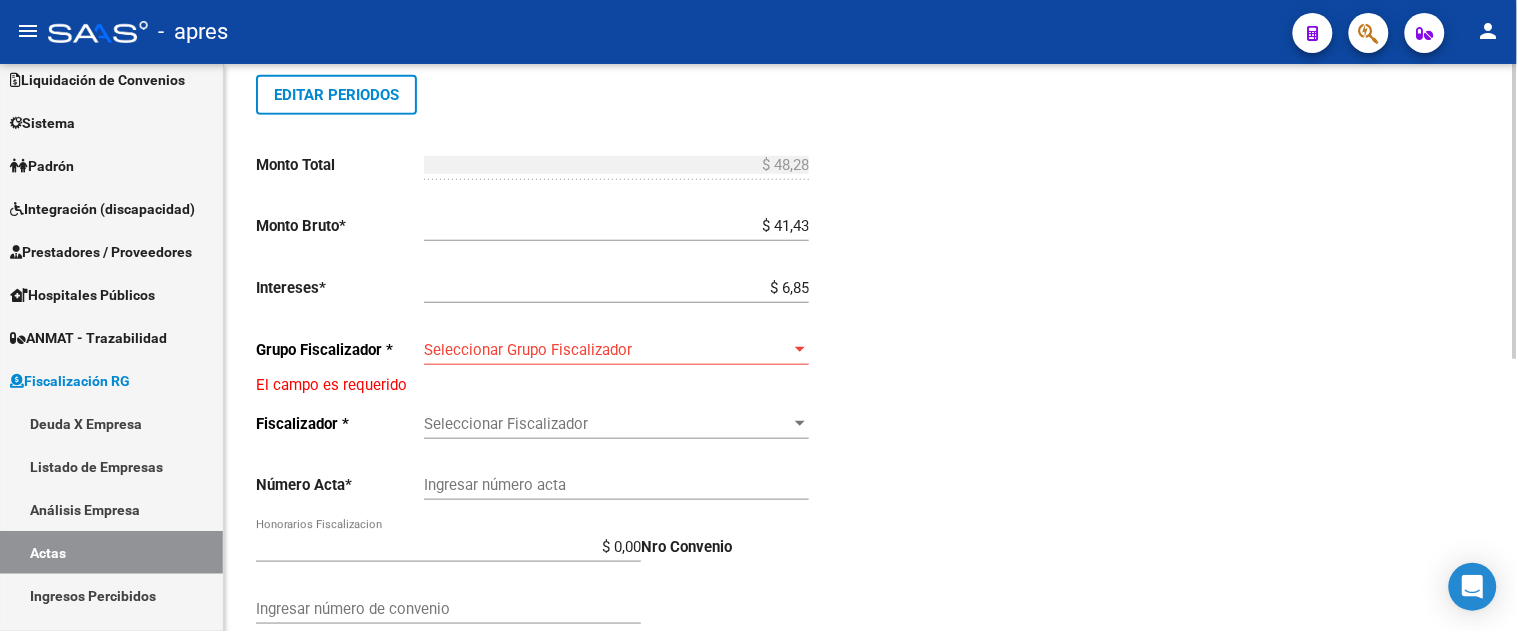 click on "Seleccionar Grupo Fiscalizador Seleccionar Grupo Fiscalizador" 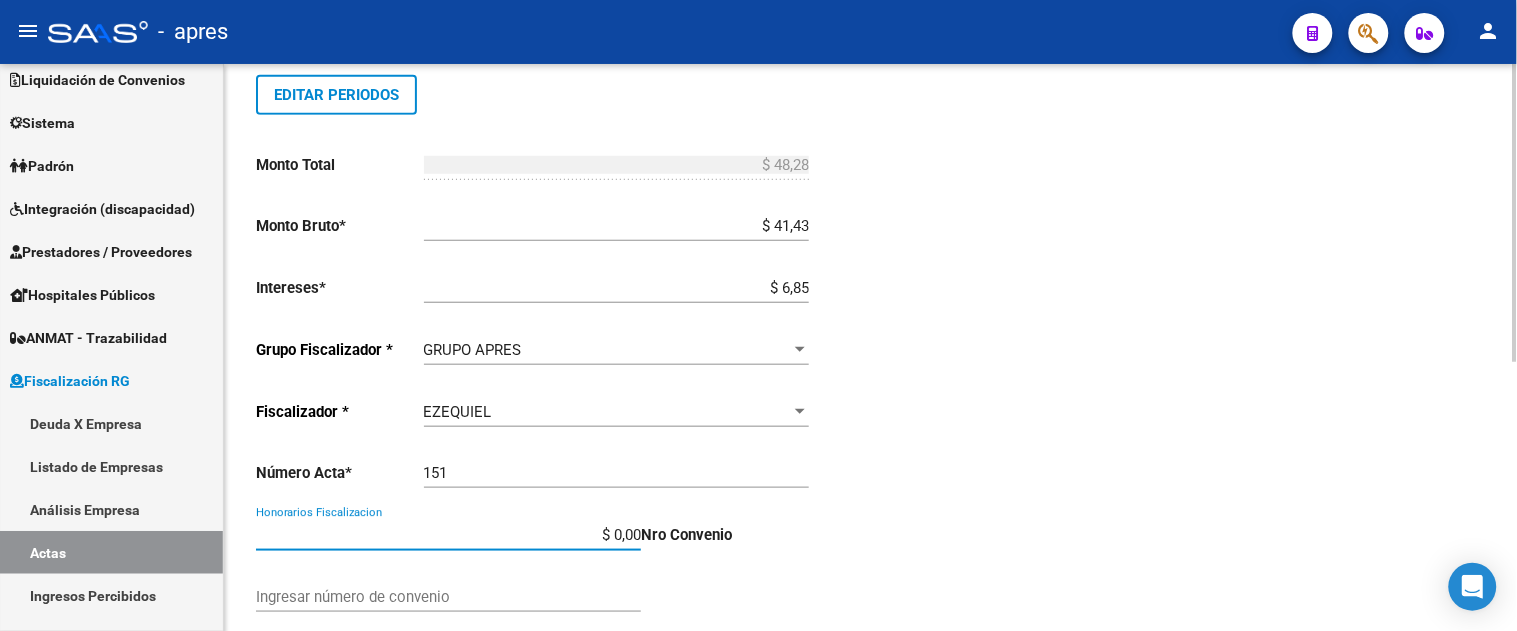 click on "151" at bounding box center (616, 473) 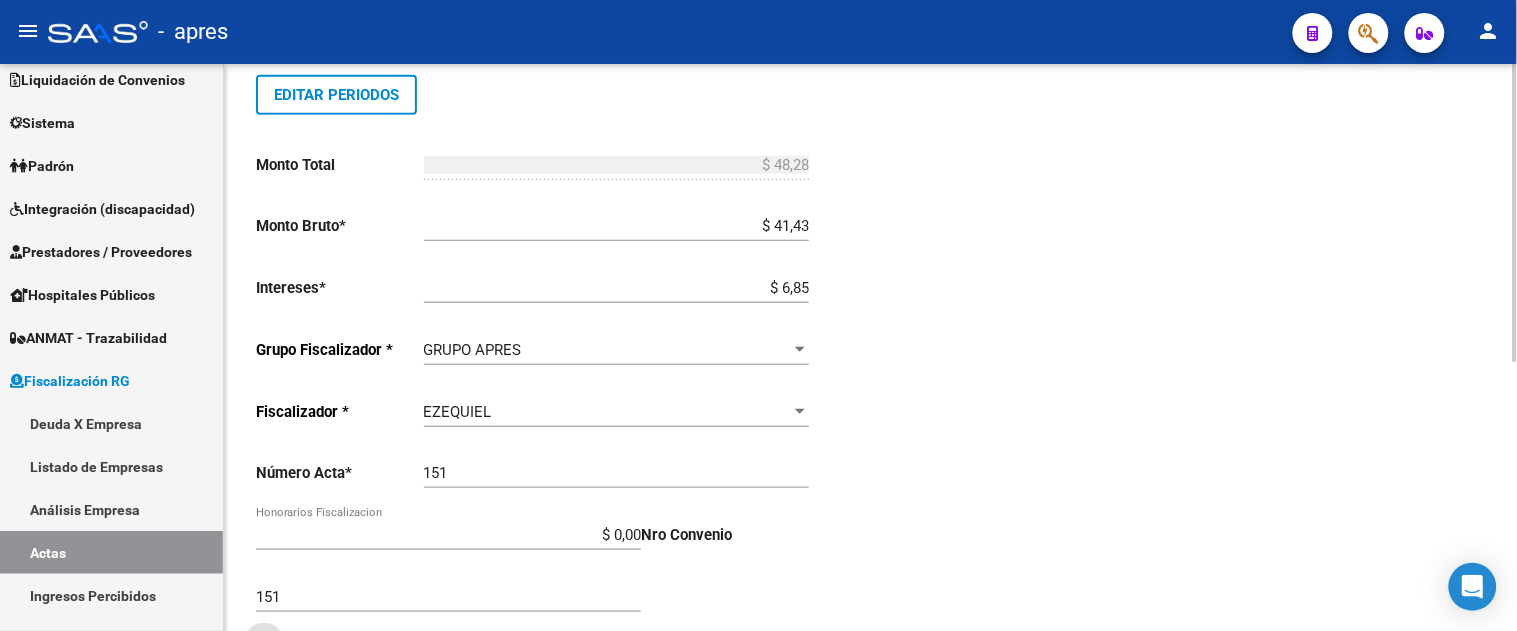 scroll, scrollTop: 512, scrollLeft: 0, axis: vertical 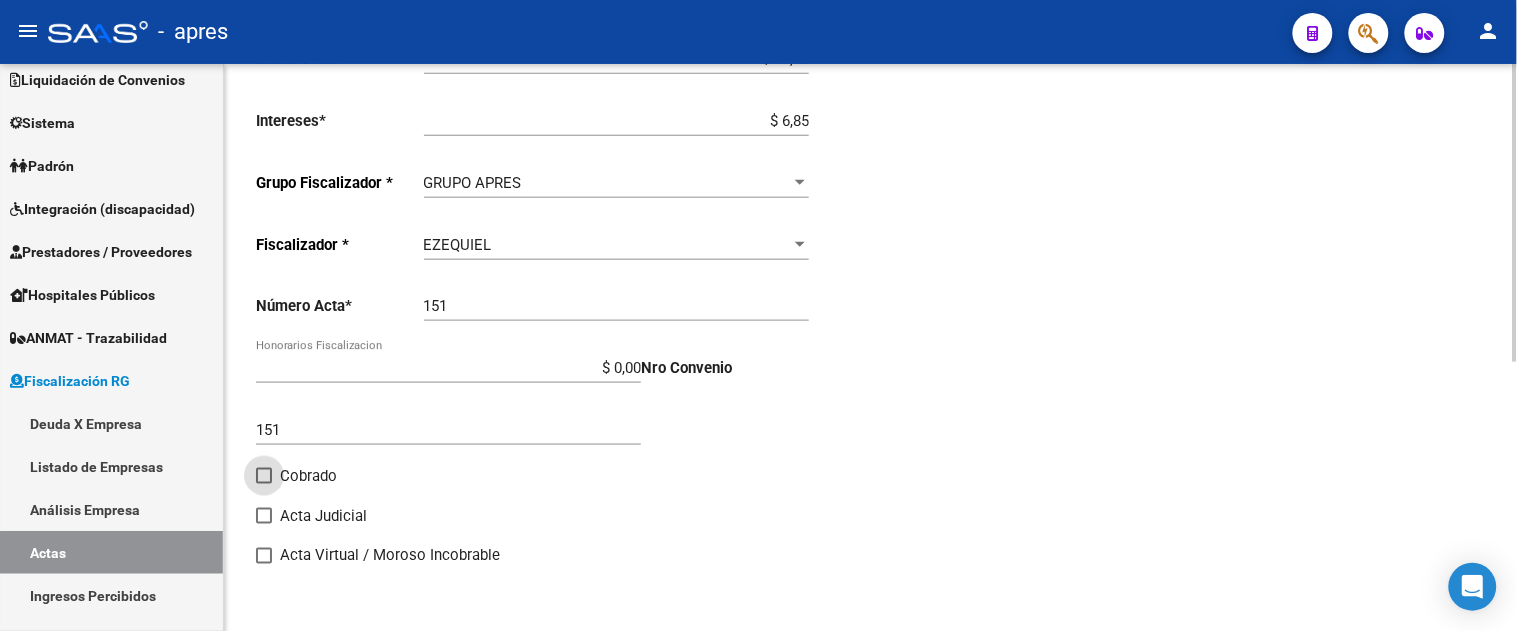 click on "Cobrado" at bounding box center [263, 484] 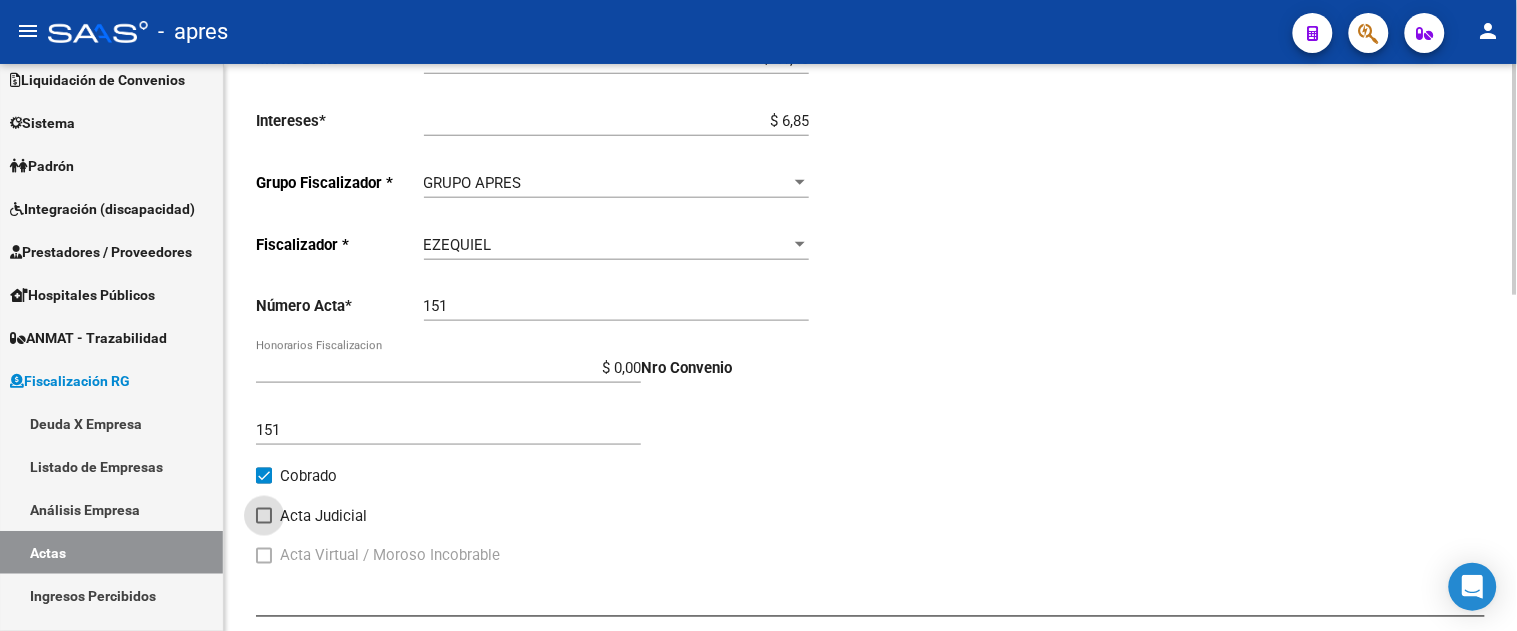 scroll, scrollTop: 0, scrollLeft: 0, axis: both 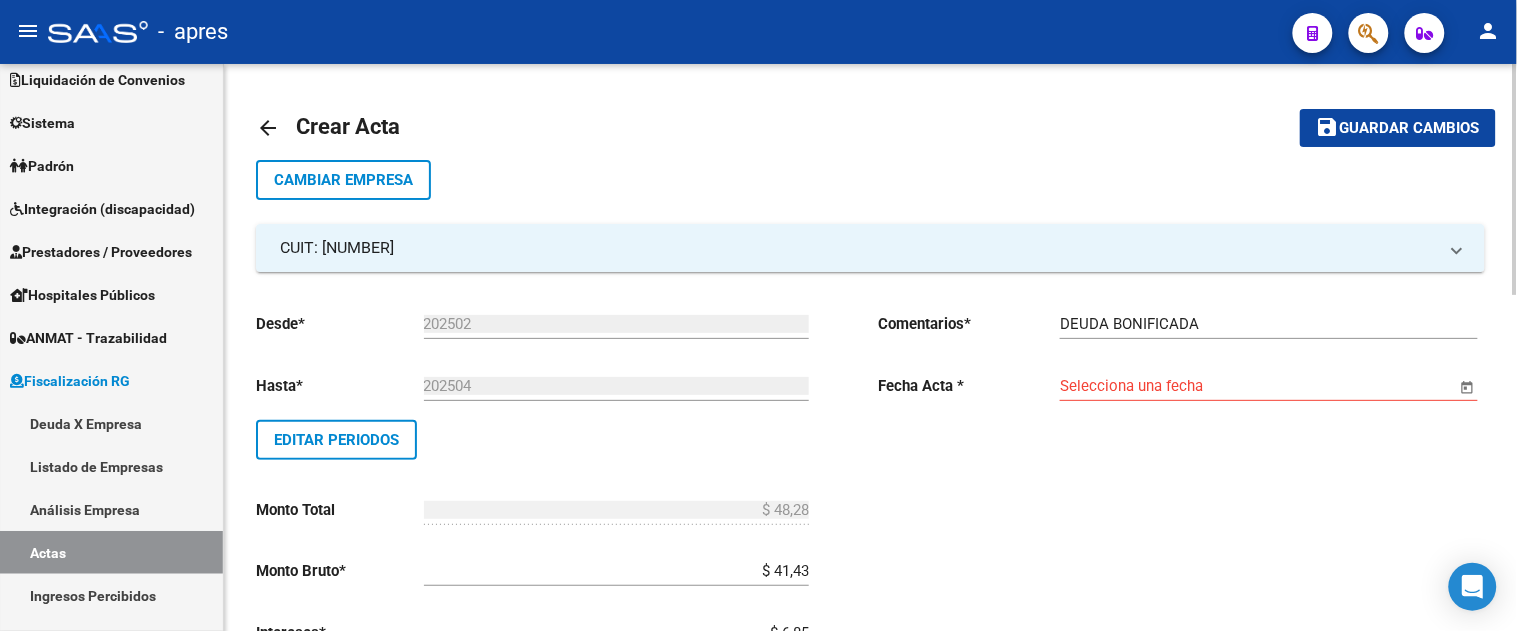 click 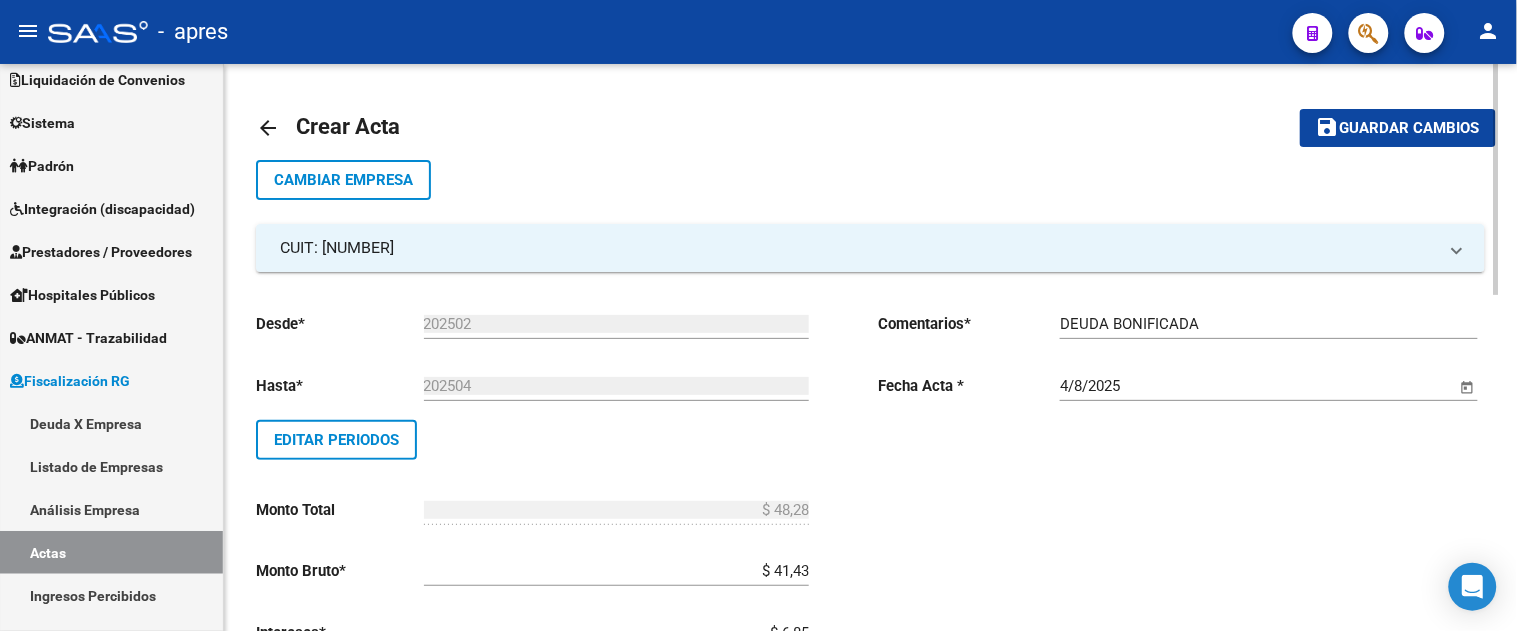 scroll, scrollTop: 827, scrollLeft: 0, axis: vertical 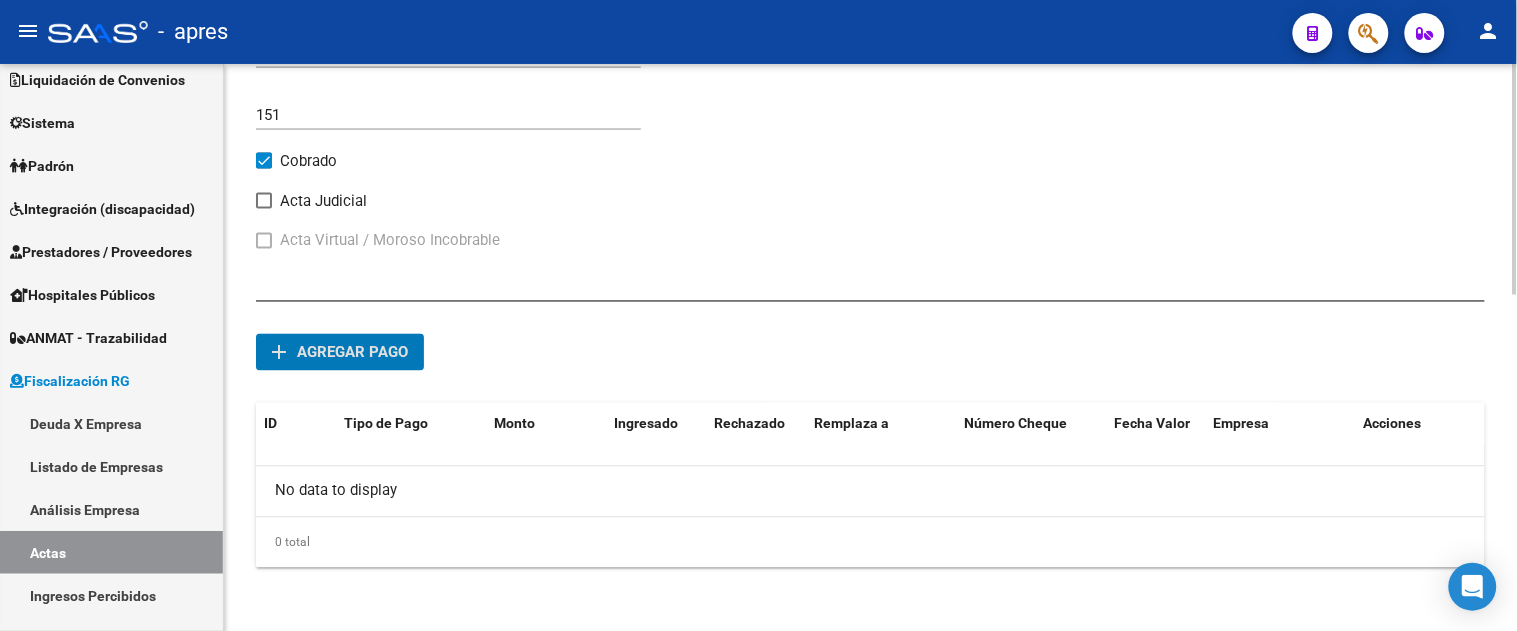 click on "add Agregar pago" 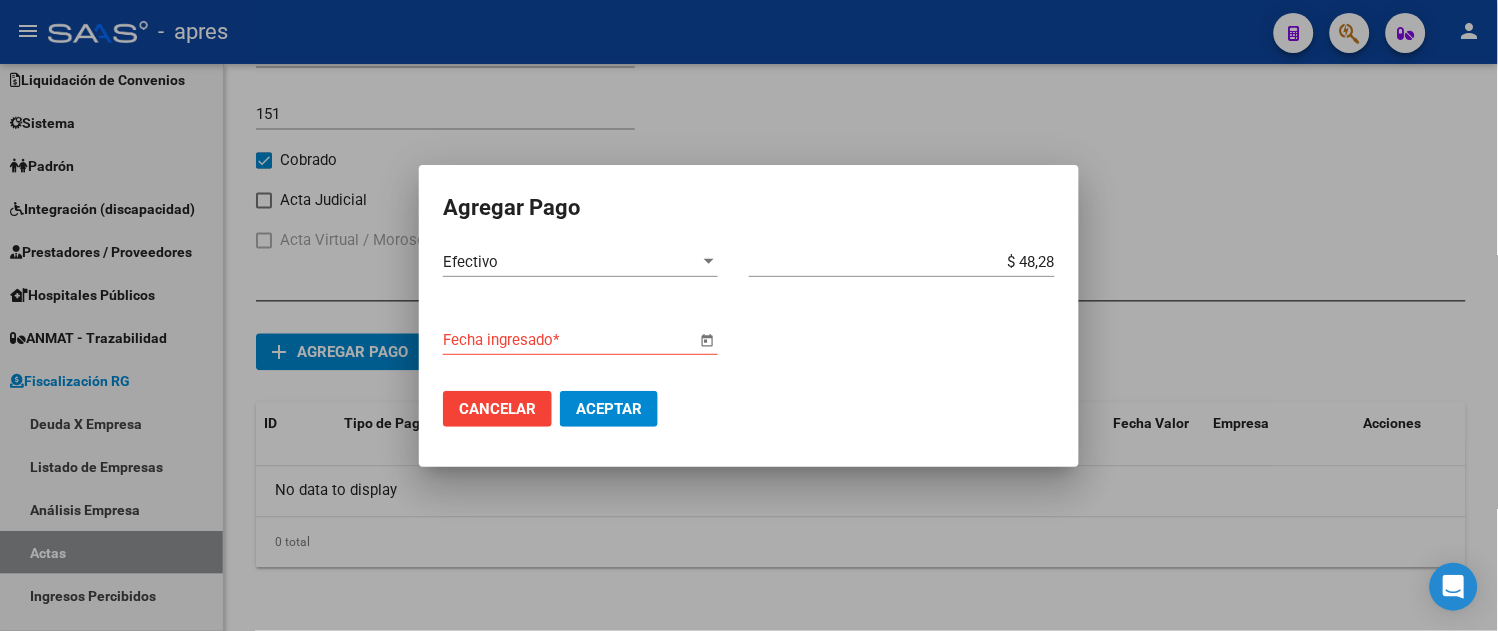 click at bounding box center [707, 340] 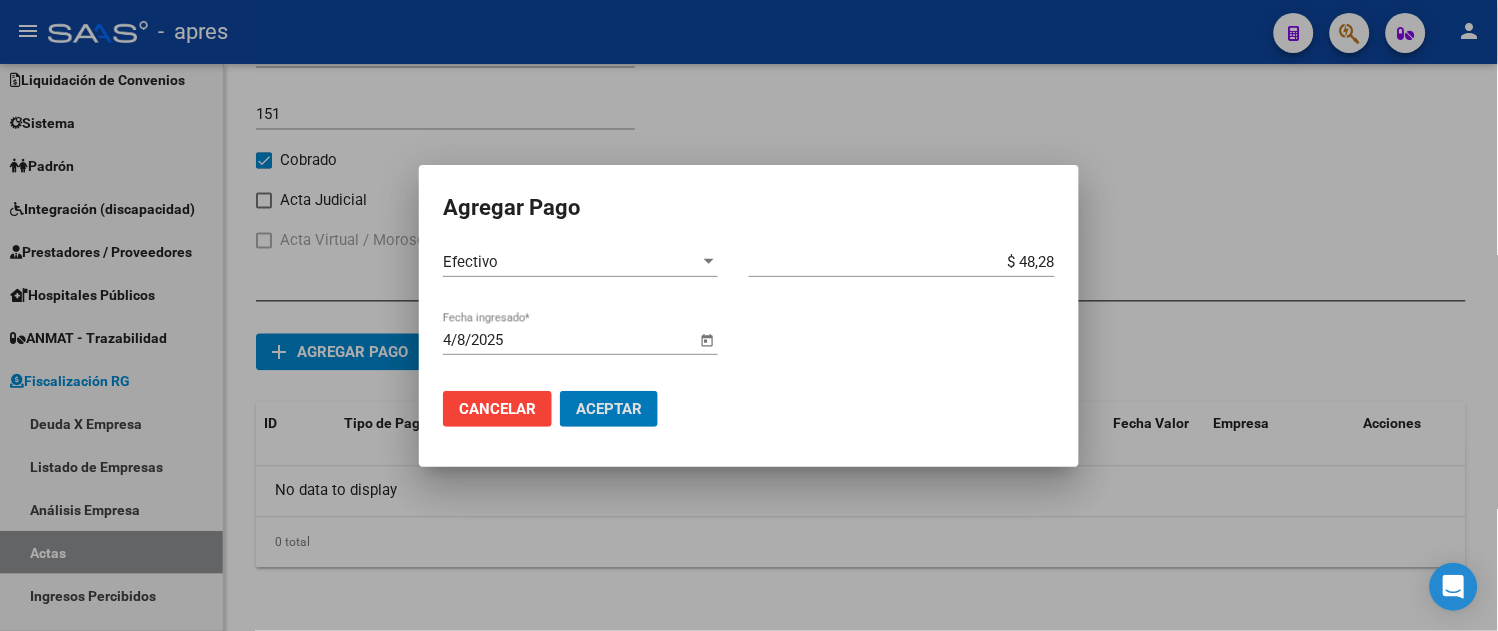 click on "Aceptar" at bounding box center [609, 409] 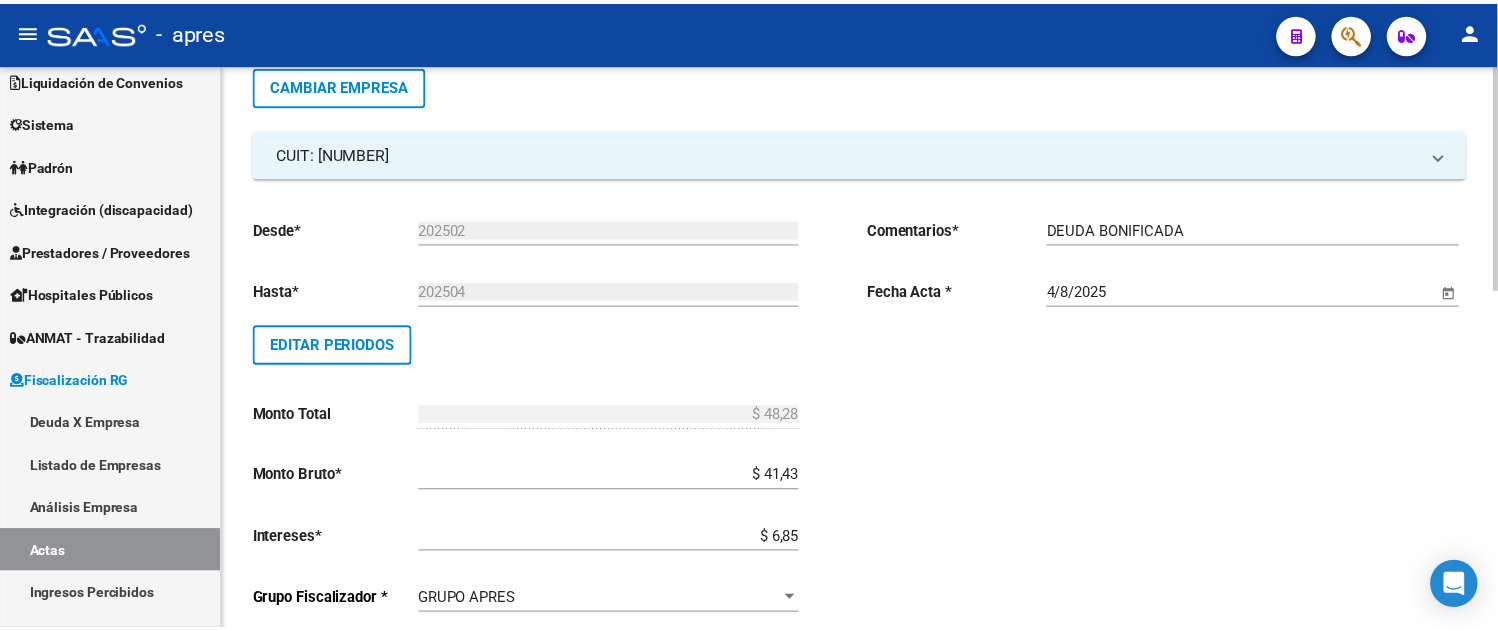 scroll, scrollTop: 0, scrollLeft: 0, axis: both 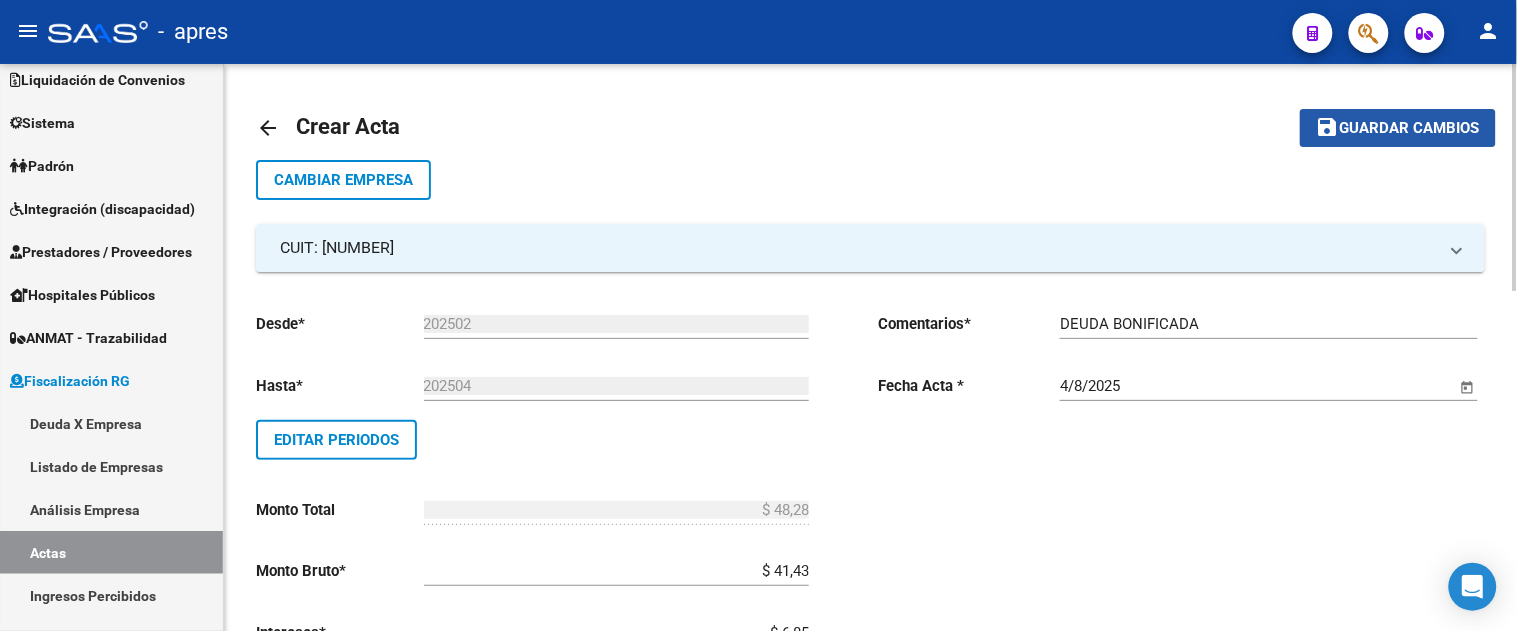 click on "Guardar cambios" 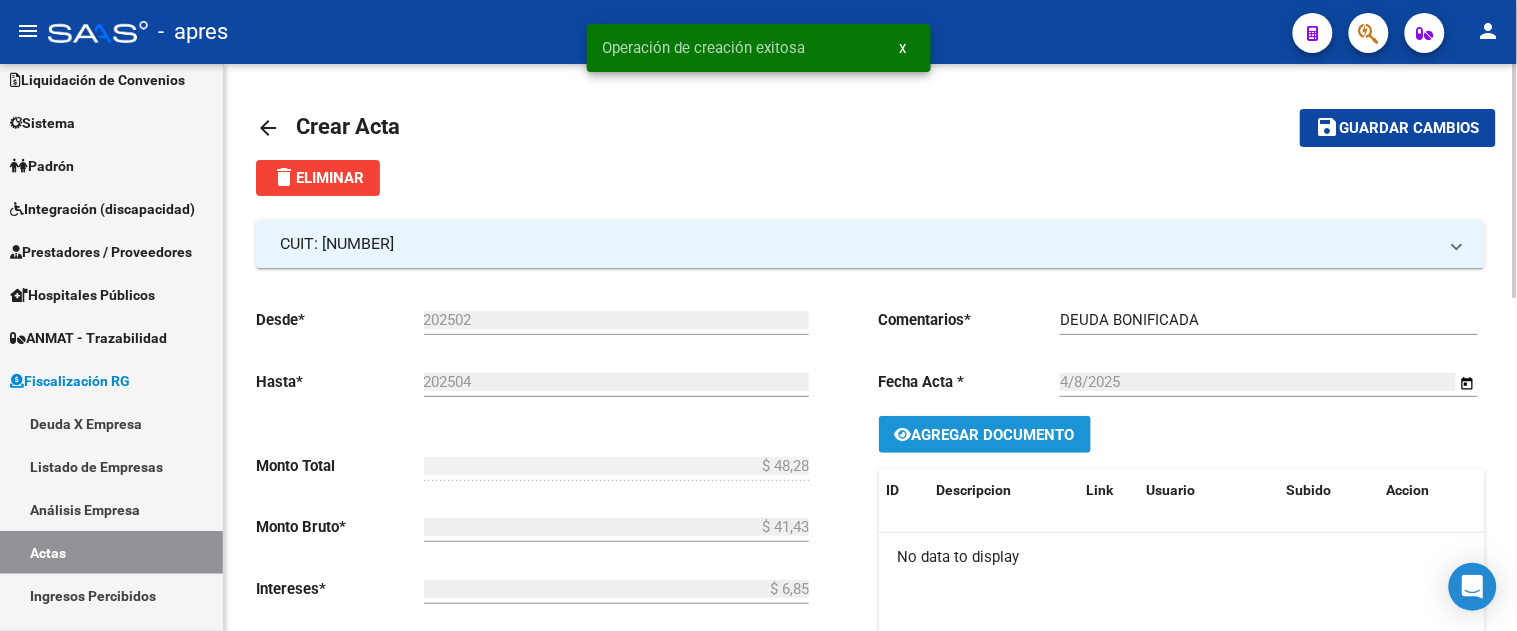click on "Agregar Documento" 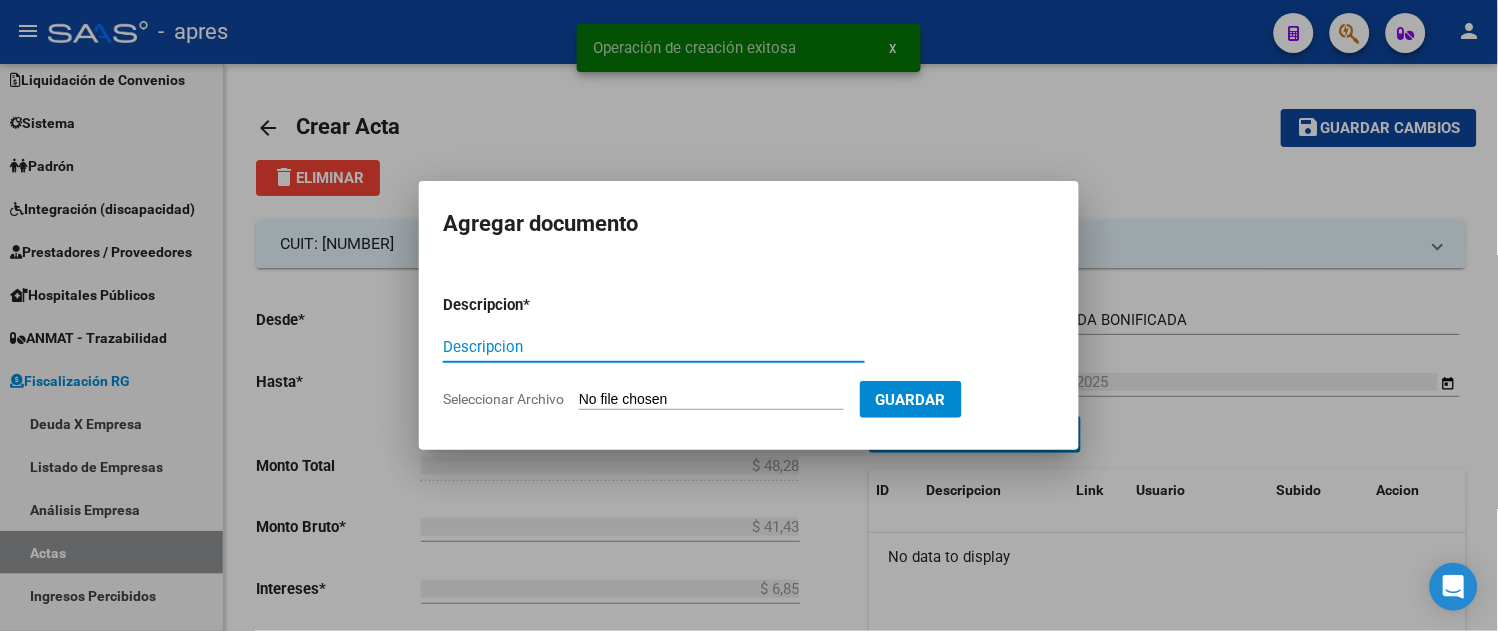 click on "Descripcion" at bounding box center (654, 347) 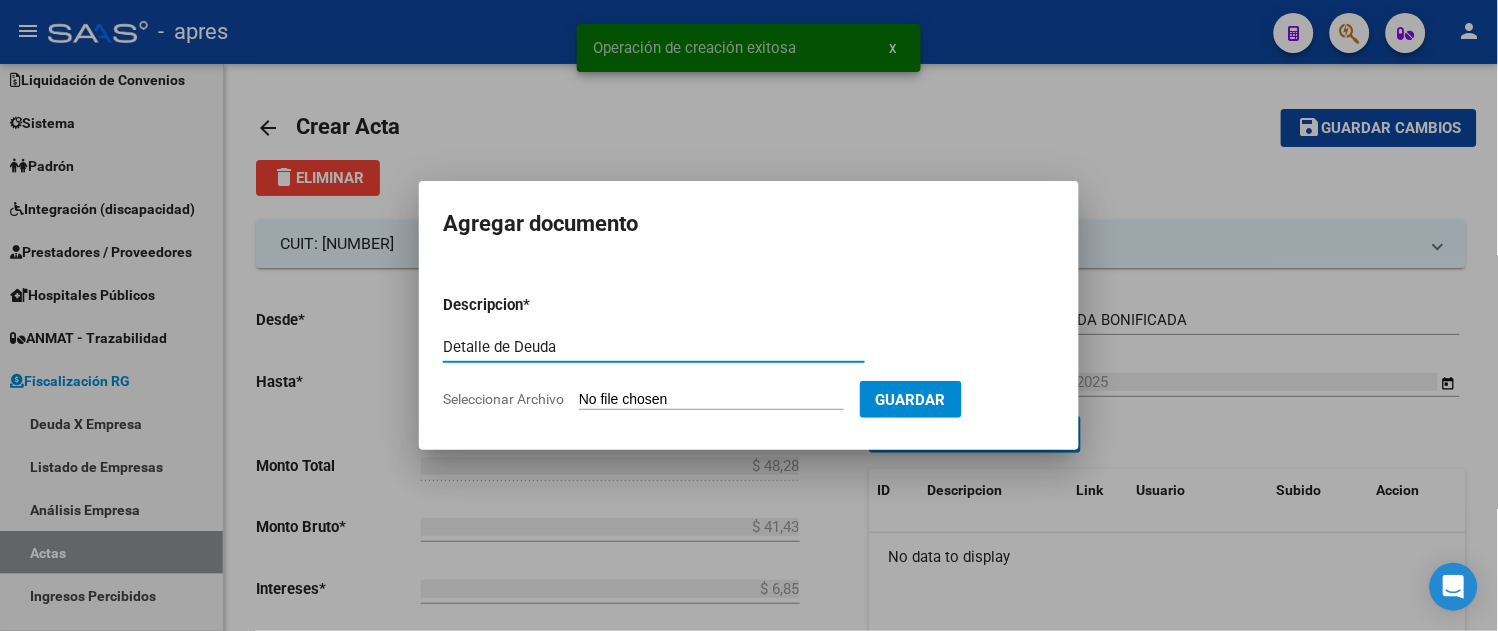 click on "Seleccionar Archivo" at bounding box center [711, 400] 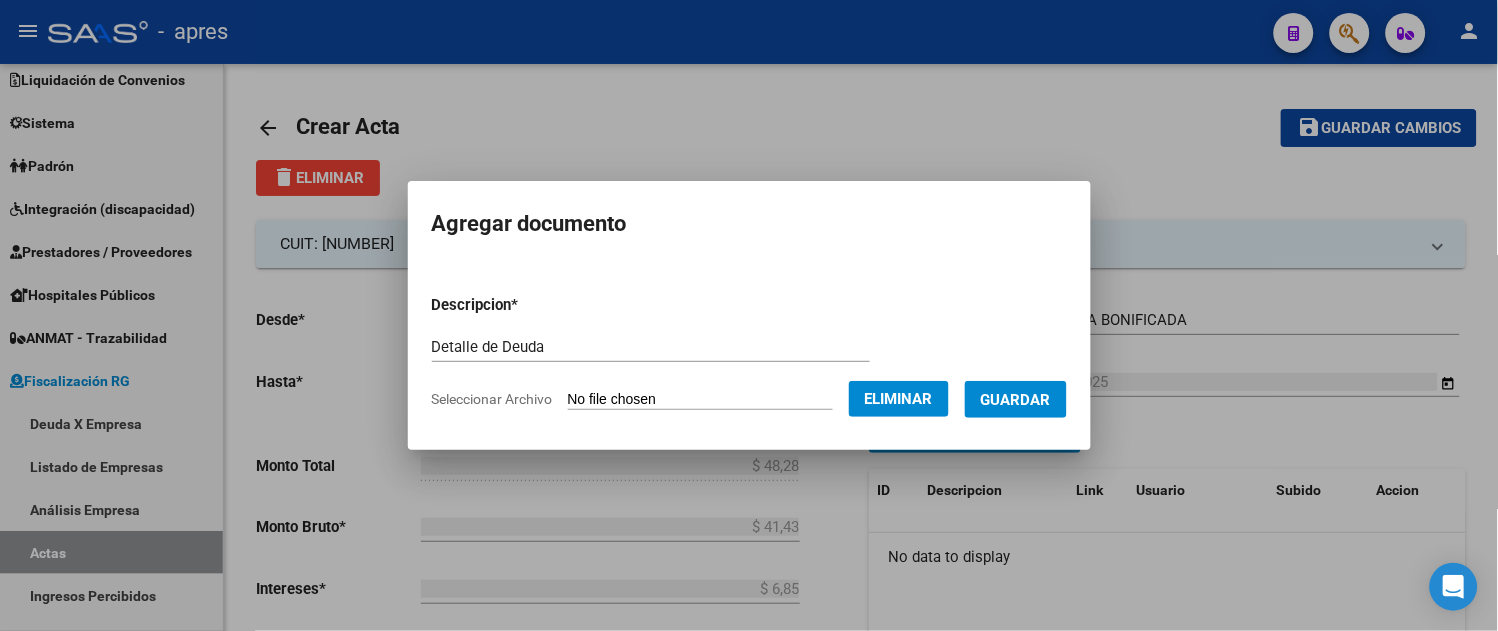 click on "Guardar" at bounding box center [1016, 399] 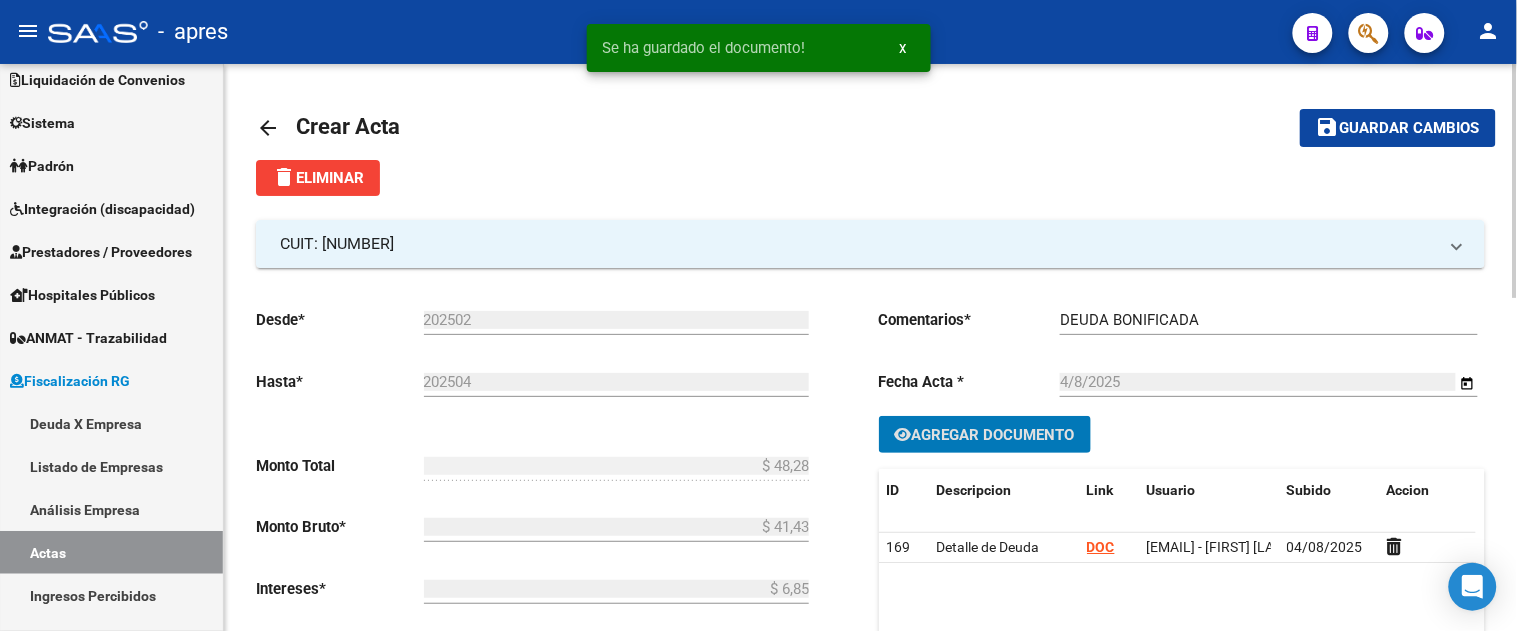 click on "save Guardar cambios" 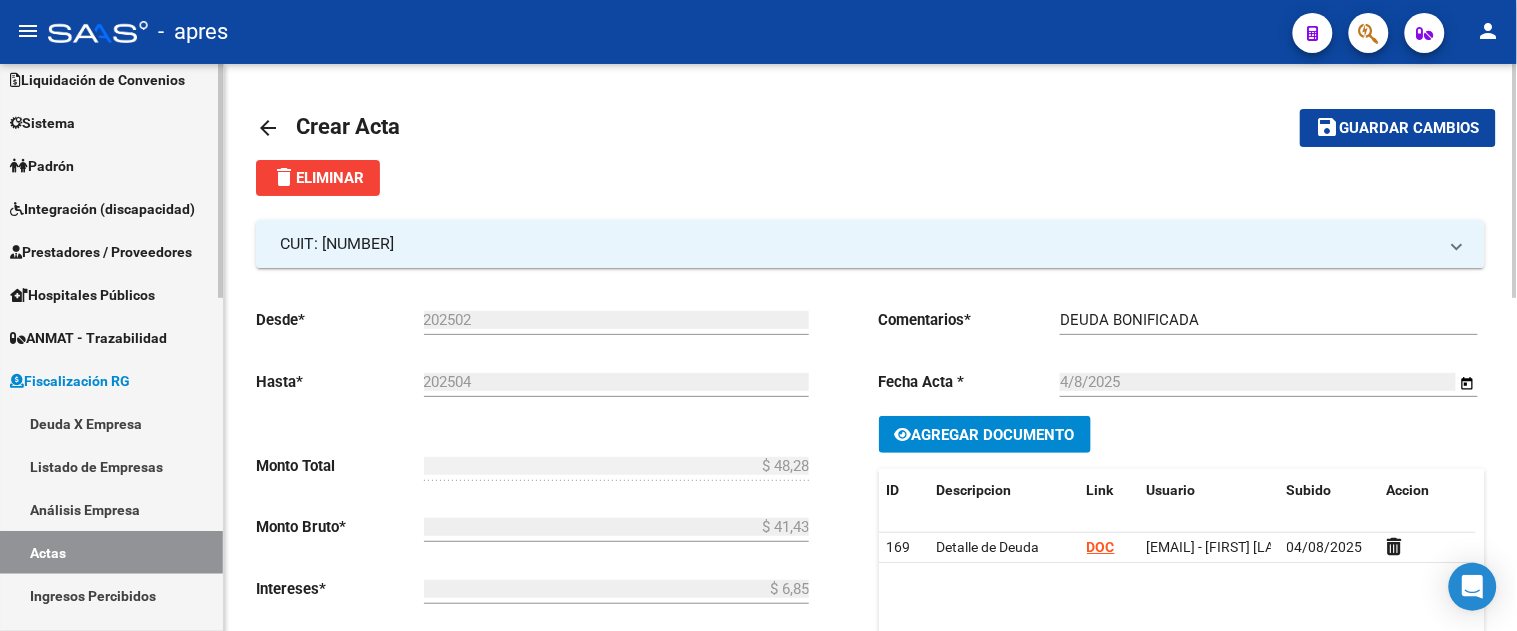 click on "Deuda X Empresa" at bounding box center (111, 423) 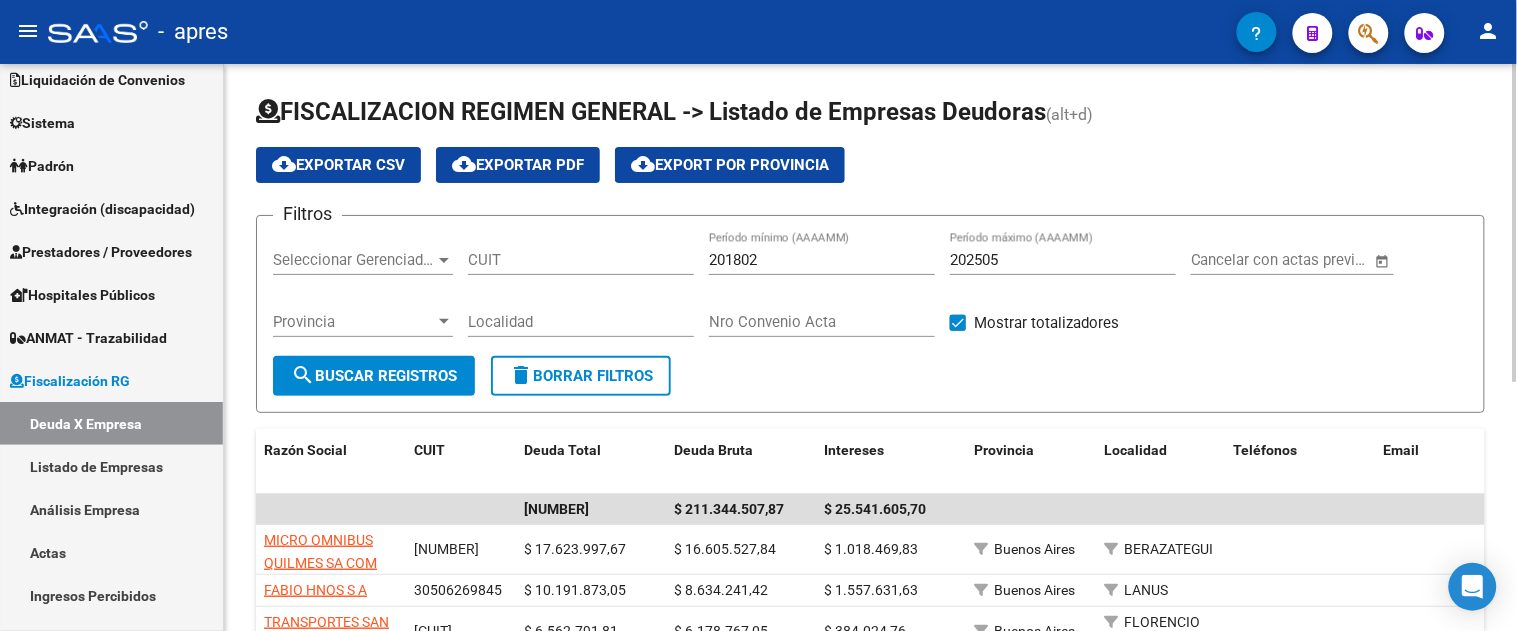 click on "CUIT" at bounding box center [581, 260] 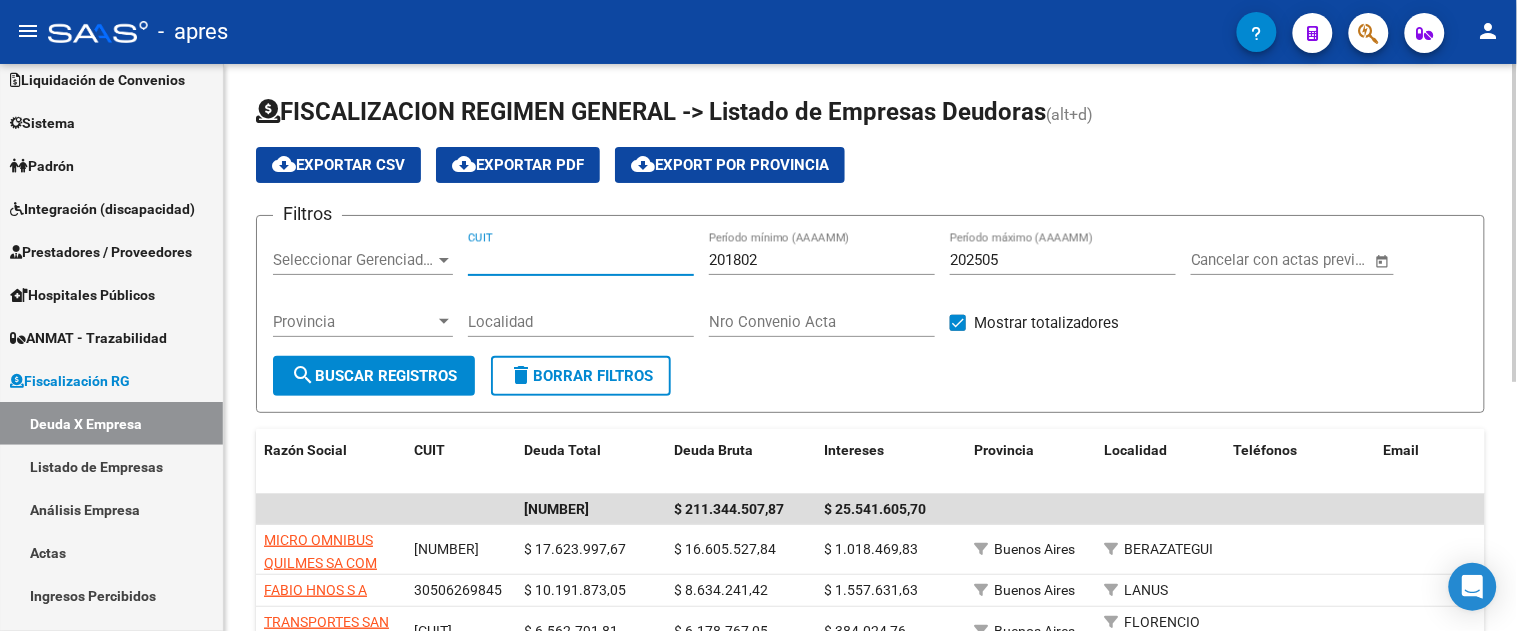 paste on "CUIT: [NUMBER]" 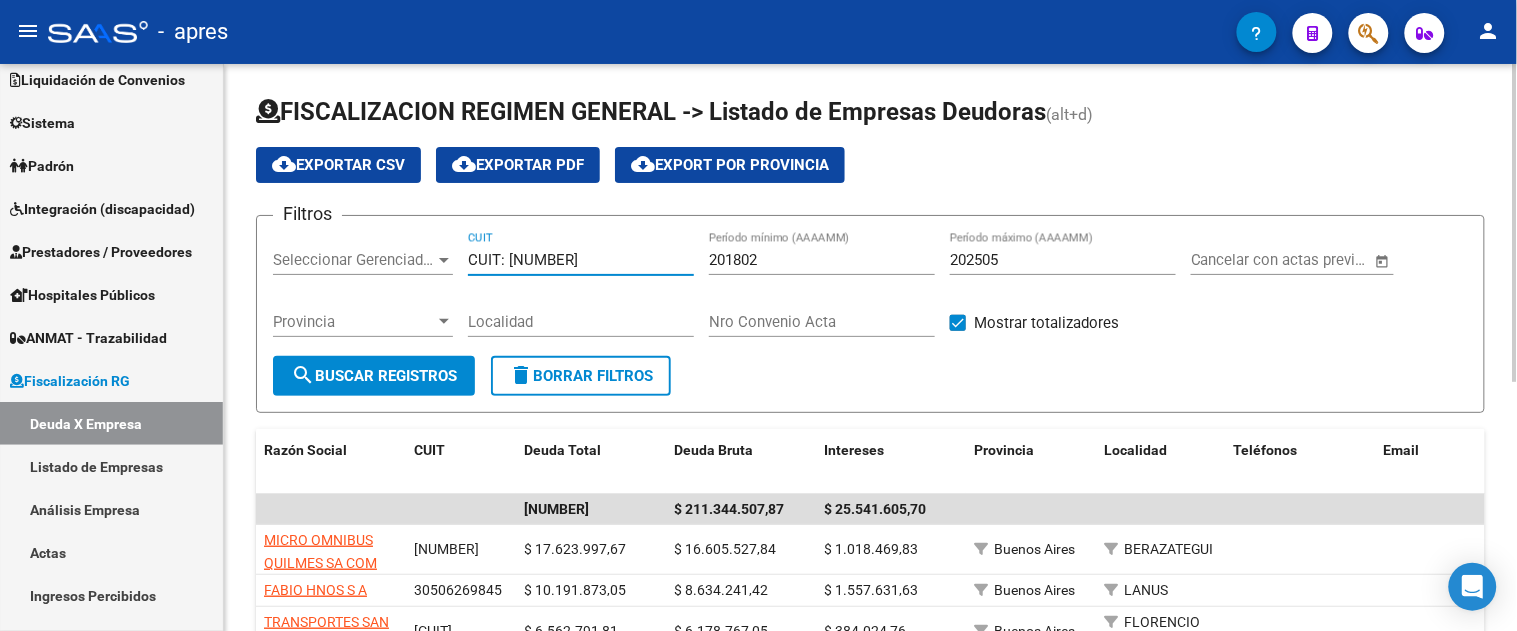 click on "202505" at bounding box center [1063, 260] 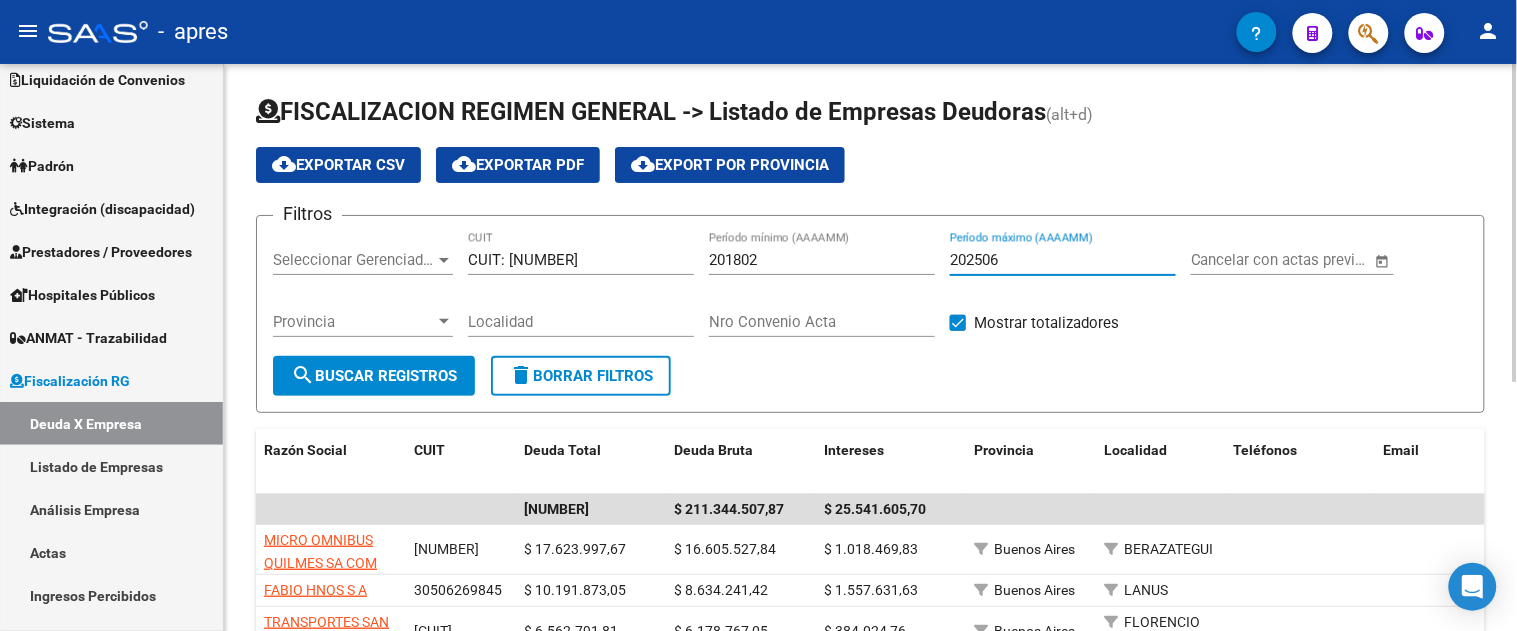 click on "search  Buscar Registros" 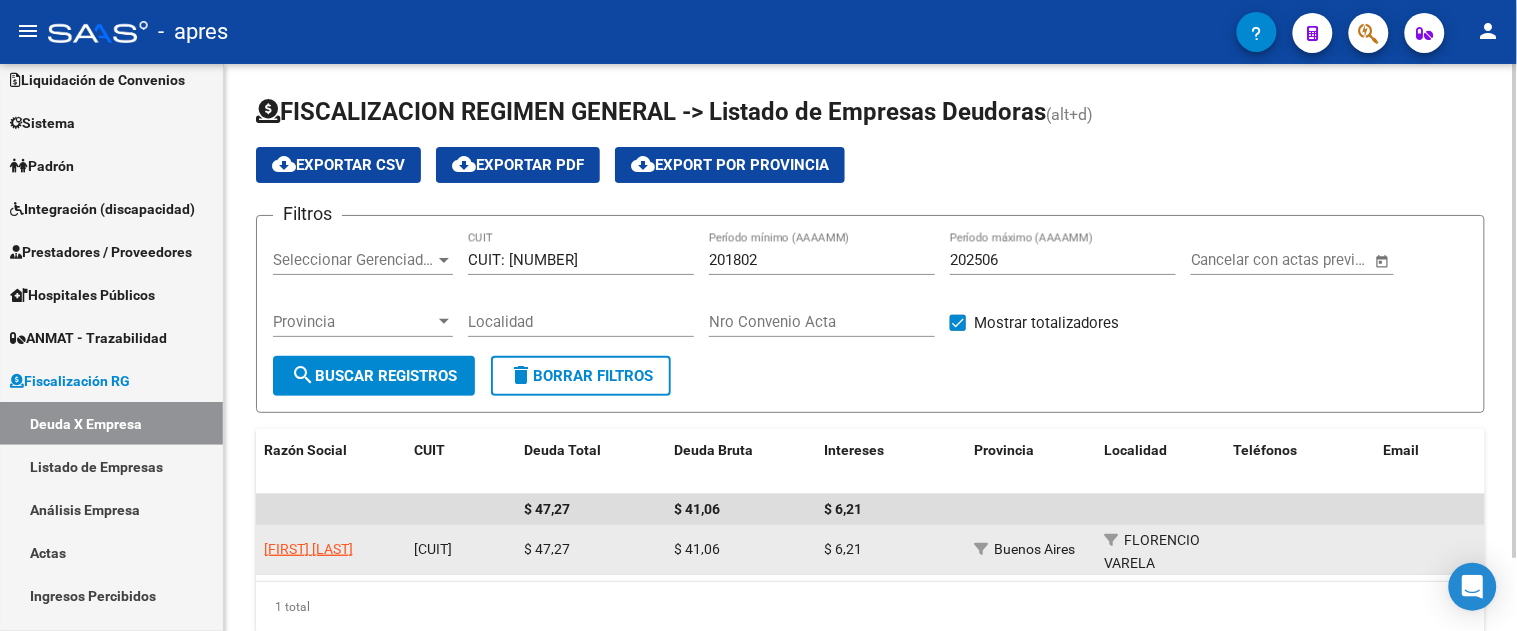 click on "[FIRST] [LAST]" 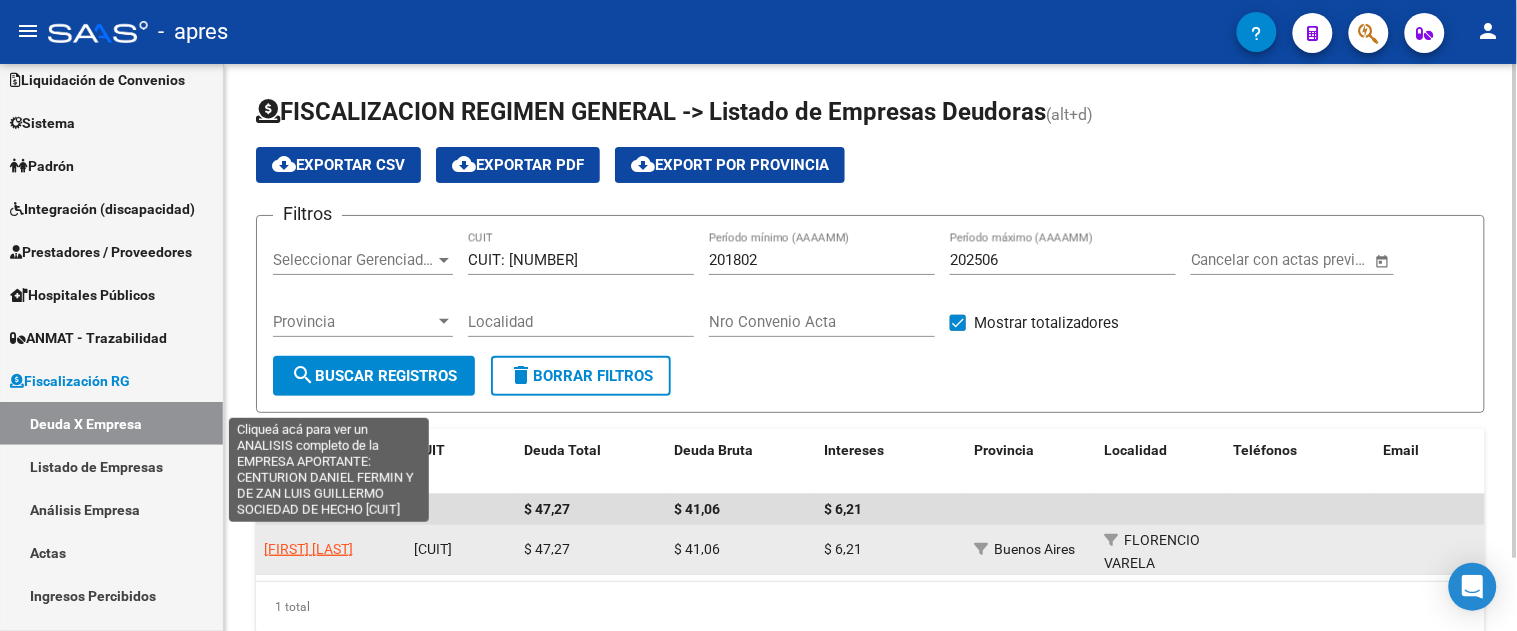 click on "[FIRST] [LAST]" 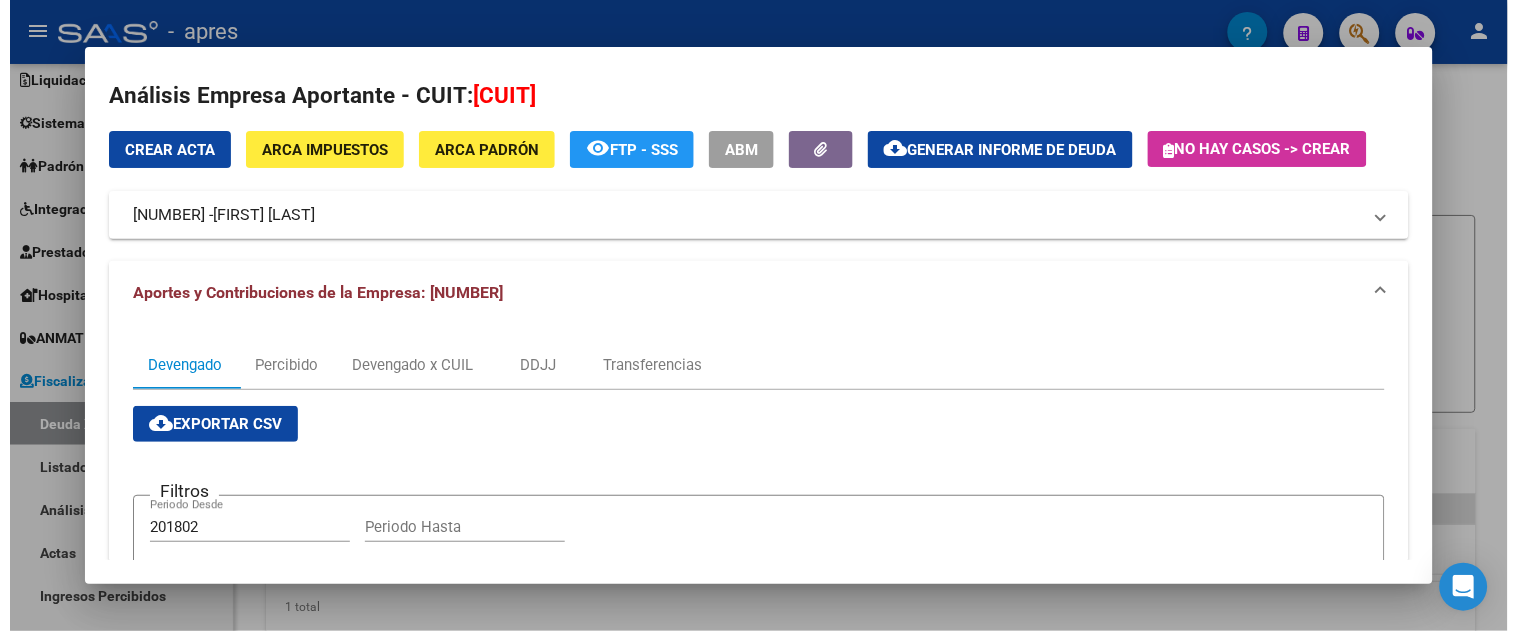 scroll, scrollTop: 0, scrollLeft: 0, axis: both 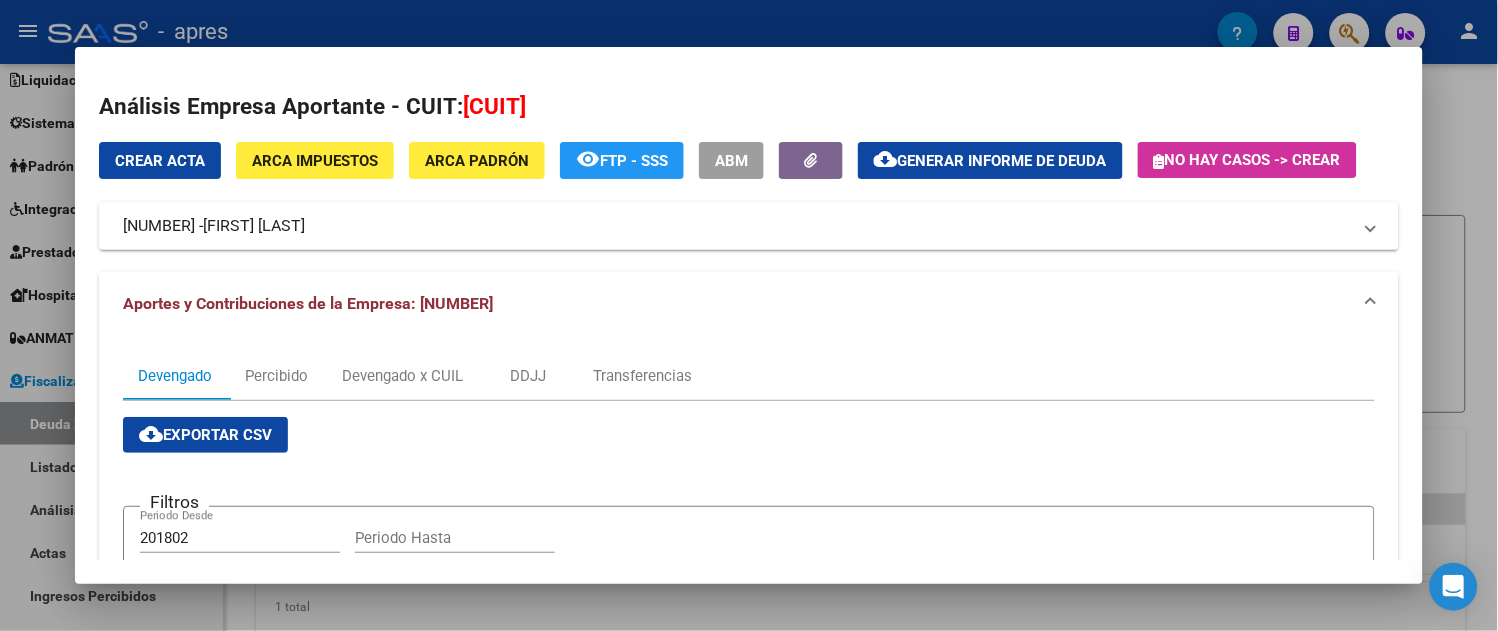 click on "cloud_download" 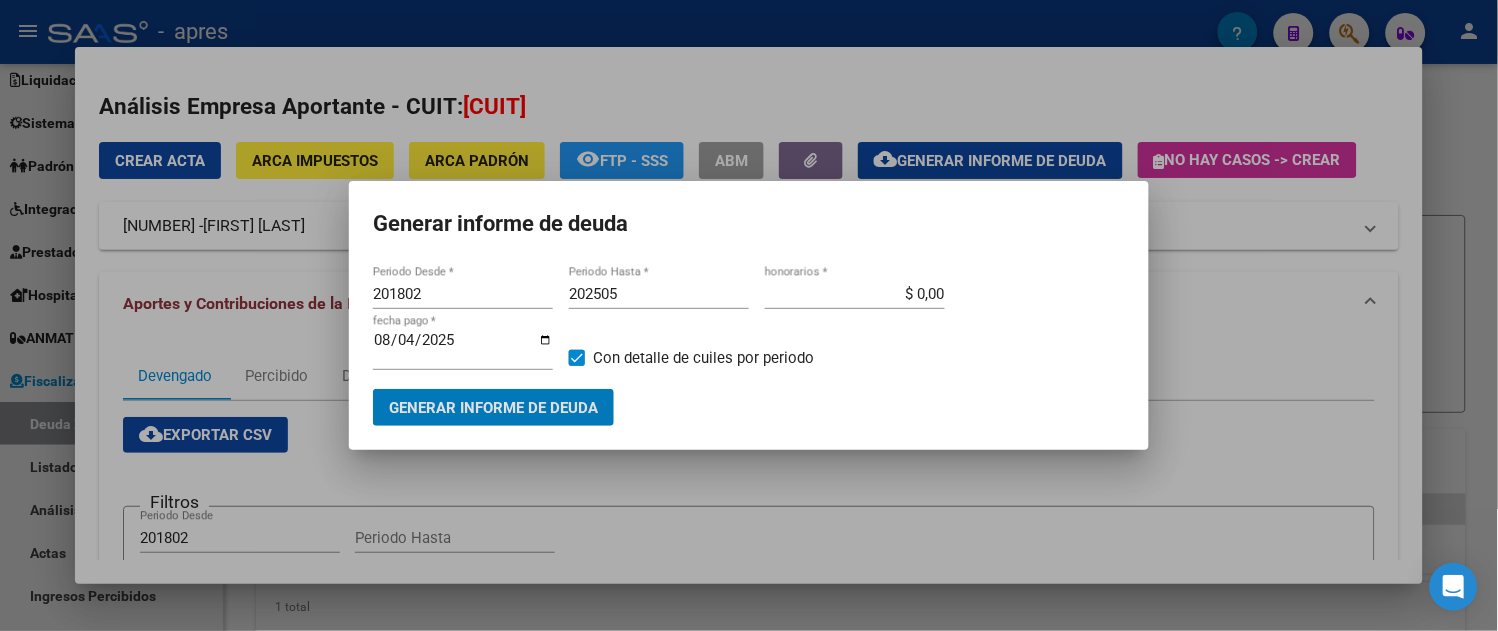 click on "202505" at bounding box center [659, 294] 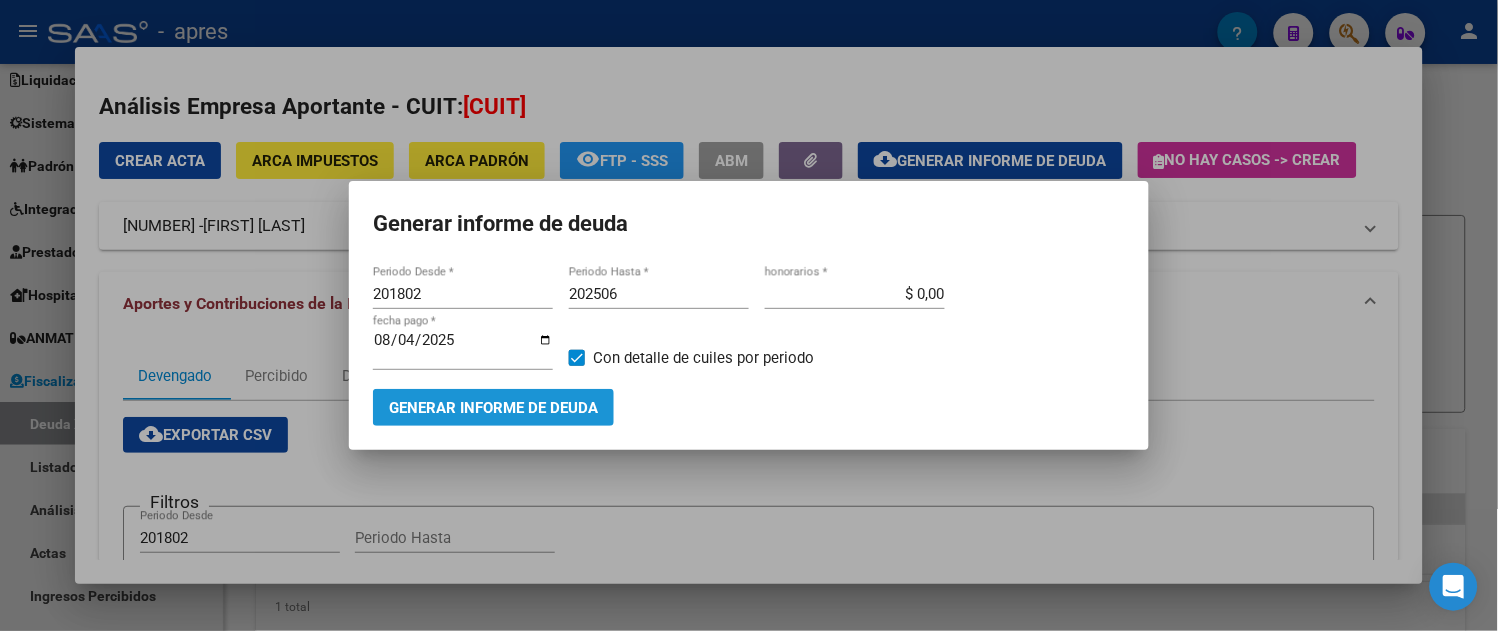 click on "Generar informe de deuda" at bounding box center [493, 408] 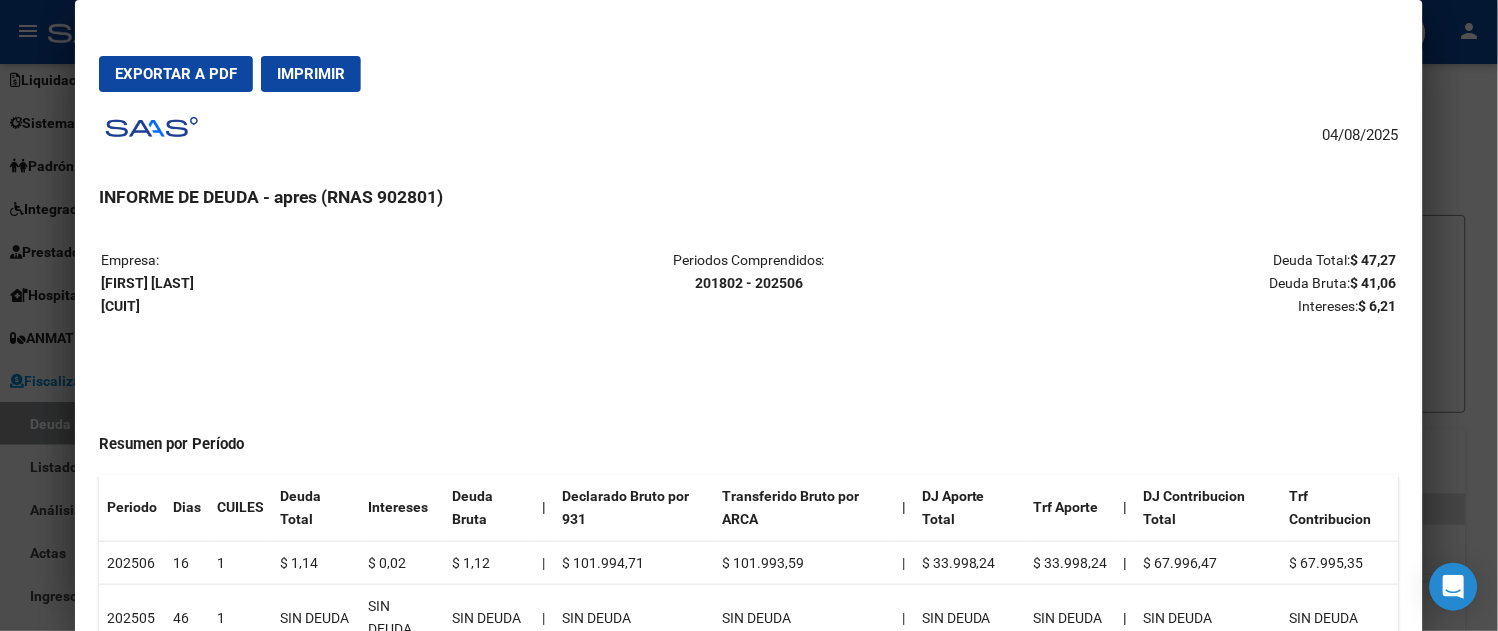 click on "Exportar a PDF" at bounding box center (176, 74) 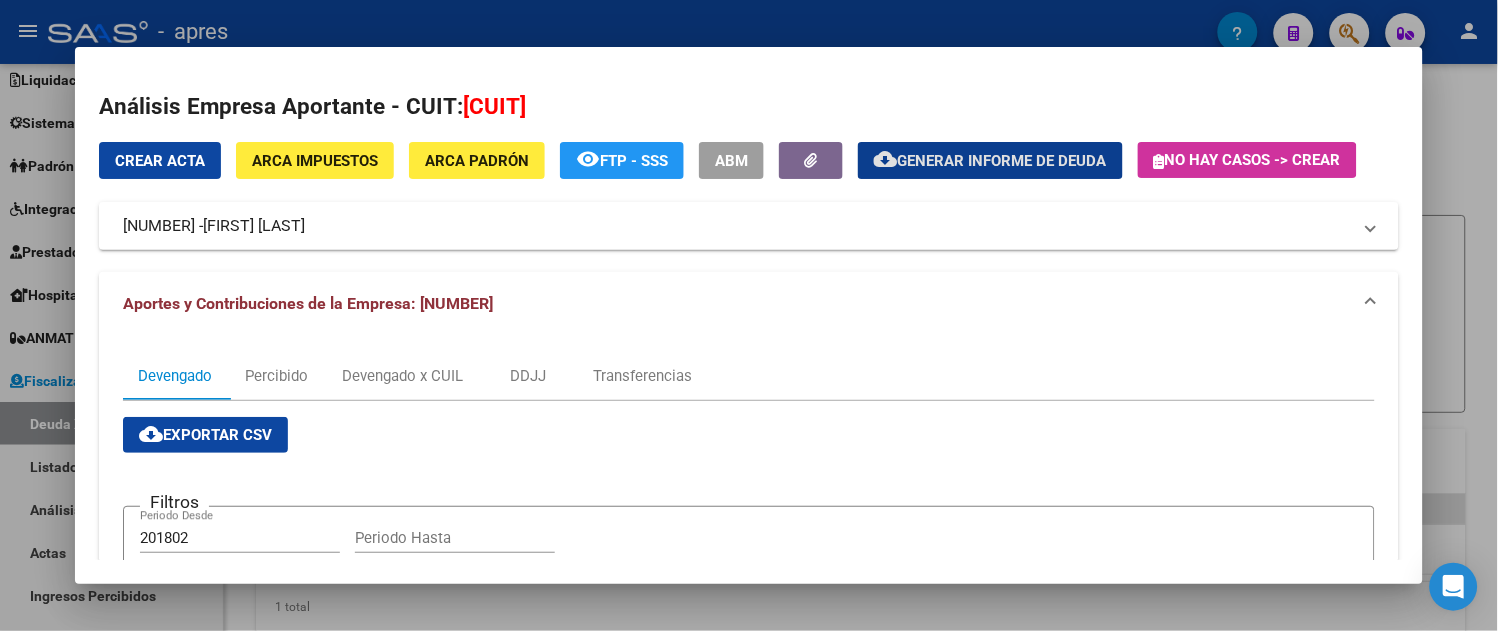 drag, startPoint x: 170, startPoint y: 166, endPoint x: 220, endPoint y: 173, distance: 50.48762 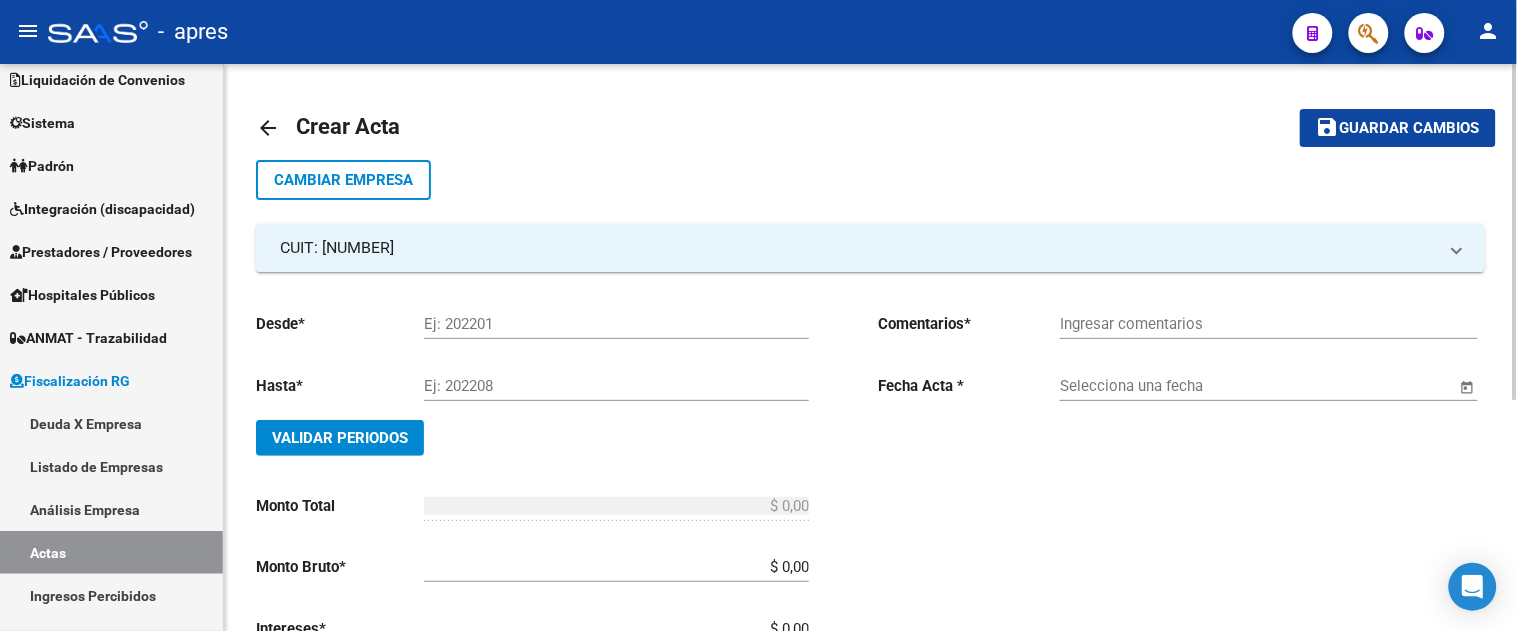 click on "Ej: 202201" at bounding box center (616, 324) 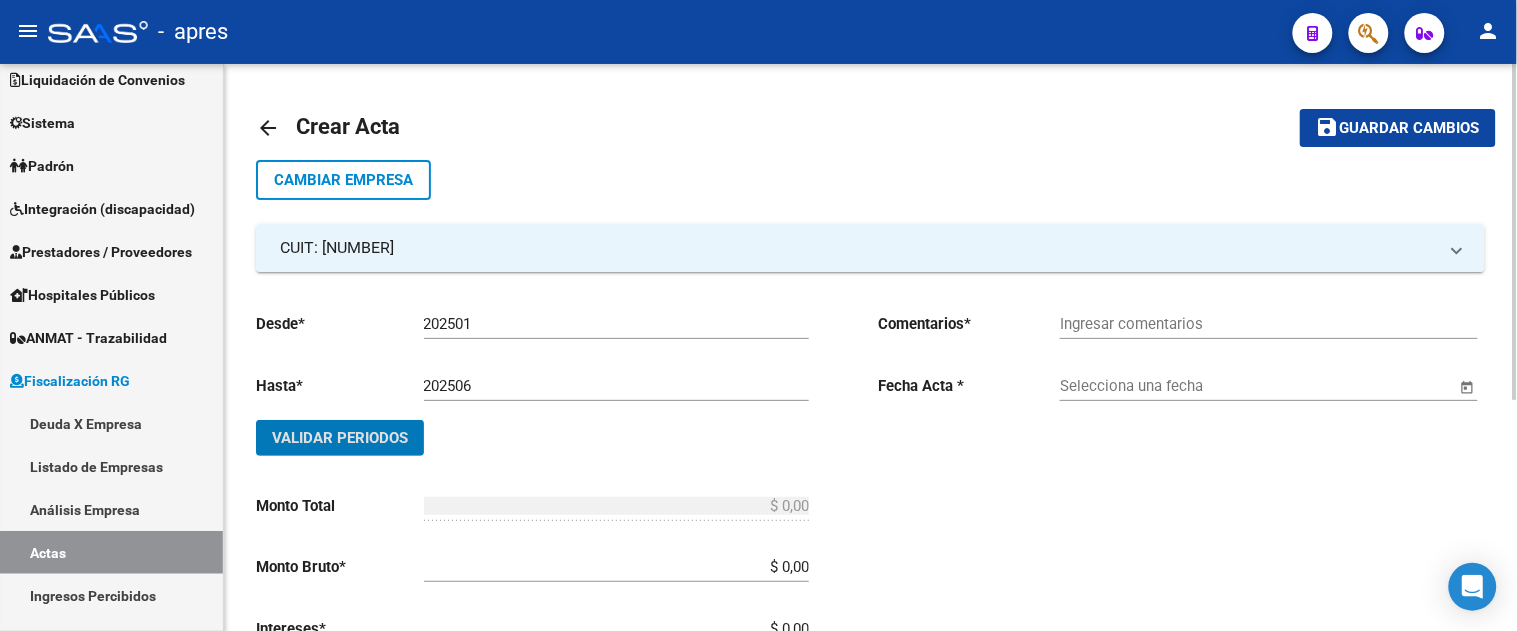 click on "Validar Periodos" 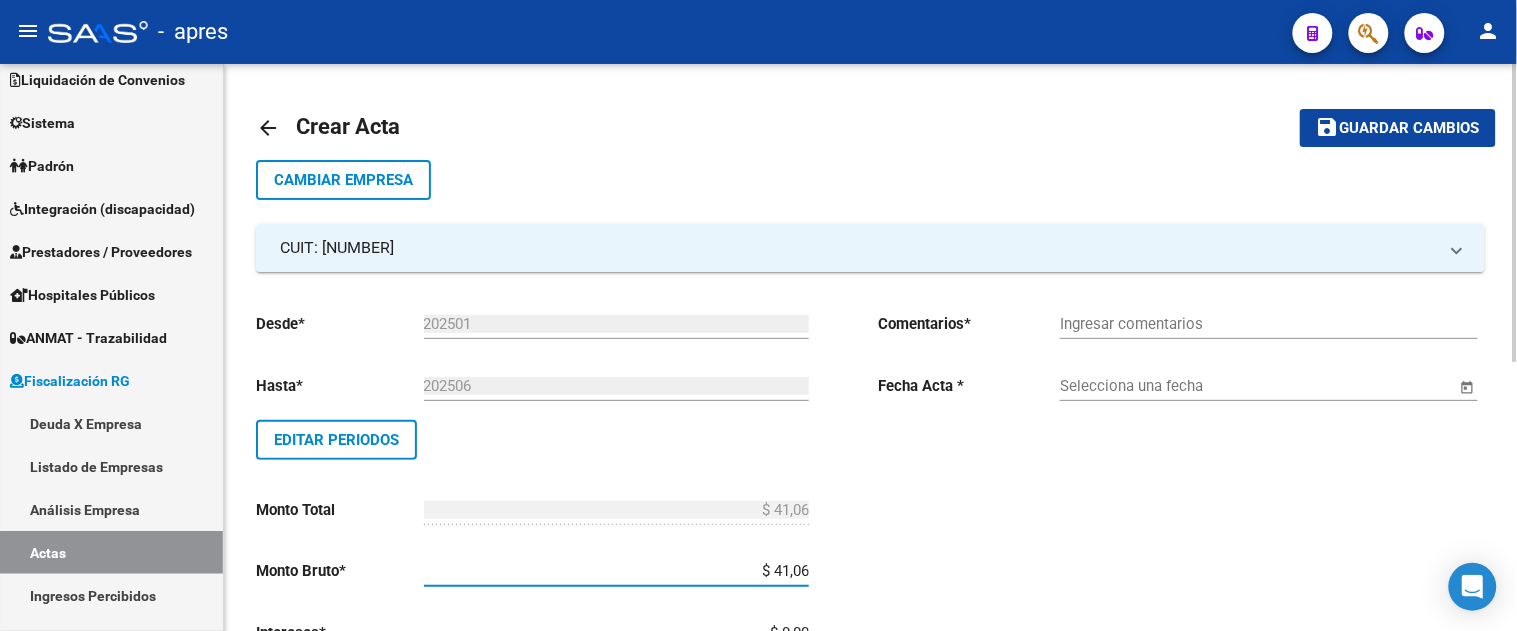 scroll, scrollTop: 8, scrollLeft: 0, axis: vertical 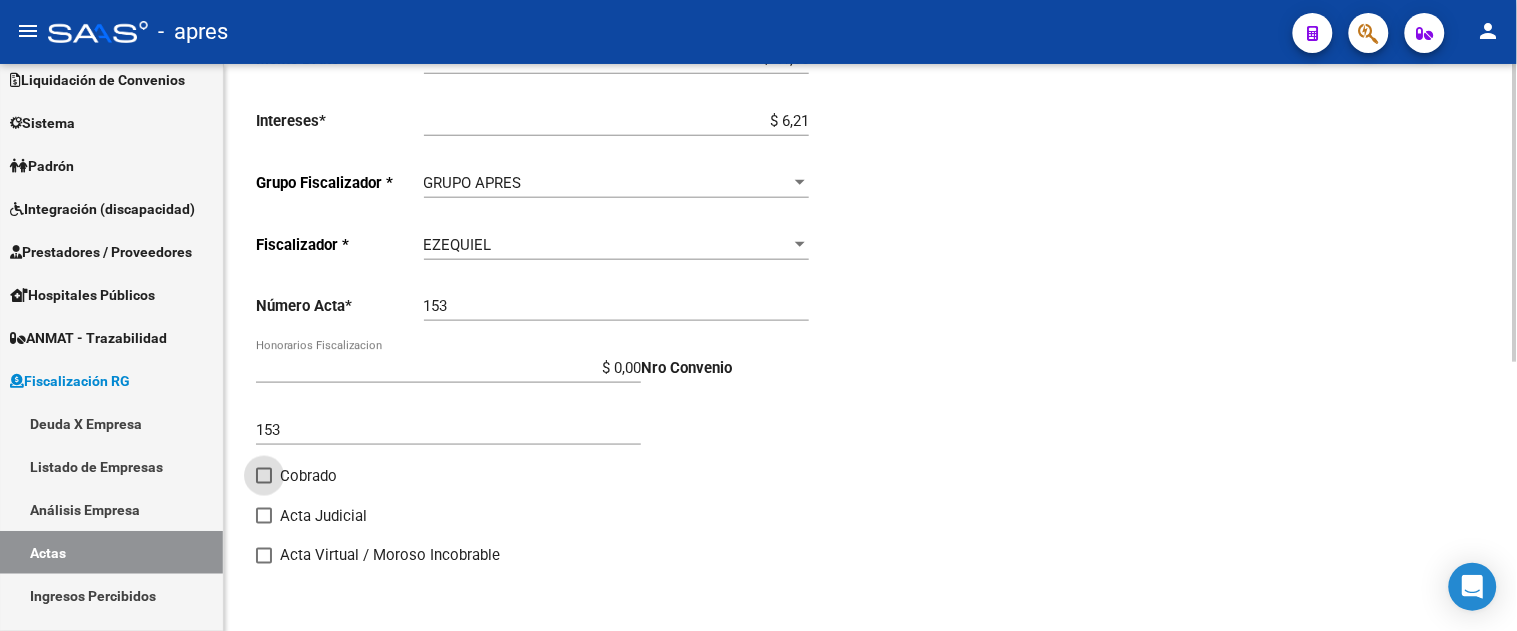 click on "Cobrado" at bounding box center (263, 484) 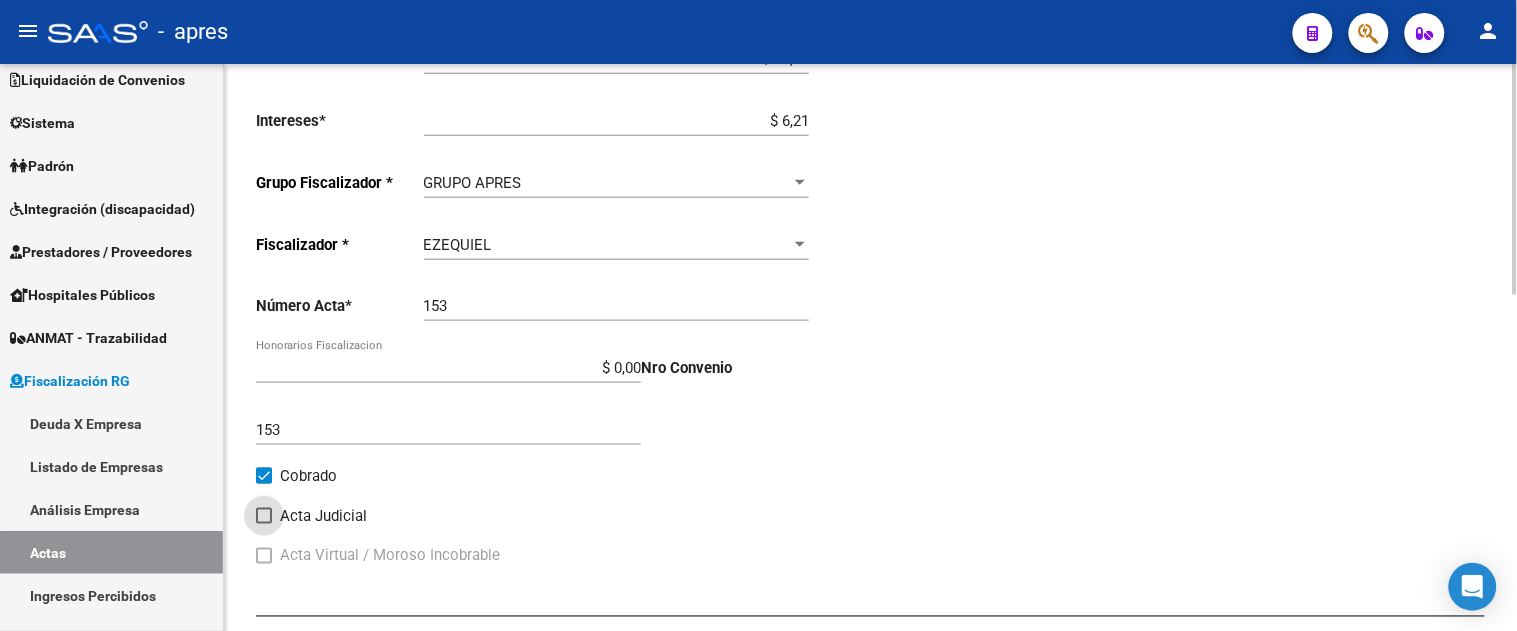 scroll, scrollTop: 0, scrollLeft: 0, axis: both 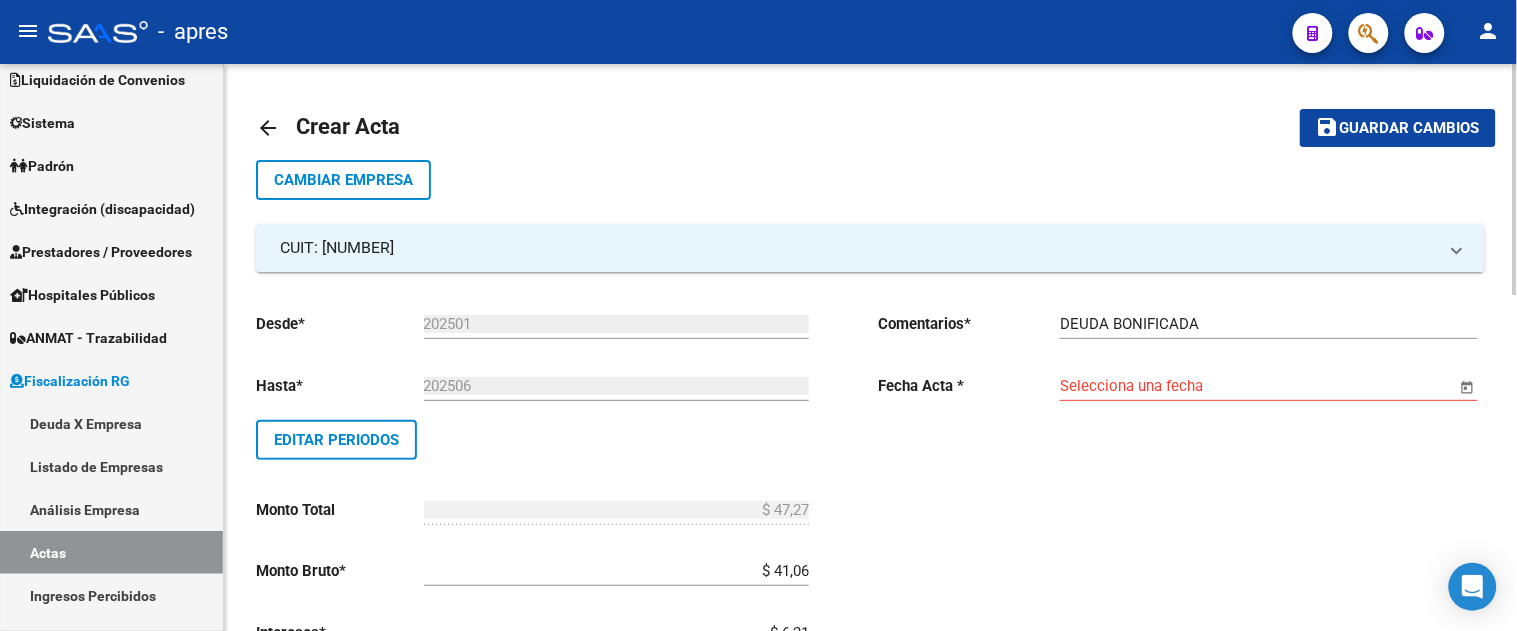 click 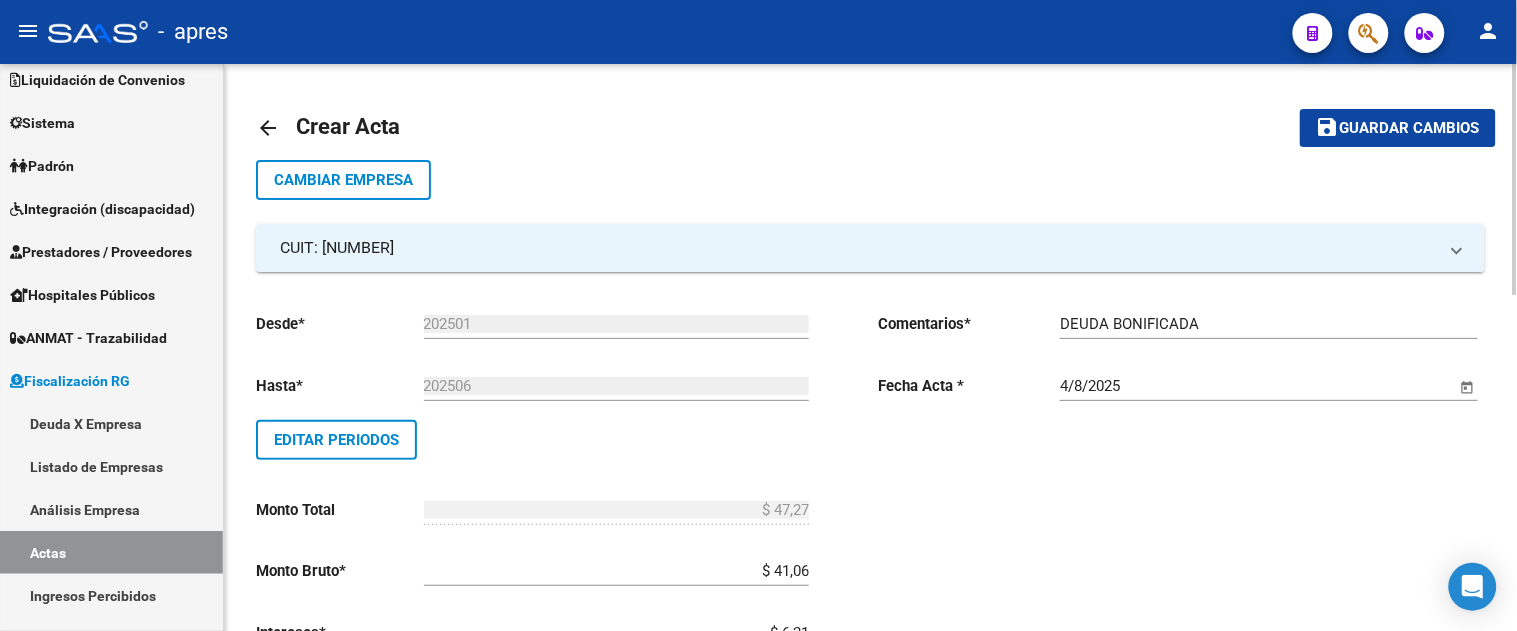 scroll, scrollTop: 827, scrollLeft: 0, axis: vertical 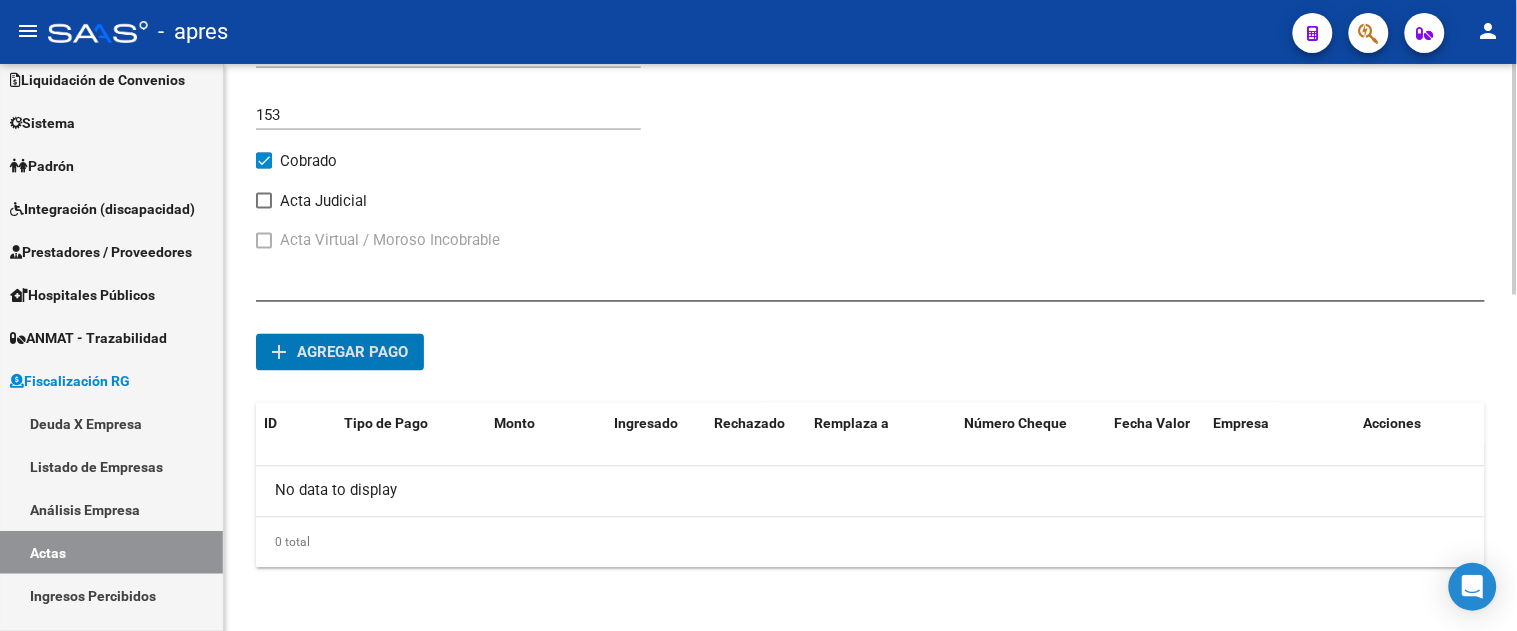 click on "add Agregar pago" 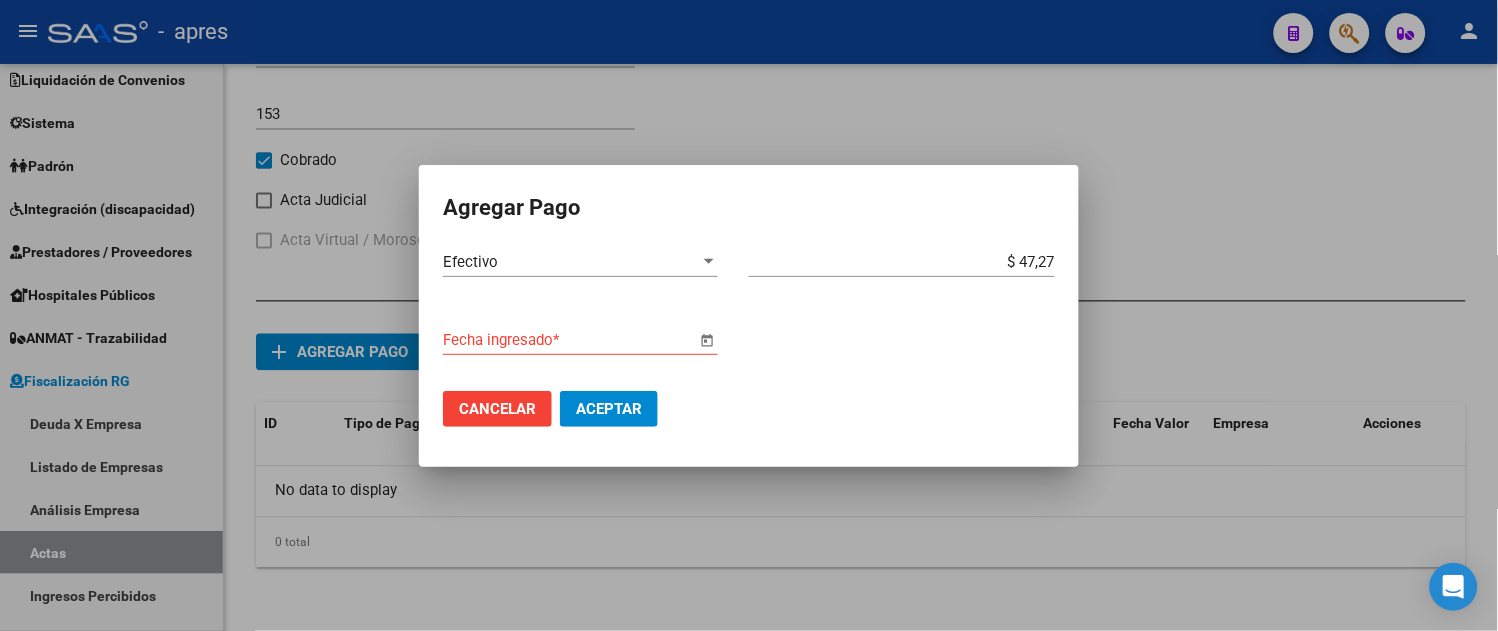 click at bounding box center [707, 340] 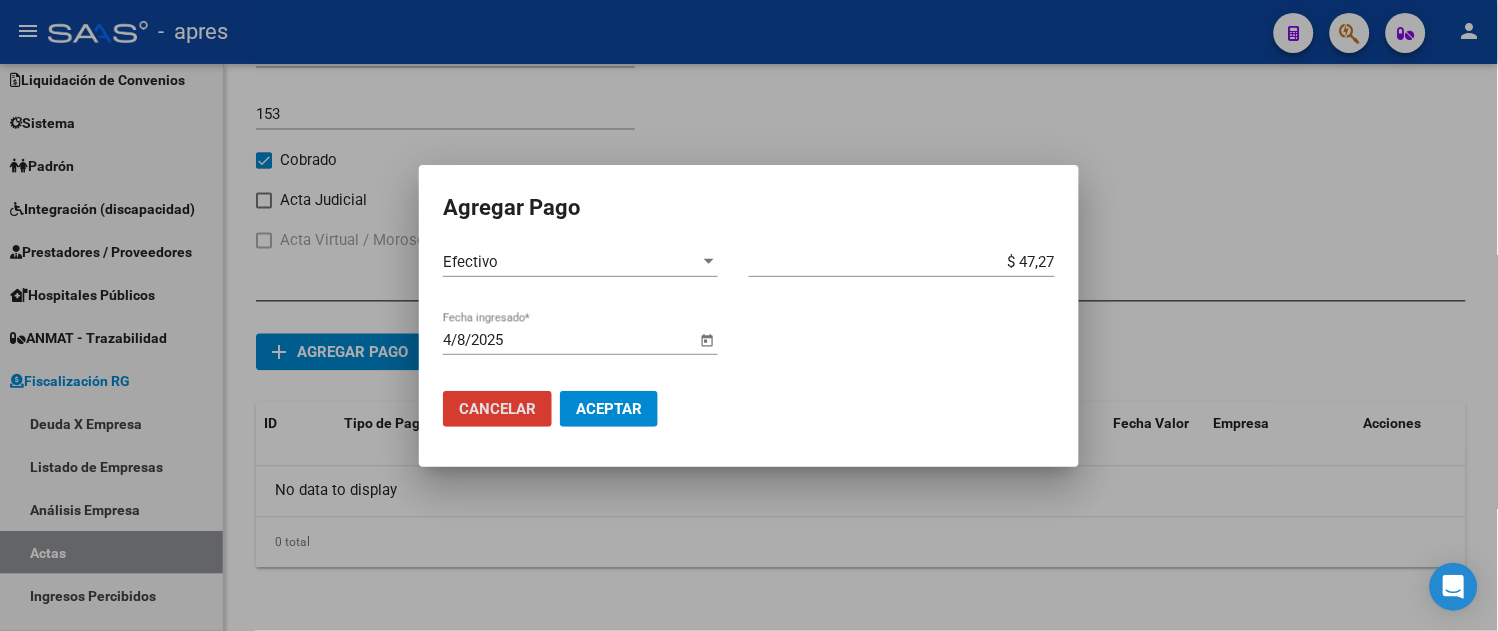 click on "Aceptar" at bounding box center (609, 409) 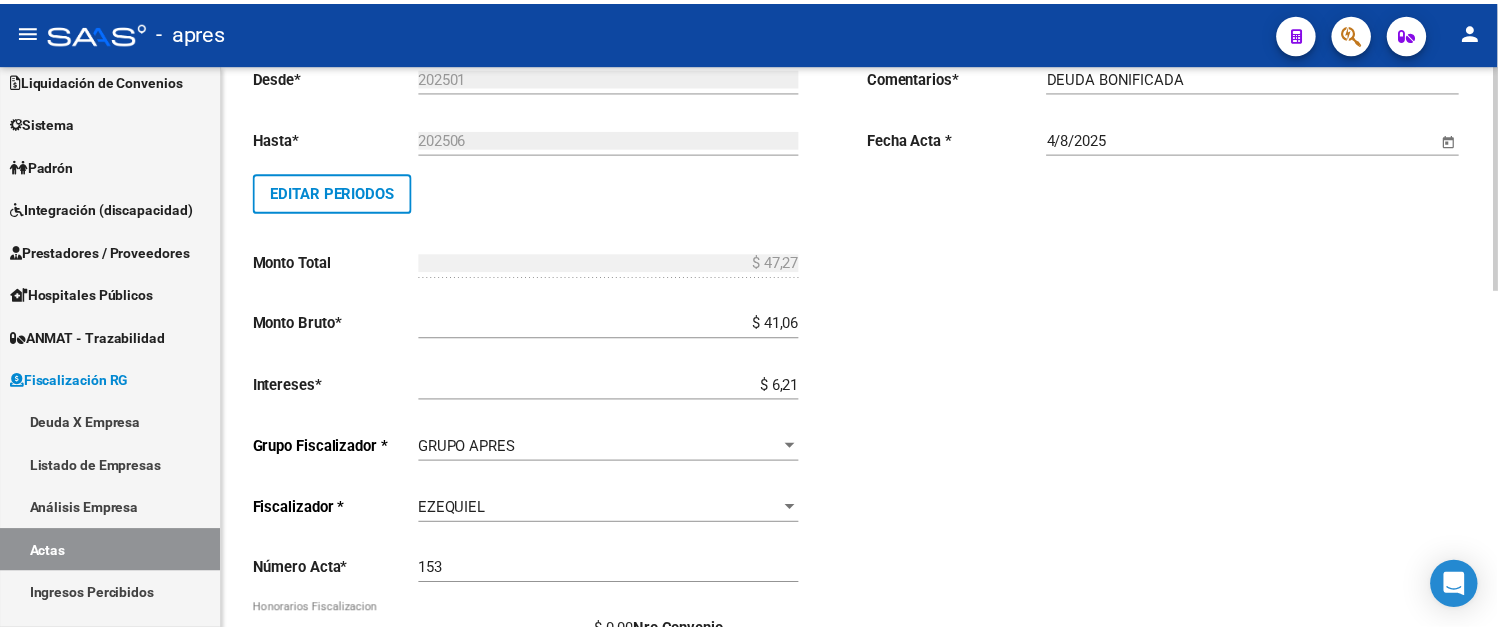 scroll, scrollTop: 0, scrollLeft: 0, axis: both 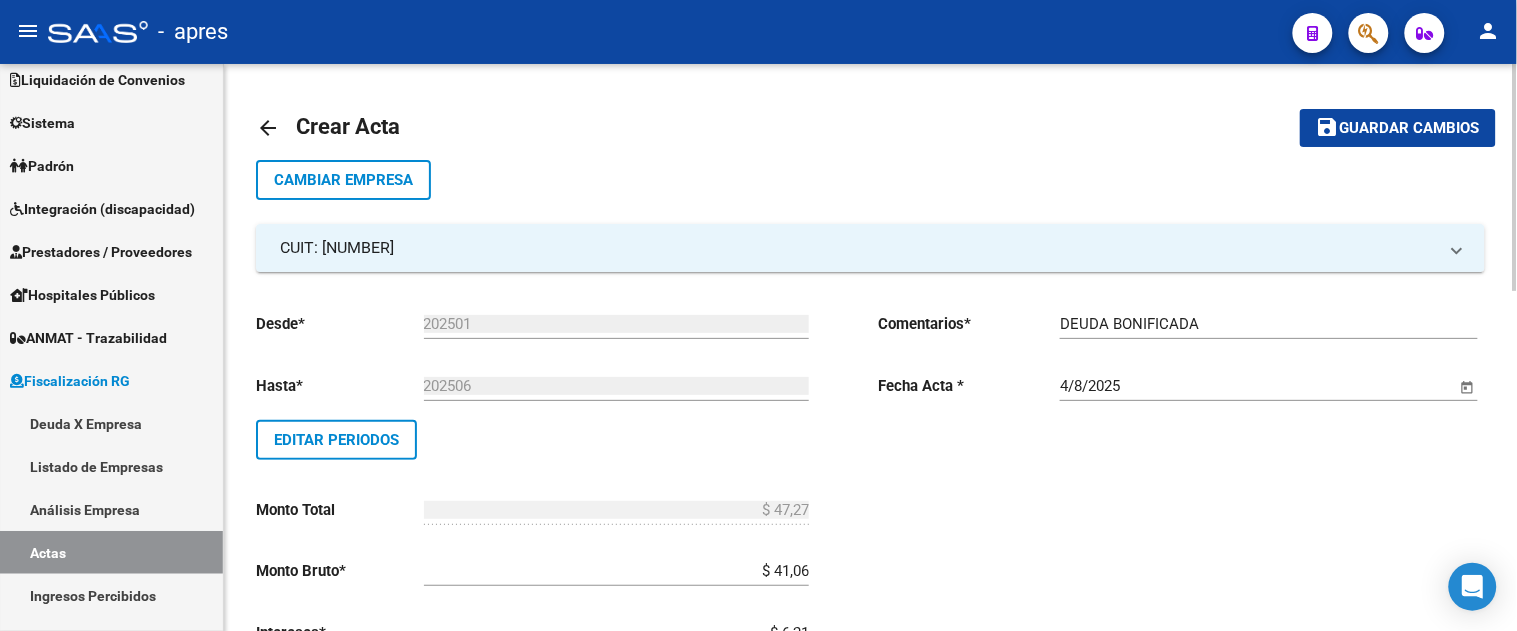 click on "Guardar cambios" 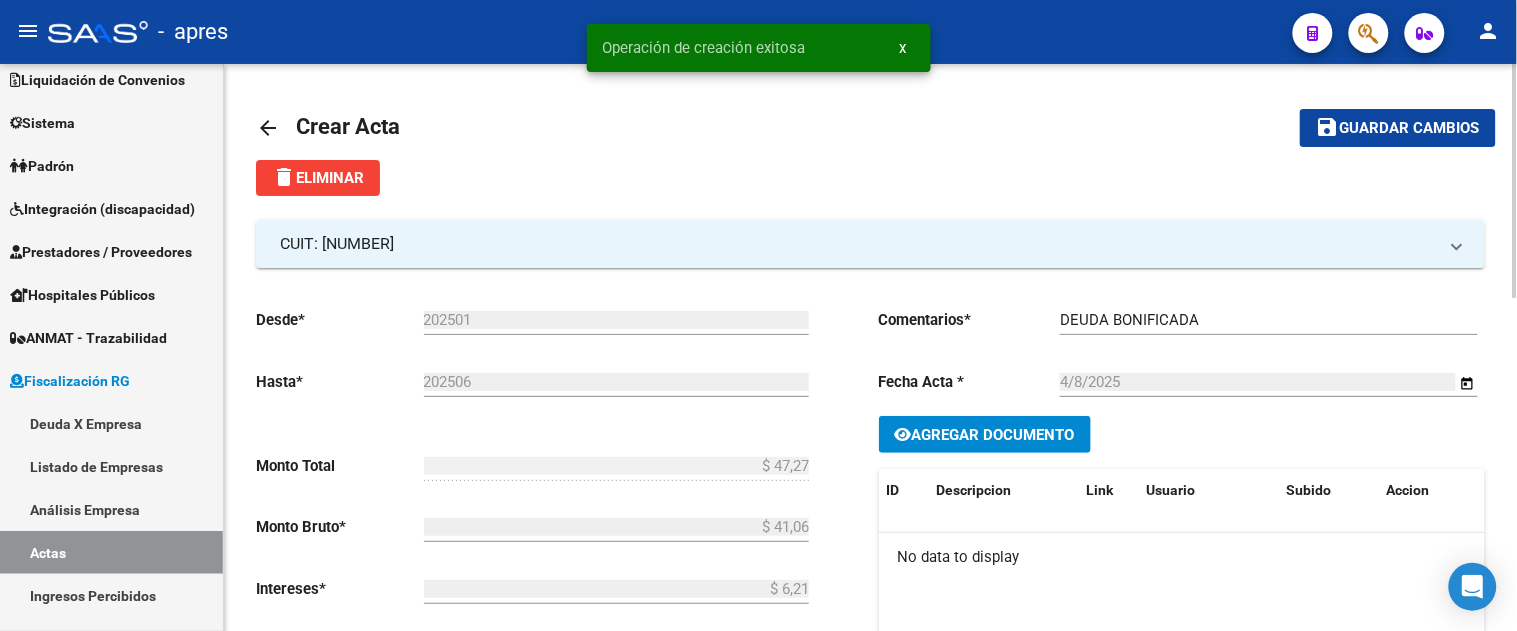 click on "Agregar Documento" 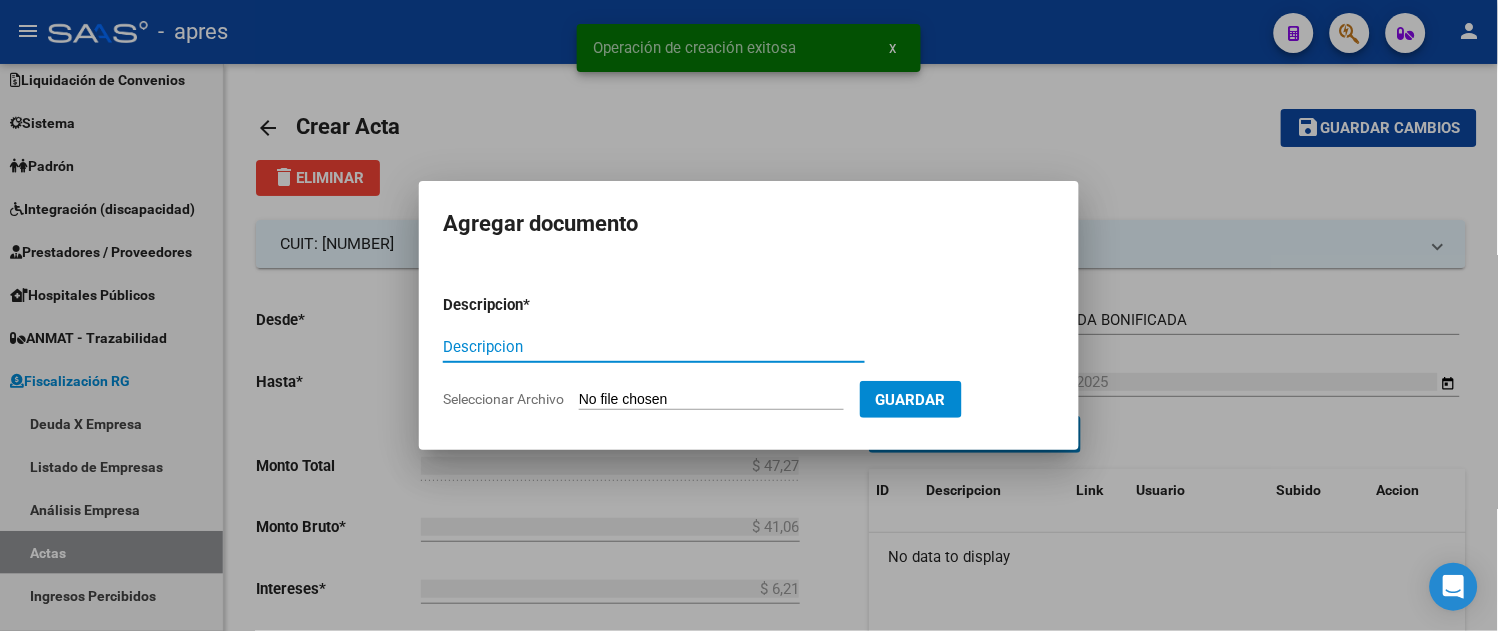 click on "Descripcion" at bounding box center [654, 347] 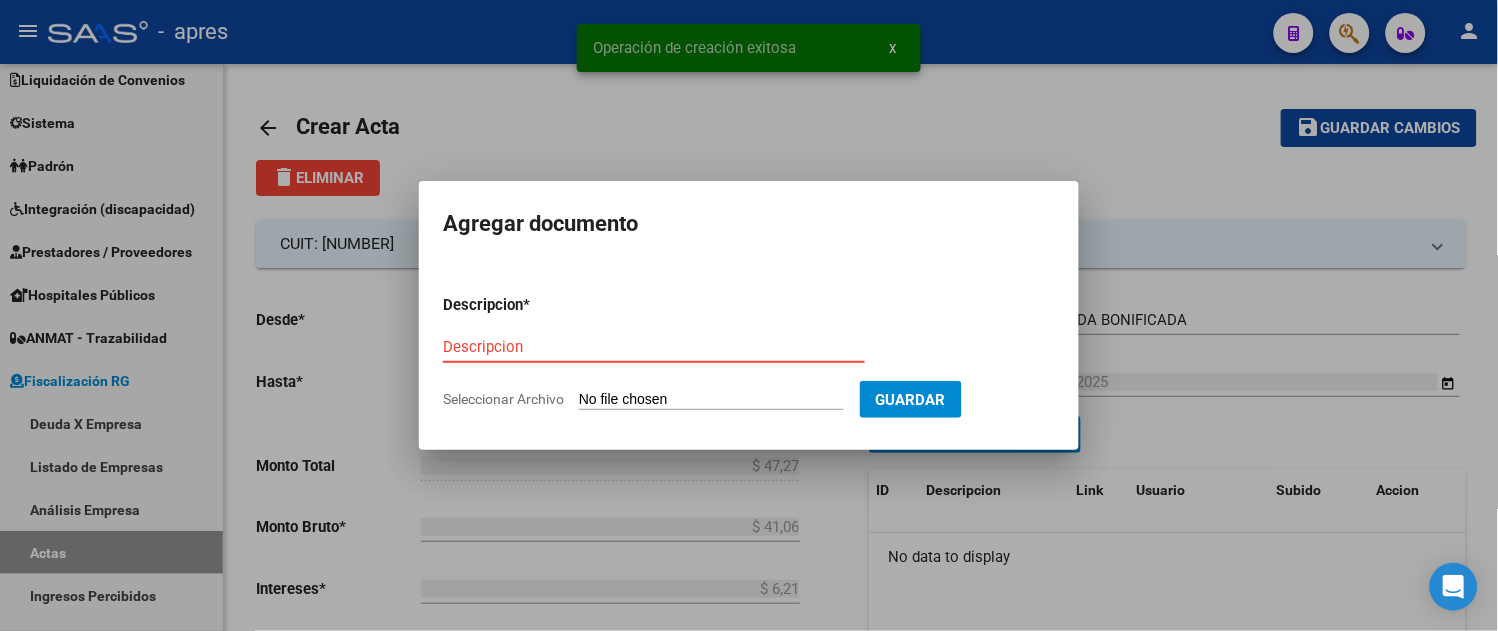 click on "Descripcion" at bounding box center (654, 347) 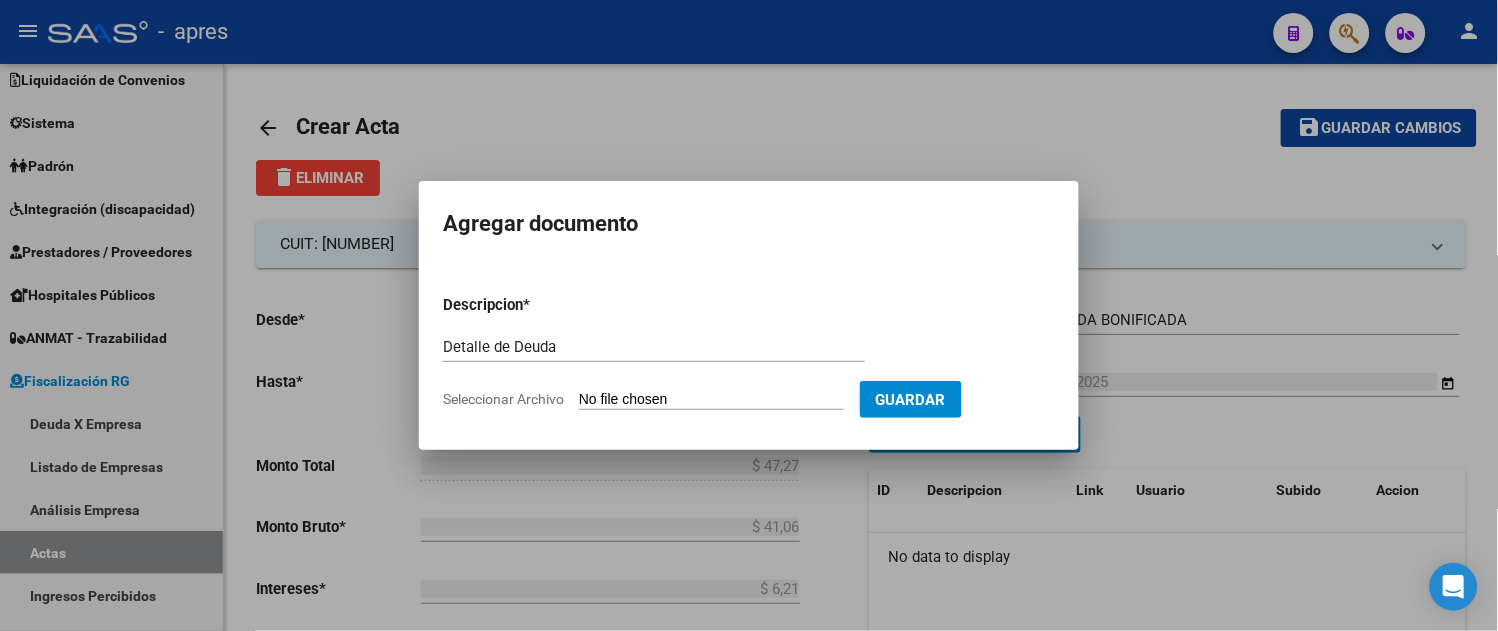 click on "Seleccionar Archivo" at bounding box center (711, 400) 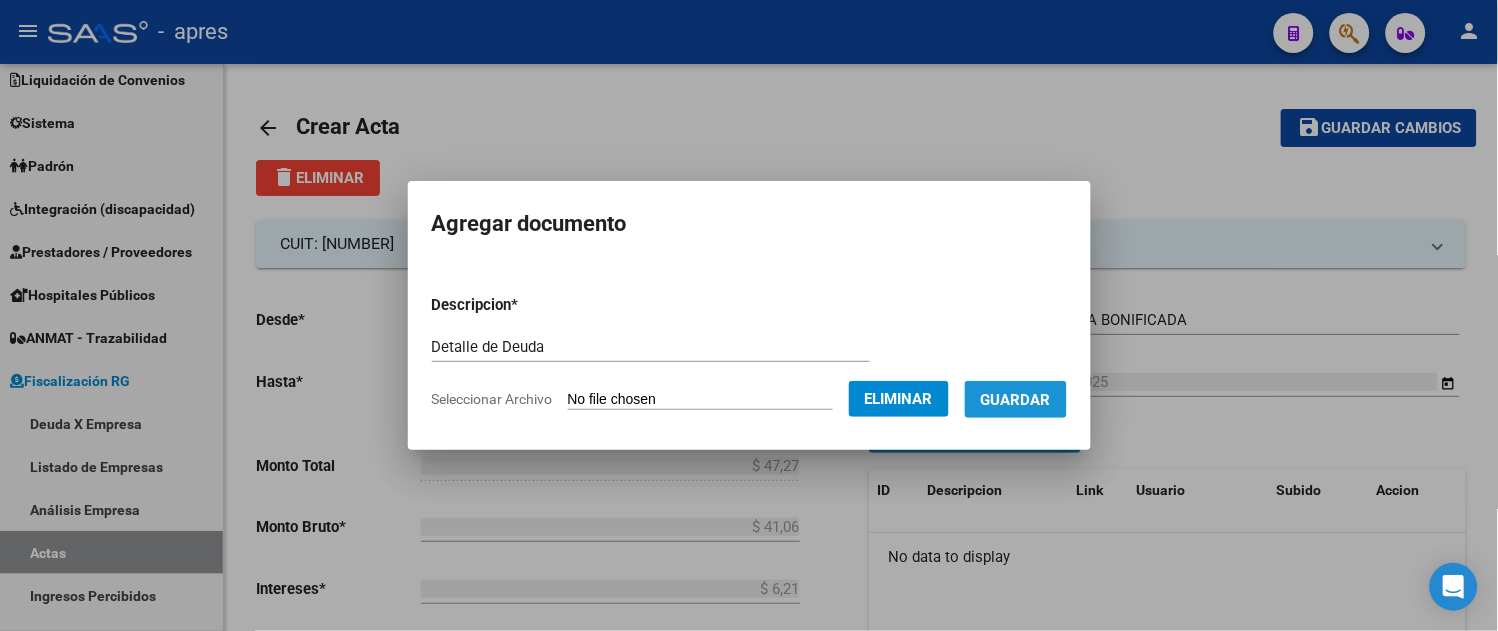 click on "Guardar" at bounding box center (1016, 400) 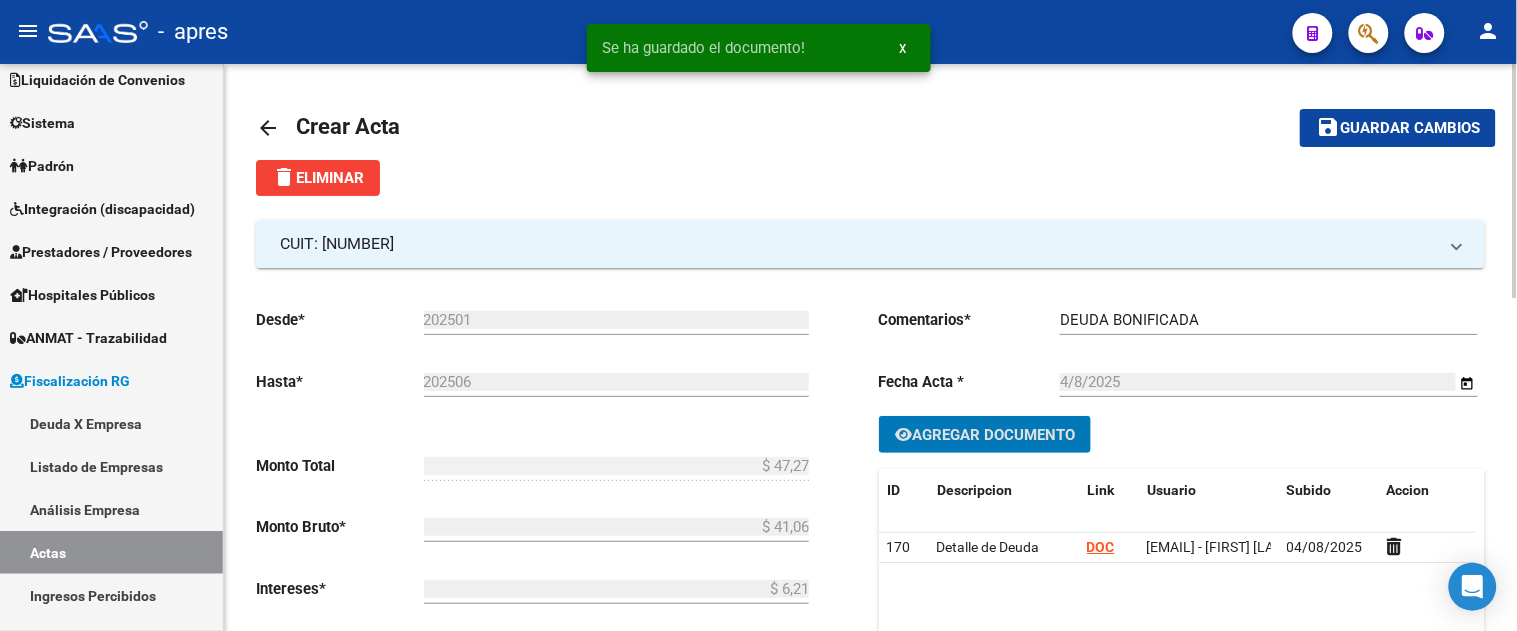 drag, startPoint x: 1393, startPoint y: 128, endPoint x: 1370, endPoint y: 150, distance: 31.827662 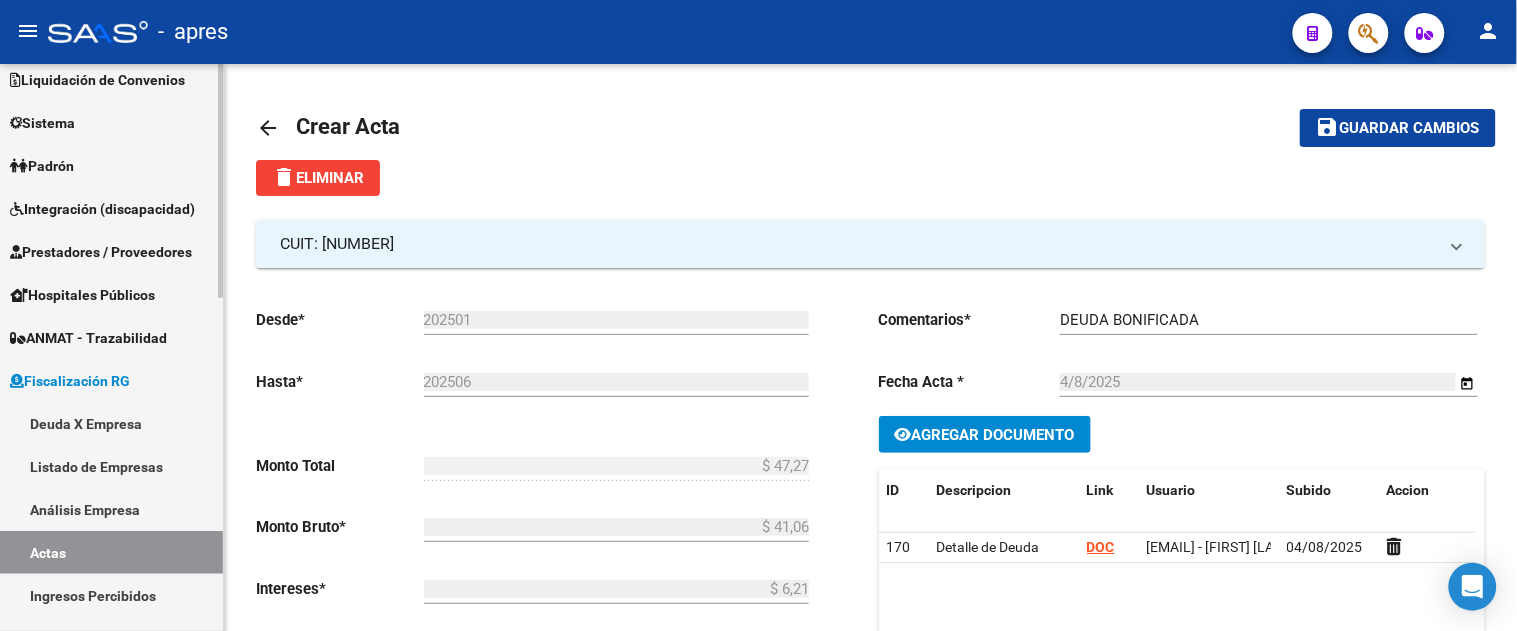 click on "Deuda X Empresa" at bounding box center (111, 423) 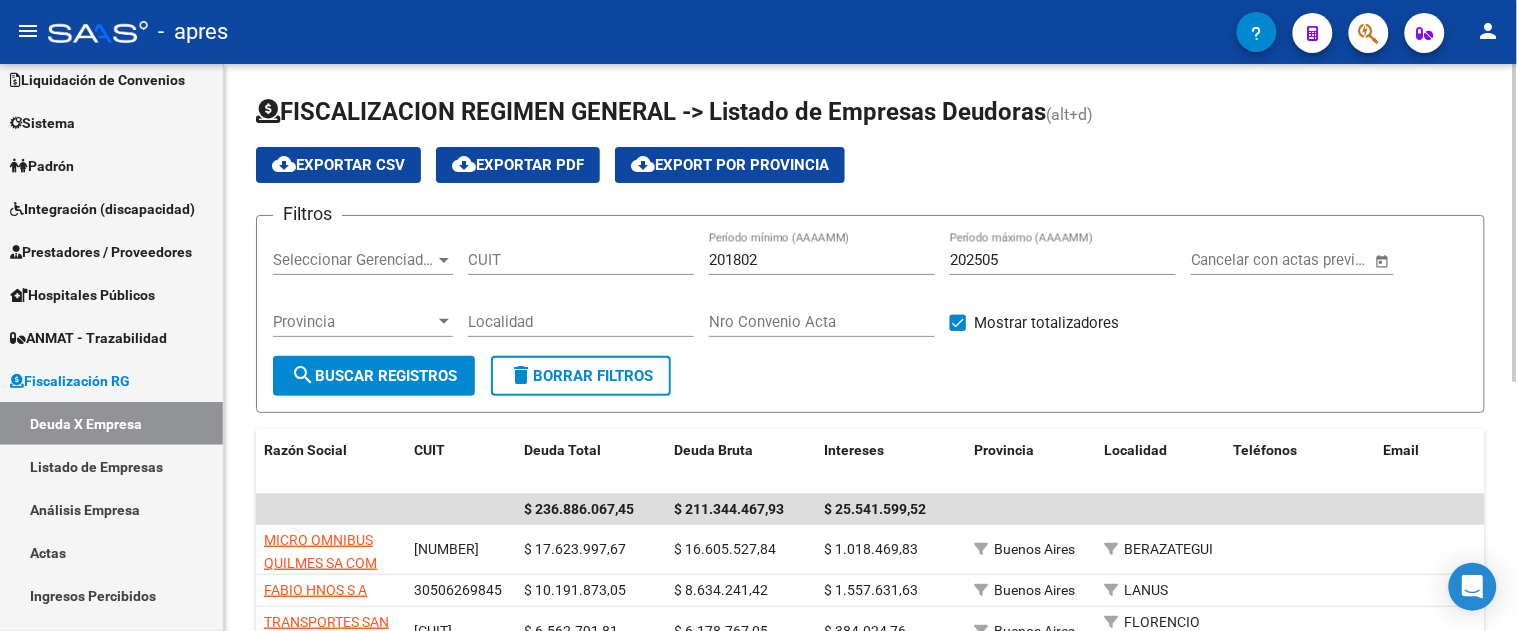 click on "CUIT" at bounding box center [581, 260] 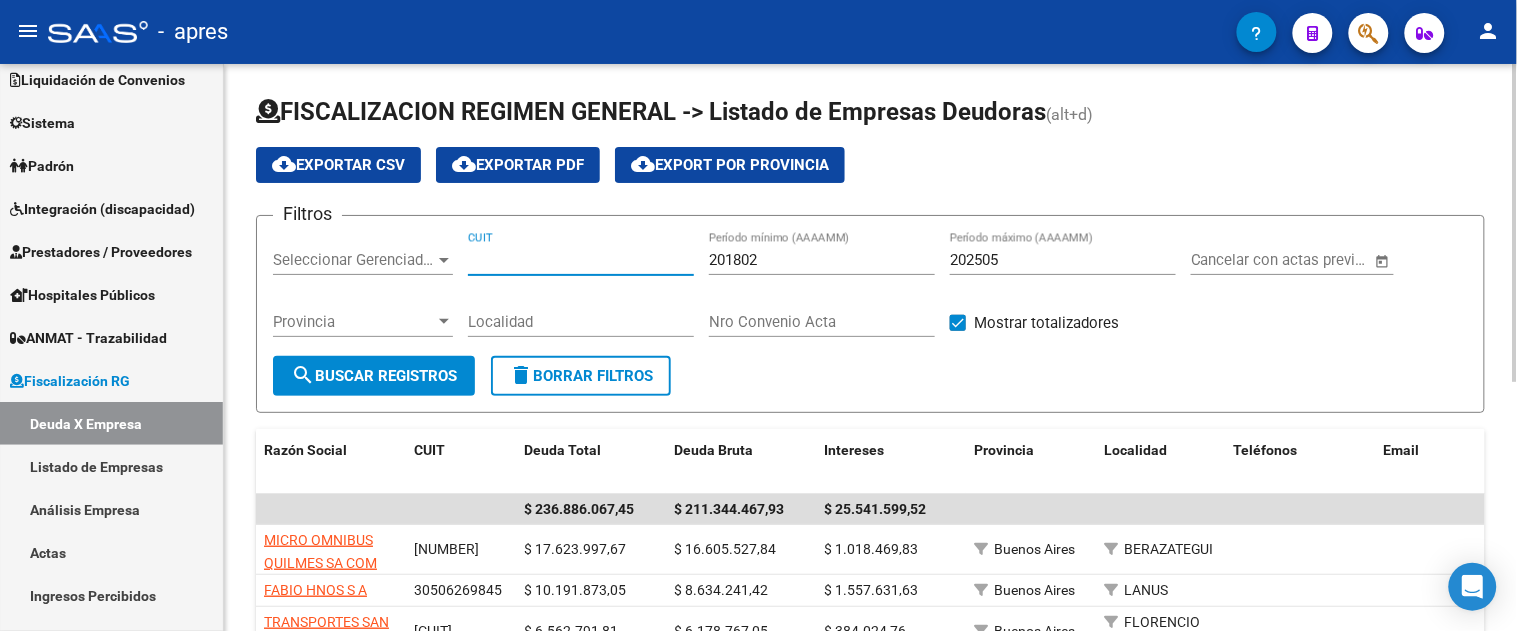 paste on "[CUIT]" 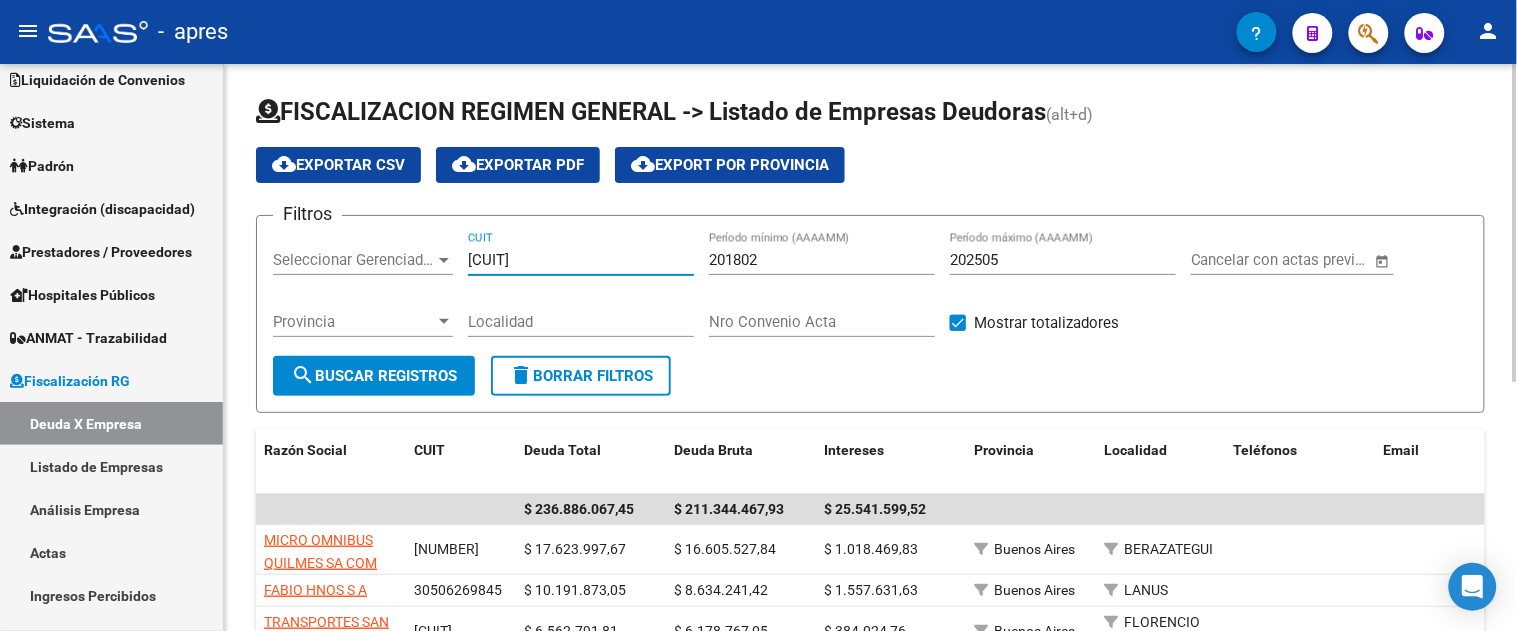 click on "202505" at bounding box center [1063, 260] 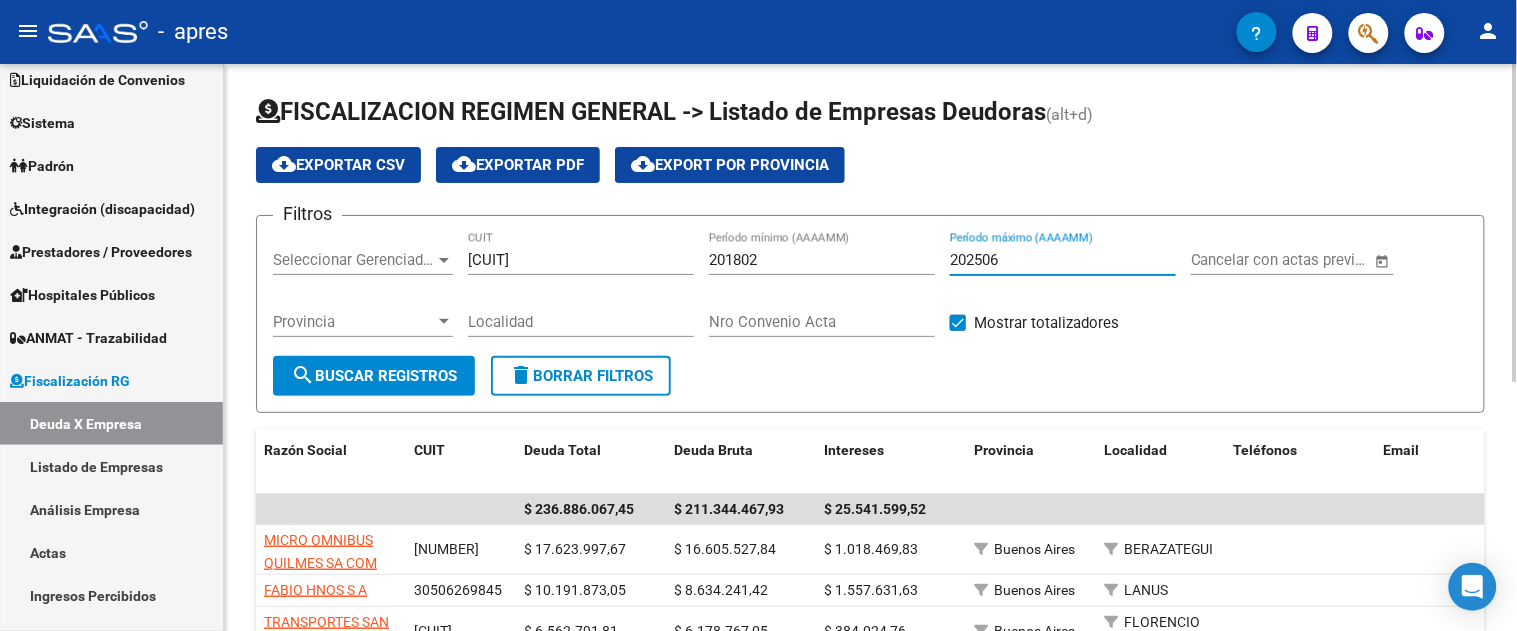 click on "search  Buscar Registros" 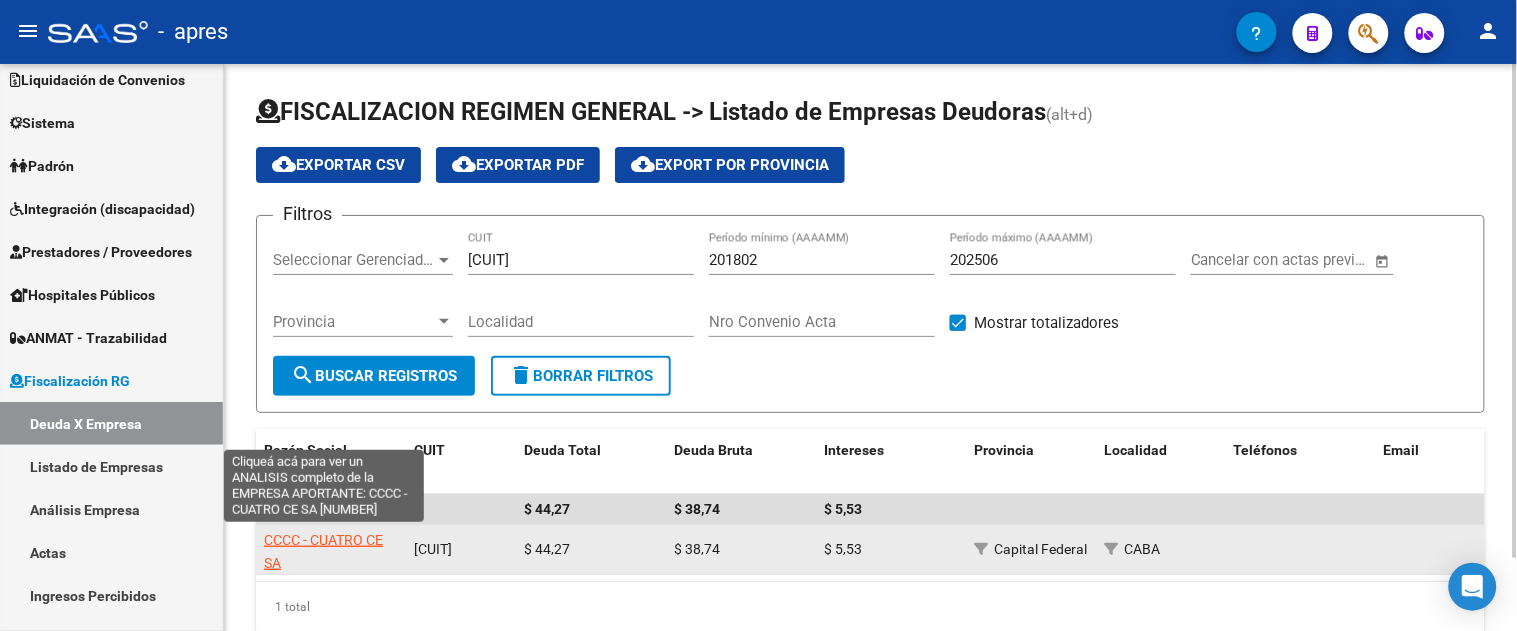 click on "CCCC - CUATRO CE SA" 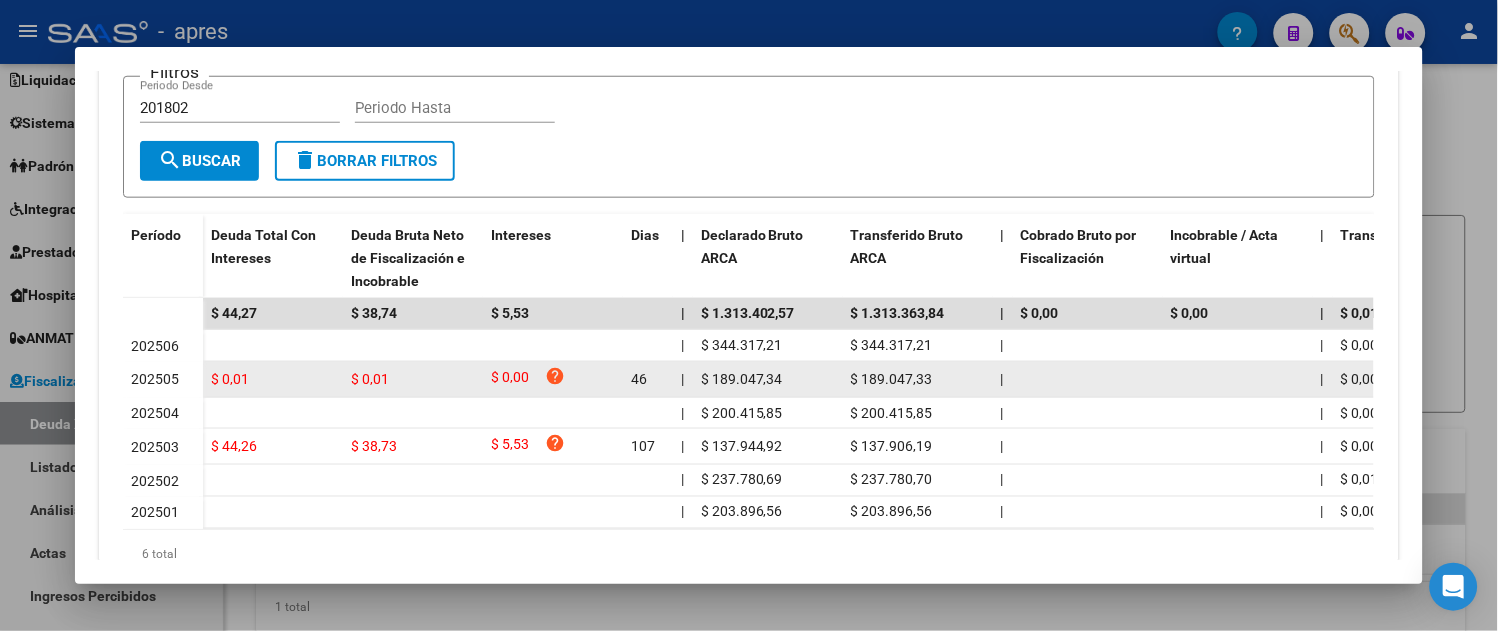 scroll, scrollTop: 444, scrollLeft: 0, axis: vertical 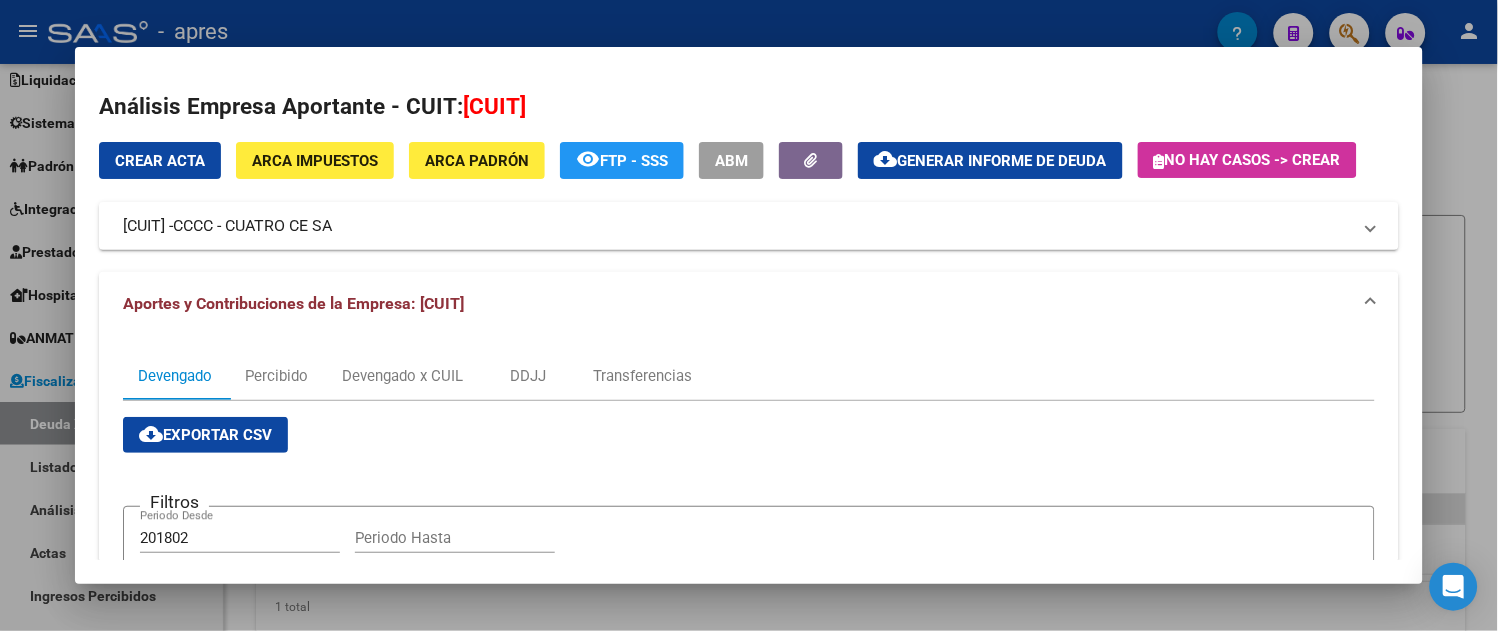 click on "Generar informe de deuda" 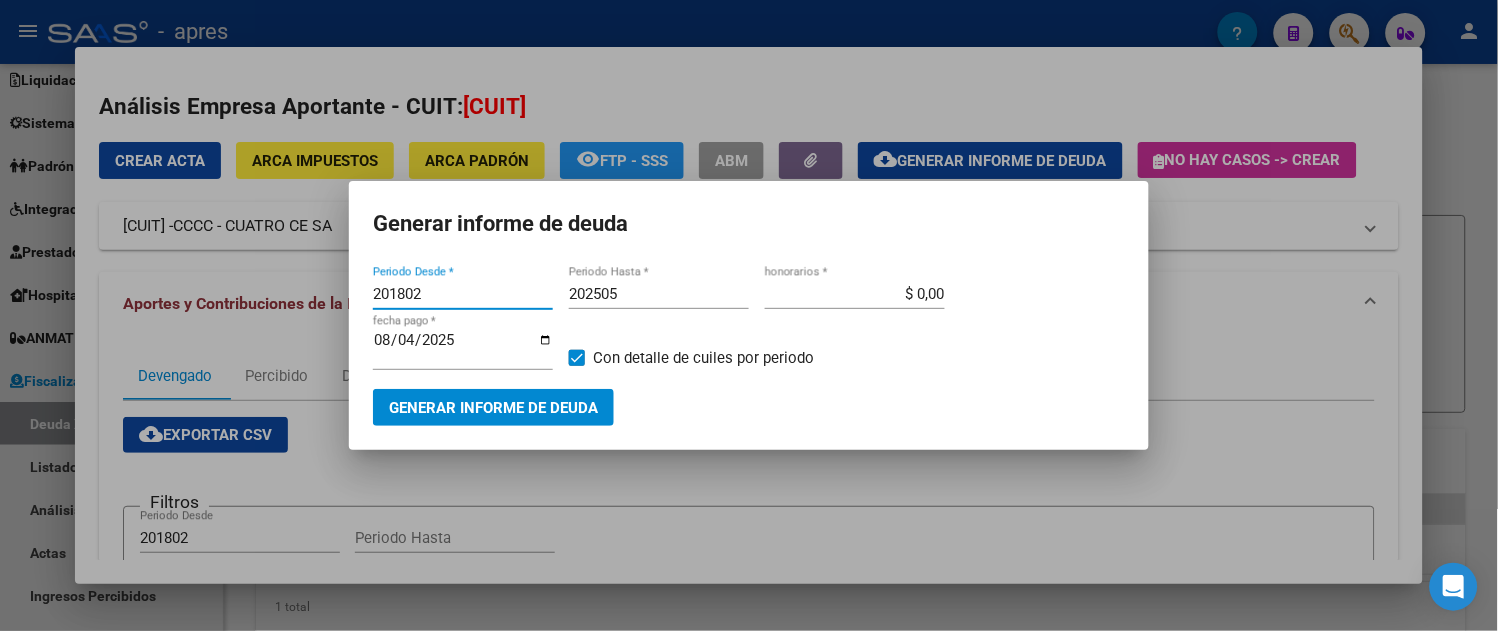 click on "202505" at bounding box center (659, 294) 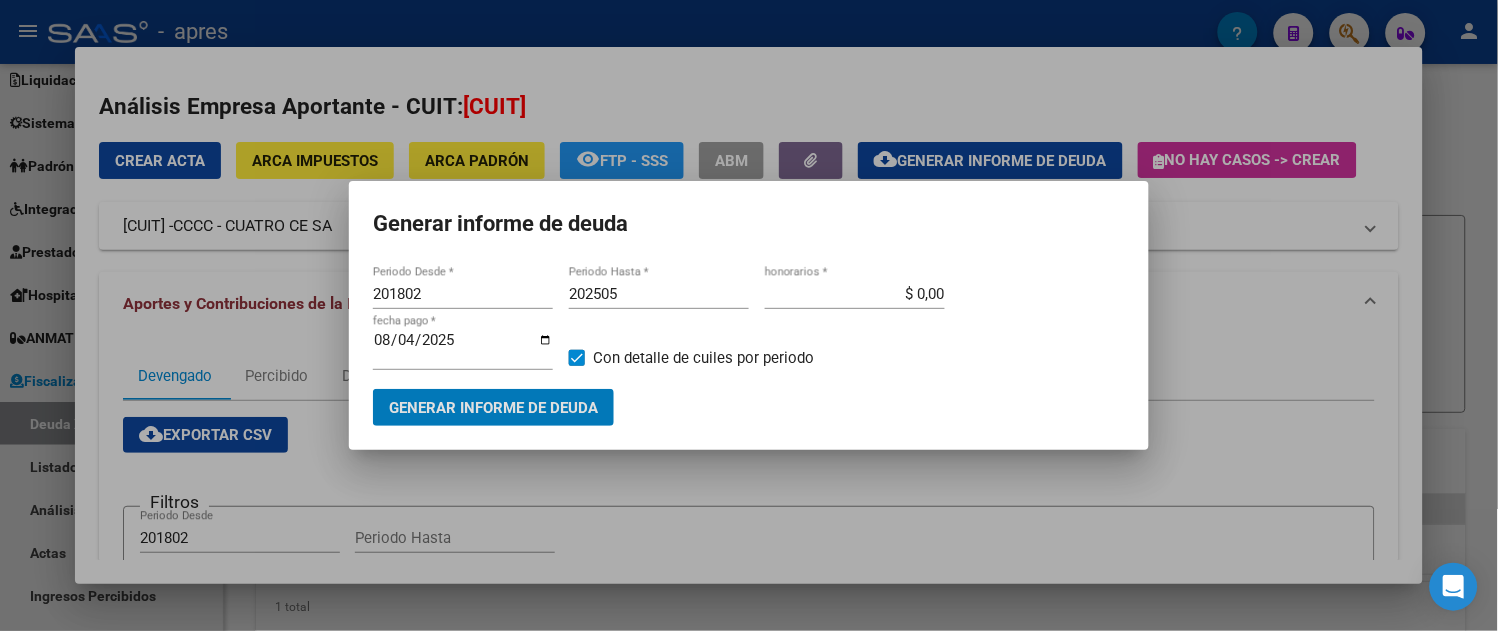 click on "202505" at bounding box center [659, 294] 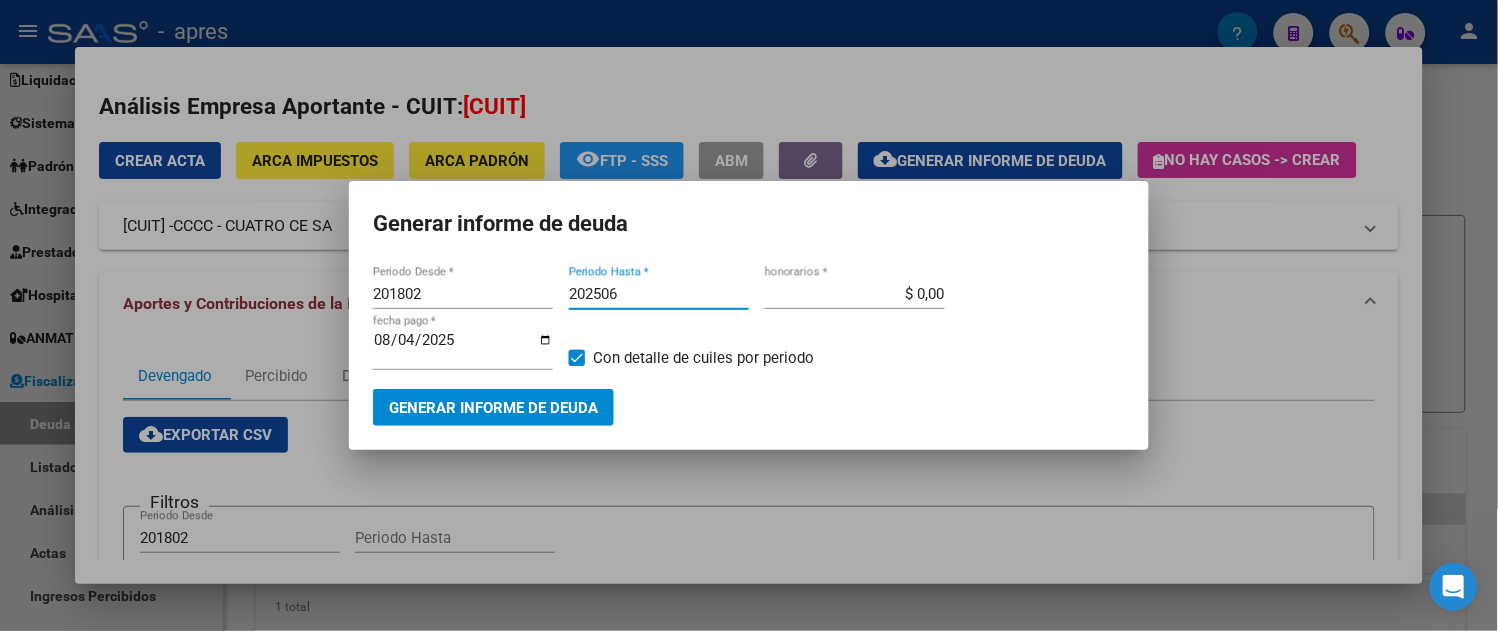 click on "Generar informe de deuda" at bounding box center (493, 408) 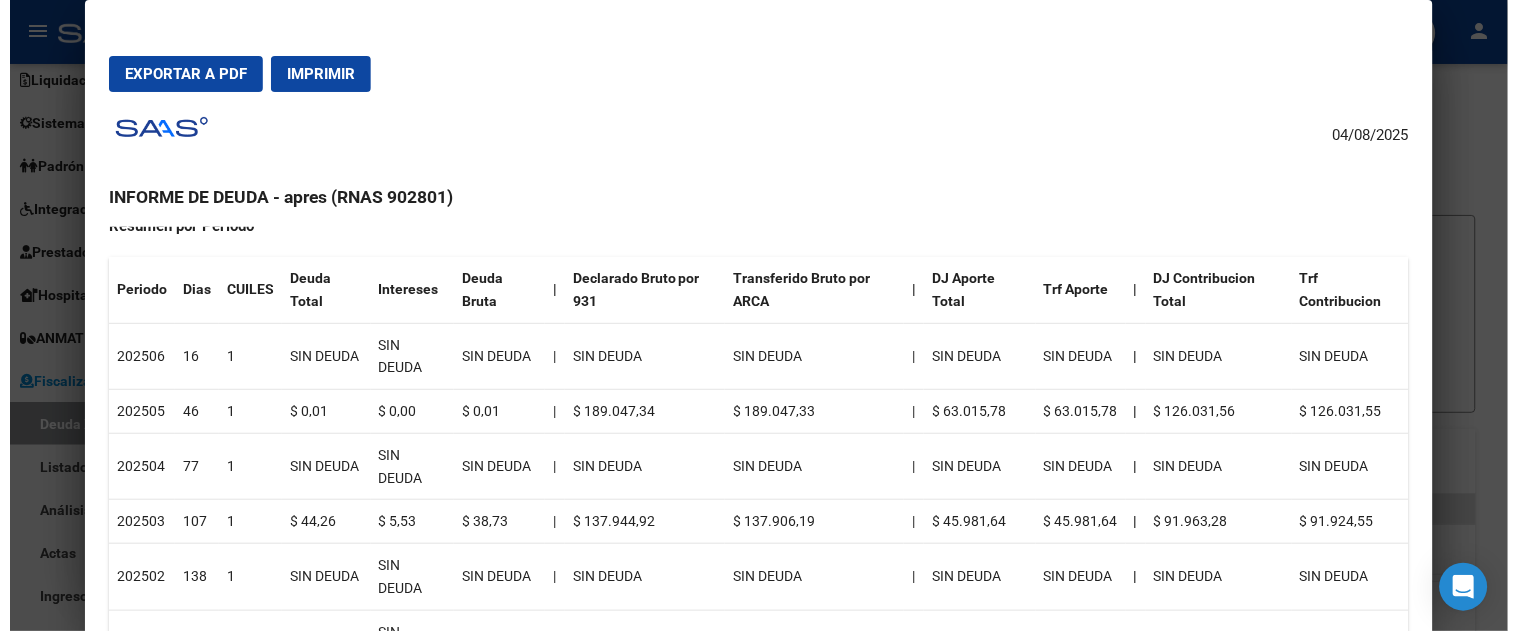 scroll, scrollTop: 0, scrollLeft: 0, axis: both 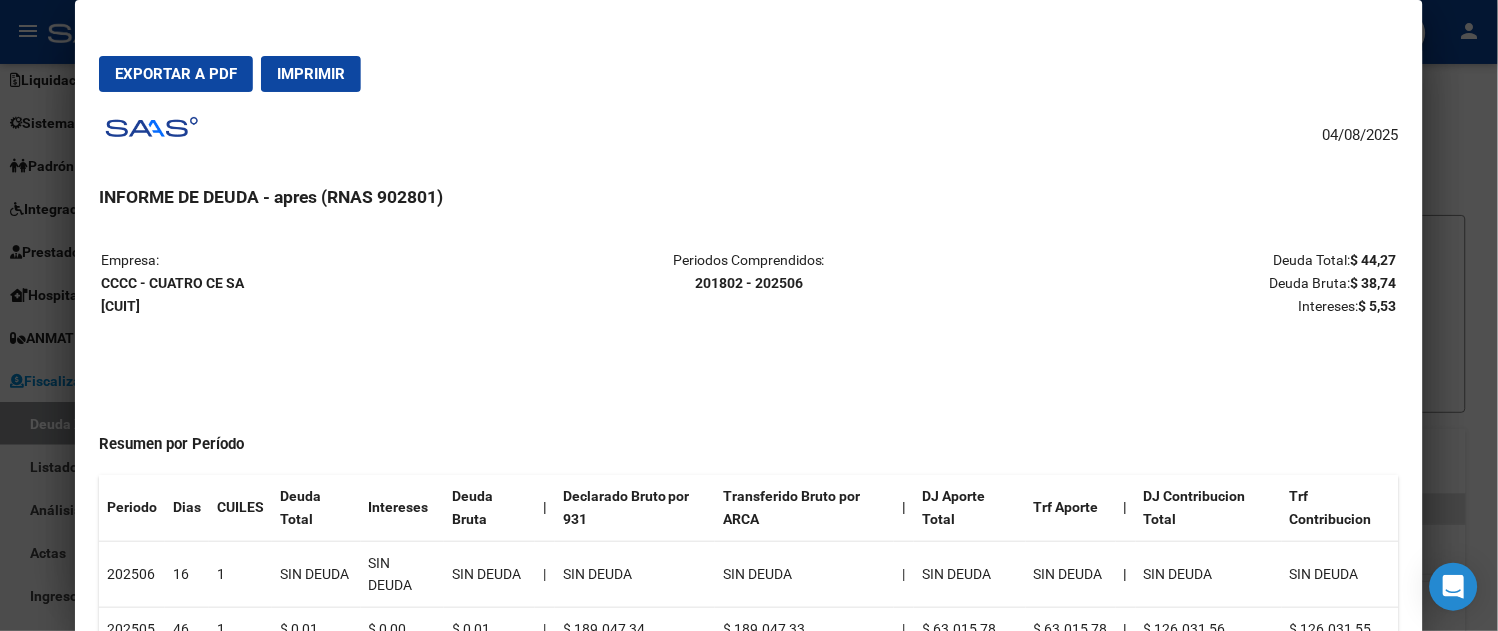 click on "Exportar a PDF" at bounding box center [176, 74] 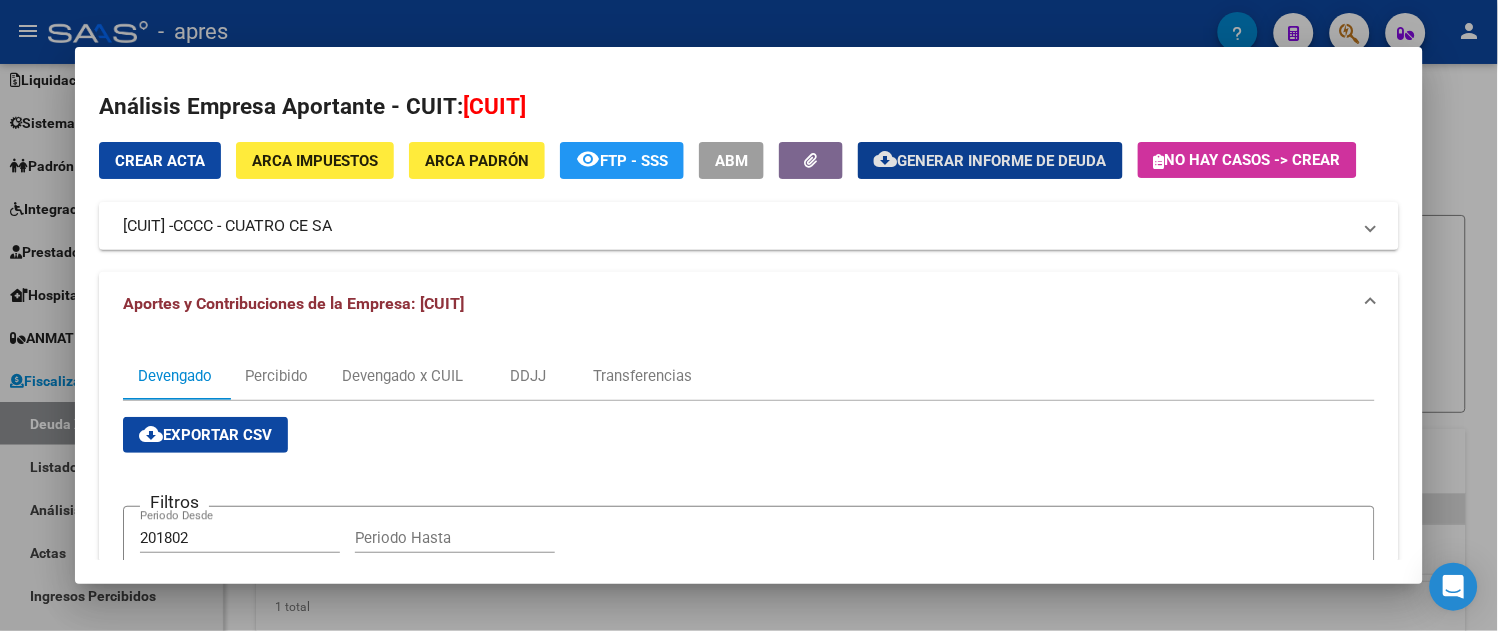 click on "Crear Acta" at bounding box center [160, 161] 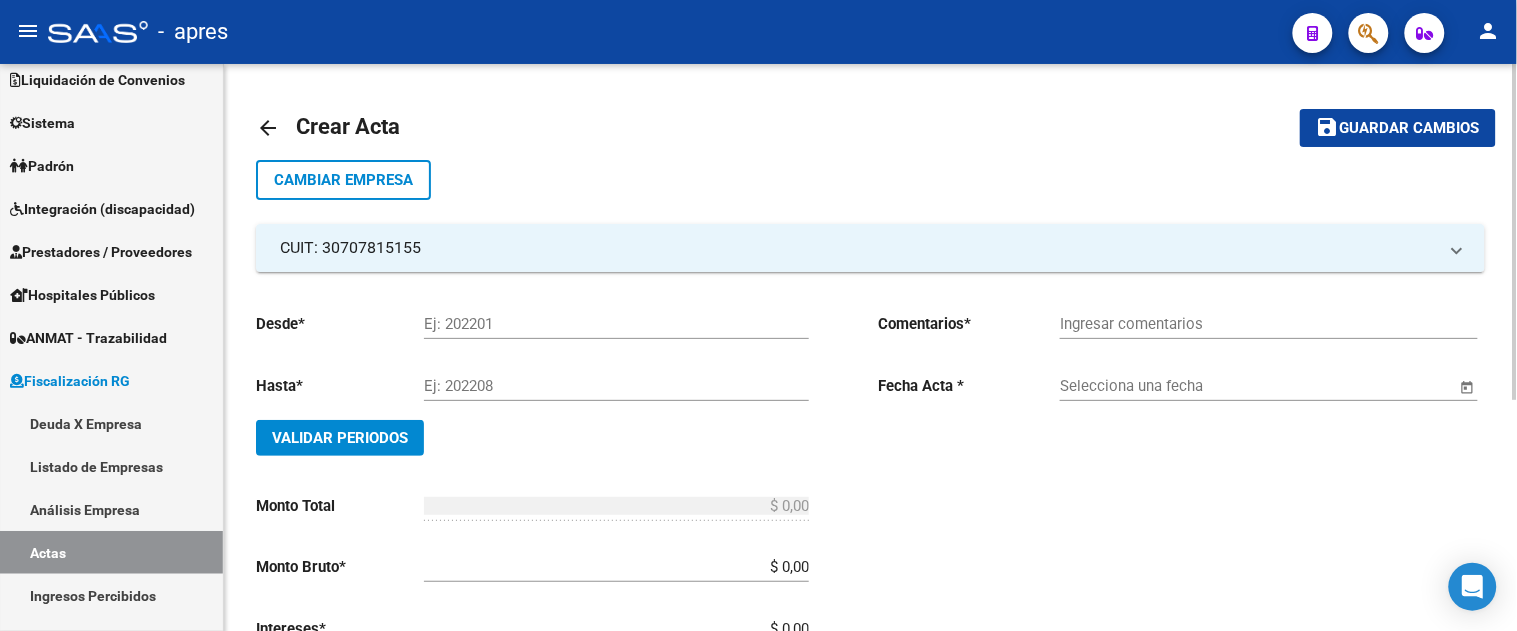 click on "Ej: 202201" at bounding box center (616, 324) 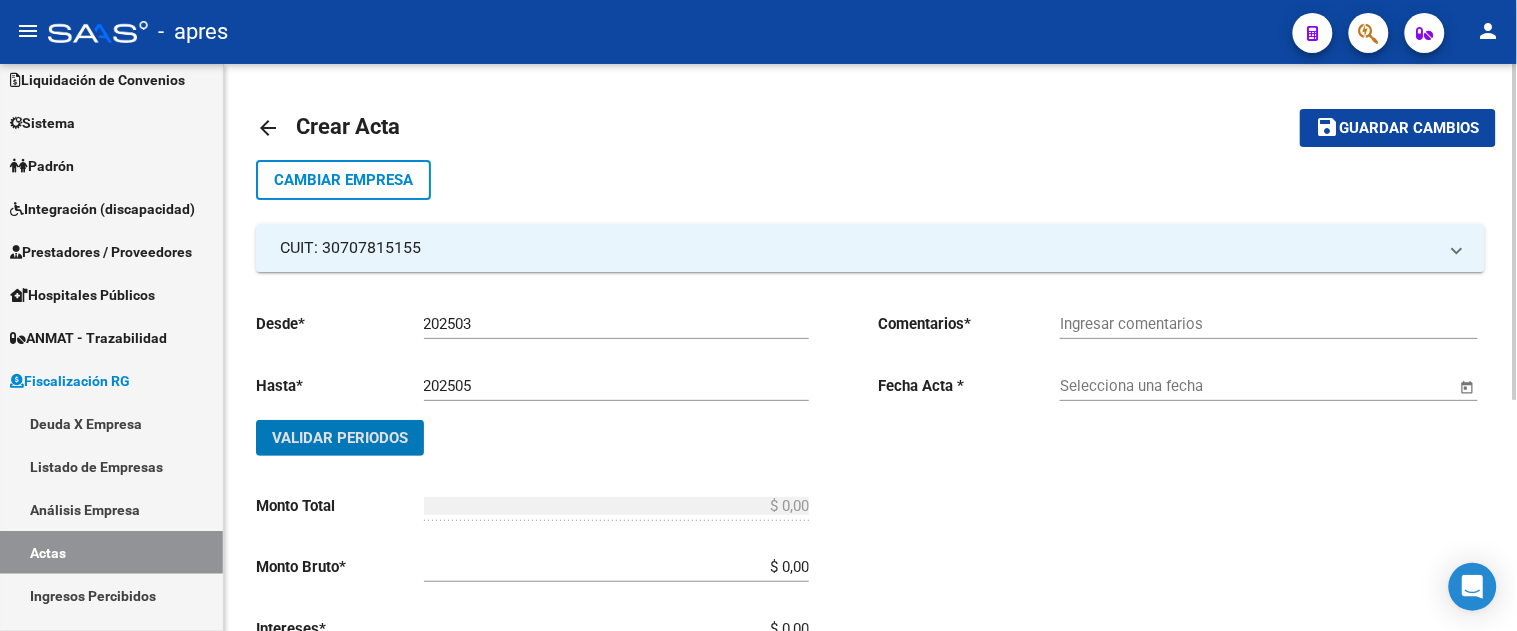 click on "Validar Periodos" 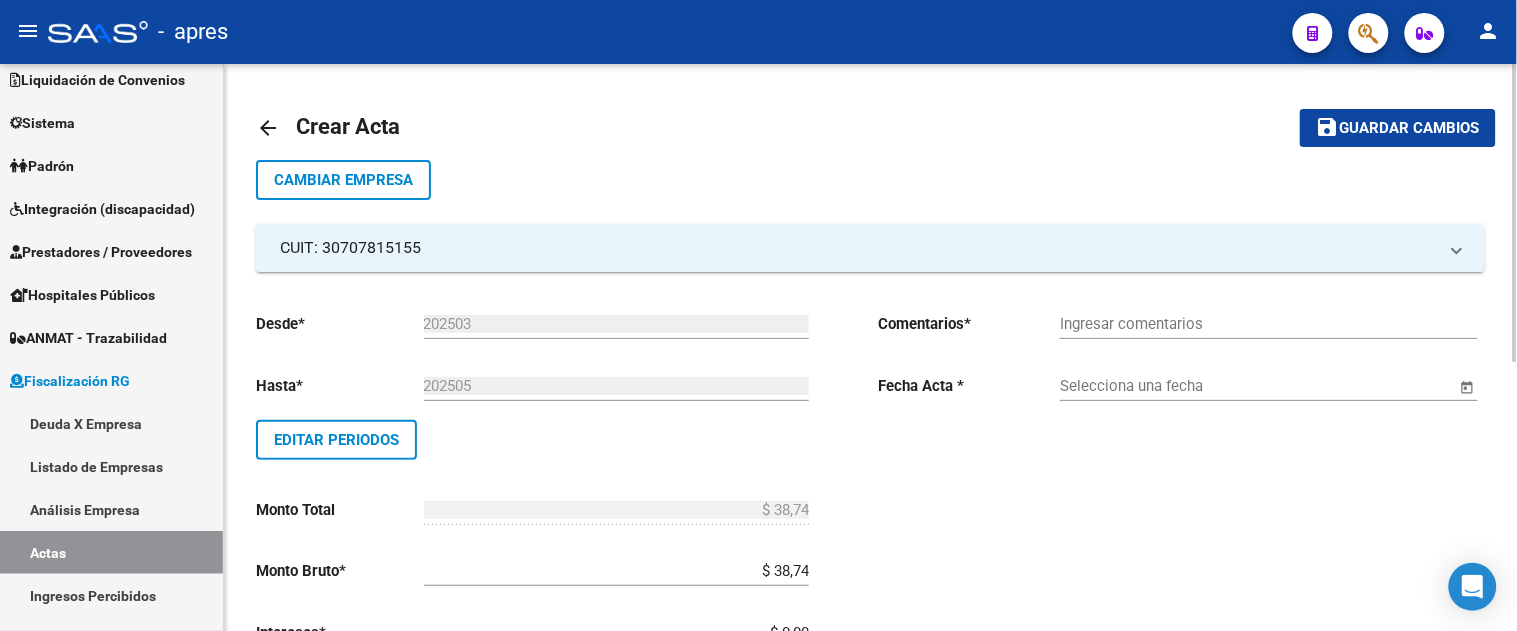 scroll, scrollTop: 8, scrollLeft: 0, axis: vertical 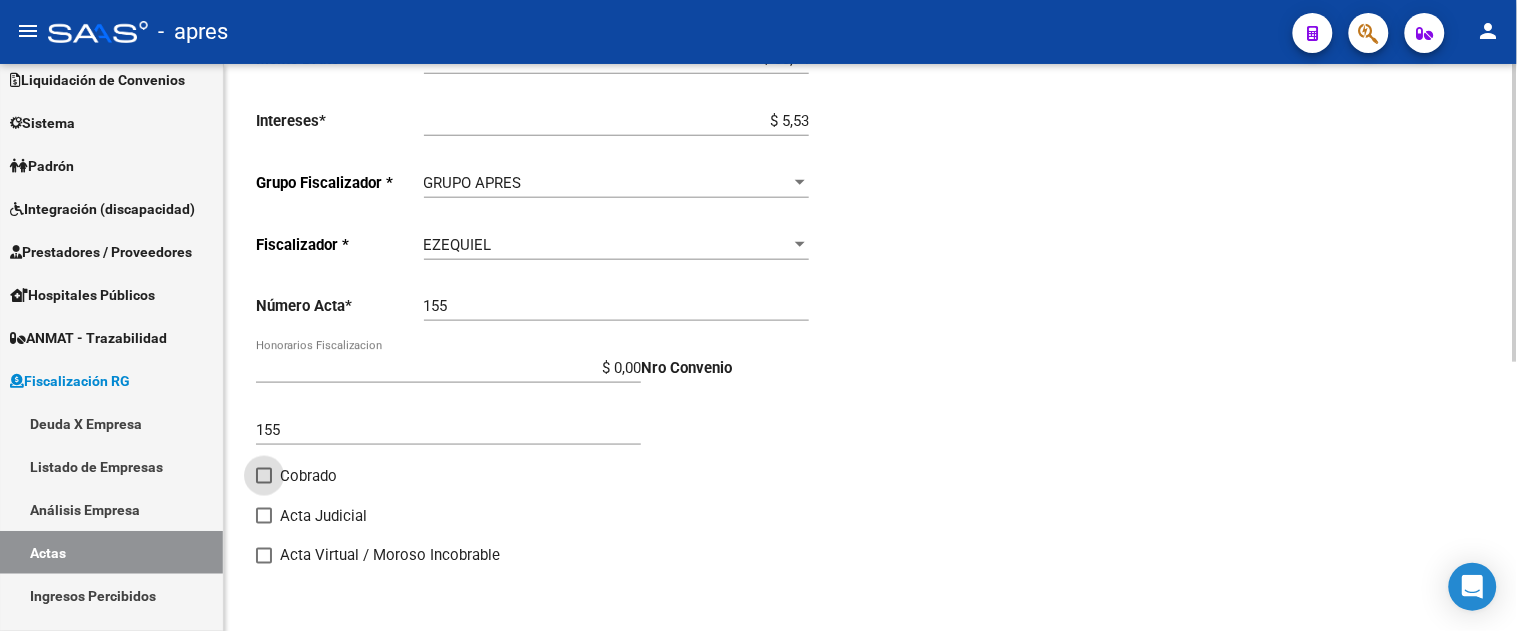click on "Cobrado" at bounding box center (263, 484) 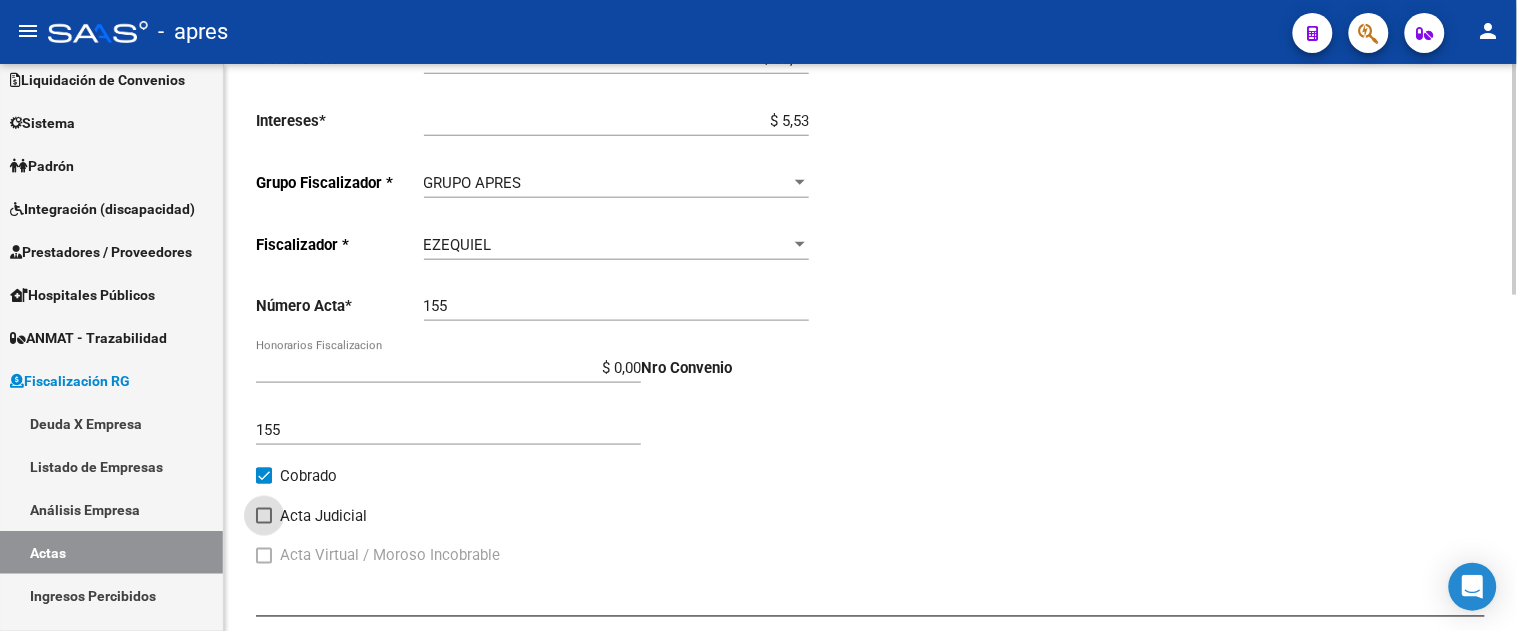 scroll, scrollTop: 0, scrollLeft: 0, axis: both 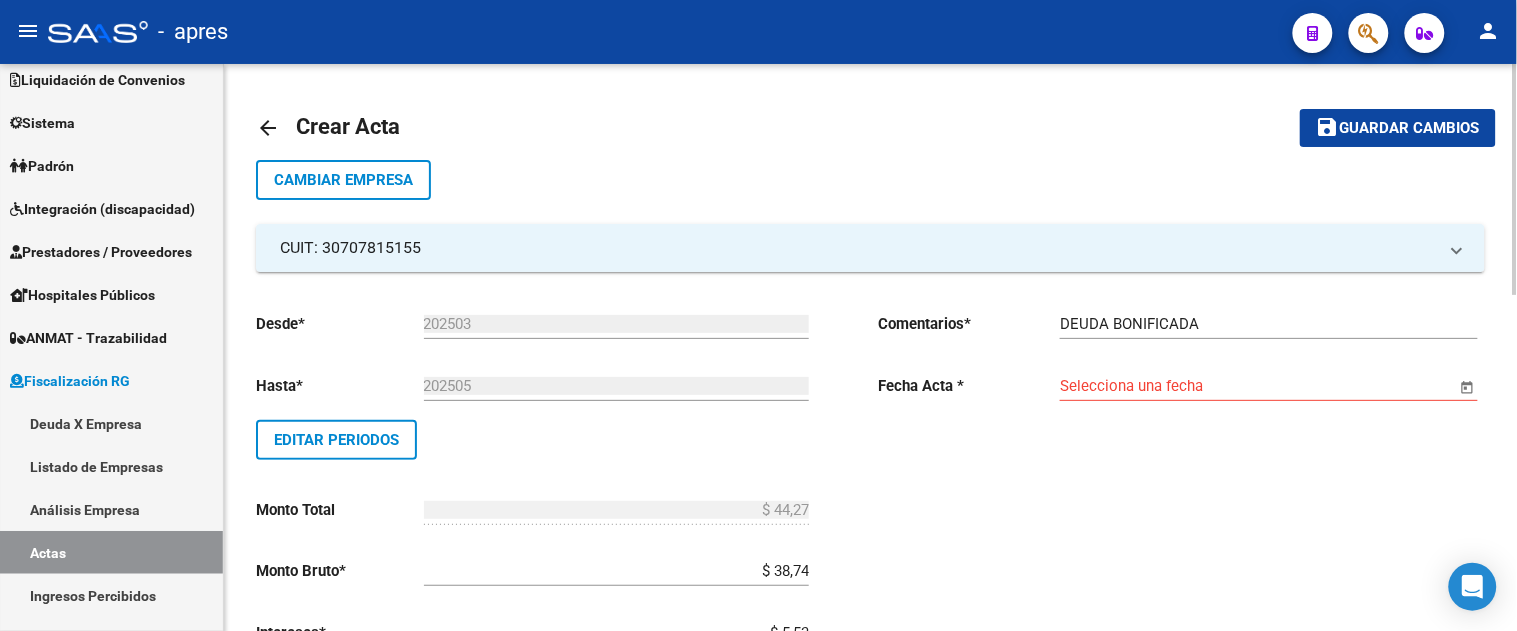 click 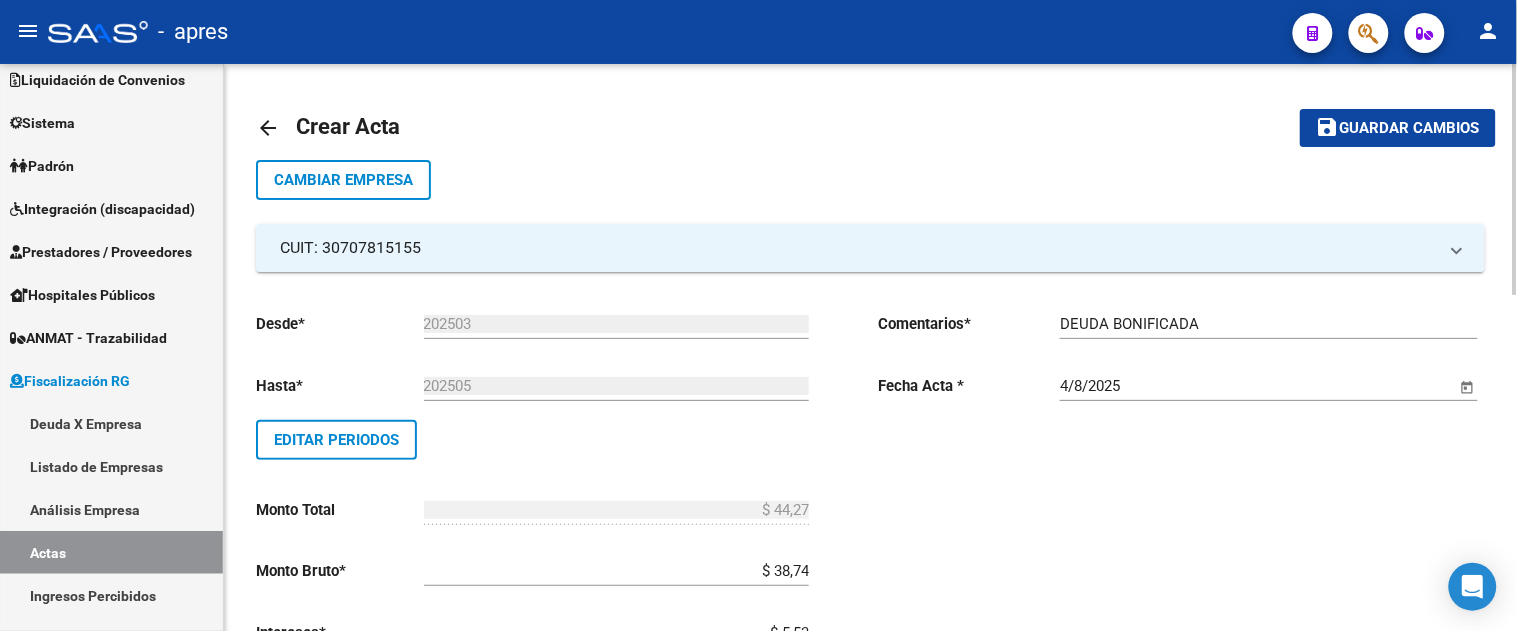 scroll, scrollTop: 827, scrollLeft: 0, axis: vertical 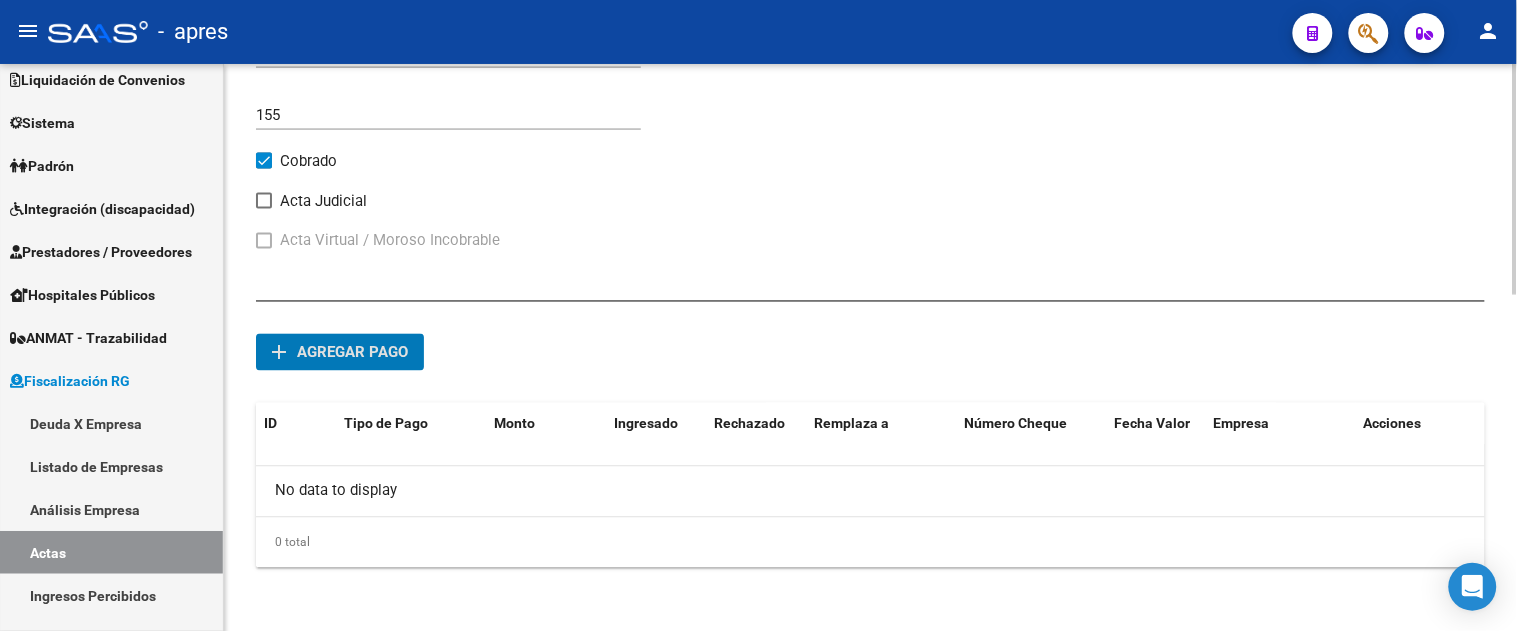 click on "add Agregar pago" 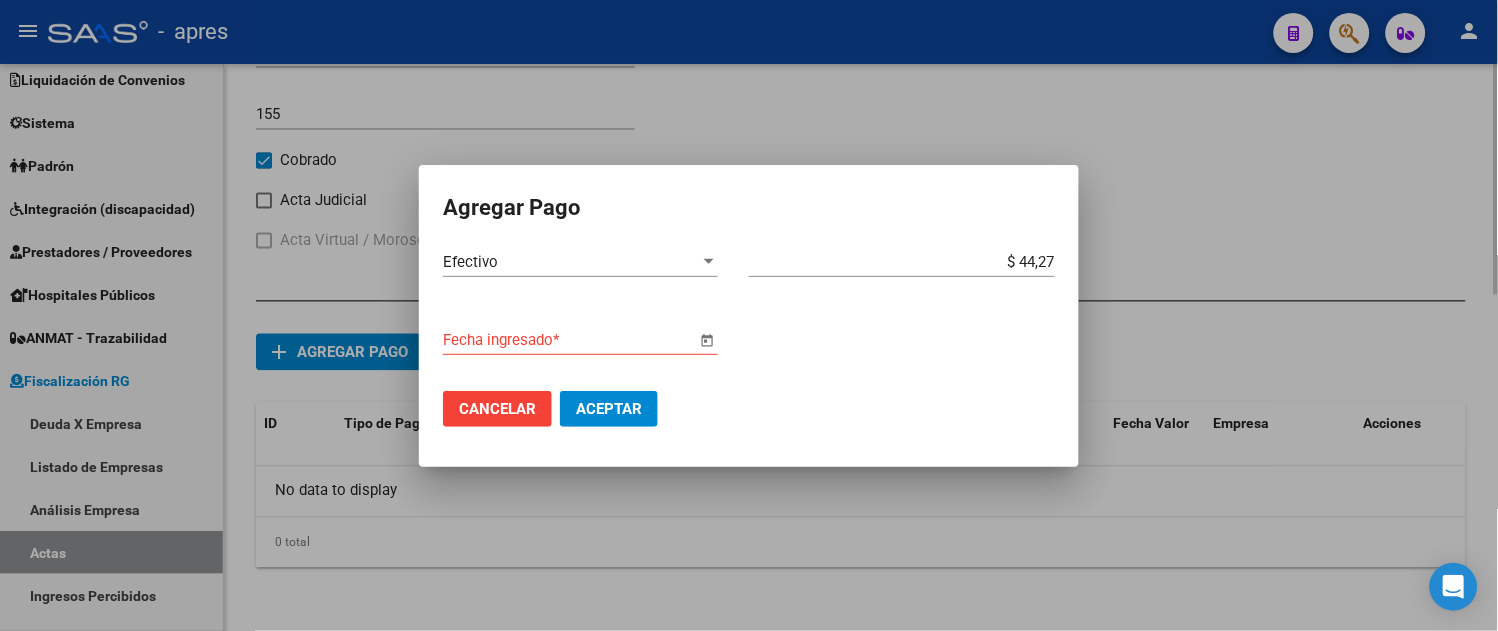 click at bounding box center (707, 340) 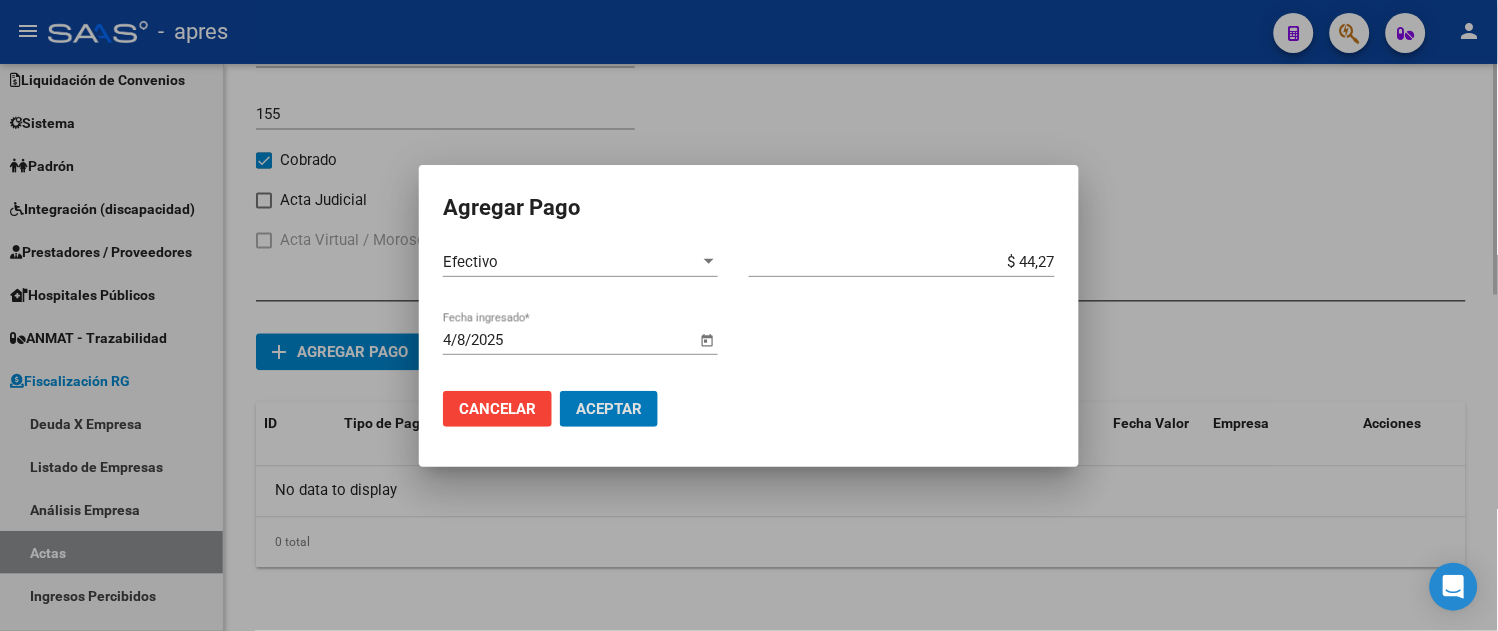 click on "Aceptar" at bounding box center (609, 409) 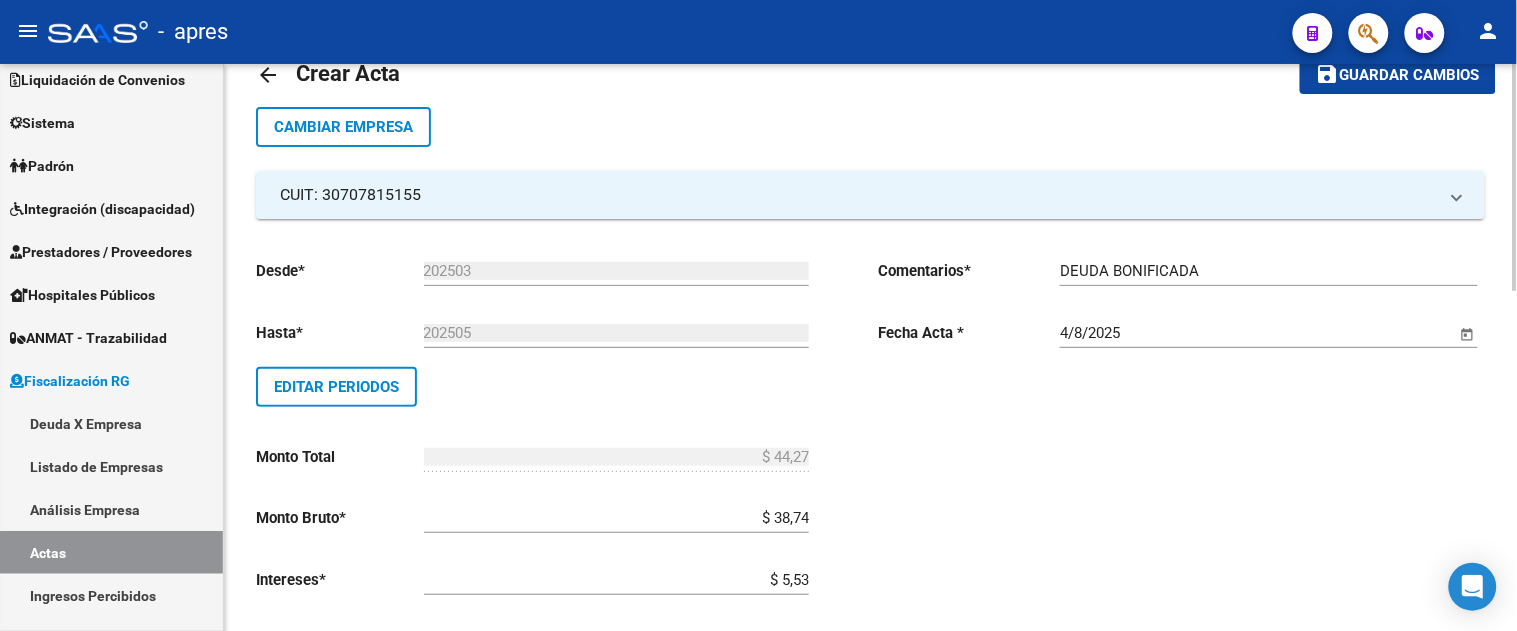 scroll, scrollTop: 0, scrollLeft: 0, axis: both 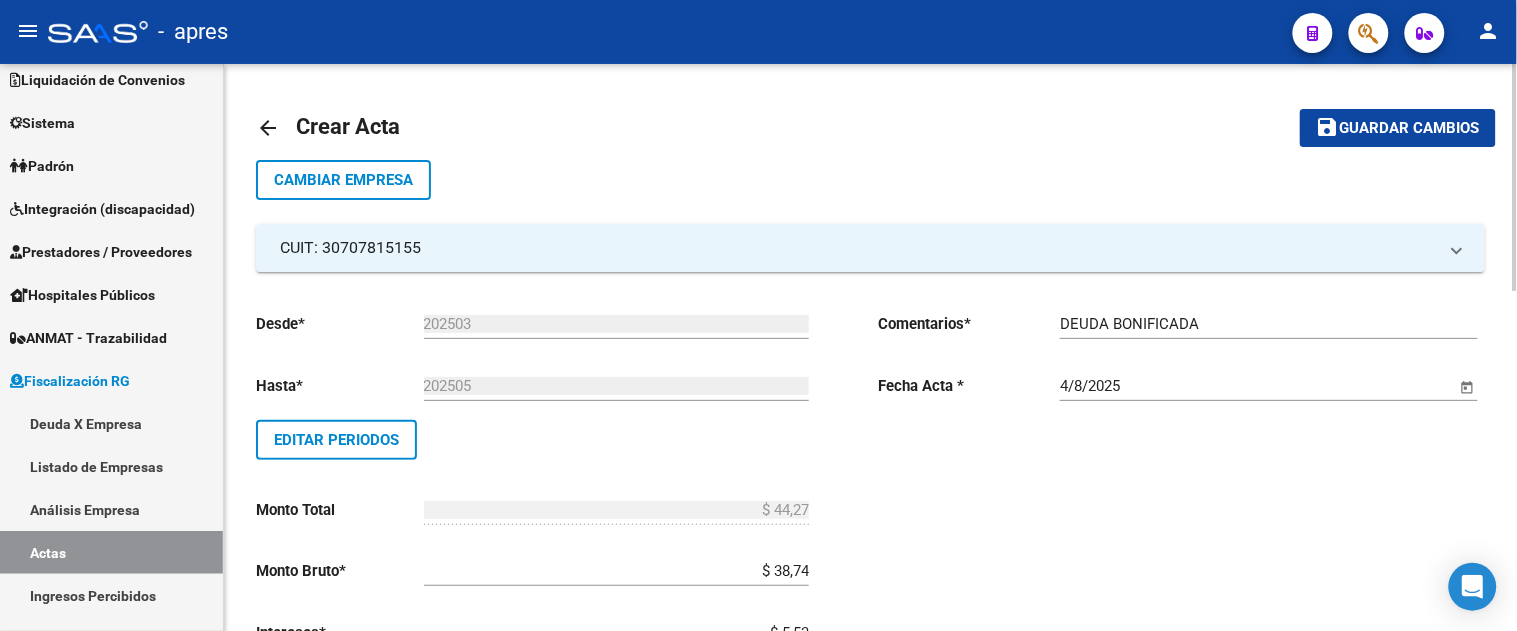 click on "save Guardar cambios" 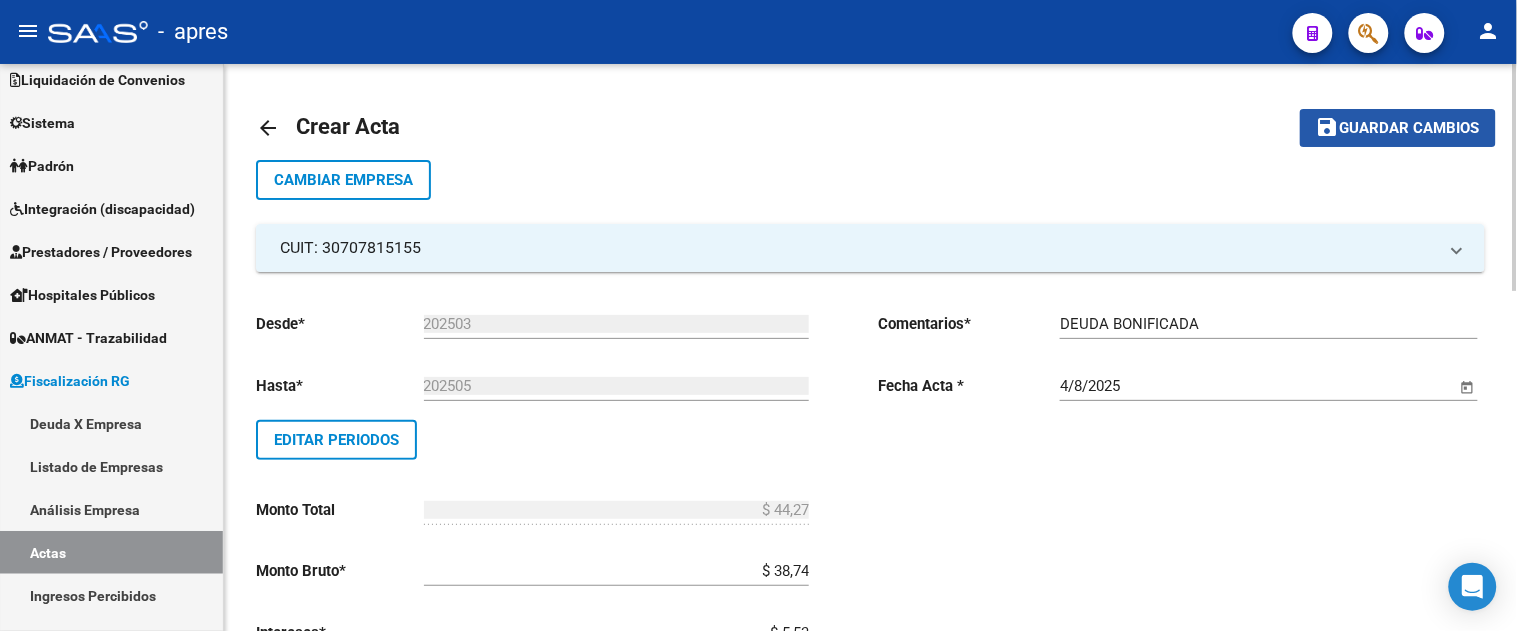 click on "Guardar cambios" 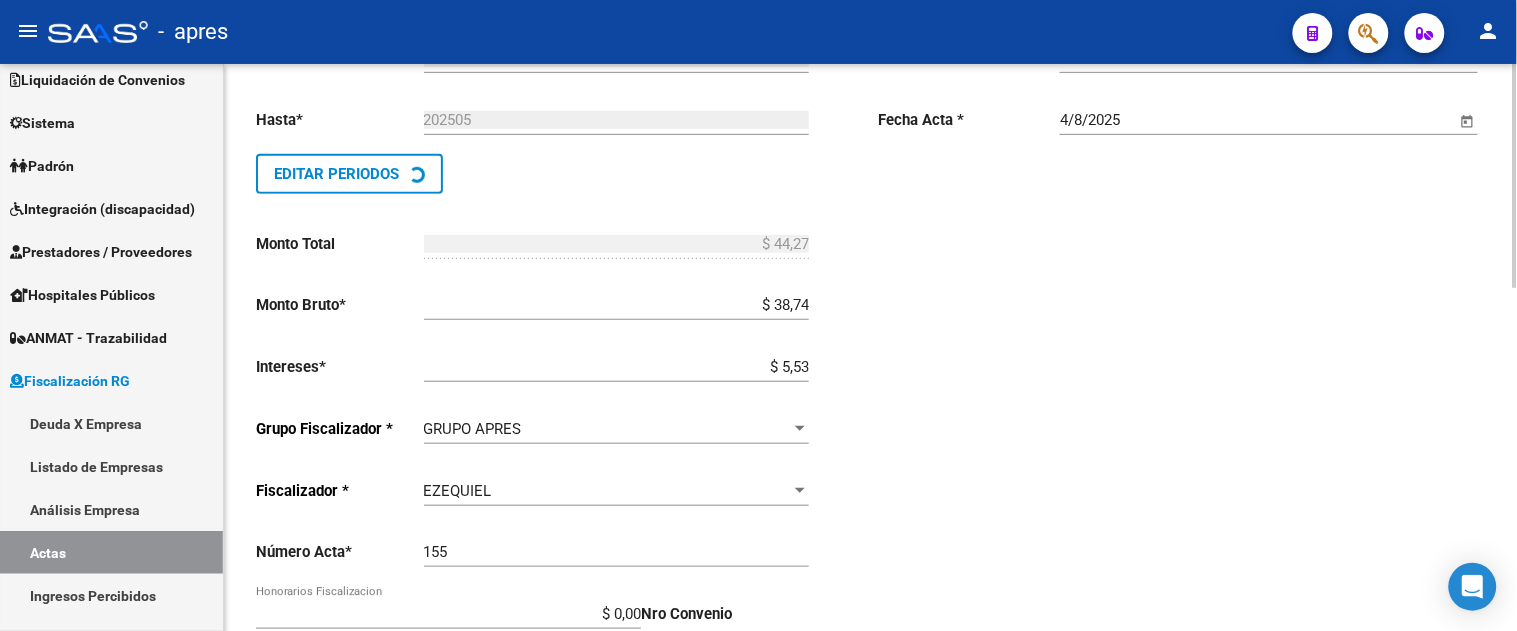 scroll, scrollTop: 333, scrollLeft: 0, axis: vertical 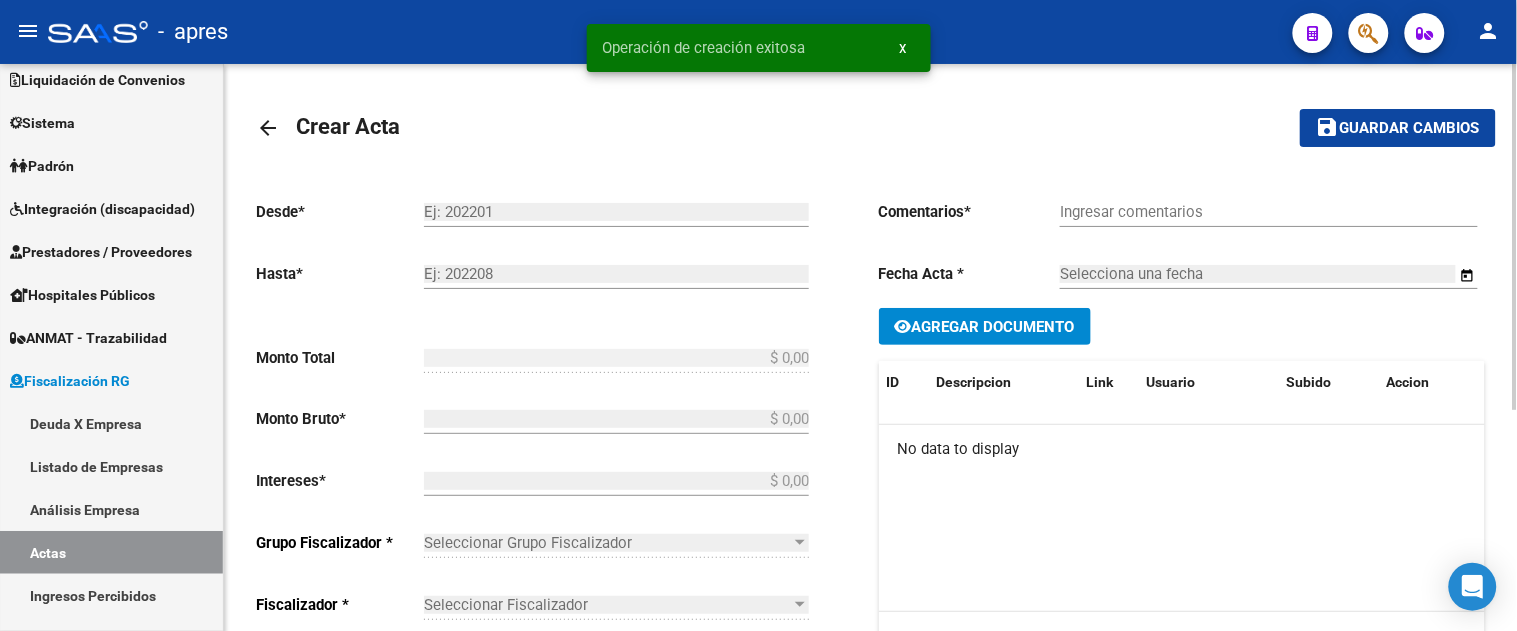 click on "Agregar Documento" 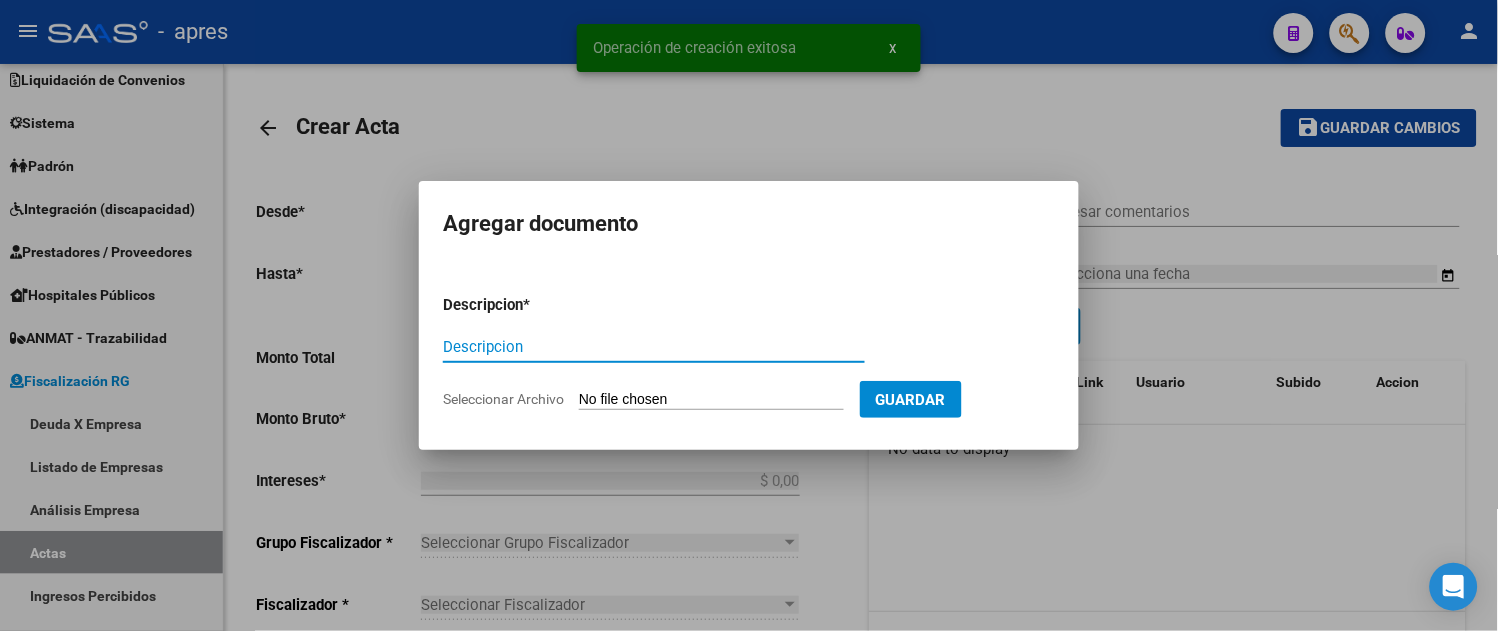 click on "Seleccionar Archivo" at bounding box center [711, 400] 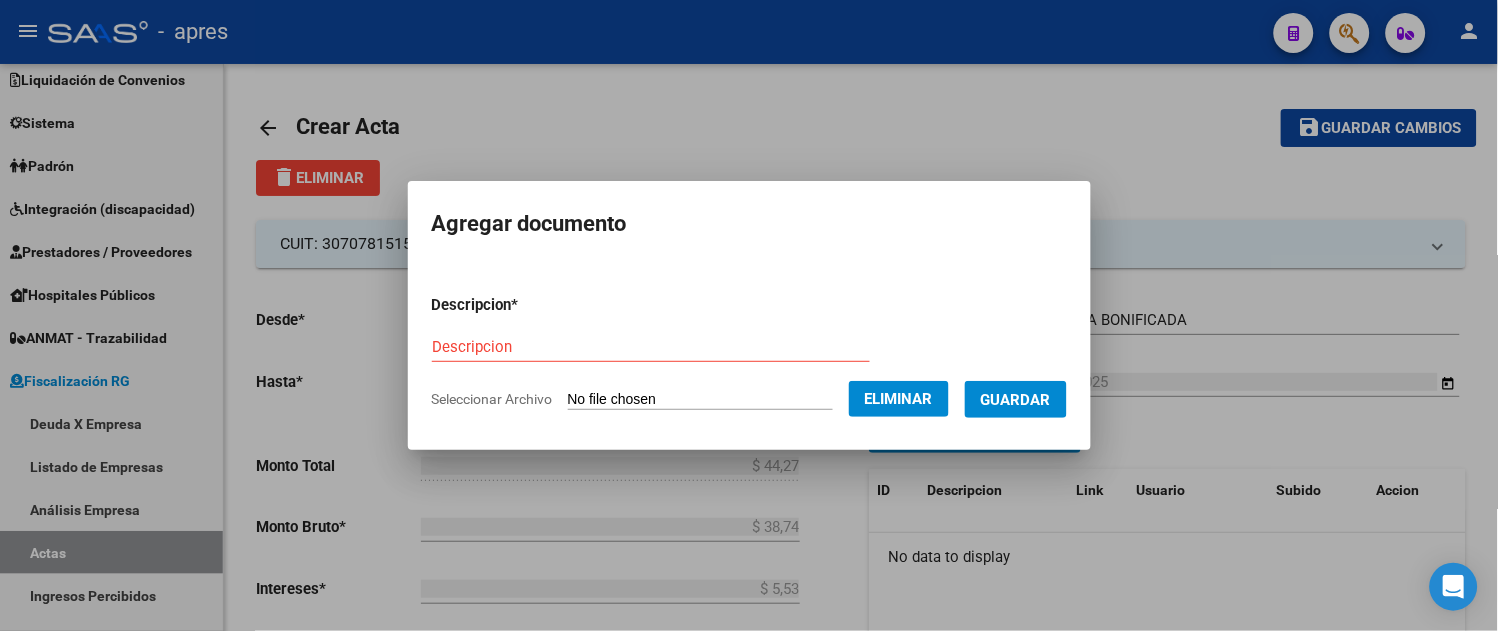 click on "Descripcion * Descripcion Seleccionar Archivo Eliminar Guardar" at bounding box center (749, 352) 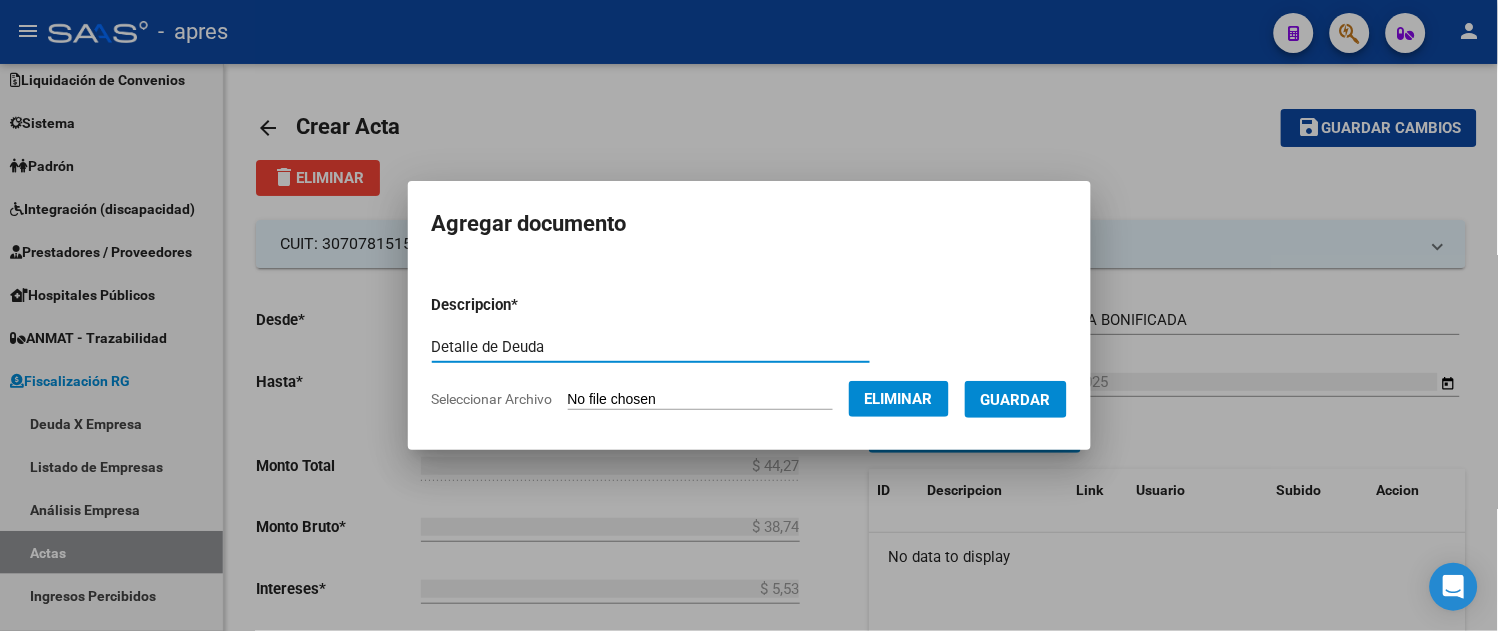 click on "Guardar" at bounding box center [1016, 399] 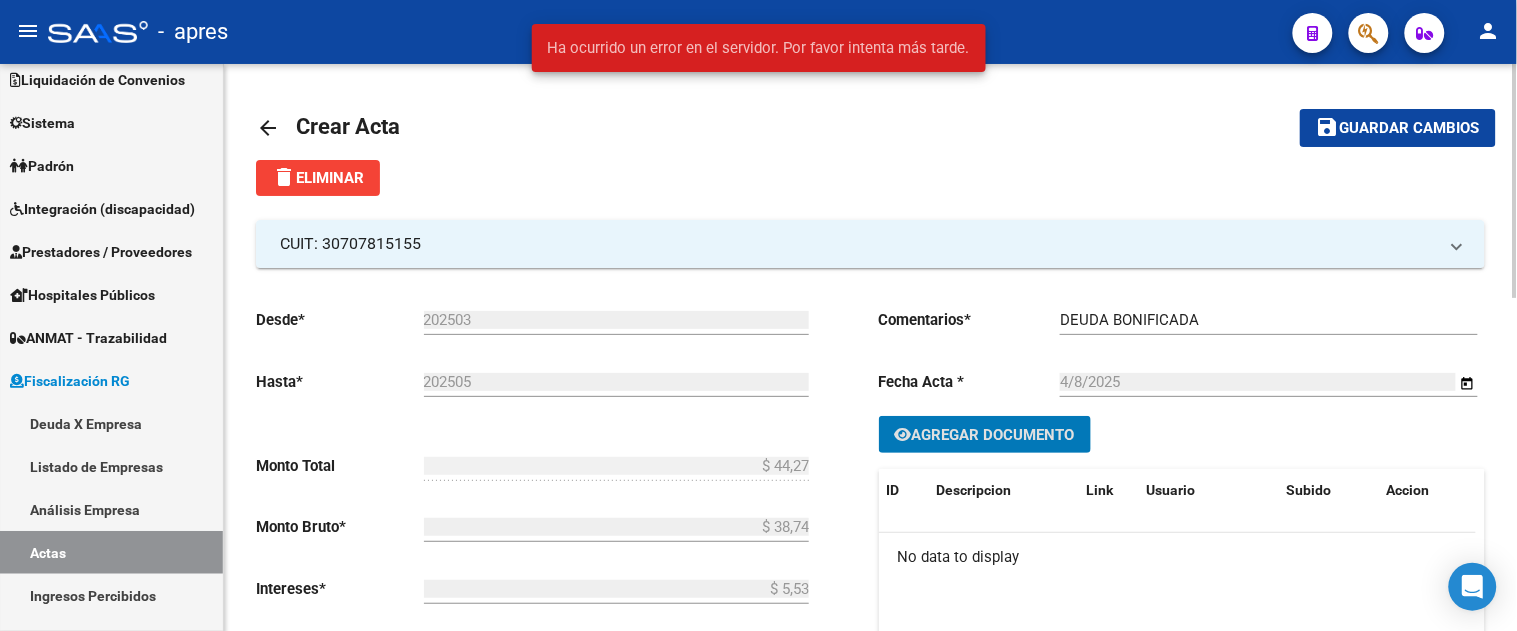 click on "Agregar Documento" 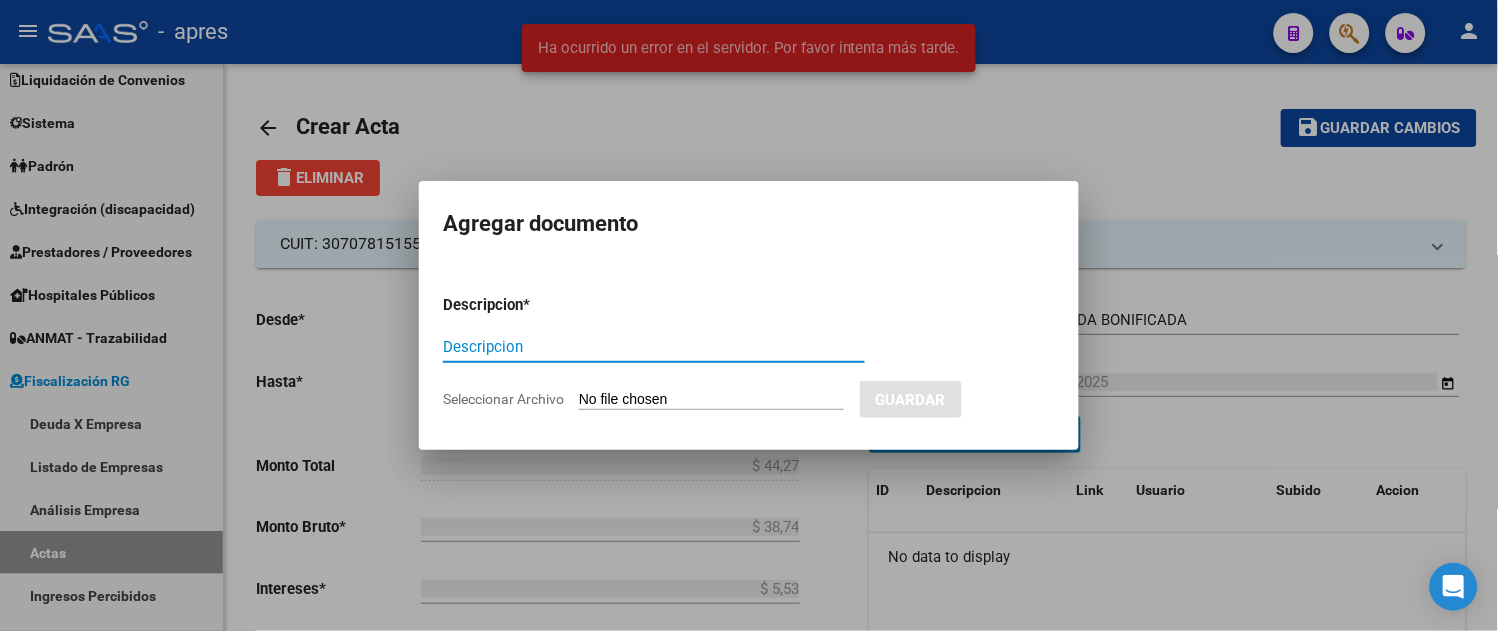 click on "Descripcion" at bounding box center [654, 347] 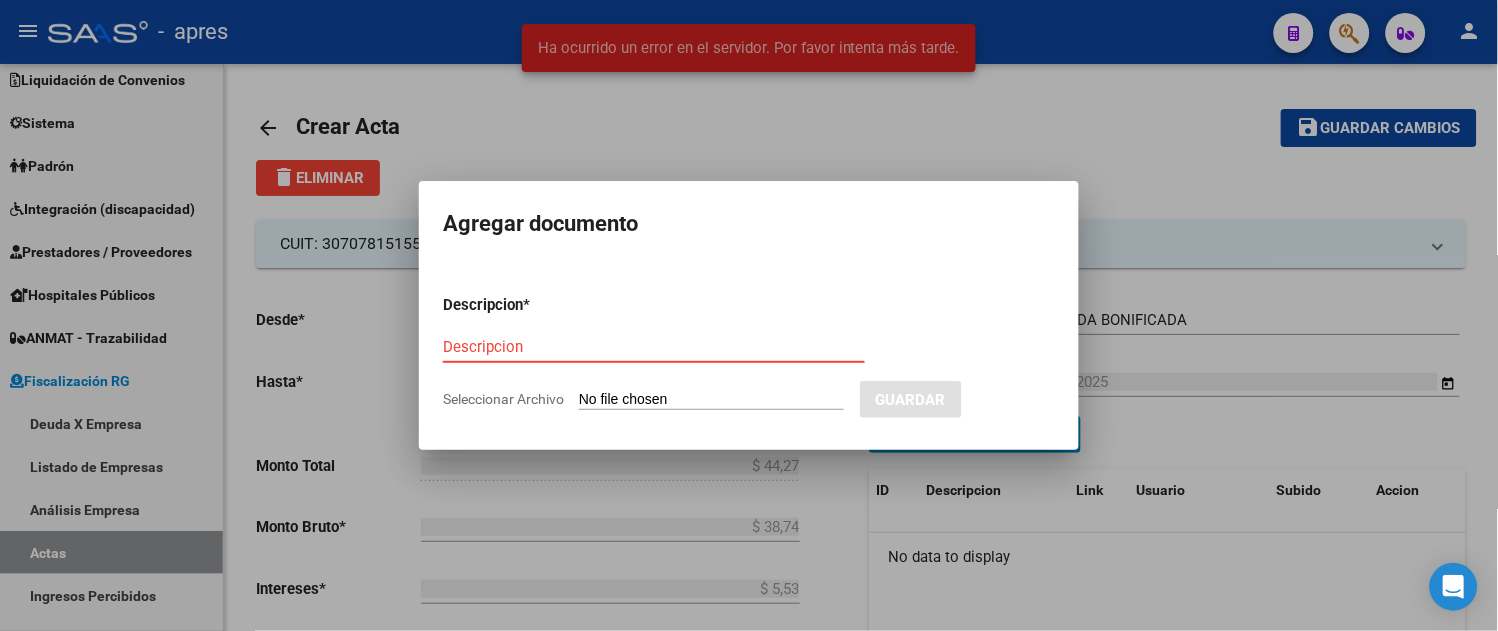 click on "Descripcion" at bounding box center [654, 347] 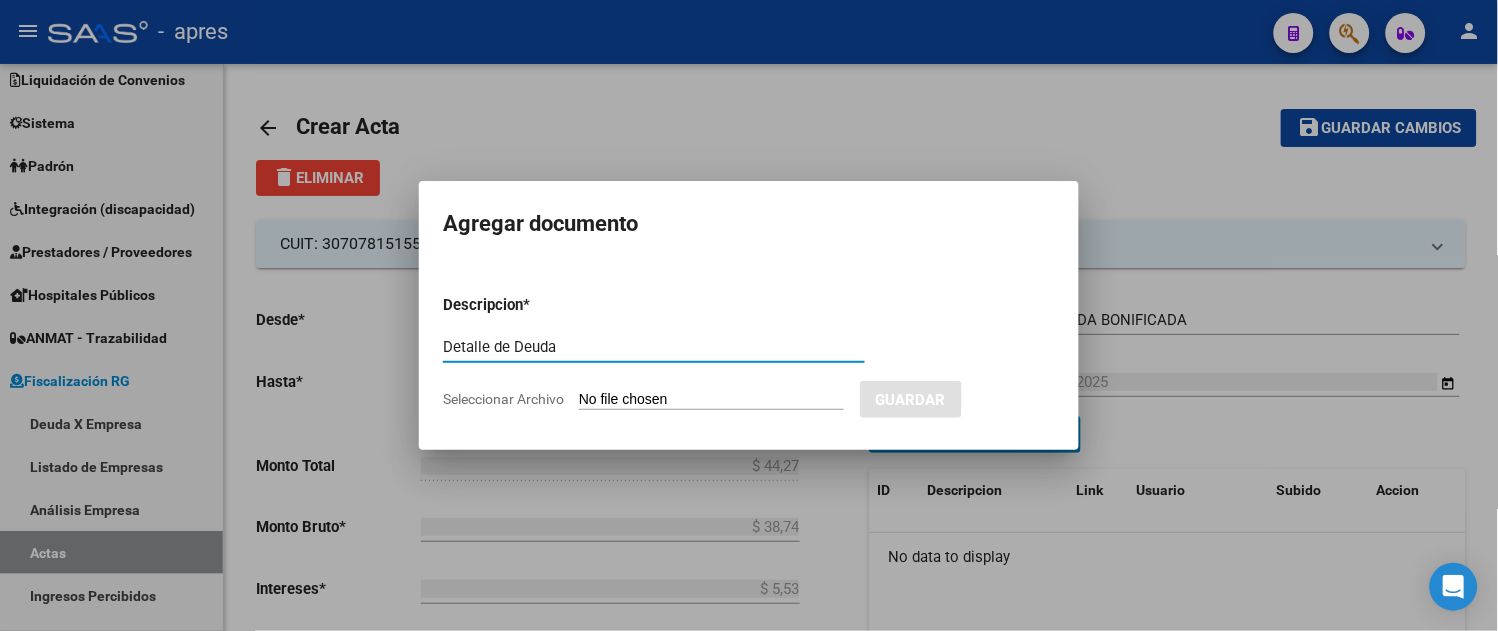 click on "Seleccionar Archivo" at bounding box center [711, 400] 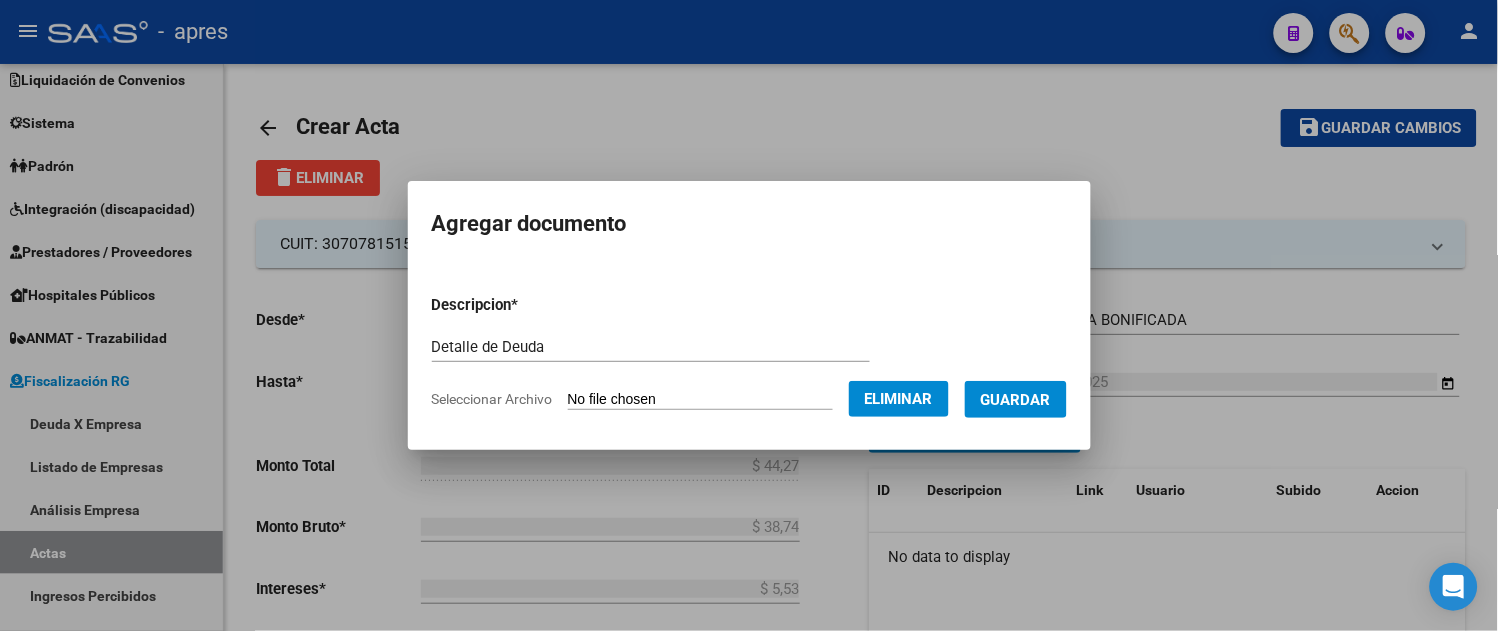click on "Guardar" at bounding box center (1016, 400) 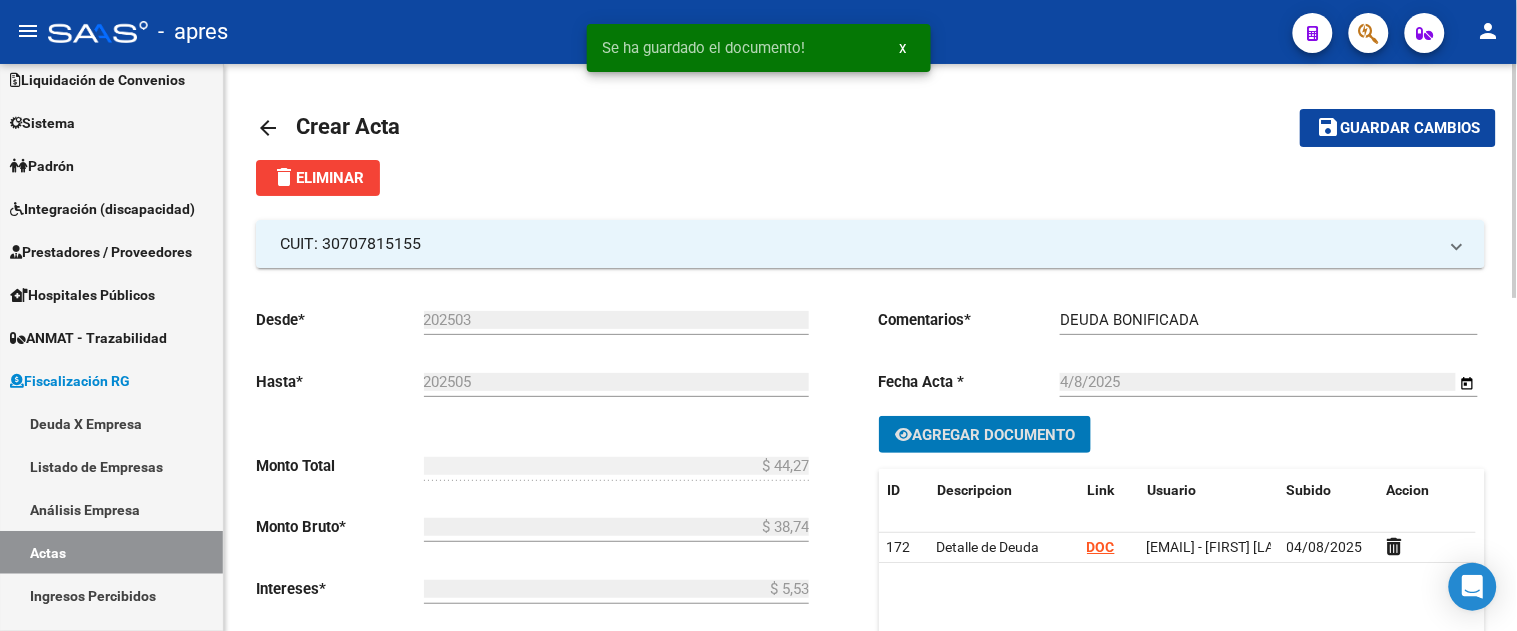 click on "Guardar cambios" 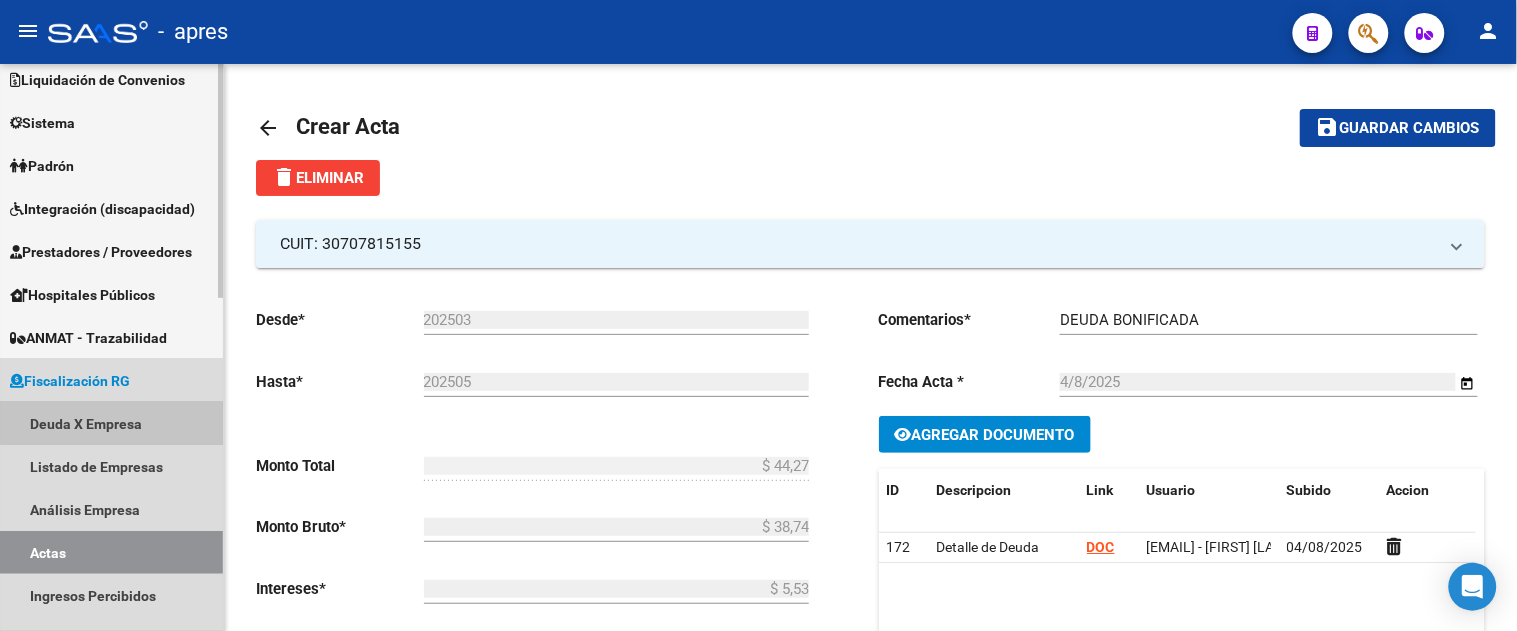click on "Deuda X Empresa" at bounding box center [111, 423] 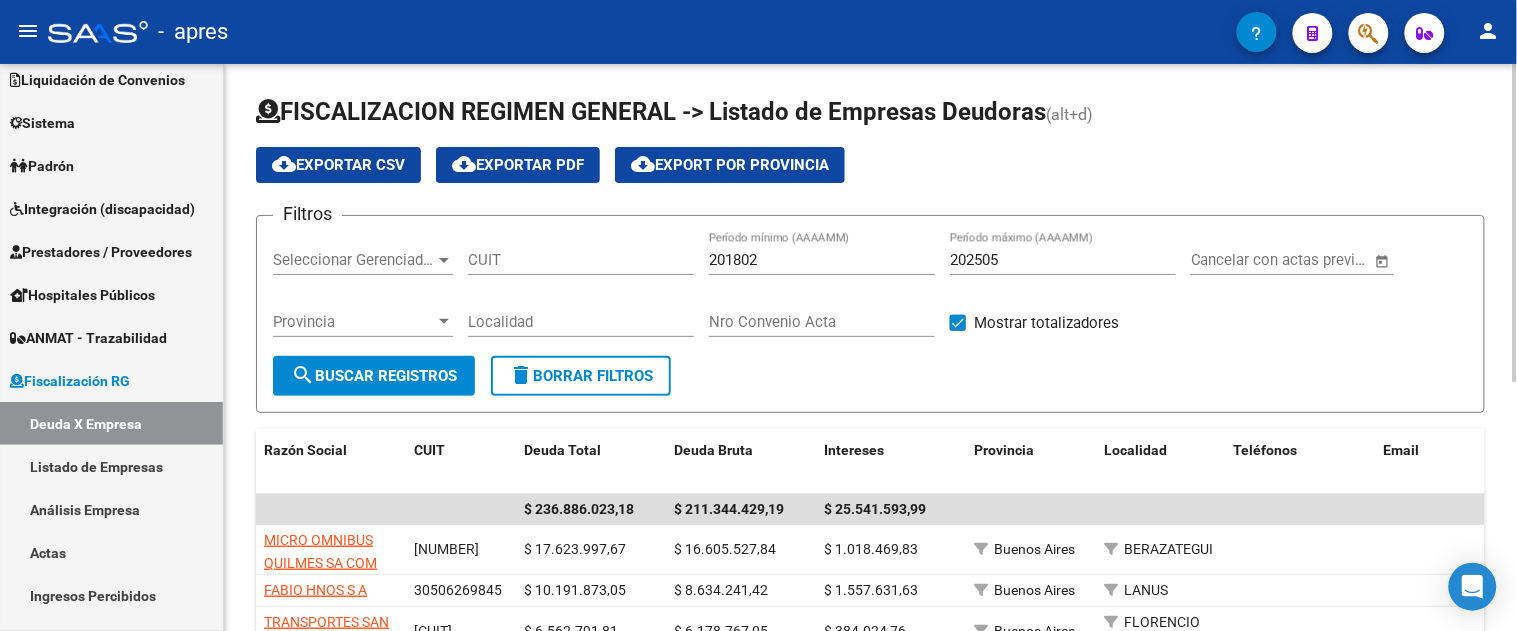 click on "CUIT" at bounding box center (581, 260) 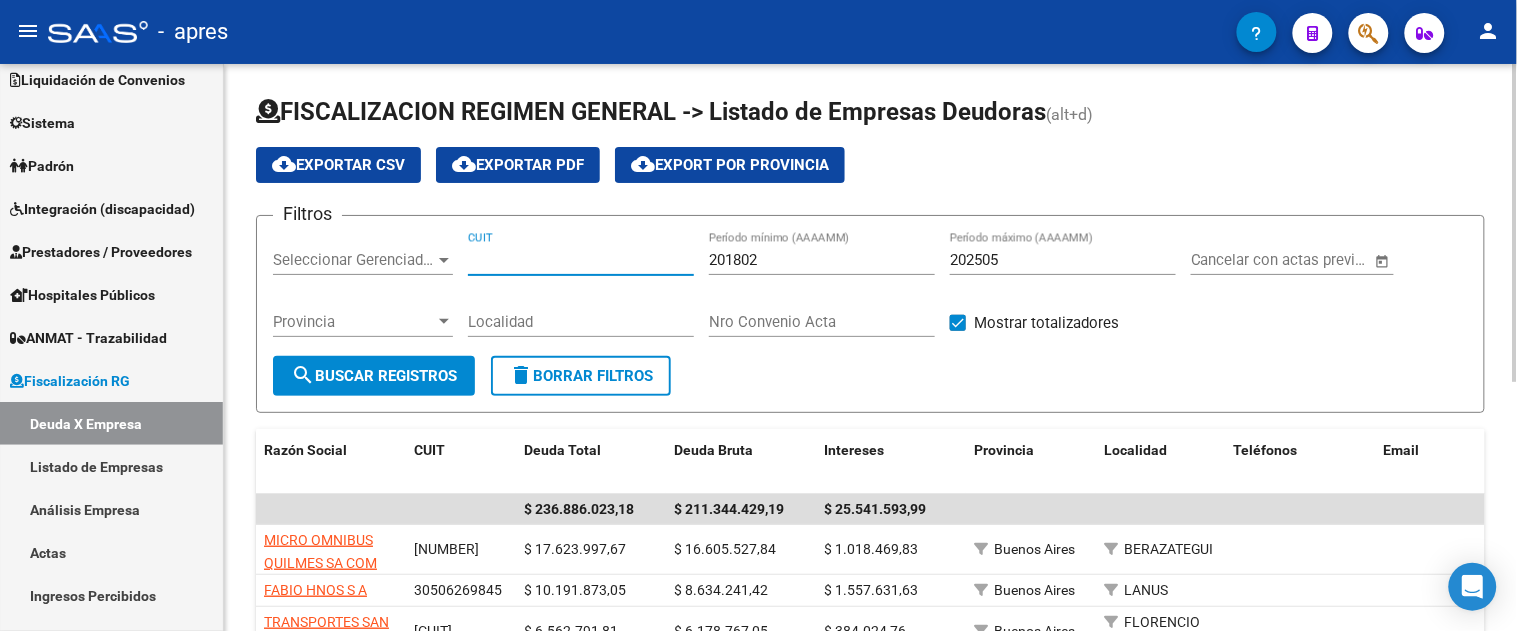 paste on "CUIT: [CUIT]" 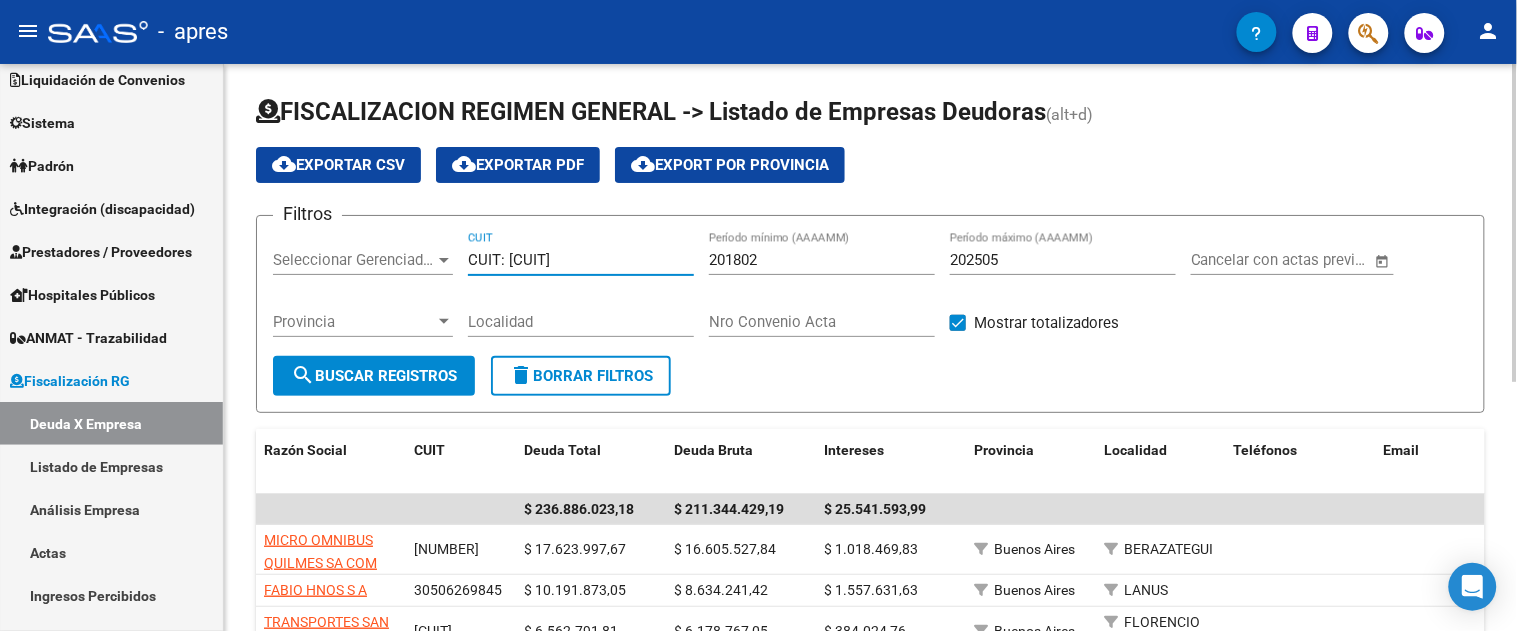 click on "202505" at bounding box center (1063, 260) 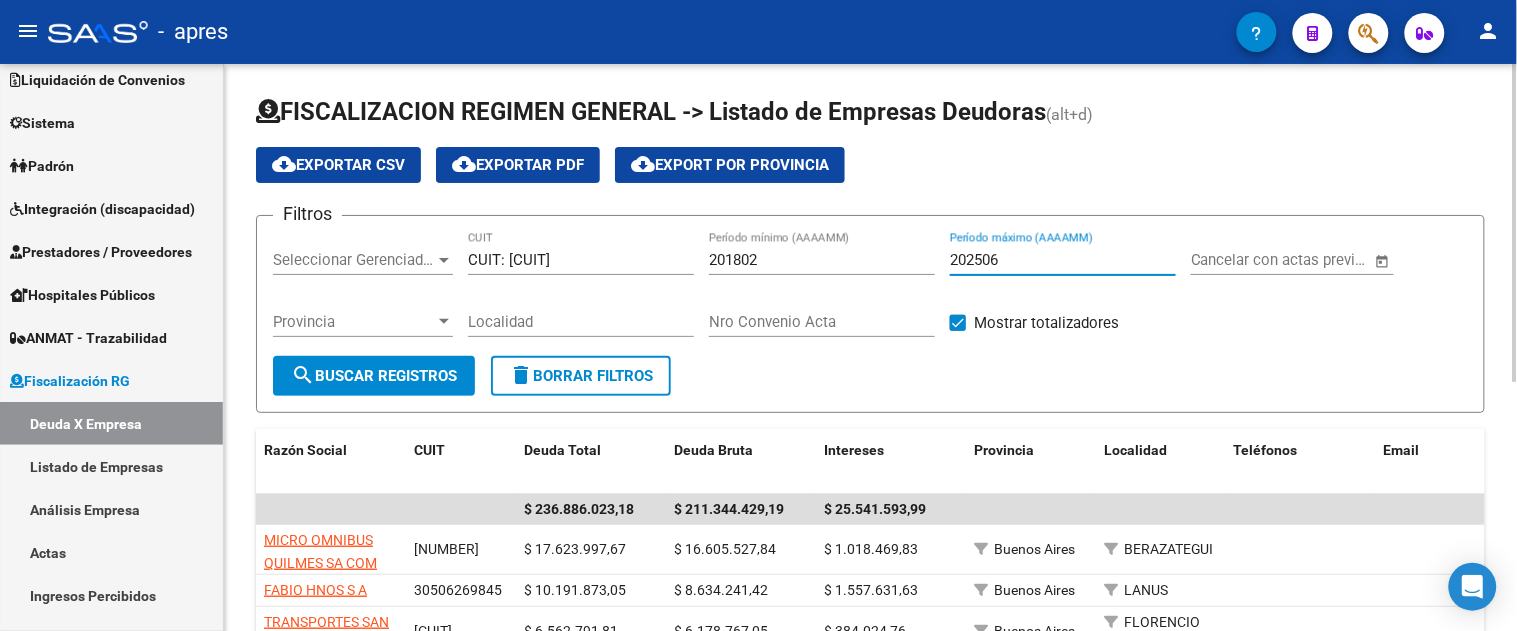 click on "search  Buscar Registros" 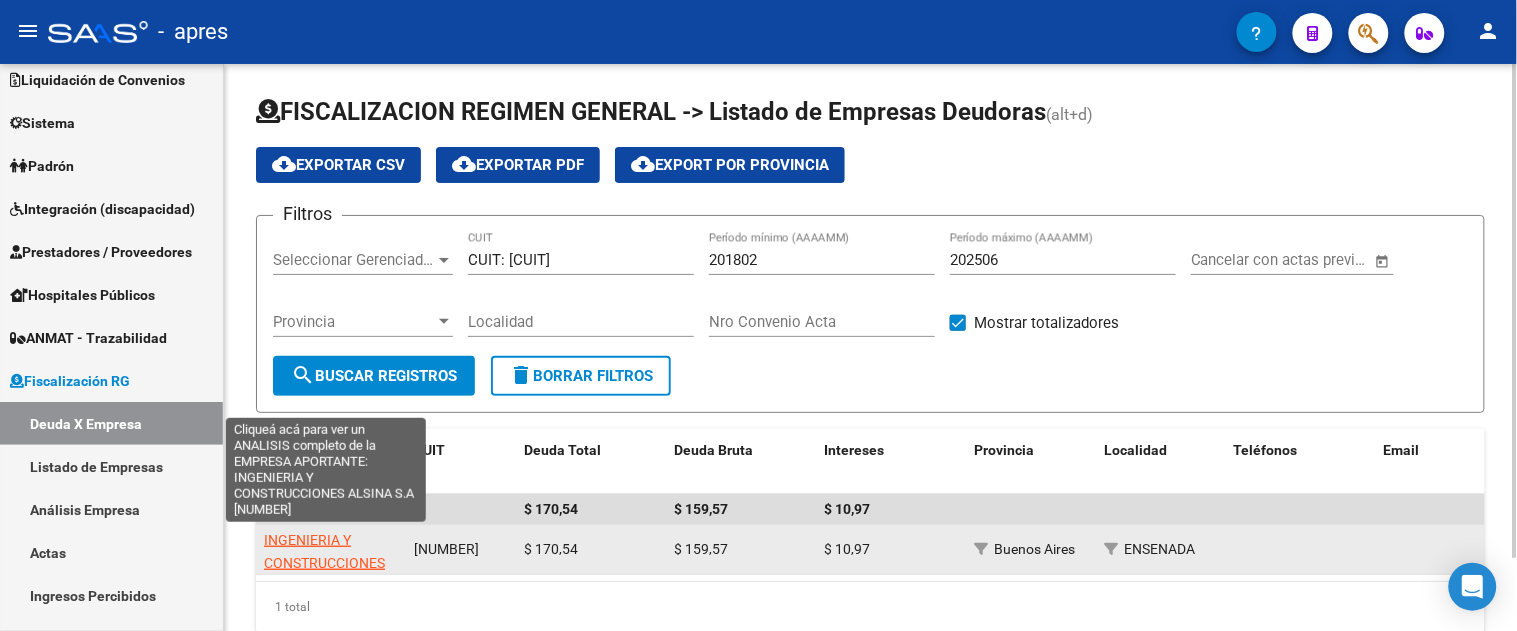 click on "INGENIERIA Y CONSTRUCCIONES ALSINA S.A" 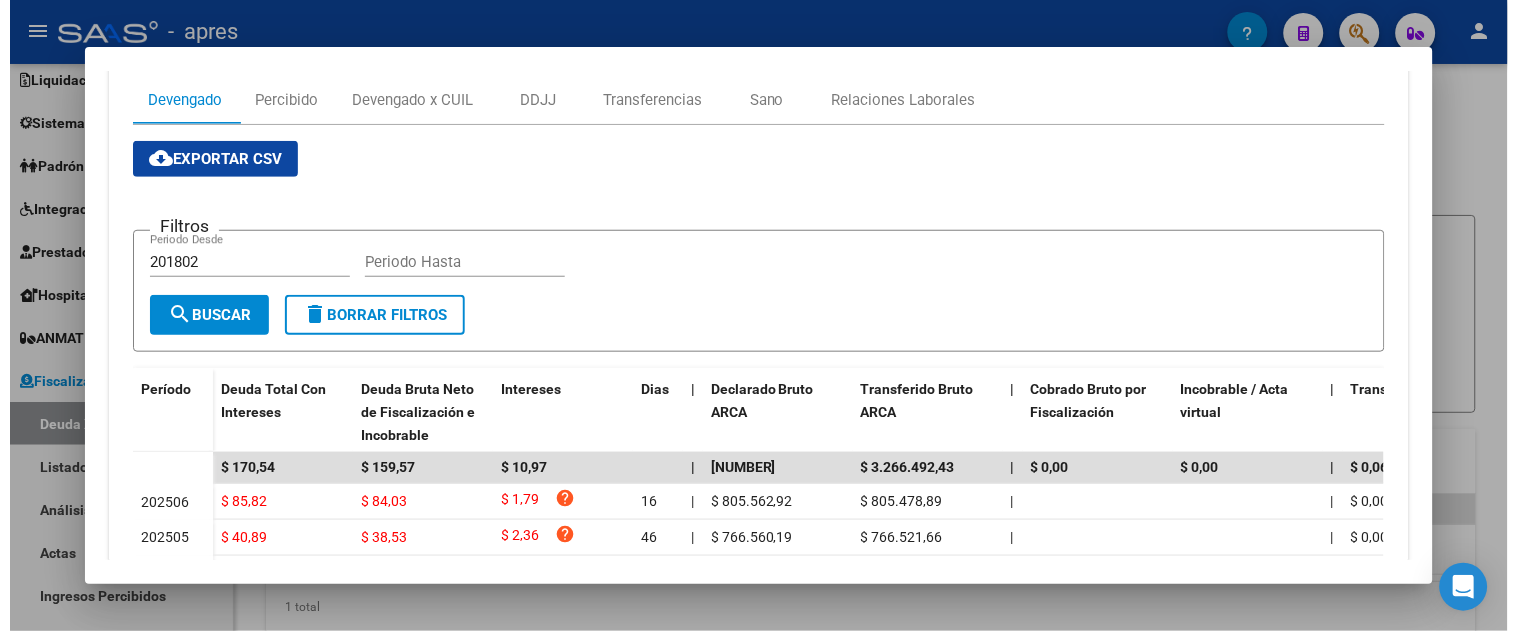 scroll, scrollTop: 0, scrollLeft: 0, axis: both 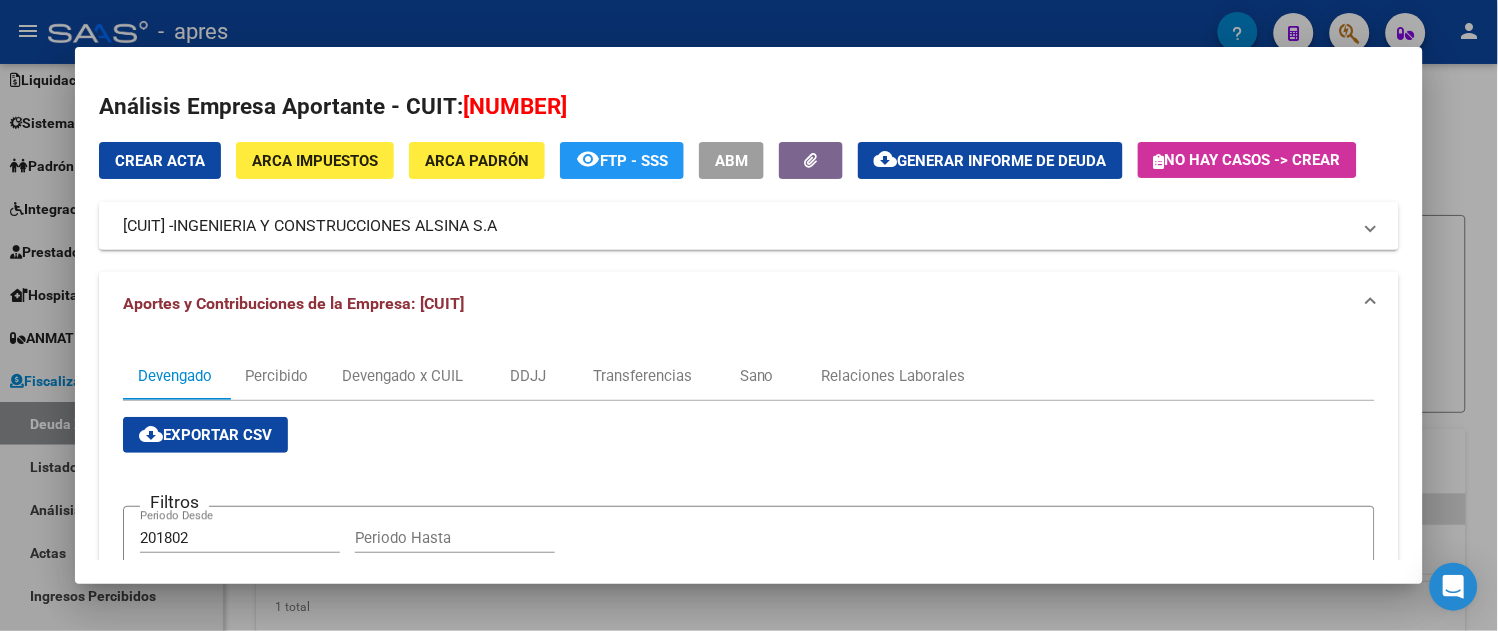 click on "Generar informe de deuda" 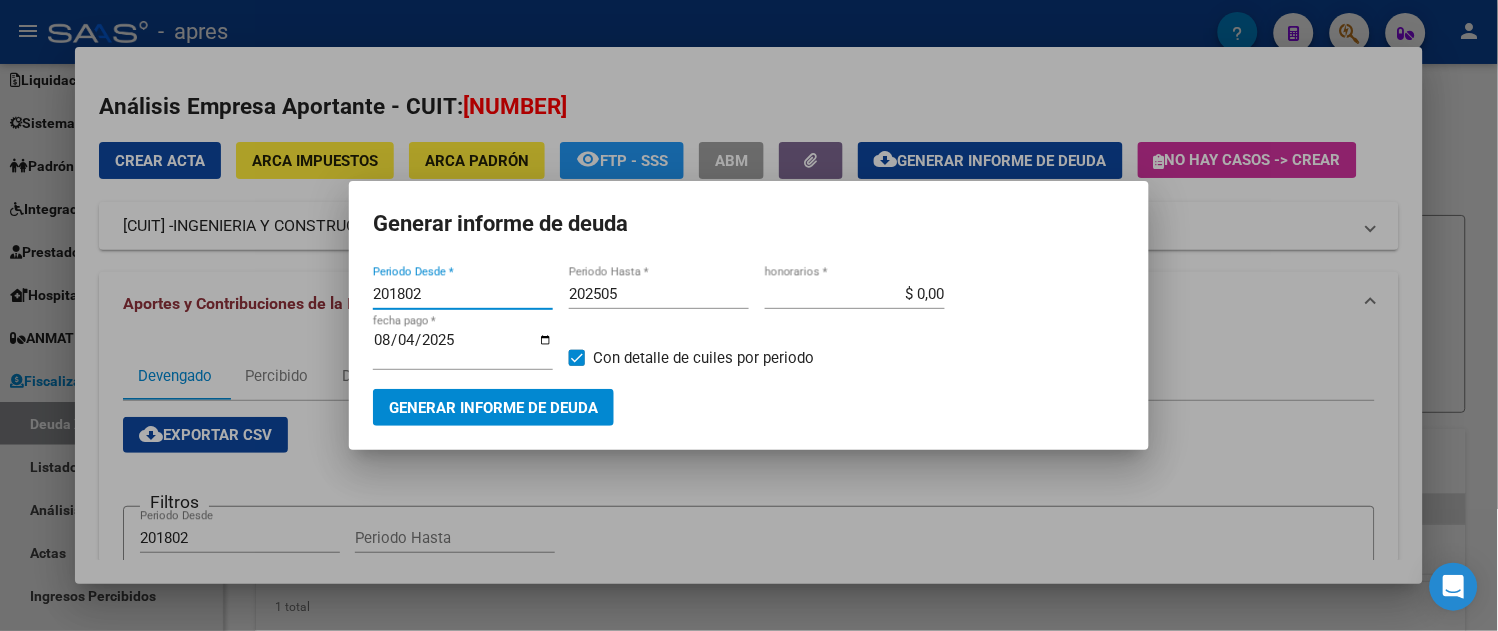 click on "201802" at bounding box center (463, 294) 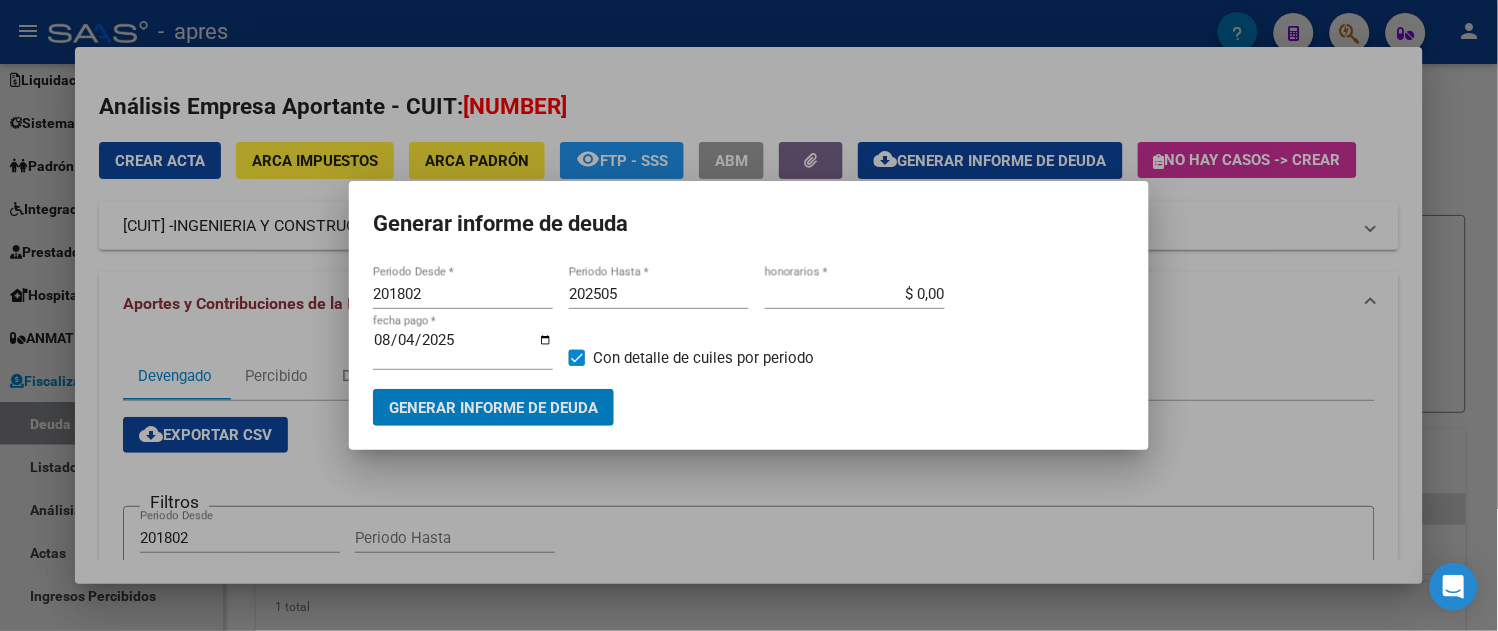 click on "202505" at bounding box center [659, 294] 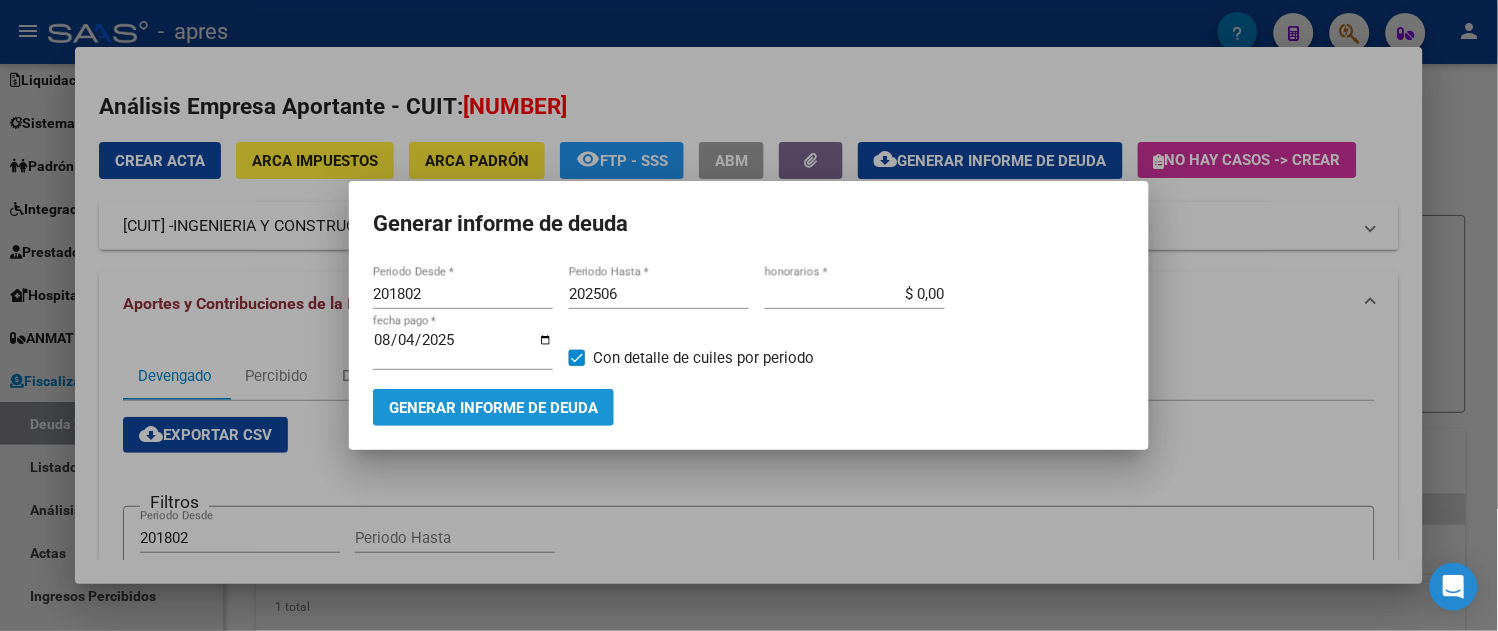 click on "Generar informe de deuda" at bounding box center [493, 408] 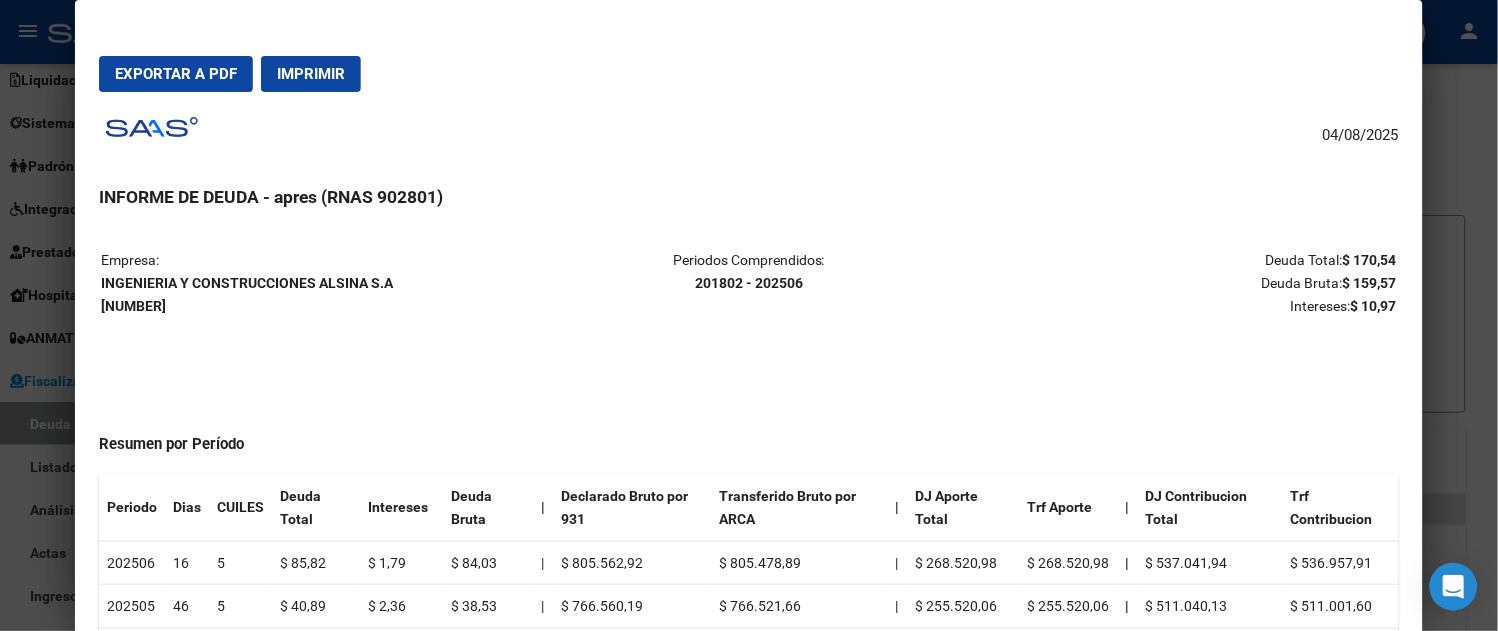 click on "Exportar a PDF" at bounding box center [176, 74] 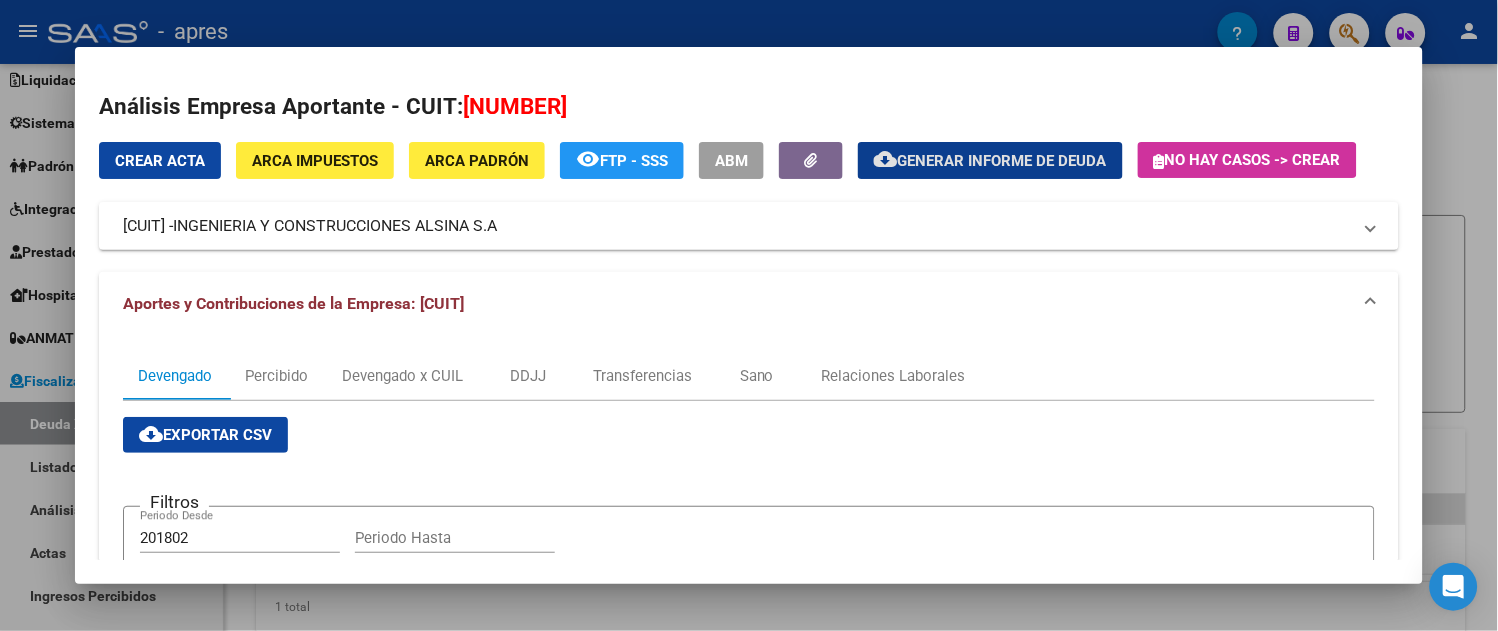 drag, startPoint x: 183, startPoint y: 155, endPoint x: 285, endPoint y: 181, distance: 105.26158 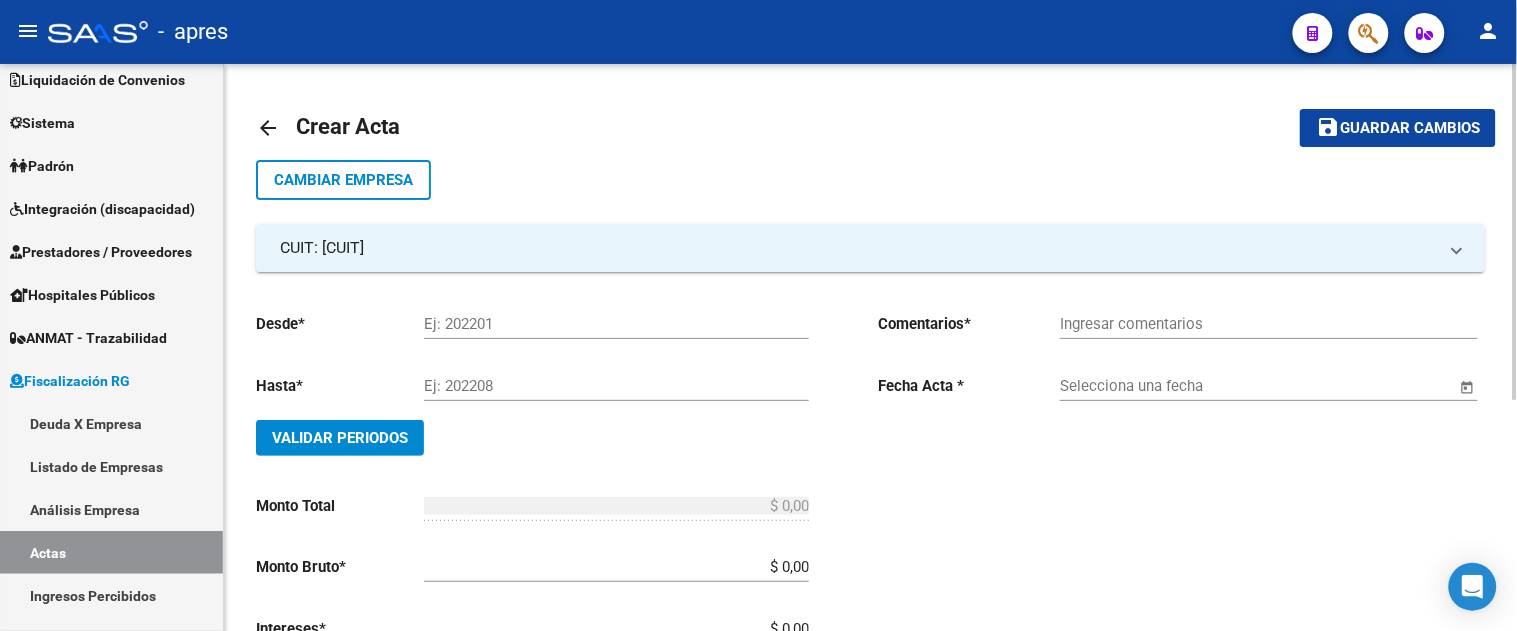 click on "Ej: 202201" at bounding box center [616, 324] 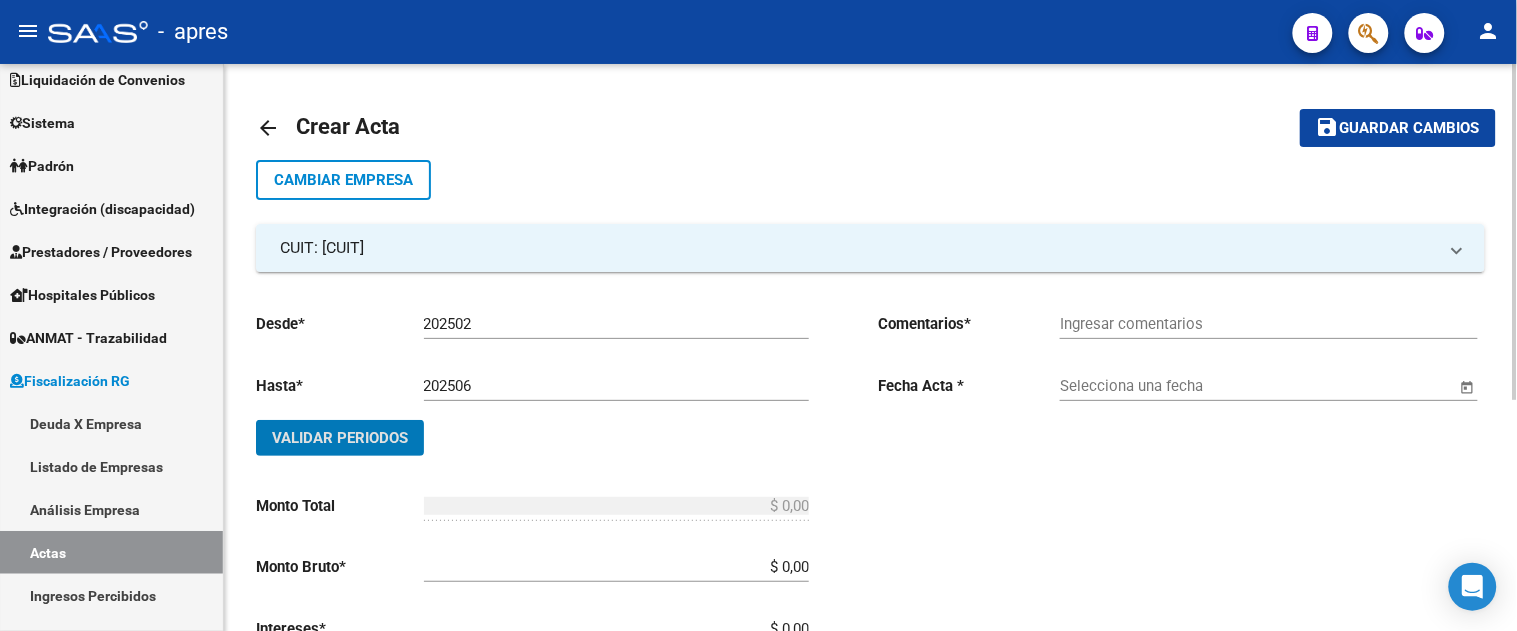 click on "Validar Periodos" 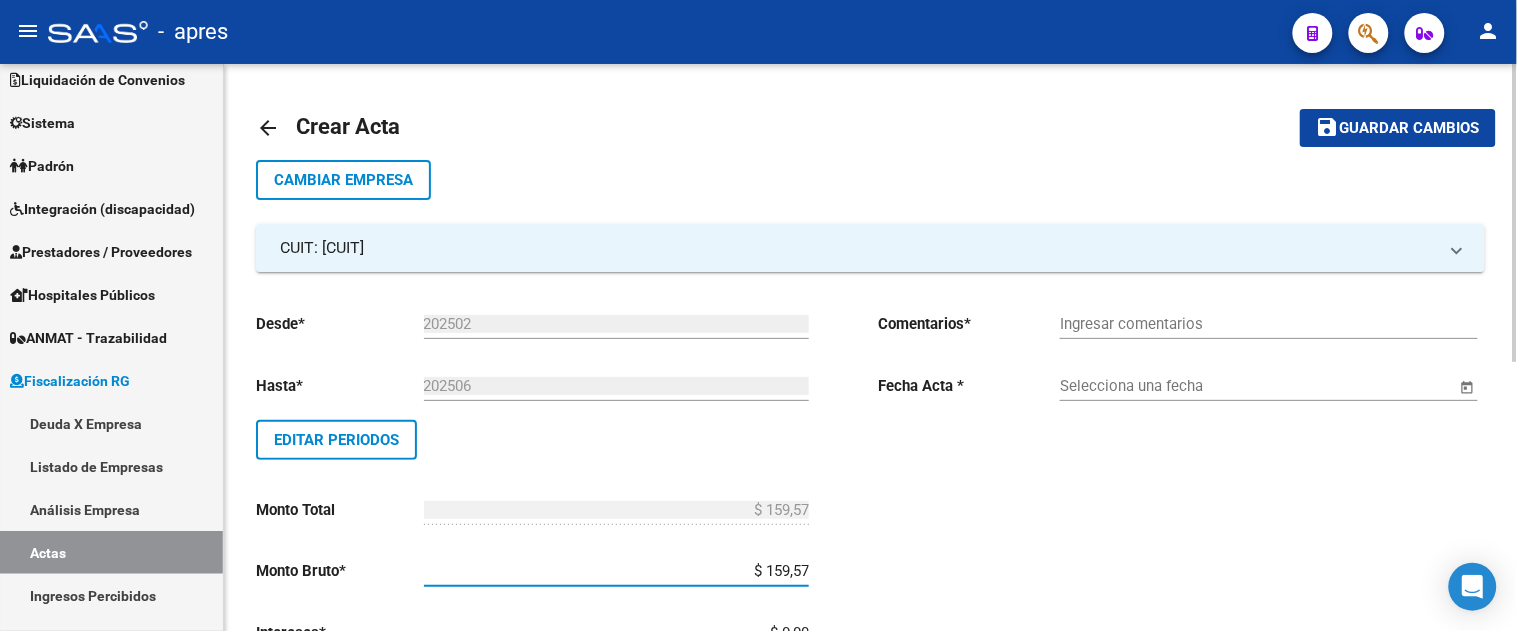 scroll, scrollTop: 8, scrollLeft: 0, axis: vertical 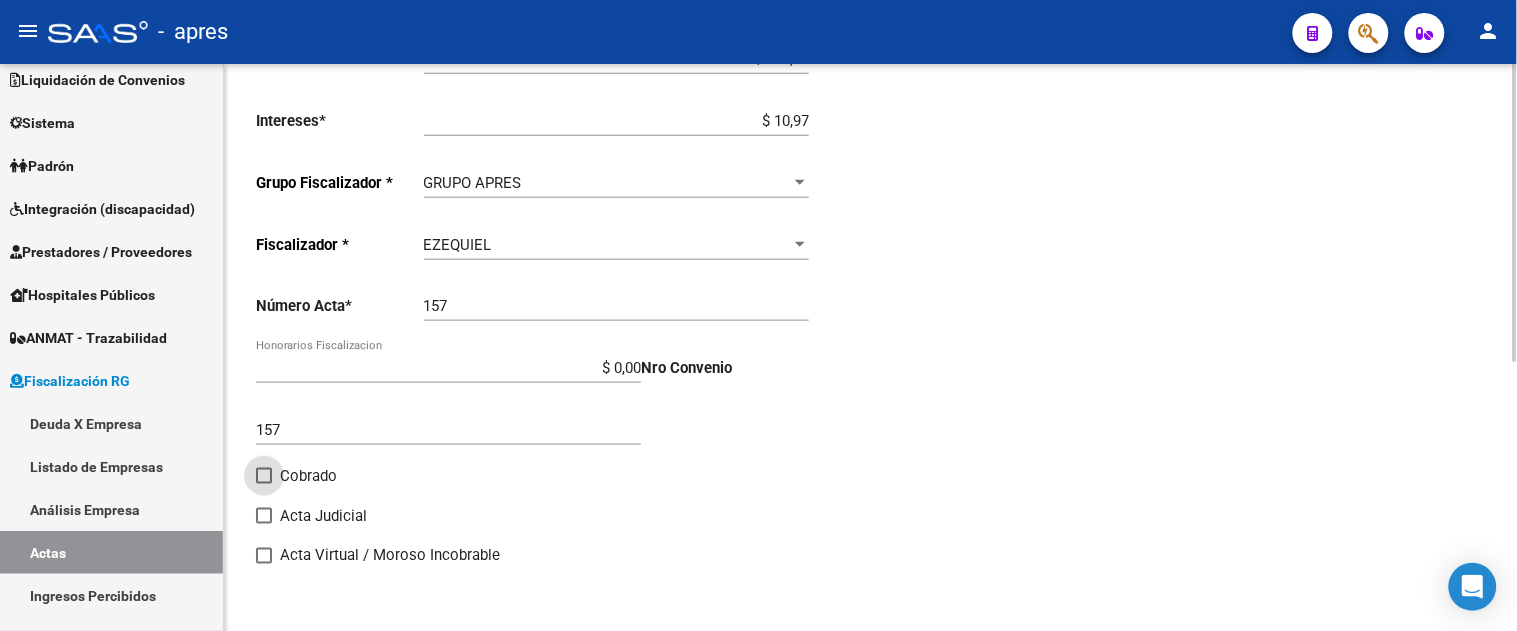 click on "Cobrado" at bounding box center (263, 484) 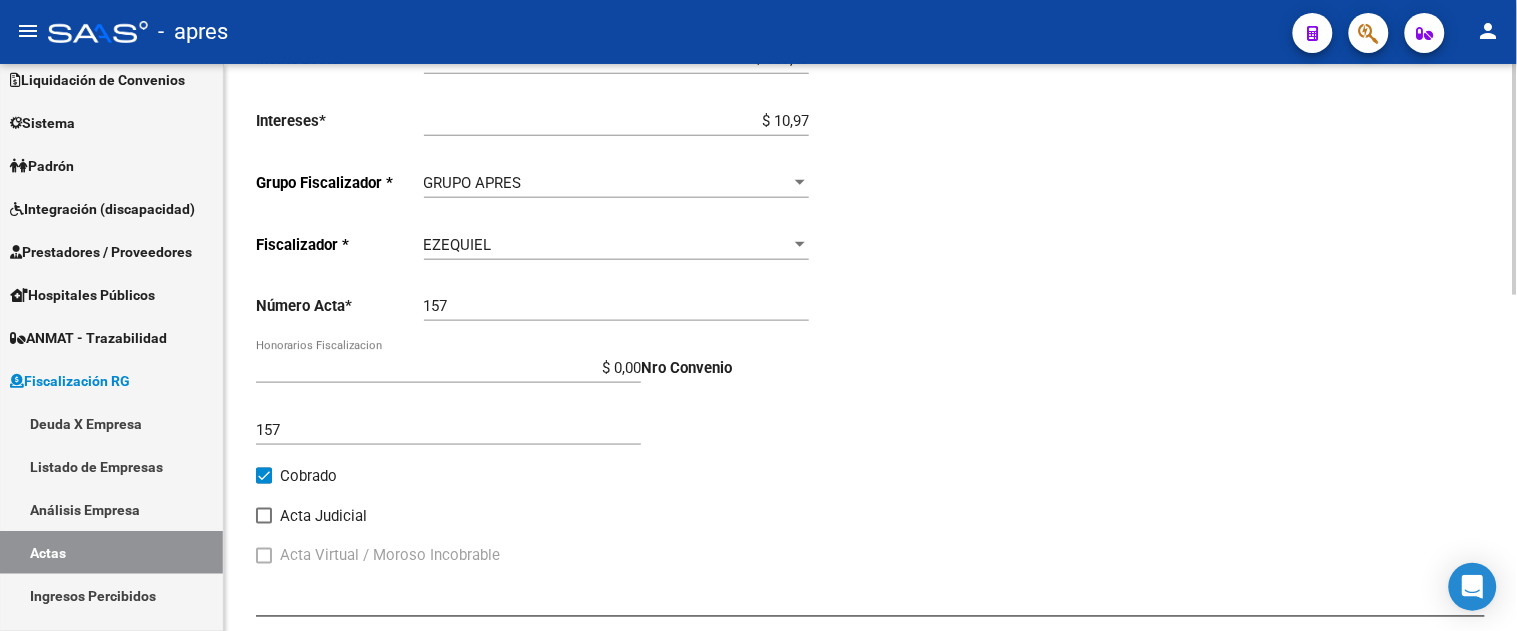 scroll, scrollTop: 0, scrollLeft: 0, axis: both 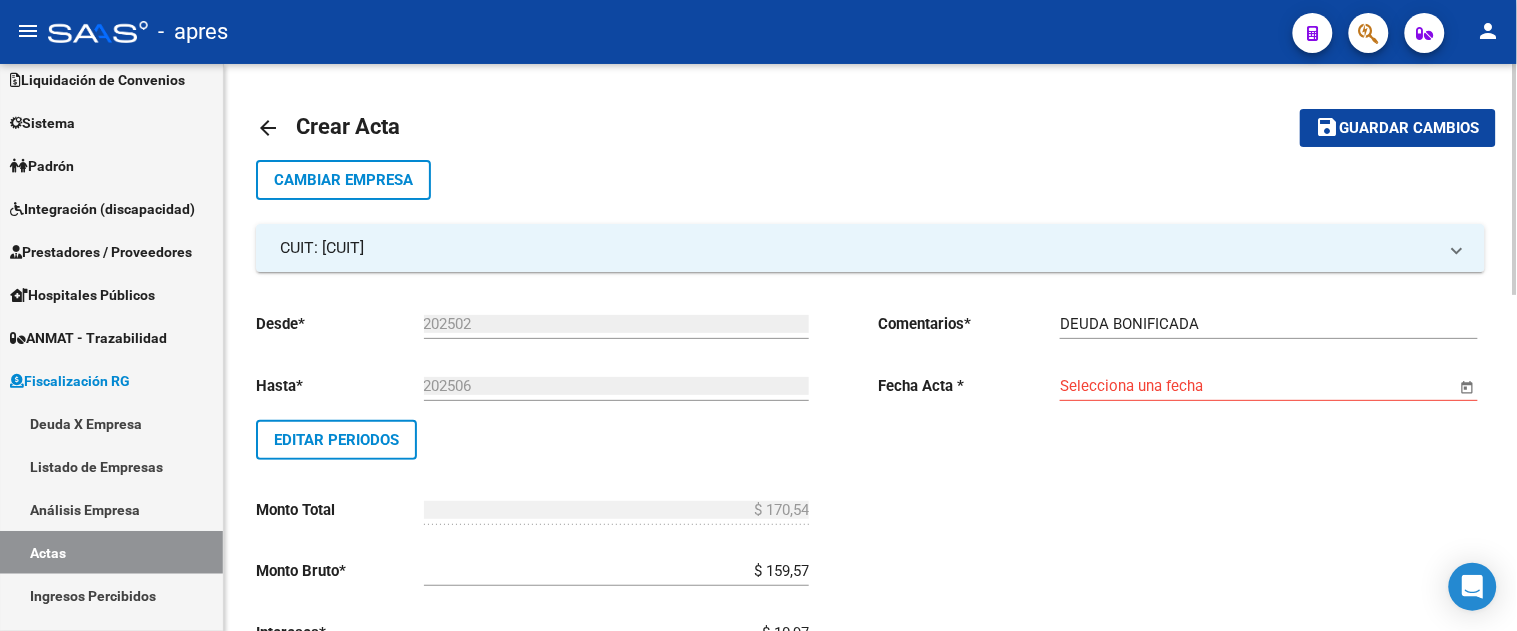 click 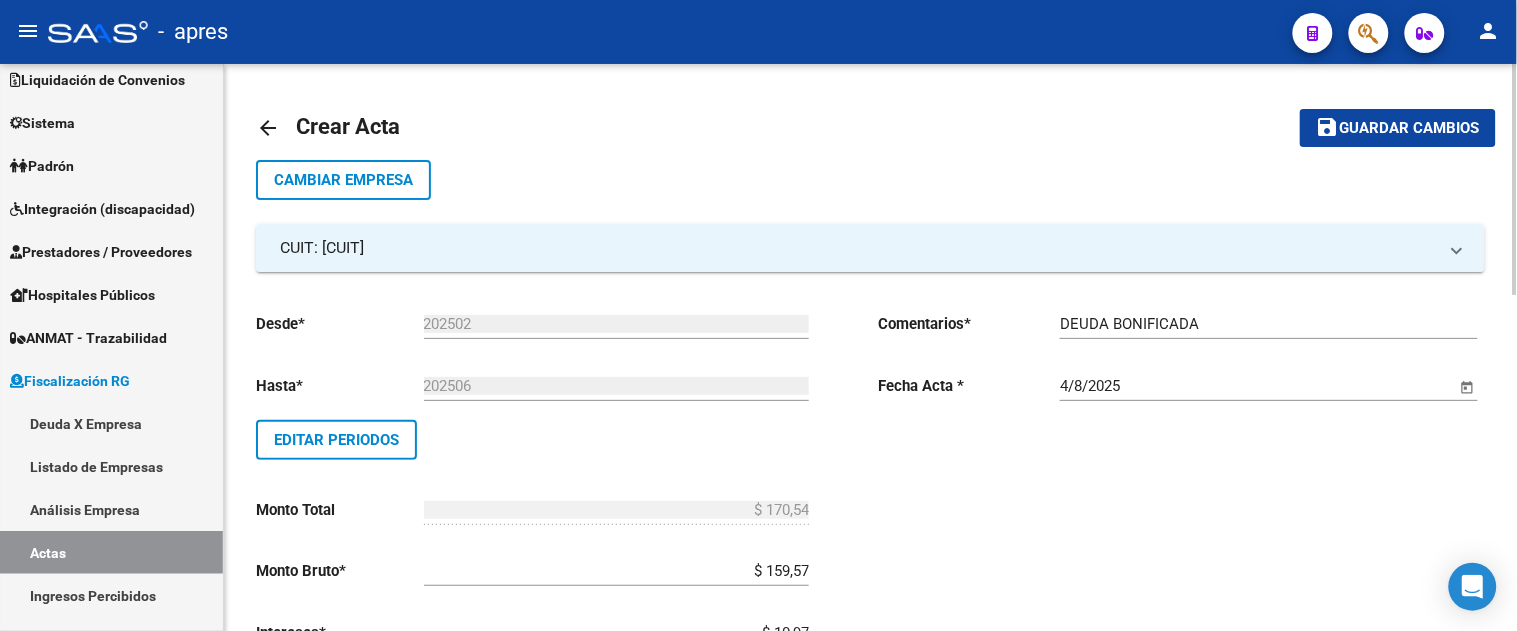 scroll, scrollTop: 827, scrollLeft: 0, axis: vertical 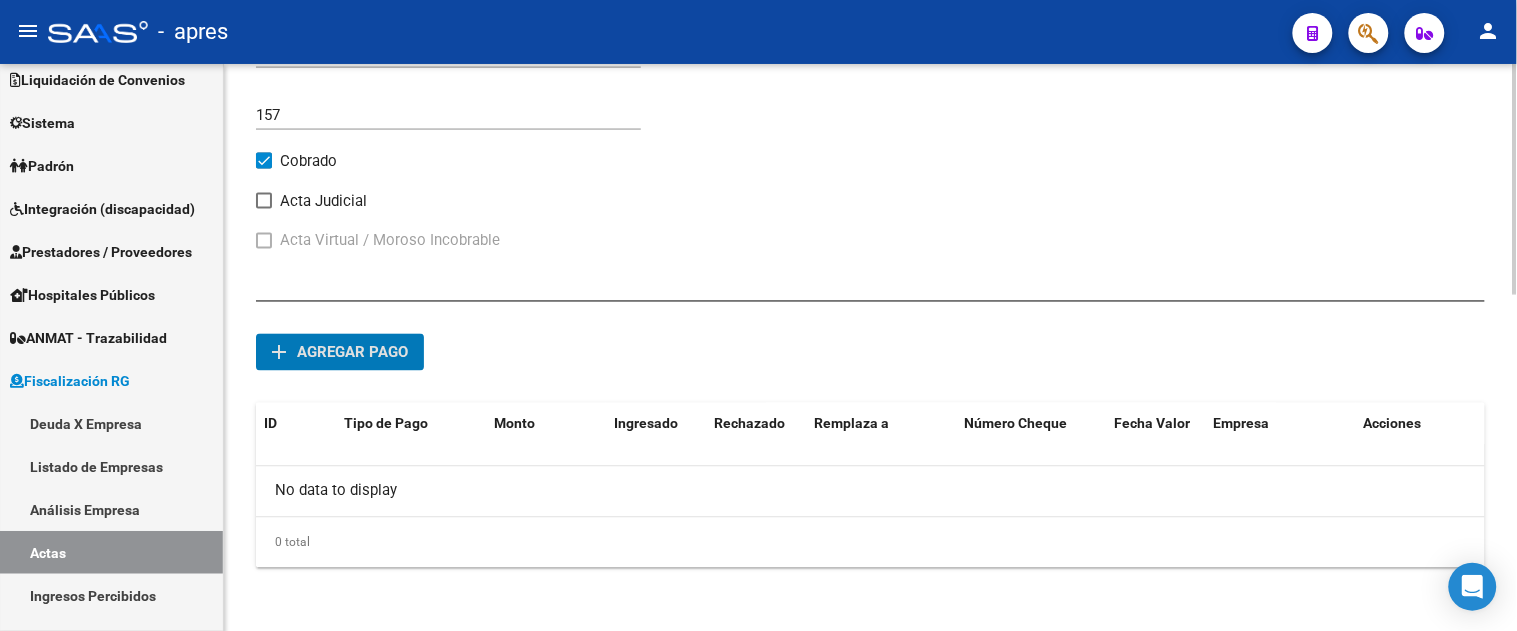 click on "add Agregar pago" 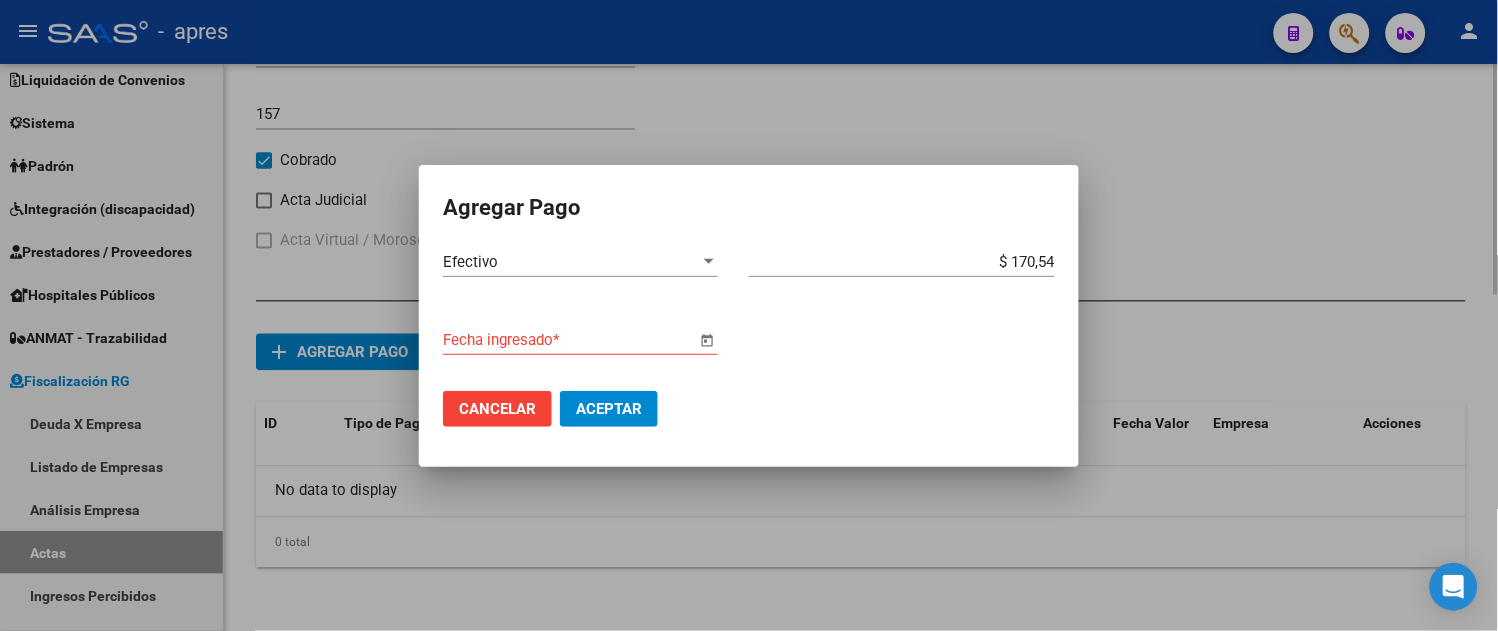 click at bounding box center [707, 340] 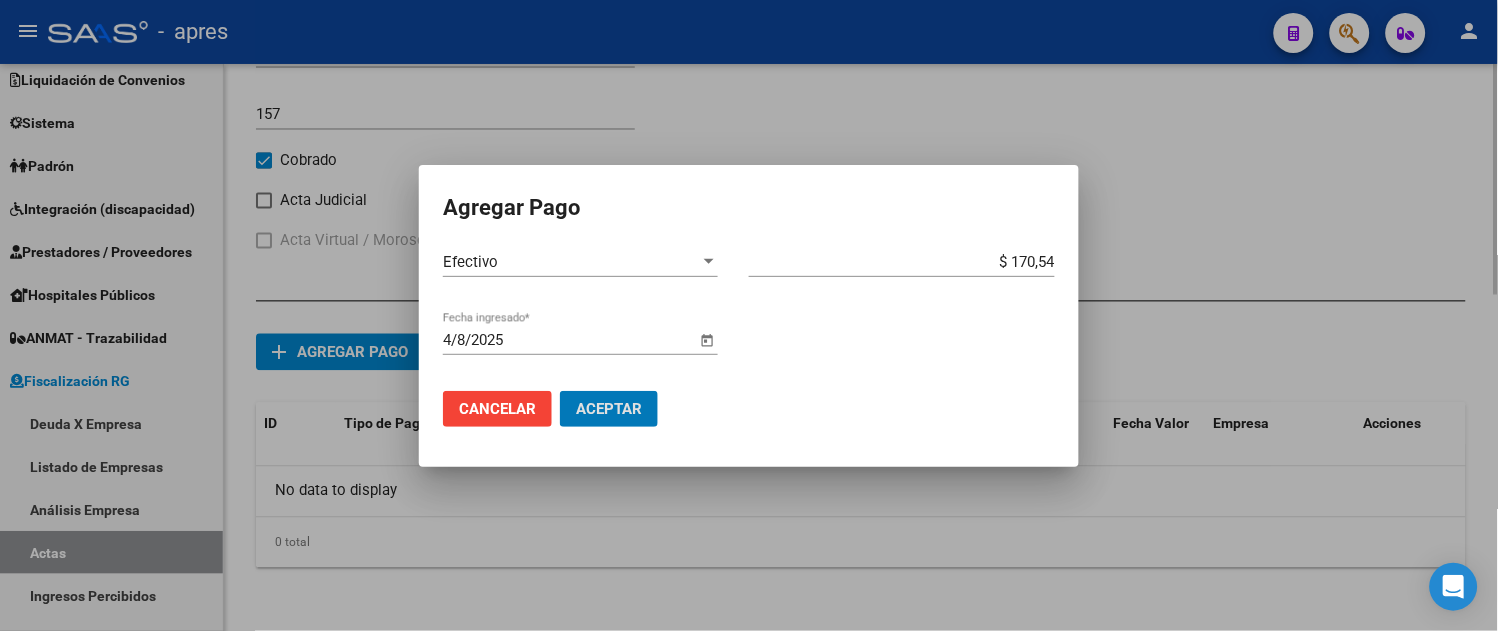 click on "Aceptar" at bounding box center (609, 409) 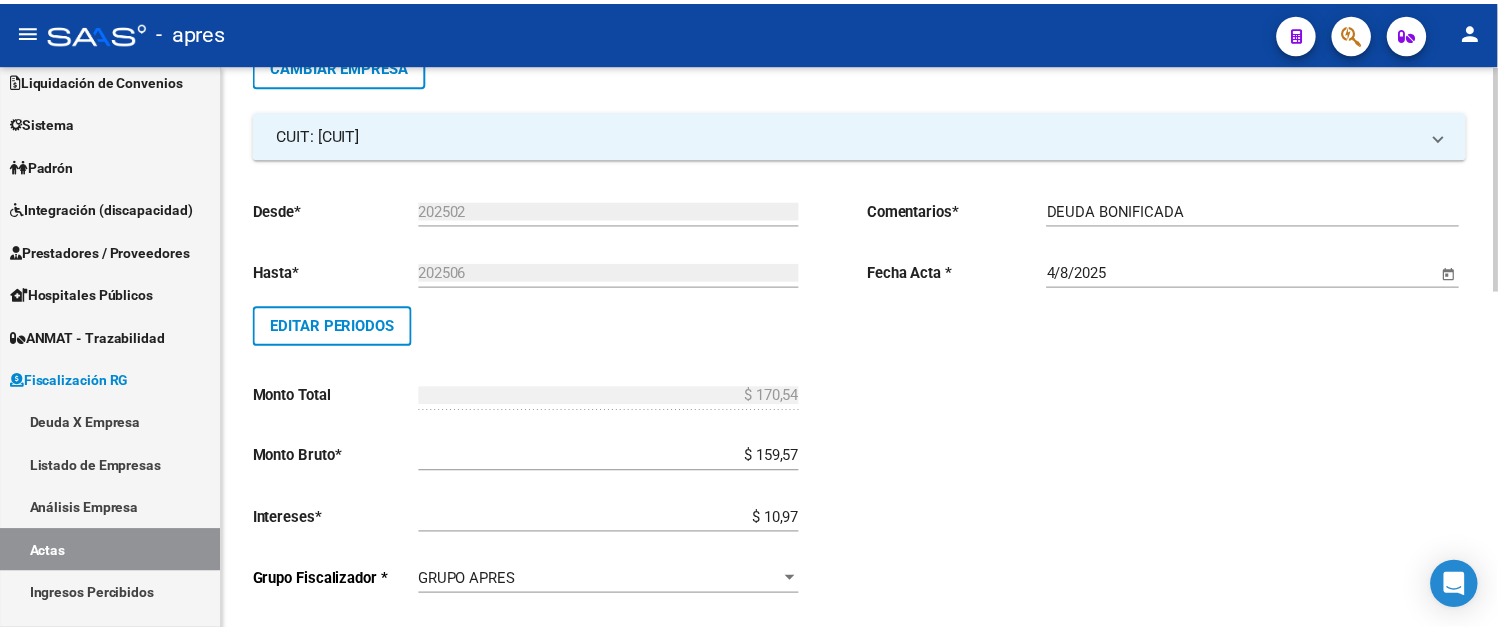 scroll, scrollTop: 0, scrollLeft: 0, axis: both 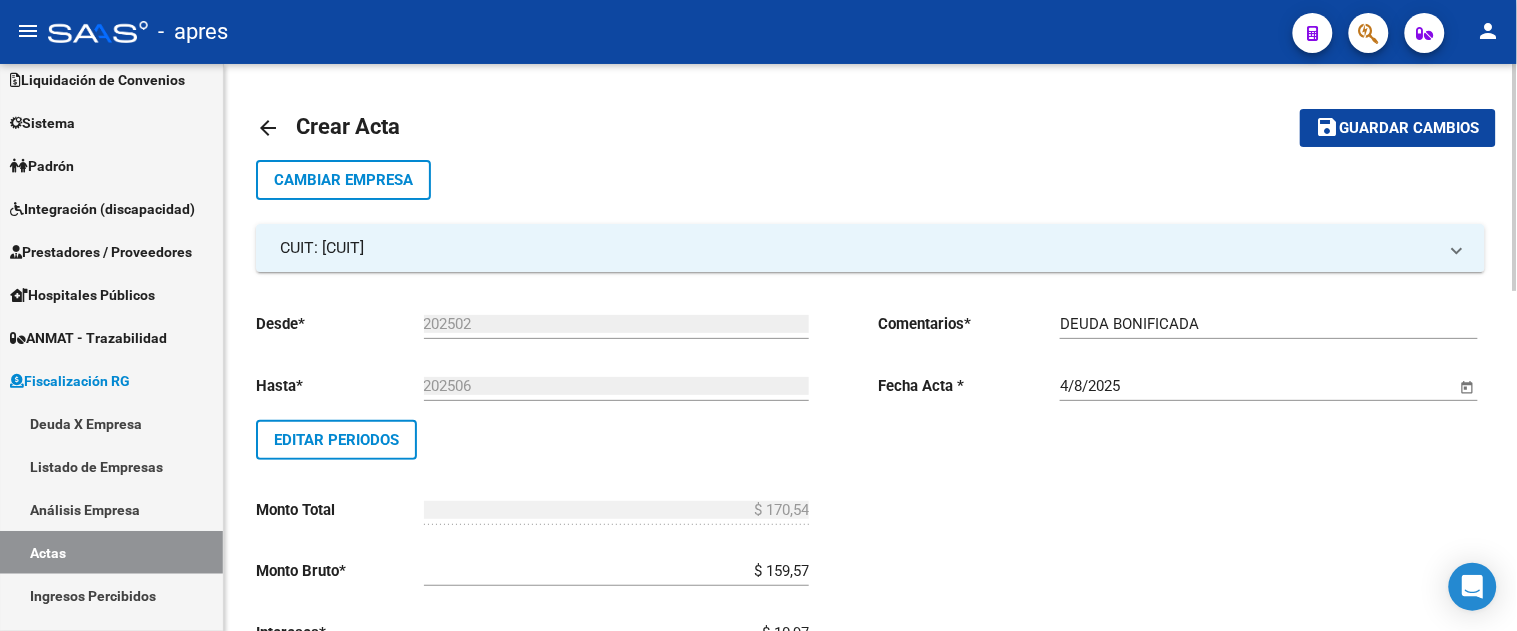 click on "Guardar cambios" 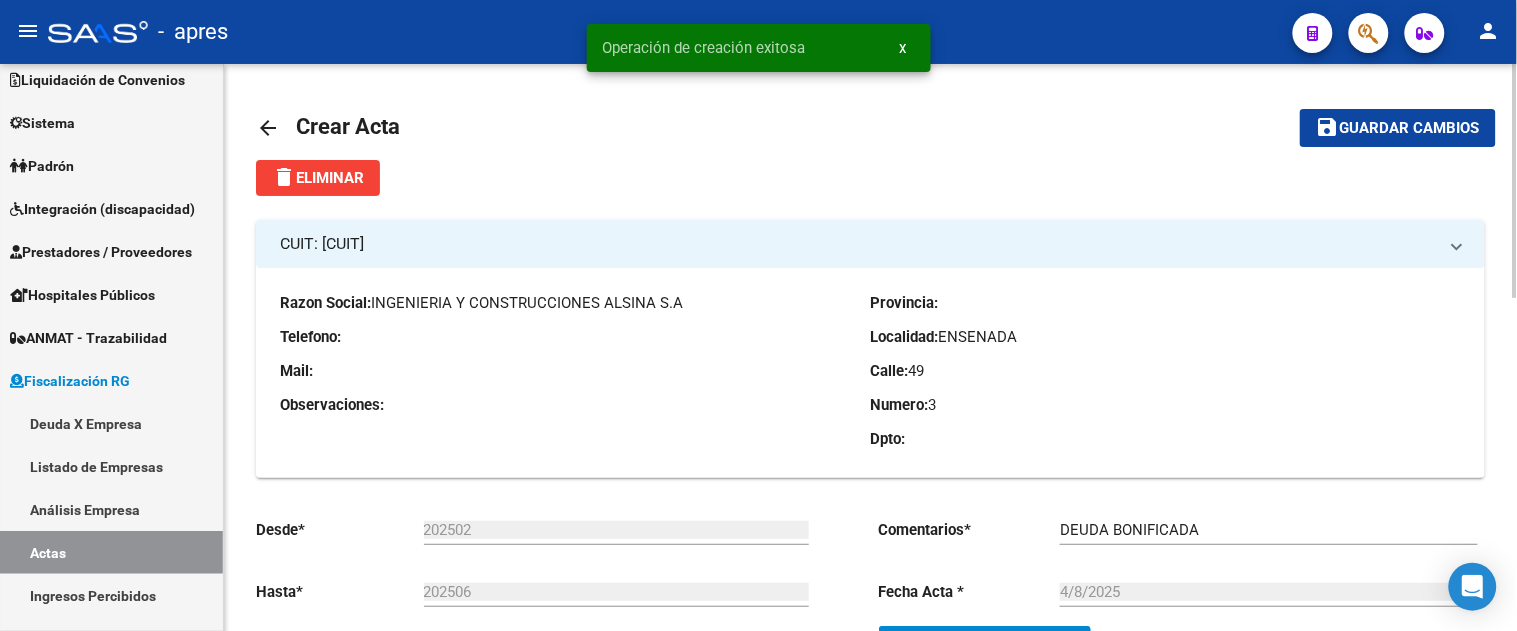 click on "Comentarios  *" 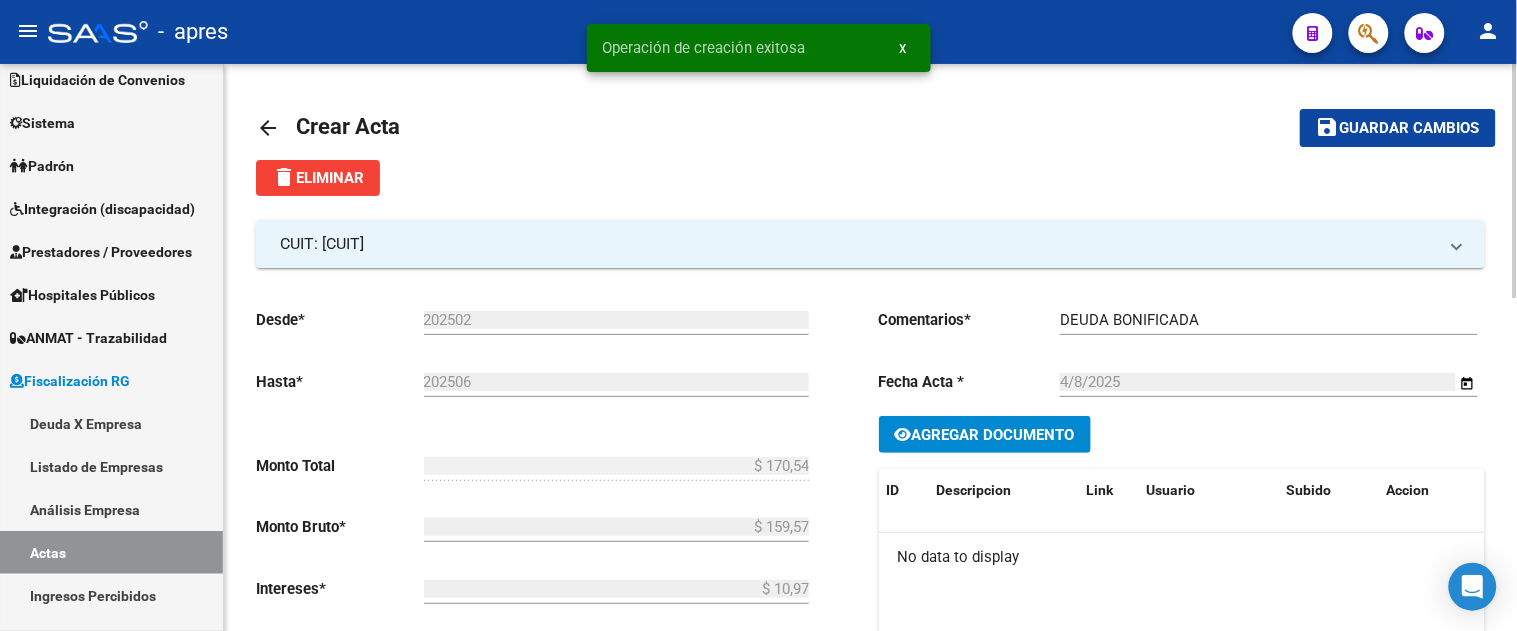 click on "Agregar Documento" 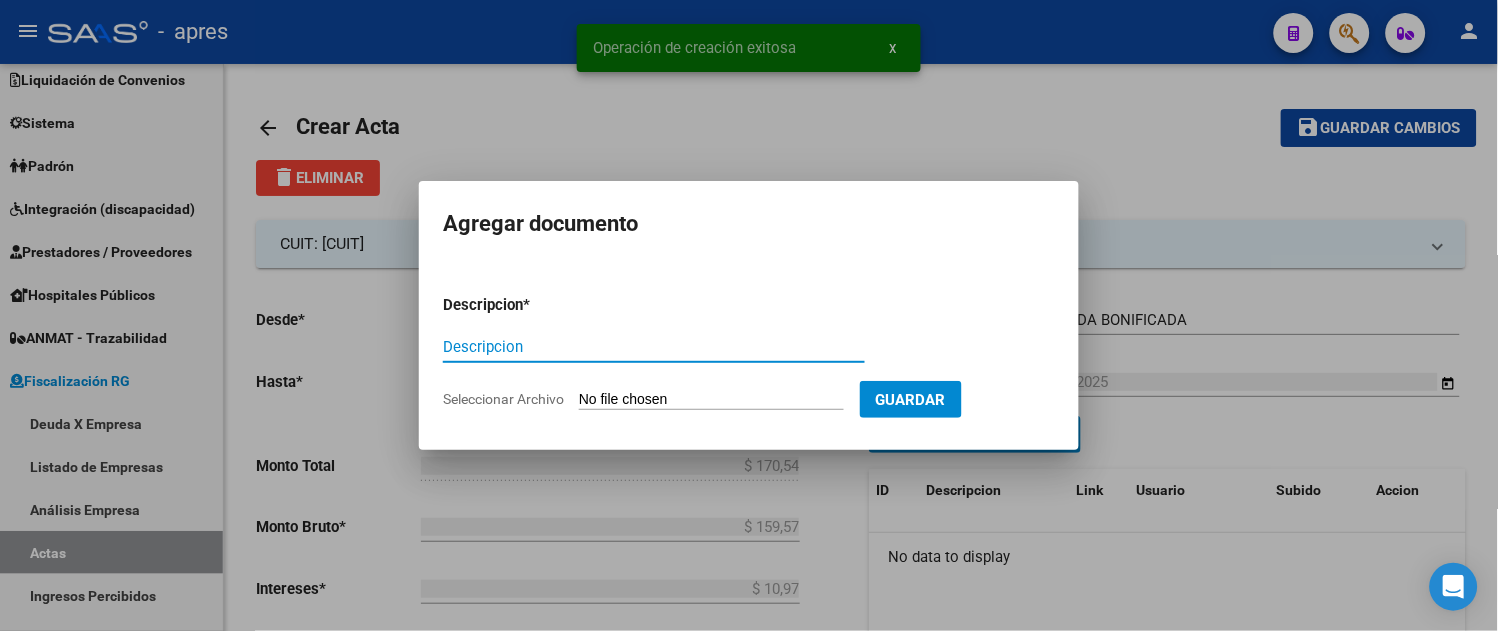 click on "Descripcion" at bounding box center [654, 347] 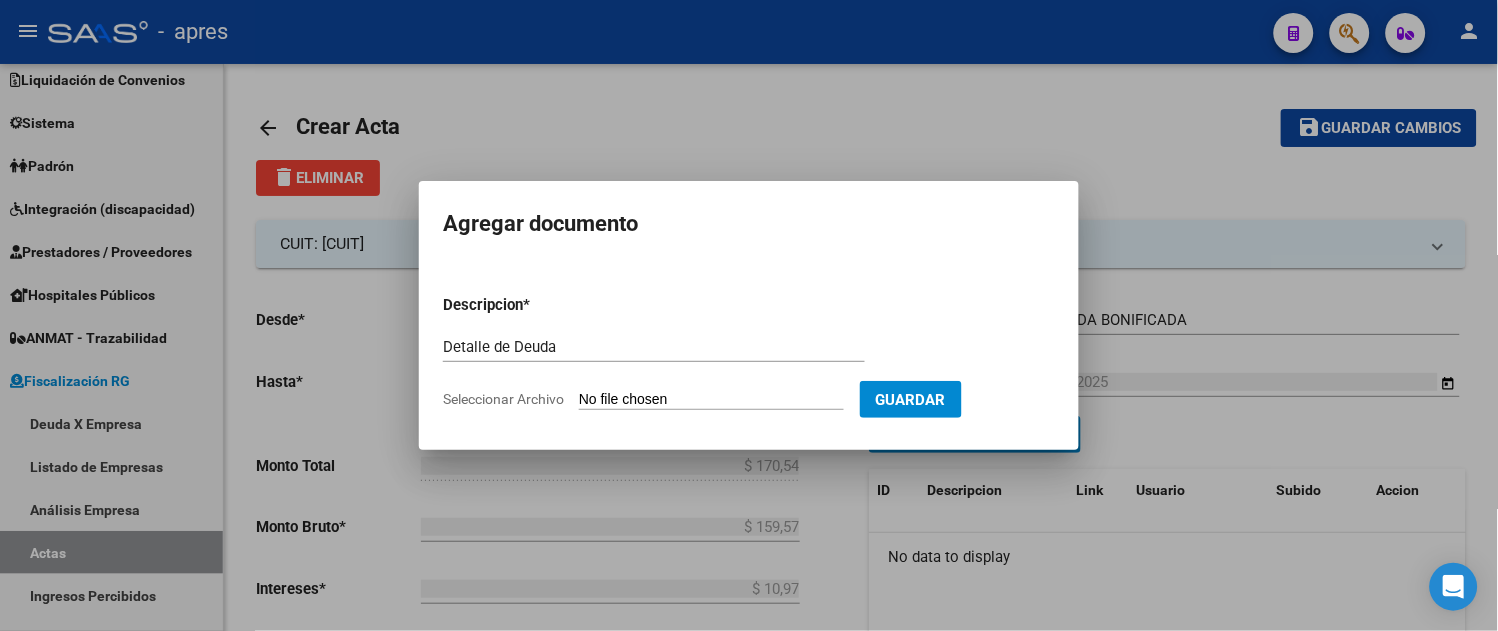 click on "Seleccionar Archivo" at bounding box center [711, 400] 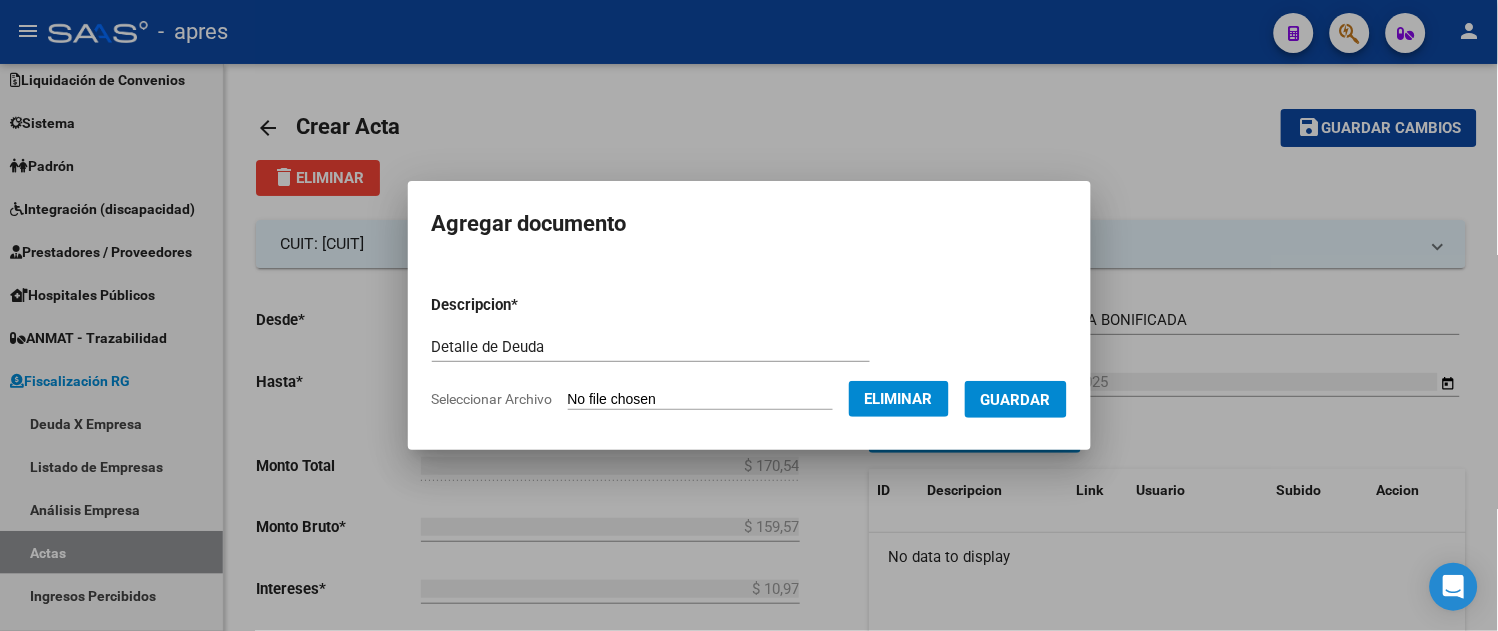 click on "Guardar" at bounding box center (1016, 399) 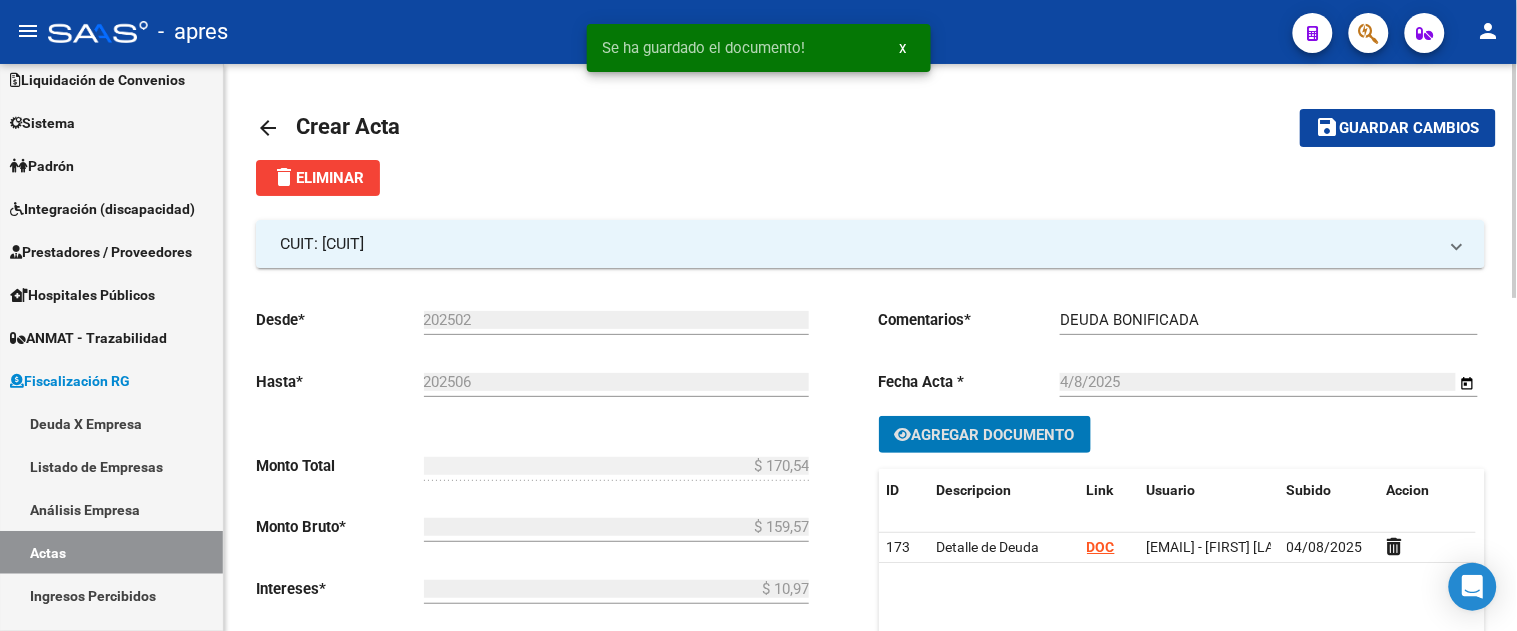click on "save Guardar cambios" 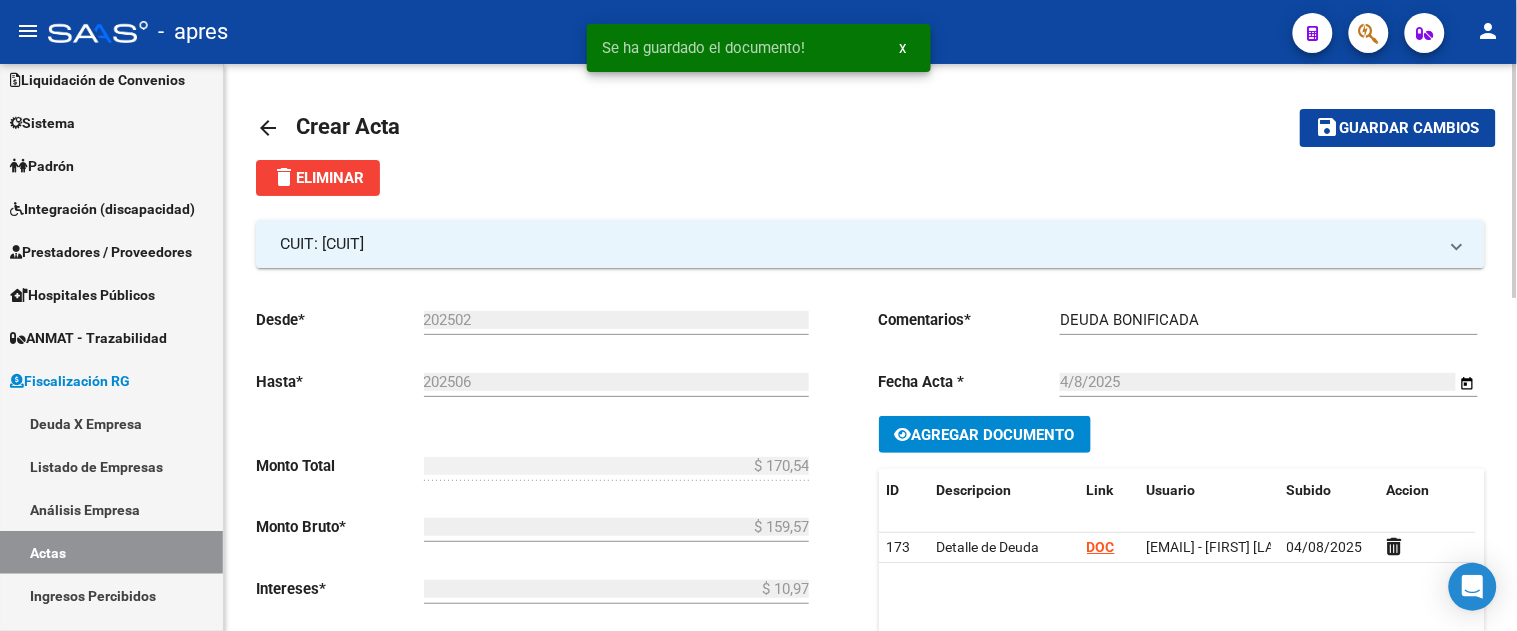 click on "save Guardar cambios" 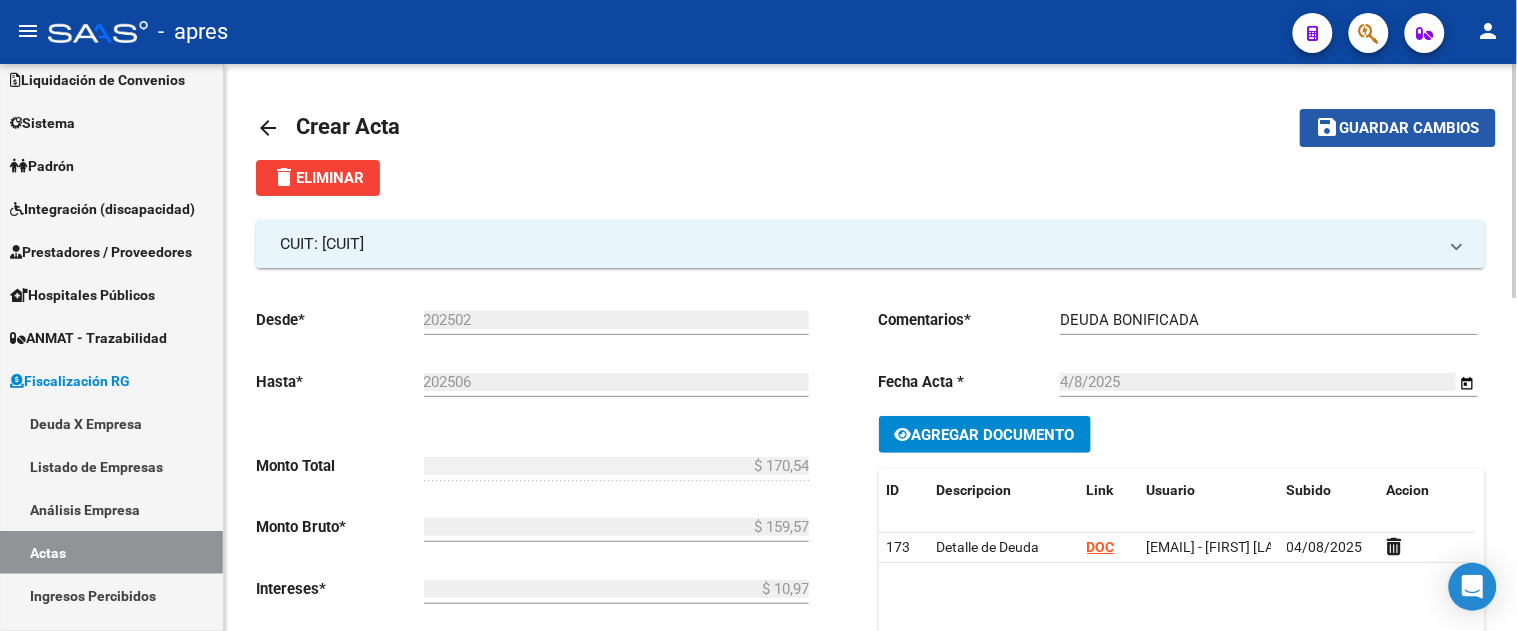 click on "Guardar cambios" 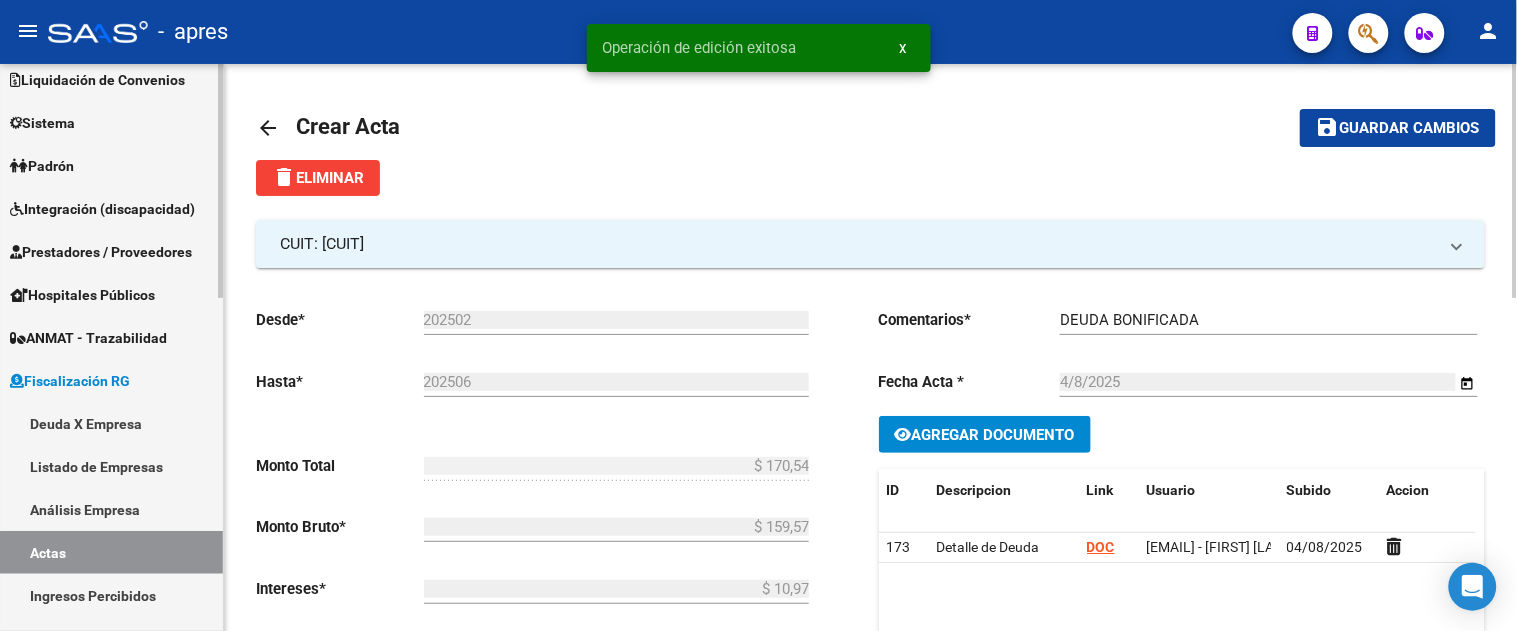 click on "Deuda X Empresa" at bounding box center (111, 423) 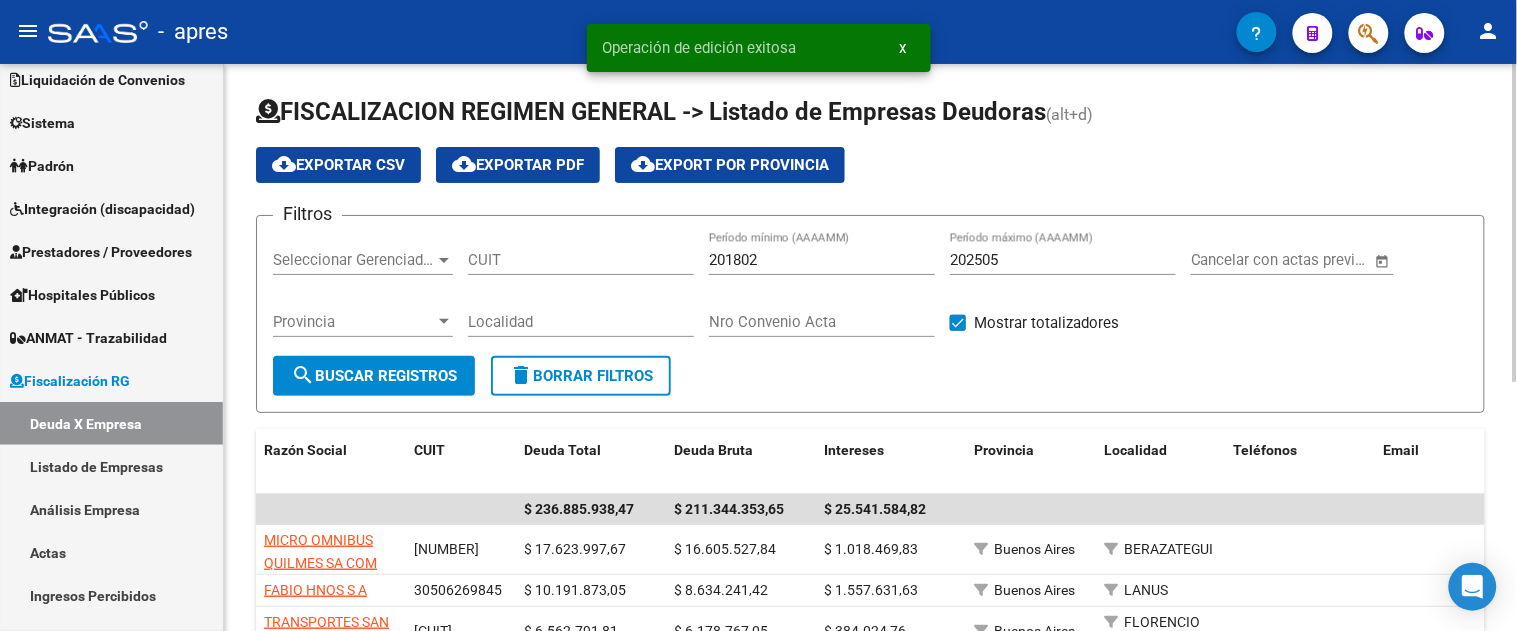 click on "CUIT" at bounding box center [581, 260] 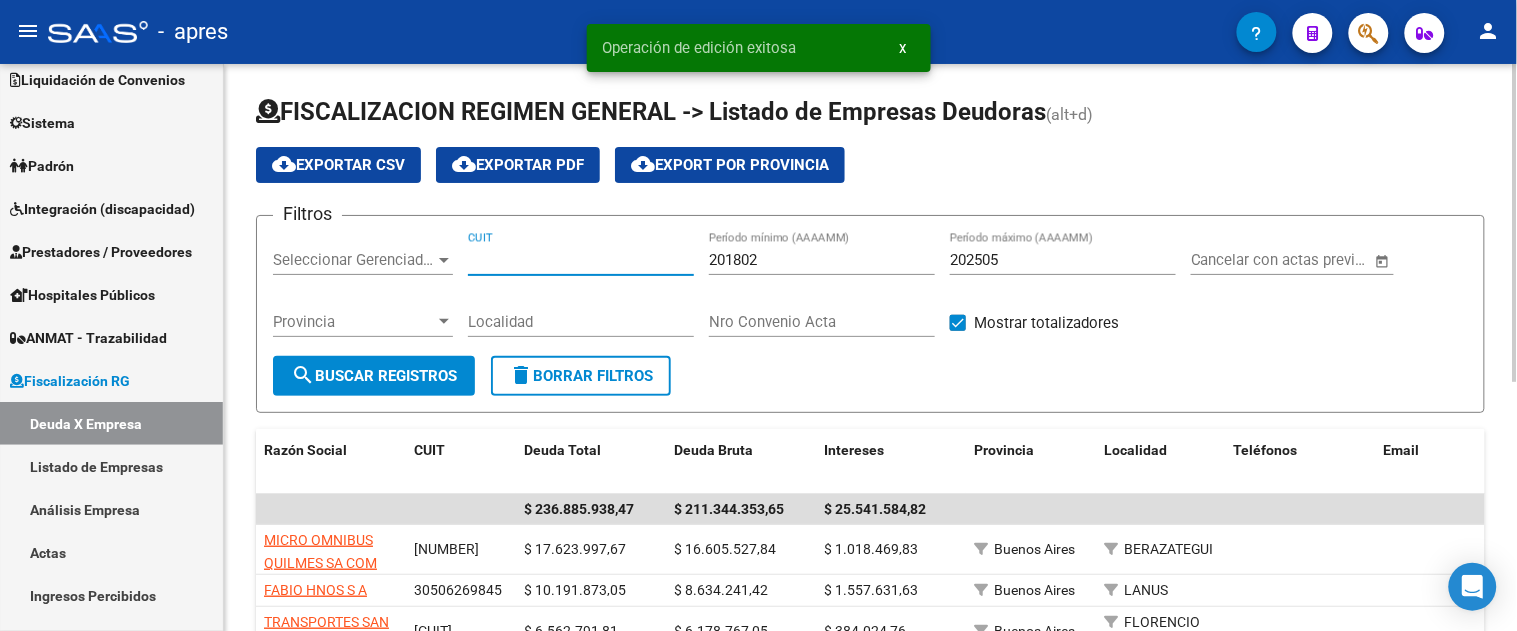 paste on "[CUIT]" 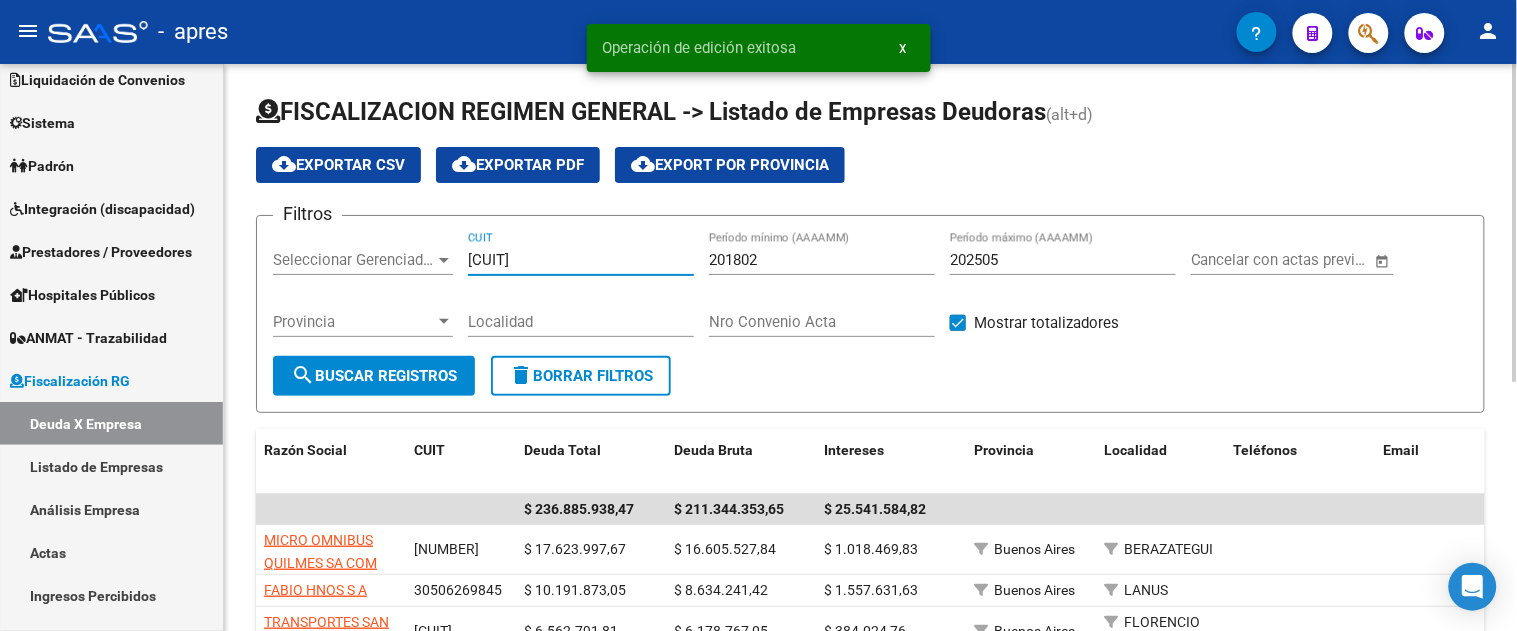 click on "202505" at bounding box center [1063, 260] 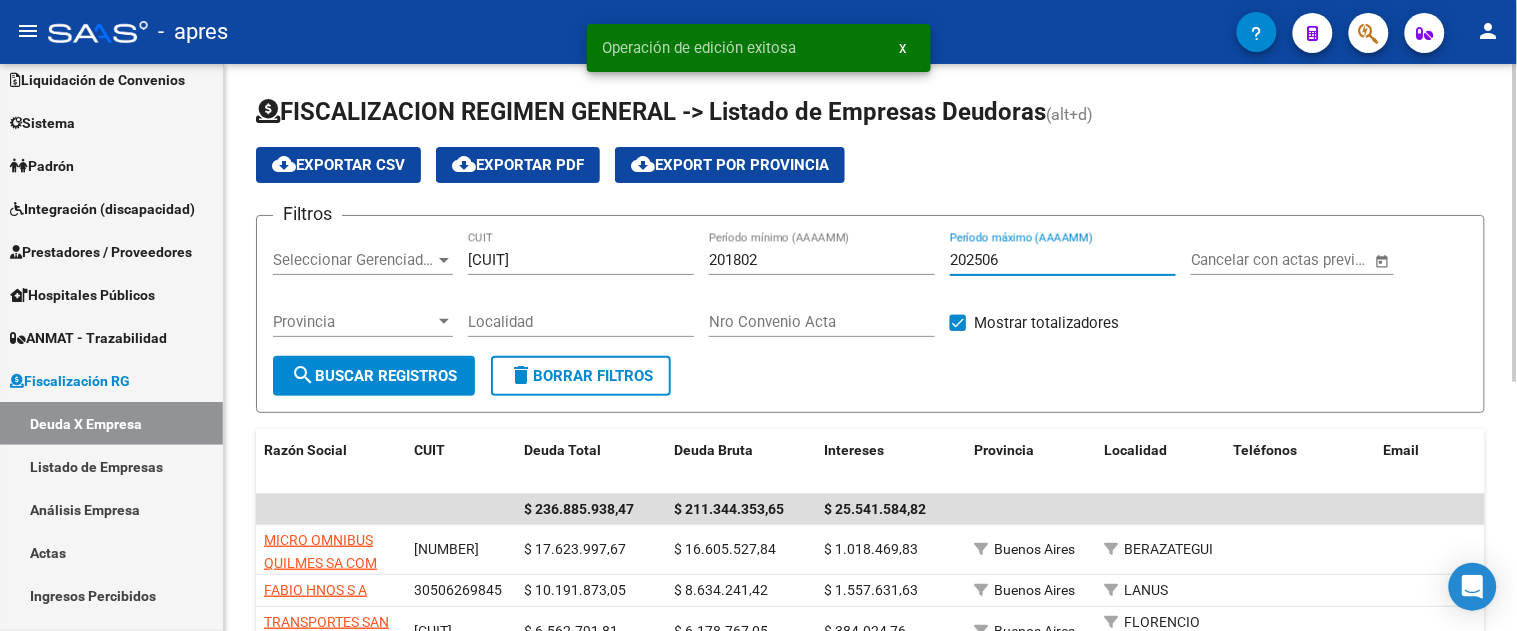 click on "search  Buscar Registros" 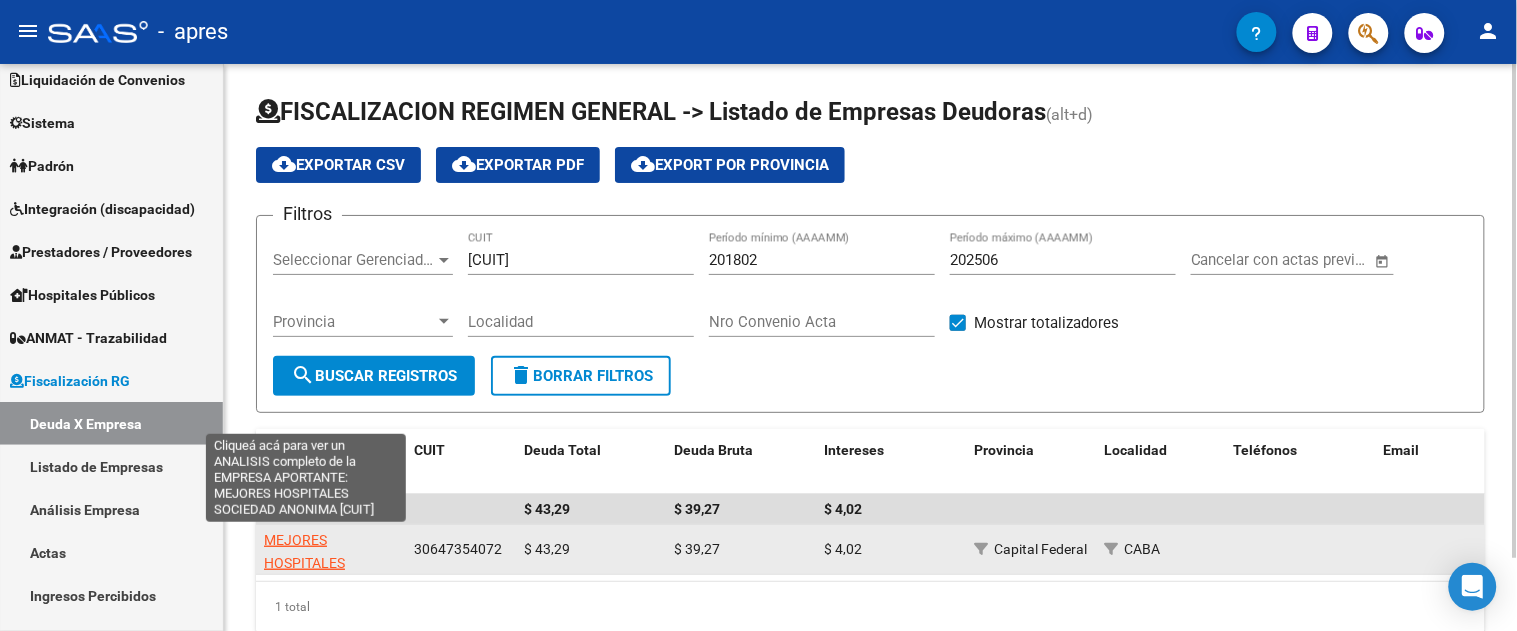 click on "MEJORES HOSPITALES SOCIEDAD ANONIMA" 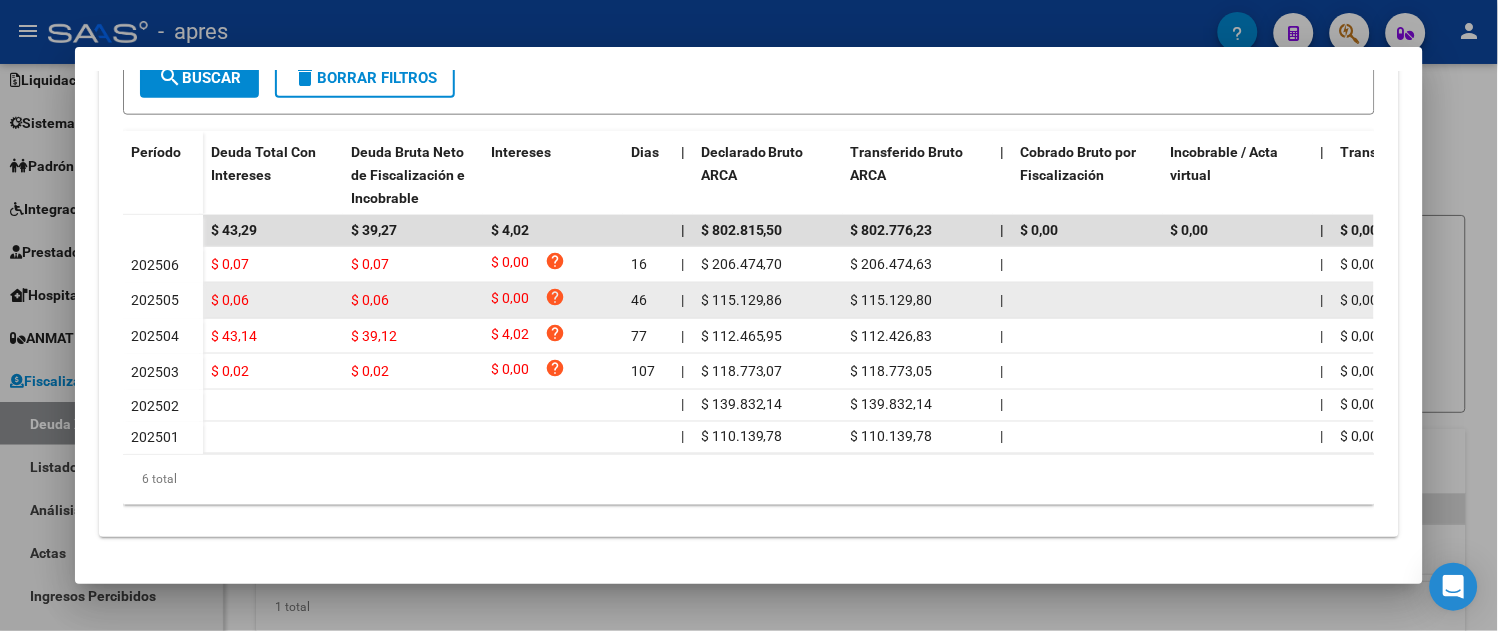 scroll, scrollTop: 87, scrollLeft: 0, axis: vertical 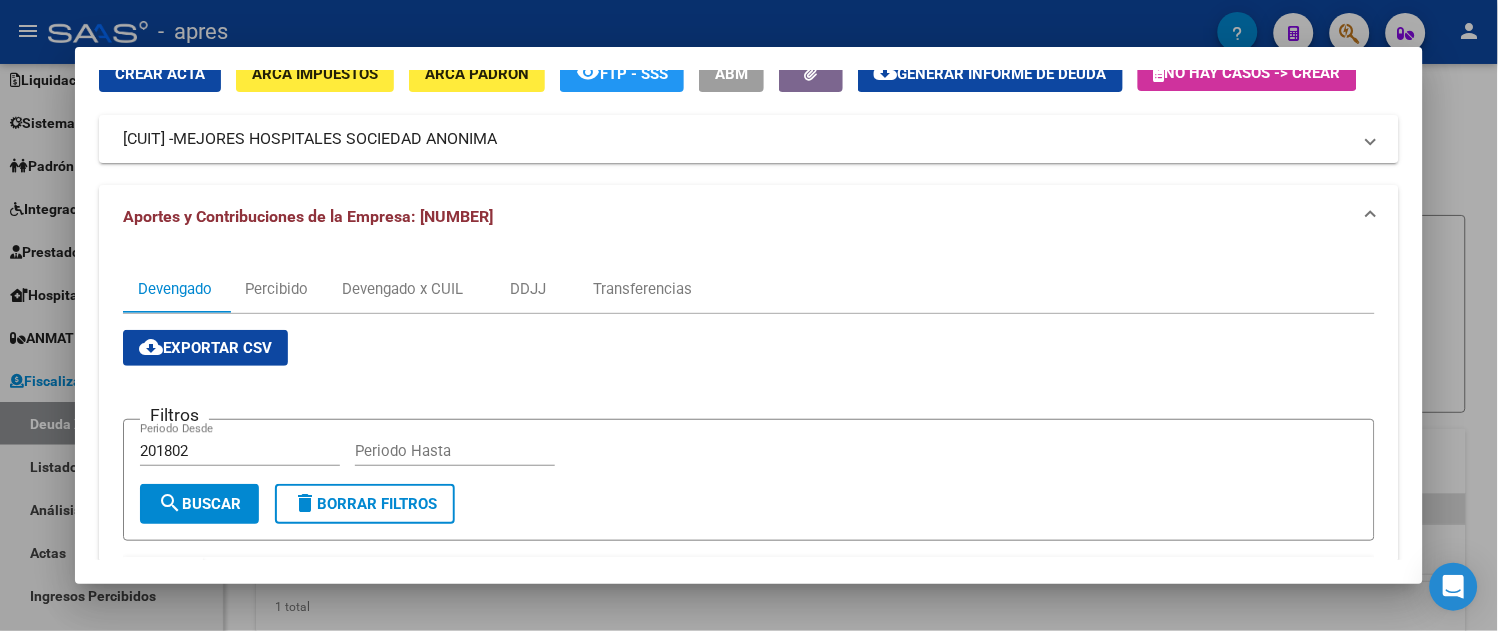 click on "cloud_download  Generar informe de deuda" 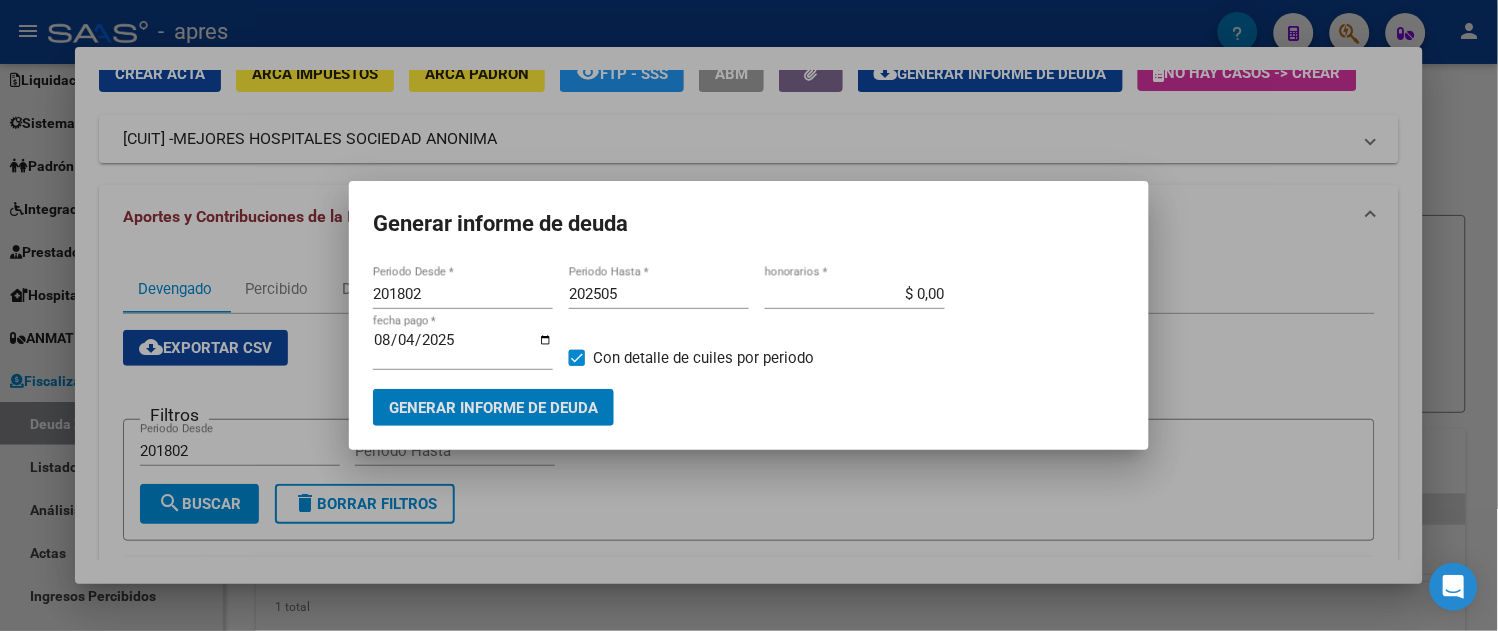 click on "202505" at bounding box center [659, 294] 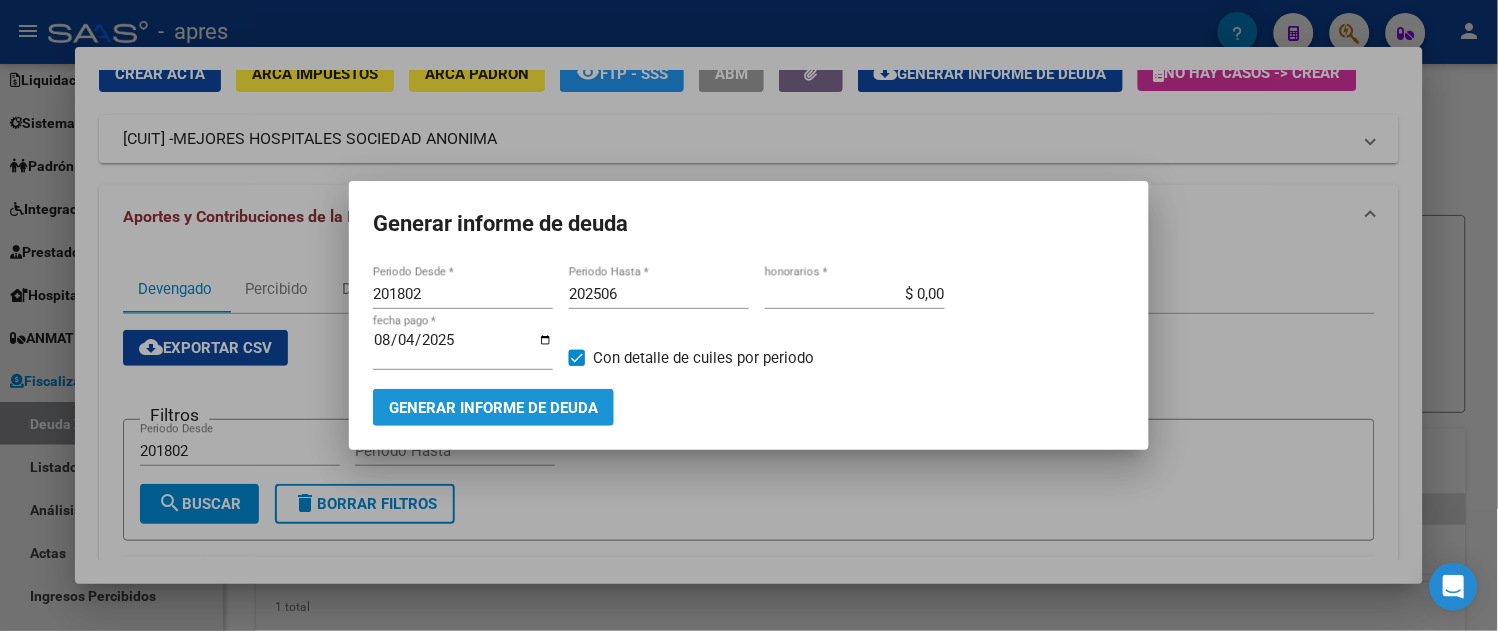 click on "Generar informe de deuda" at bounding box center [493, 407] 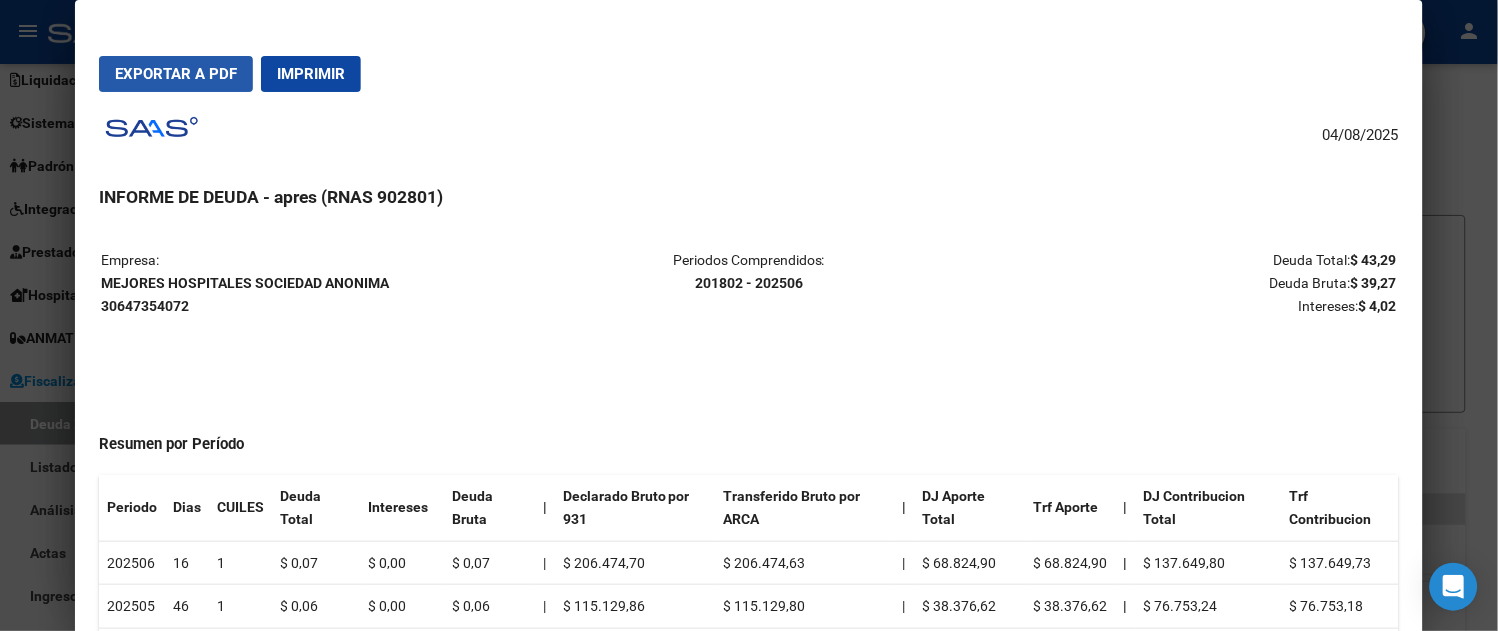 click on "Exportar a PDF" at bounding box center (176, 74) 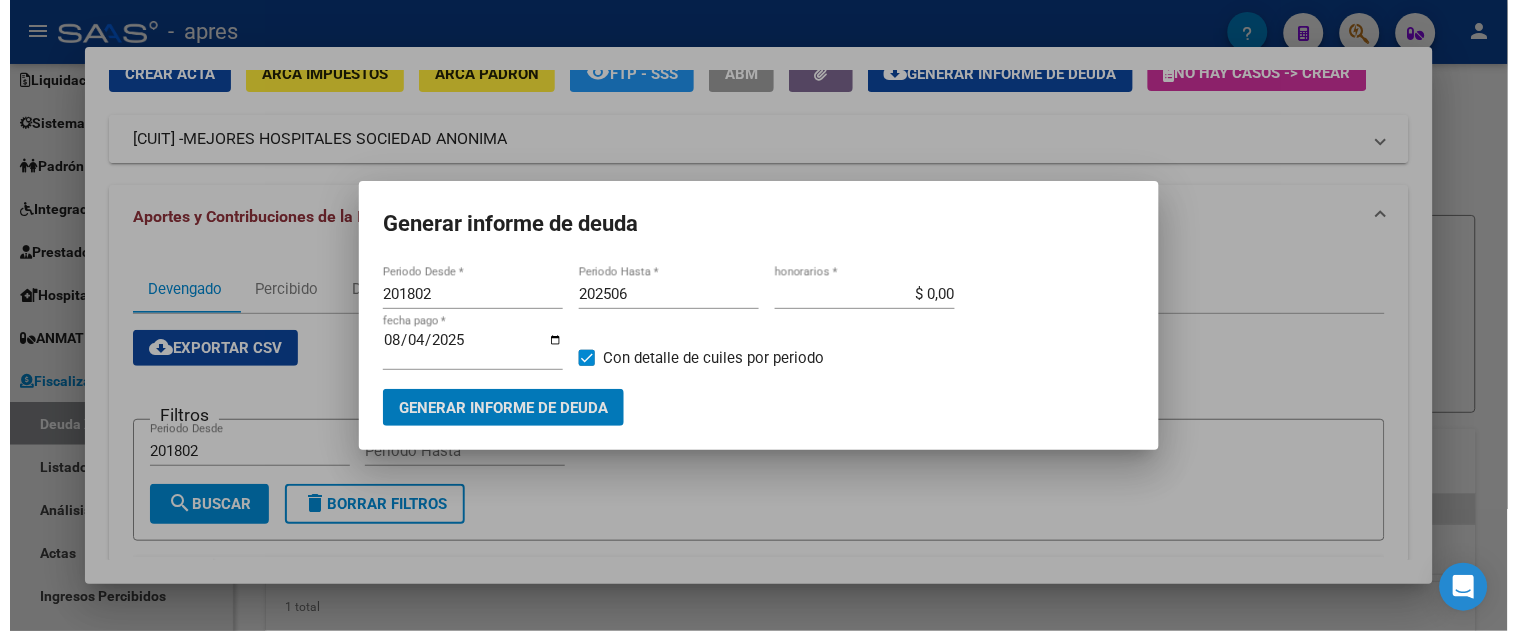 scroll, scrollTop: 71, scrollLeft: 0, axis: vertical 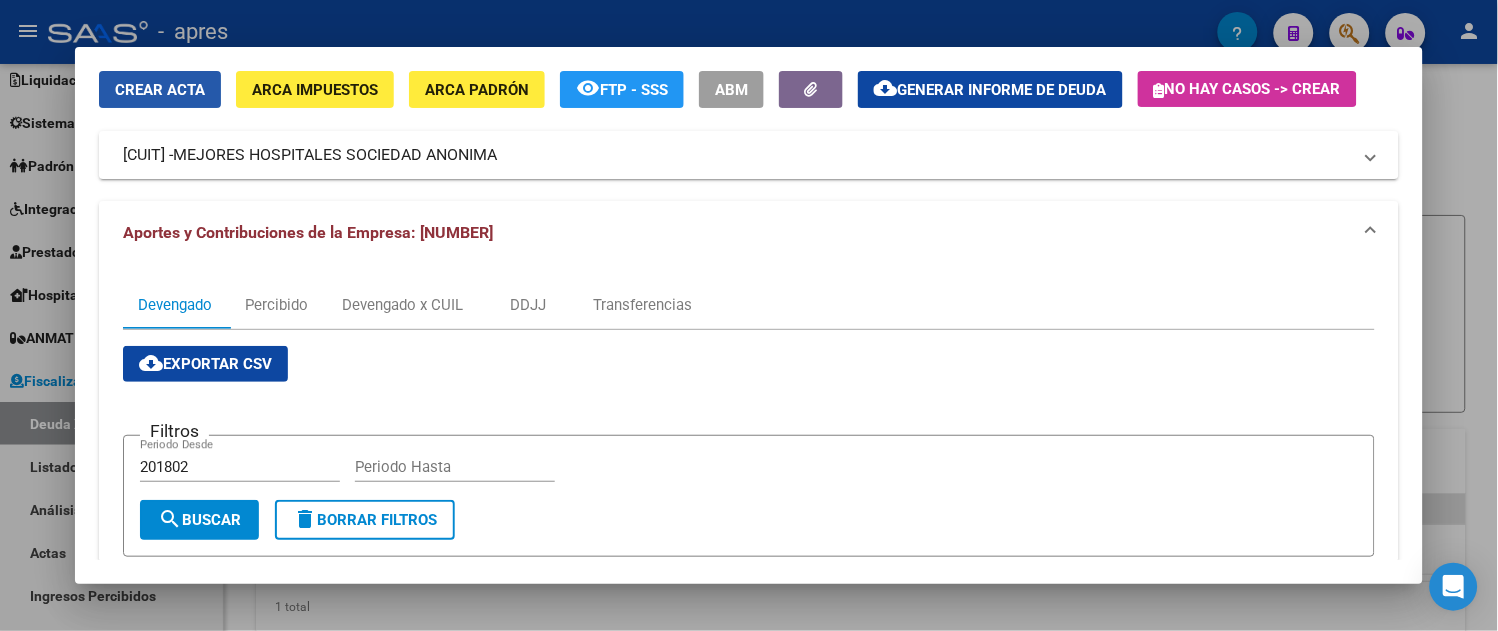 click on "Crear Acta" at bounding box center (160, 90) 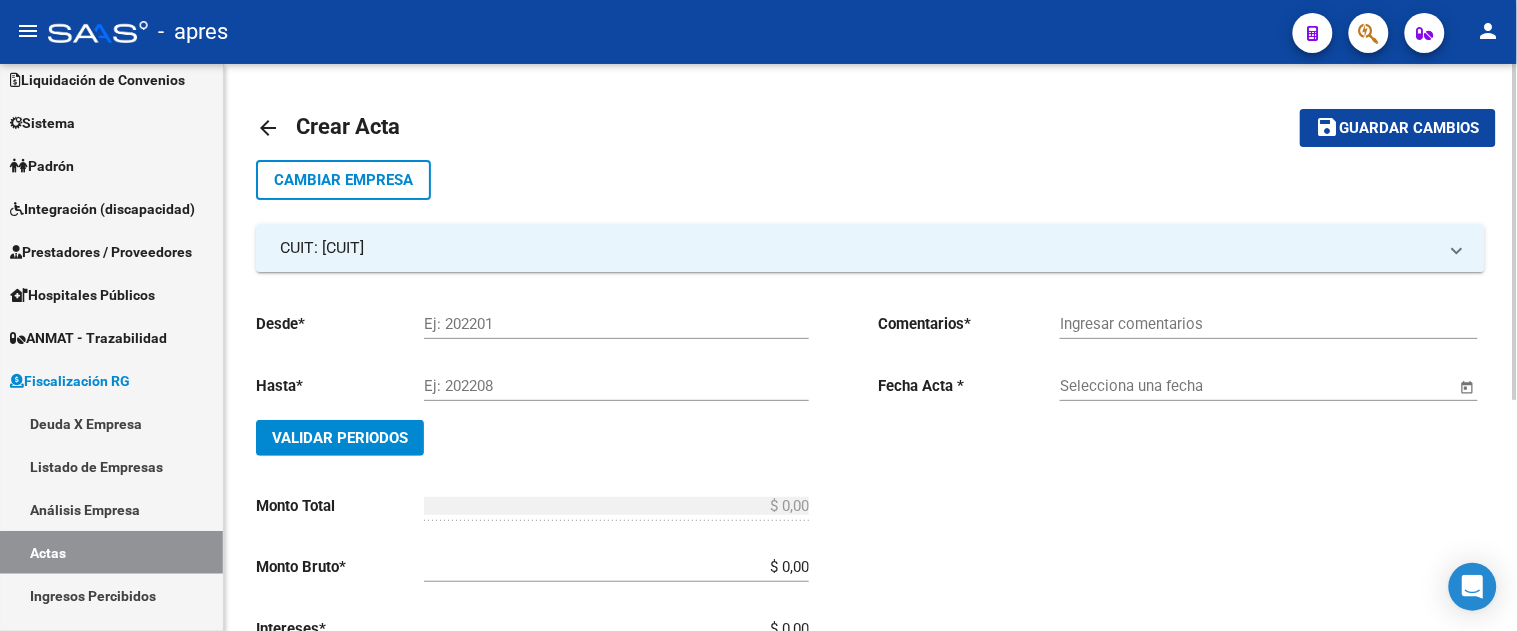 click on "Ej: 202201" at bounding box center [616, 324] 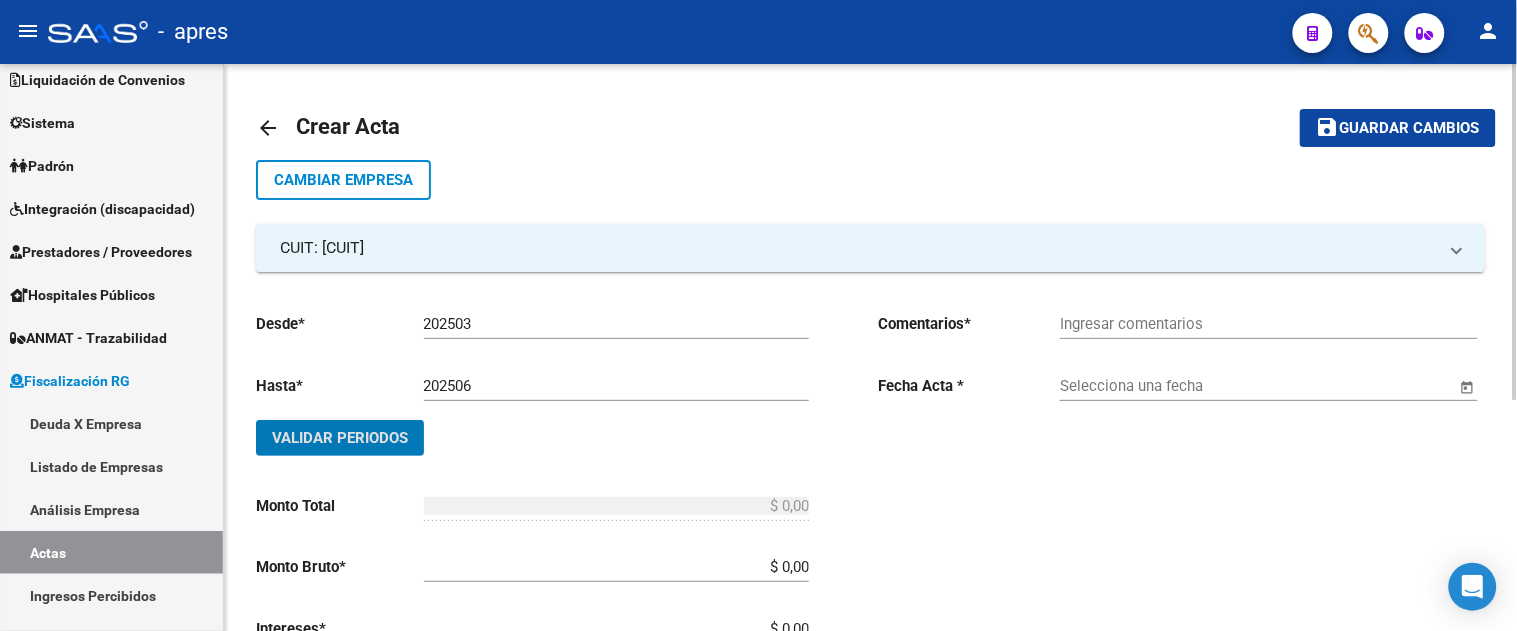 click on "Validar Periodos" 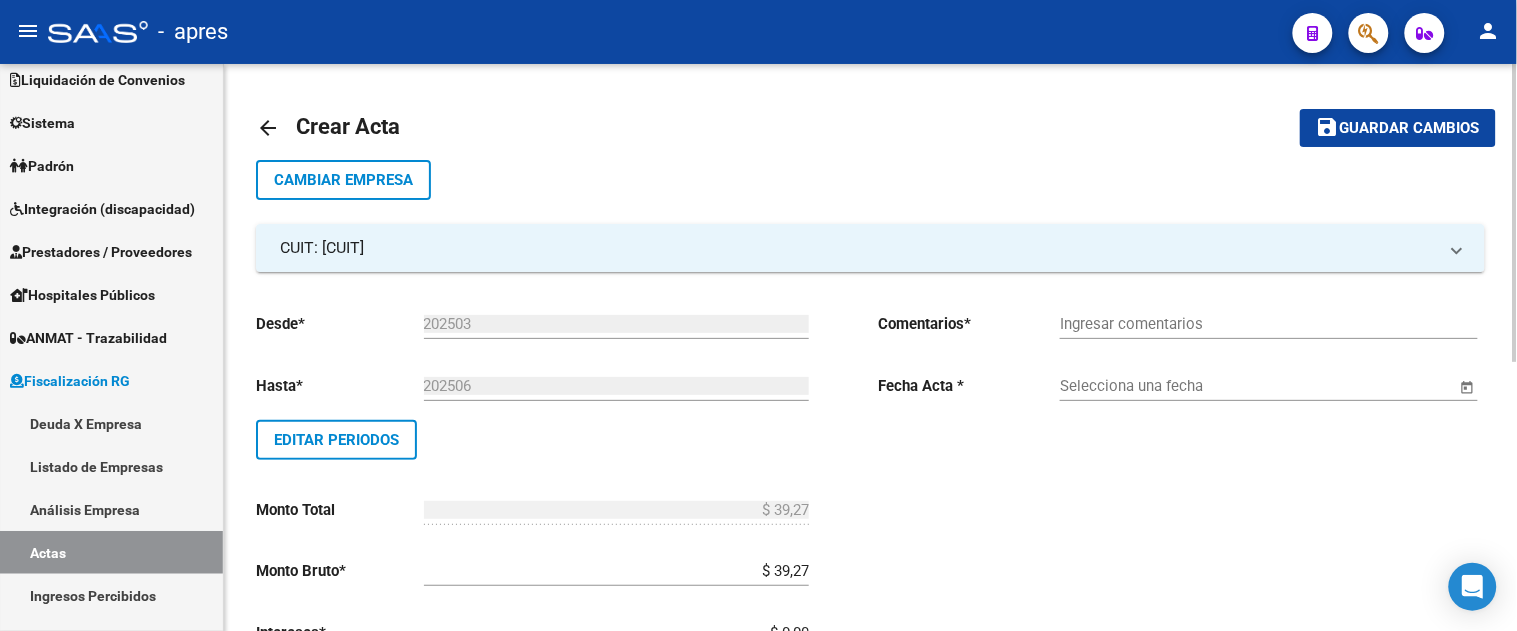 scroll, scrollTop: 8, scrollLeft: 0, axis: vertical 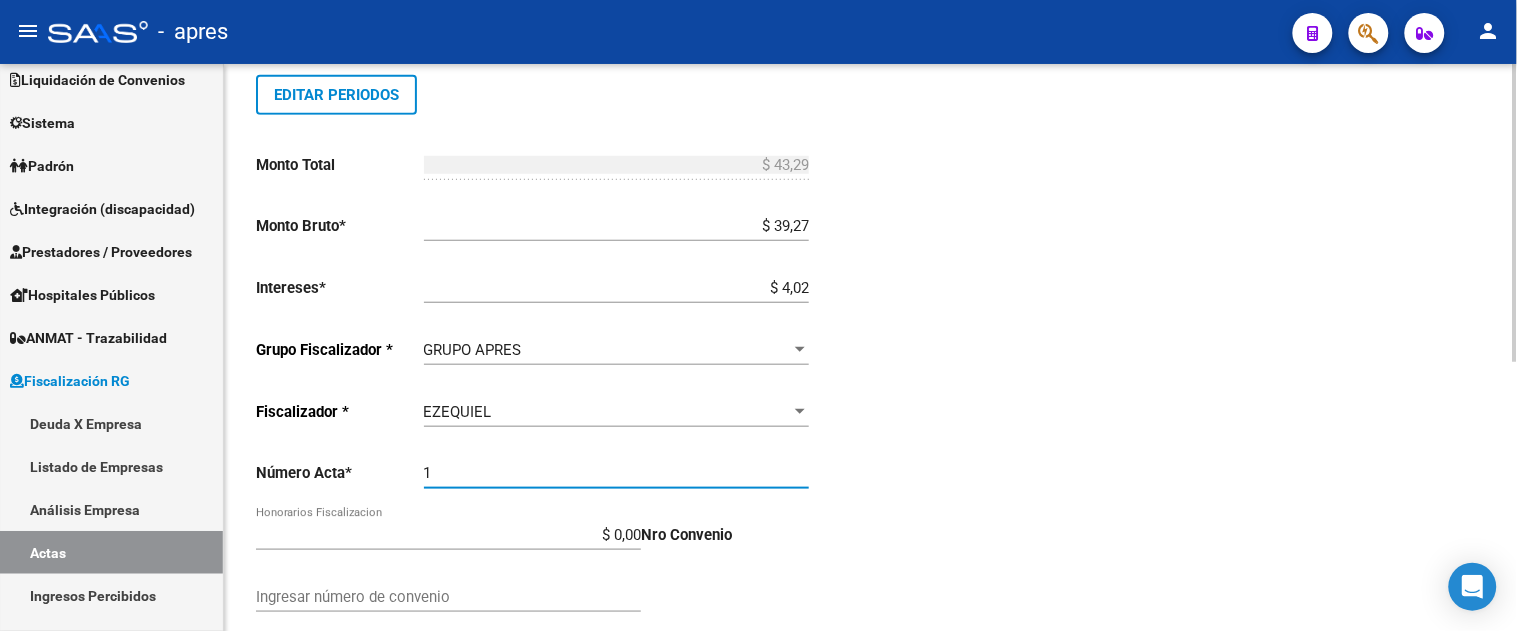 click on "save Guardar cambios" 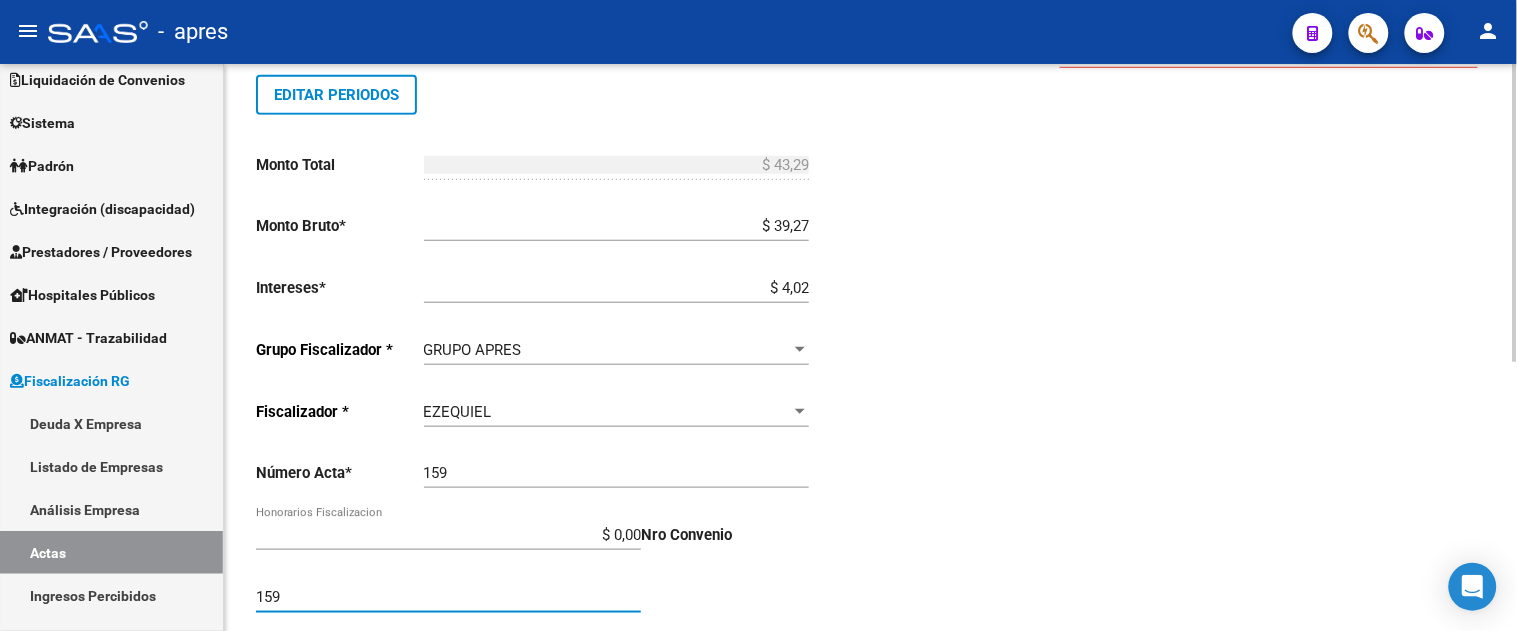 scroll, scrollTop: 512, scrollLeft: 0, axis: vertical 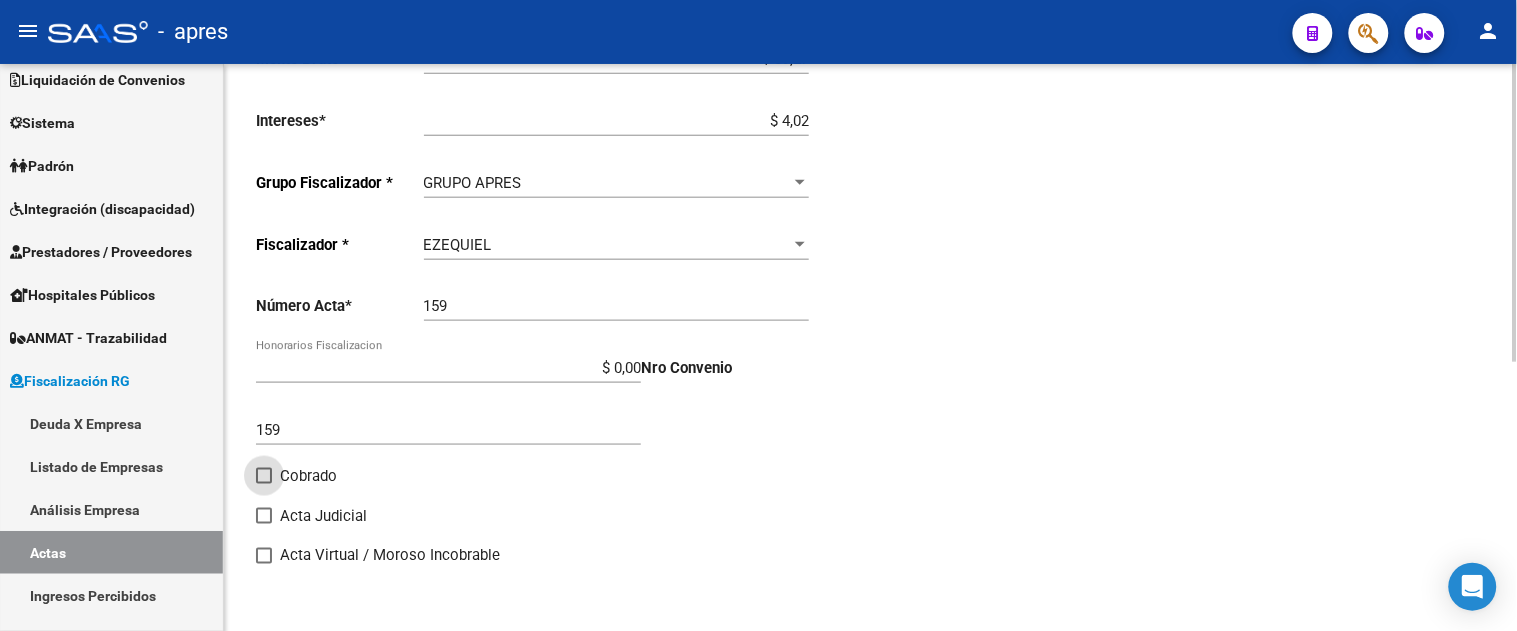 click on "Cobrado" at bounding box center [263, 484] 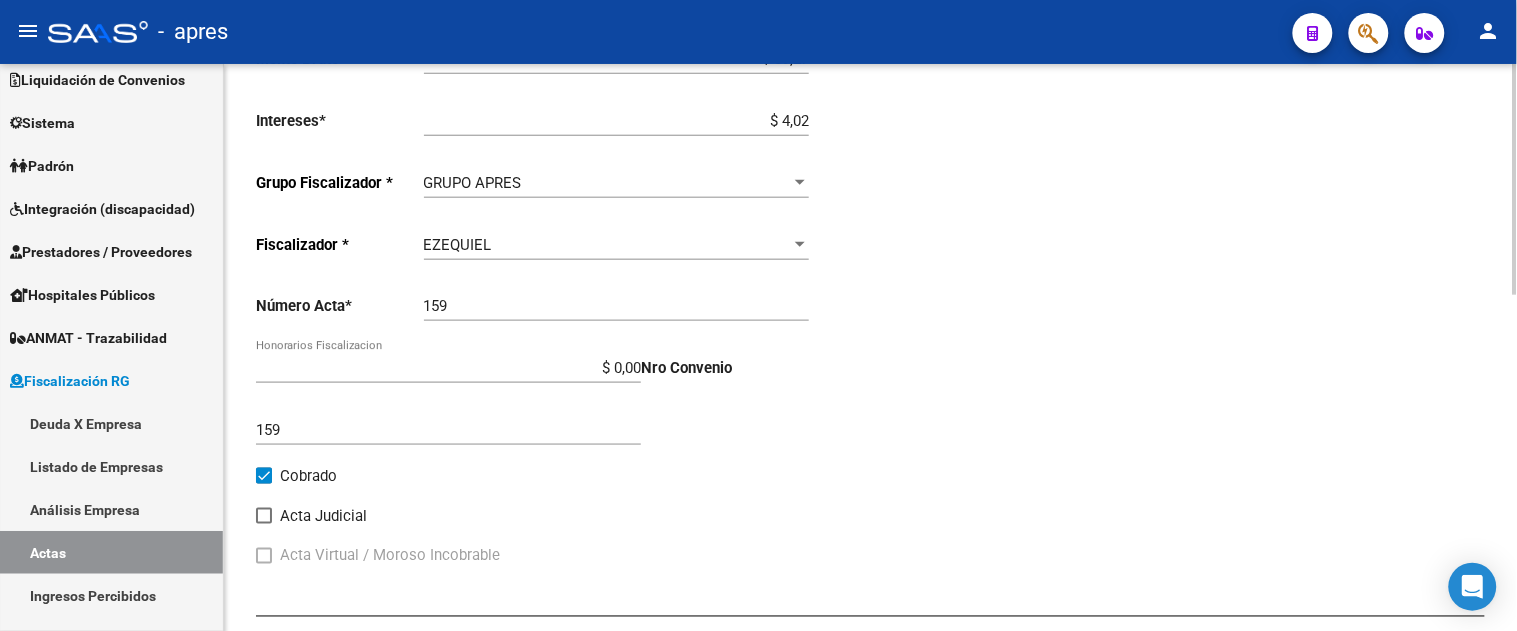 scroll, scrollTop: 0, scrollLeft: 0, axis: both 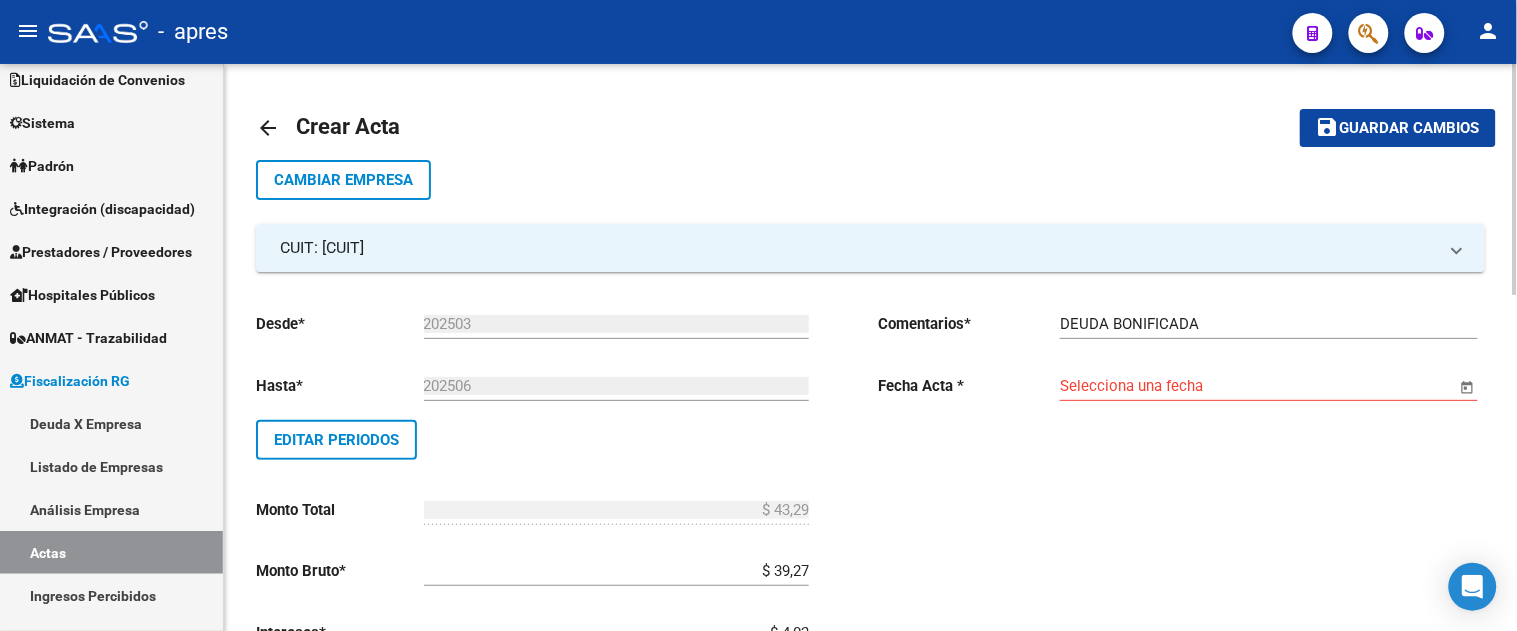 click 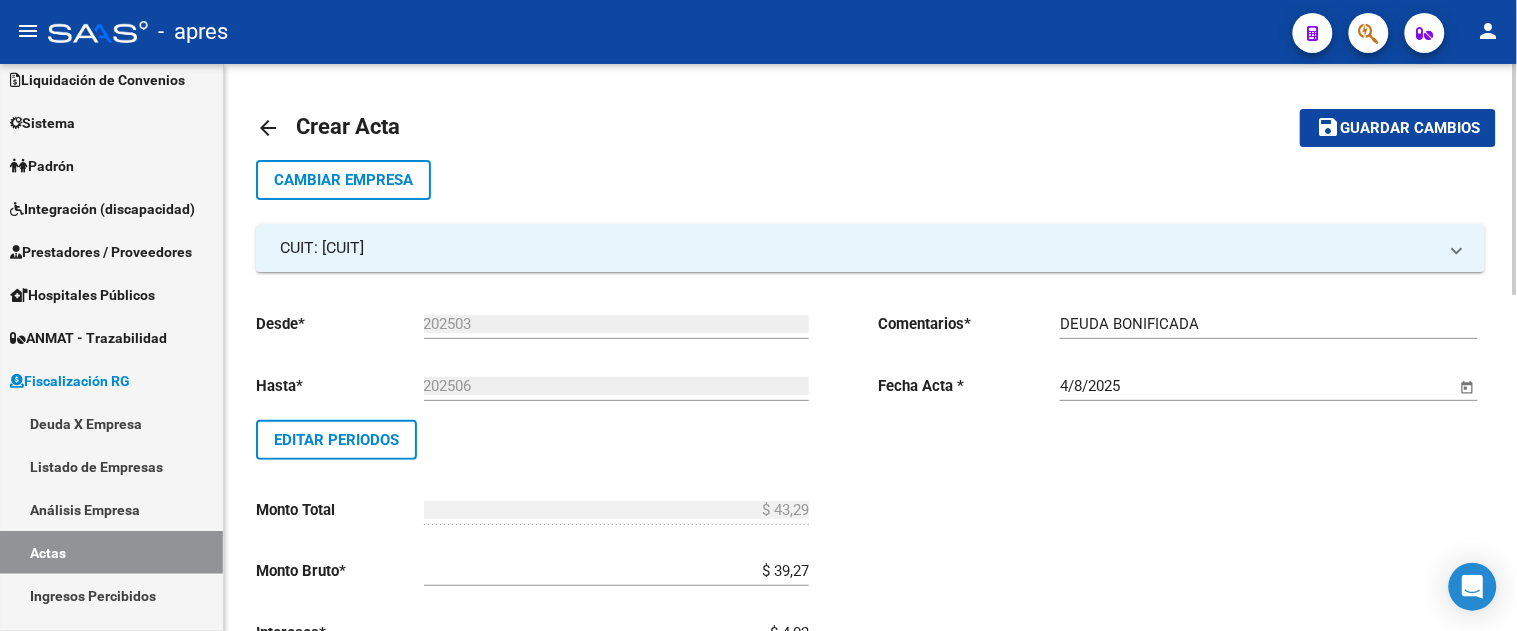 scroll, scrollTop: 827, scrollLeft: 0, axis: vertical 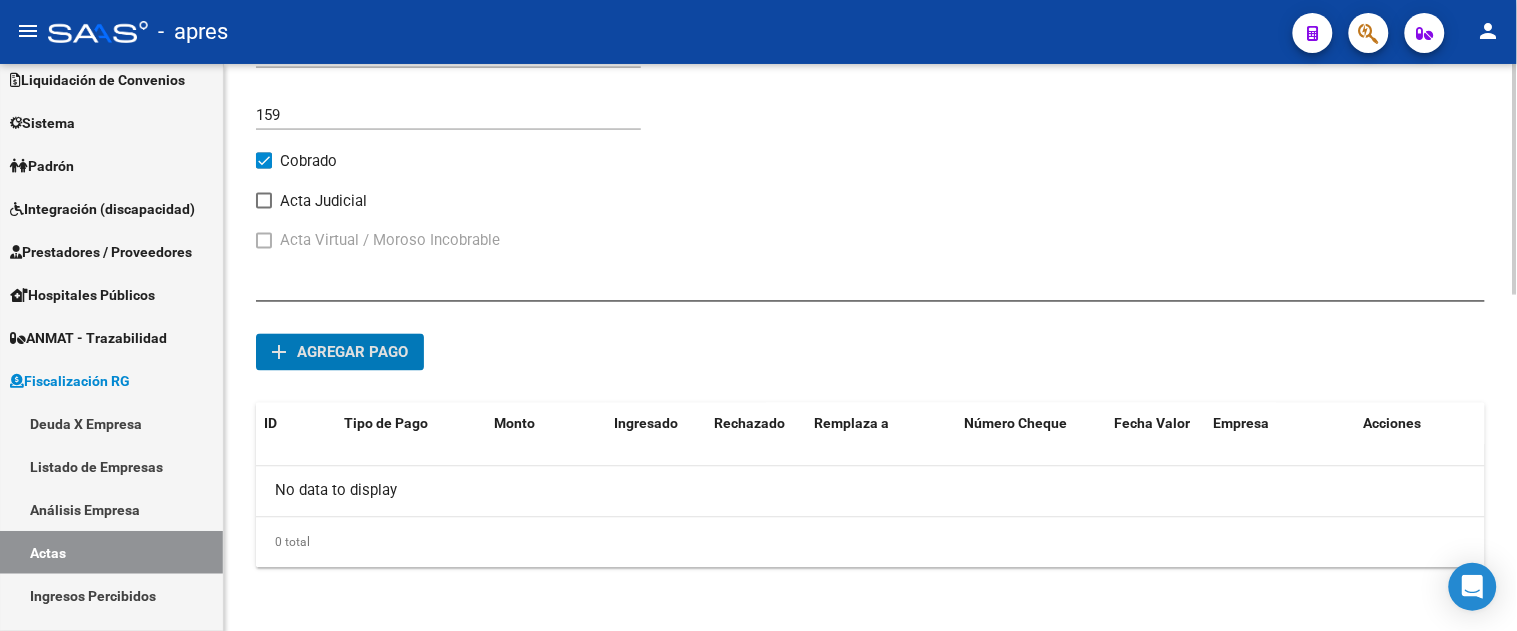 click on "add Agregar pago" 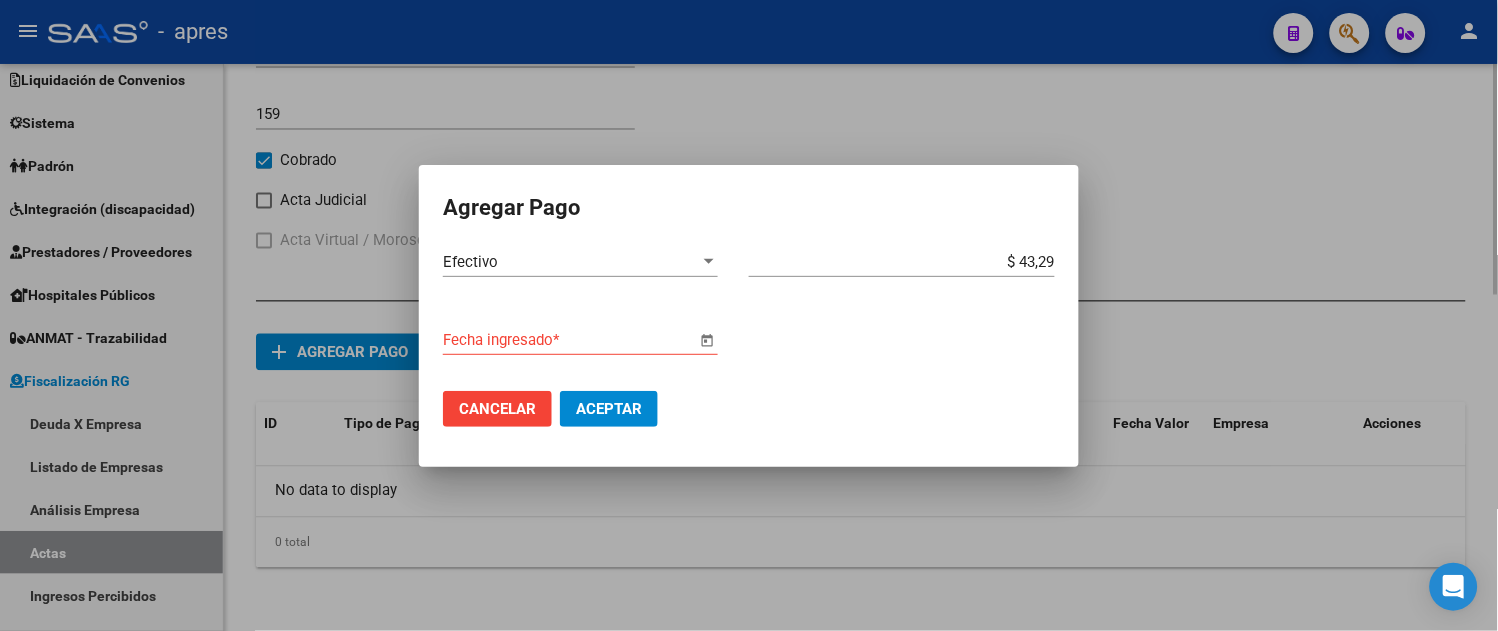 click at bounding box center [707, 340] 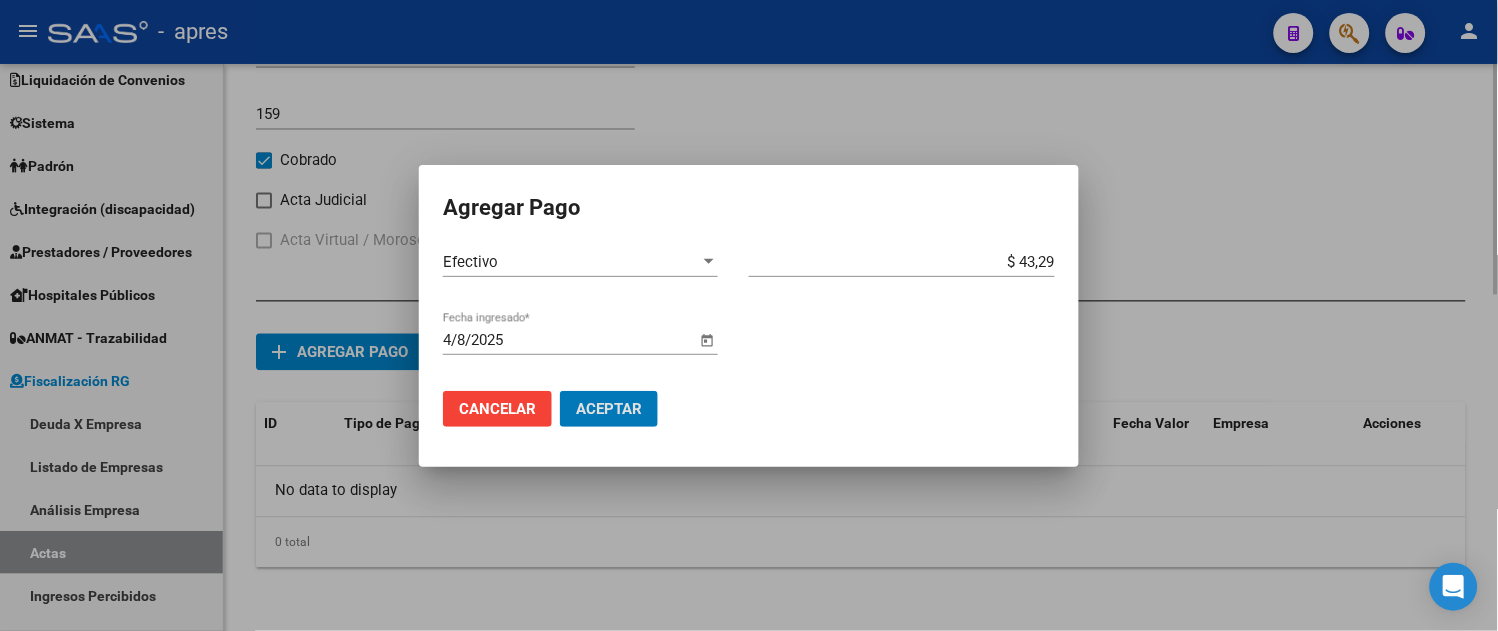 click on "Aceptar" at bounding box center (609, 409) 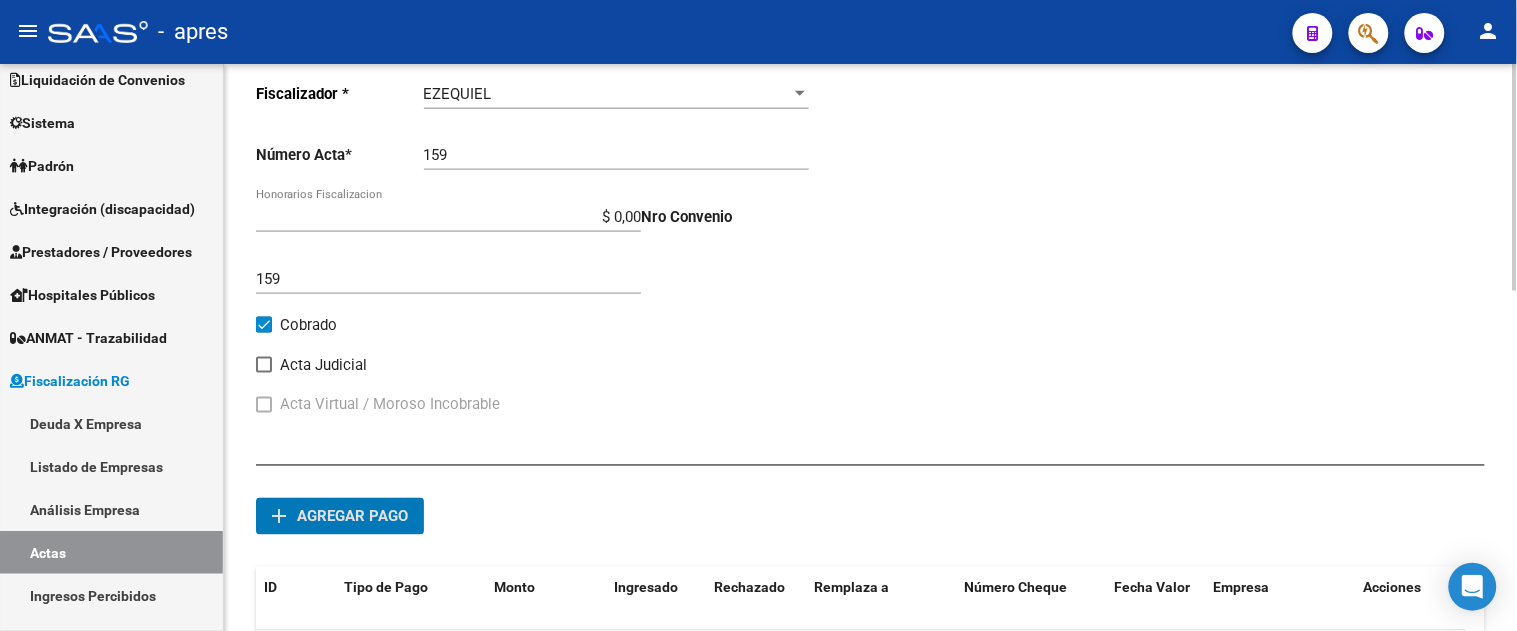 scroll, scrollTop: 0, scrollLeft: 0, axis: both 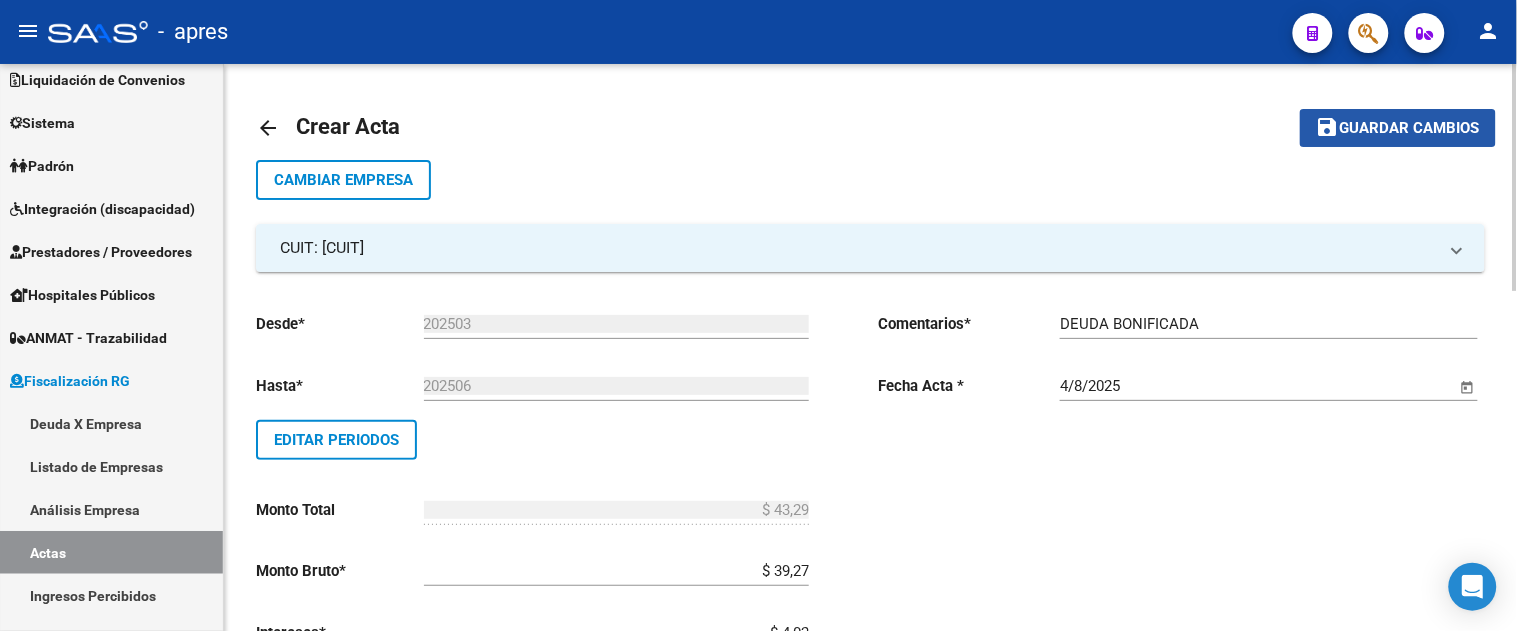 click on "save" 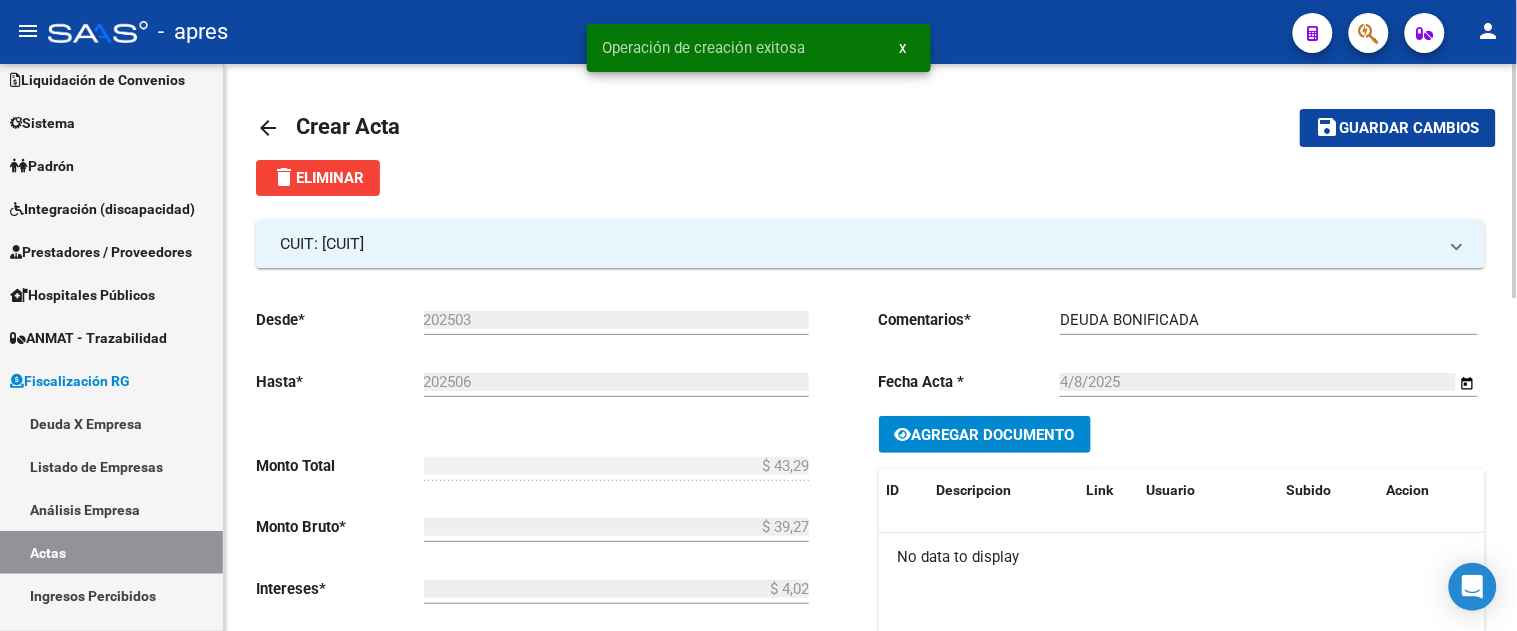 click on "Agregar Documento" 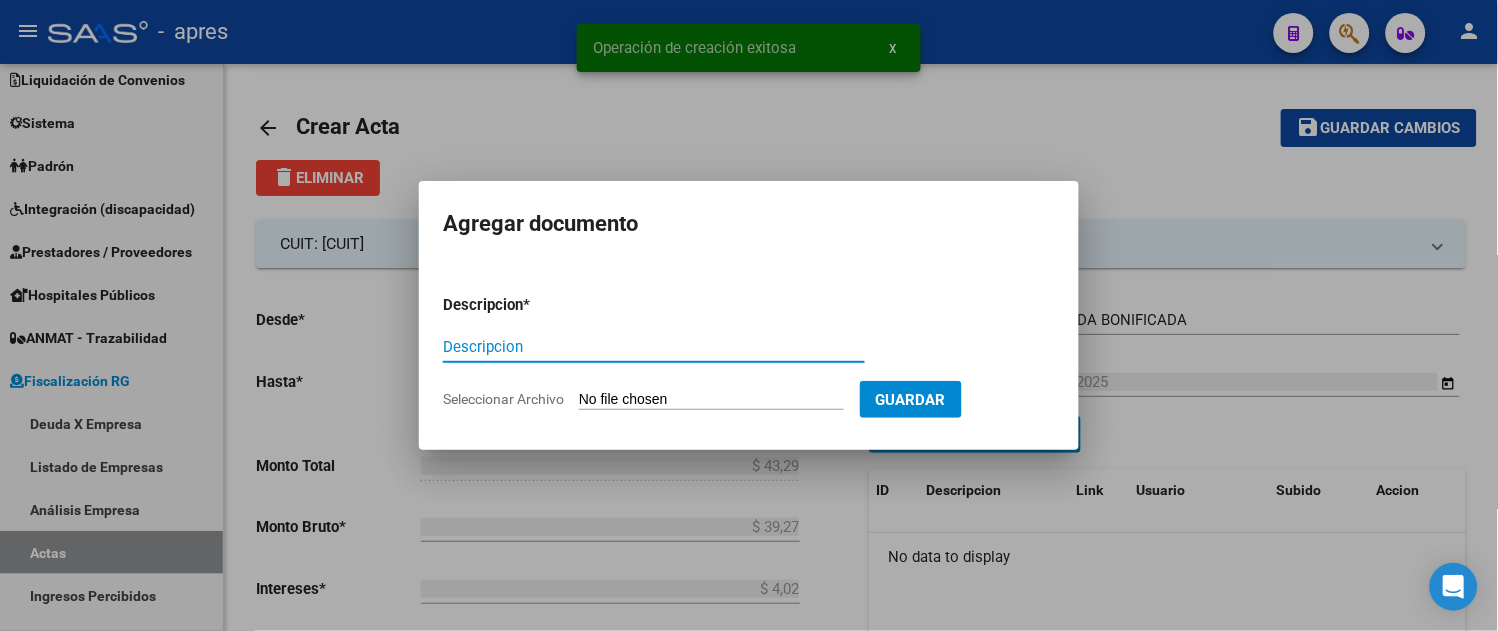 click on "Descripcion" at bounding box center (654, 347) 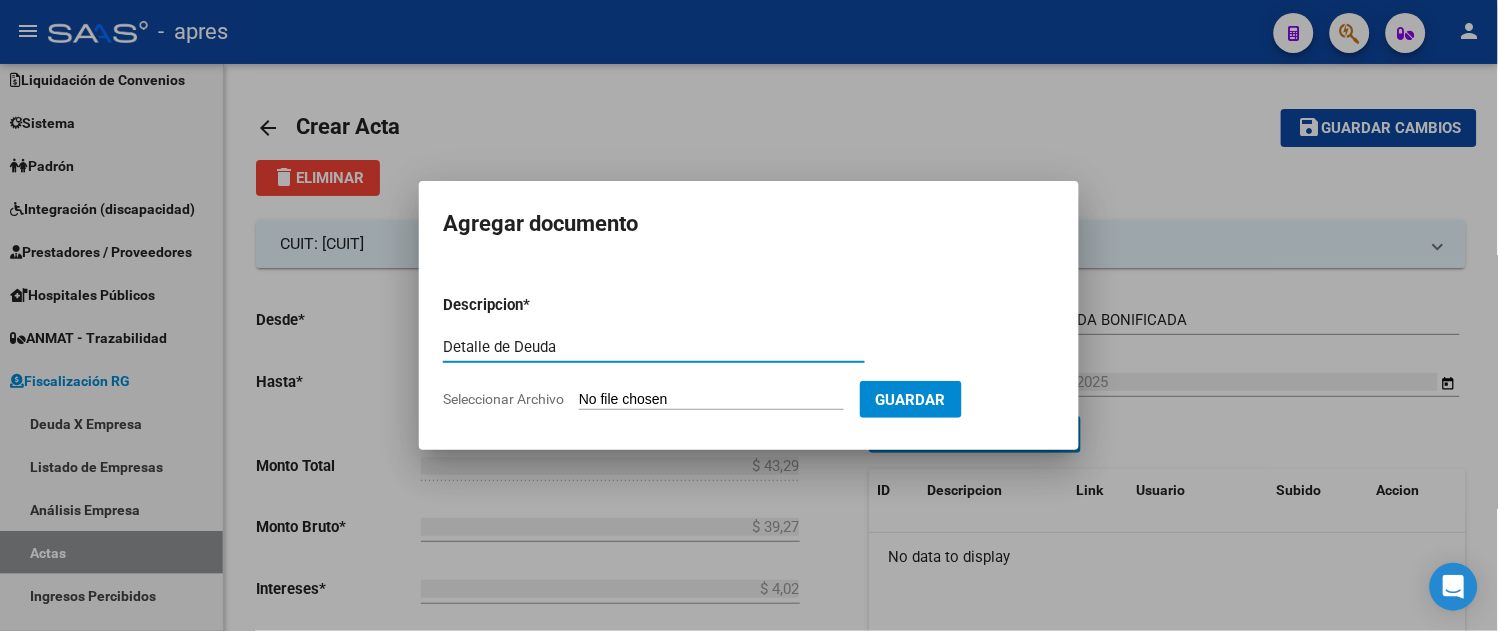 click on "Seleccionar Archivo" at bounding box center [711, 400] 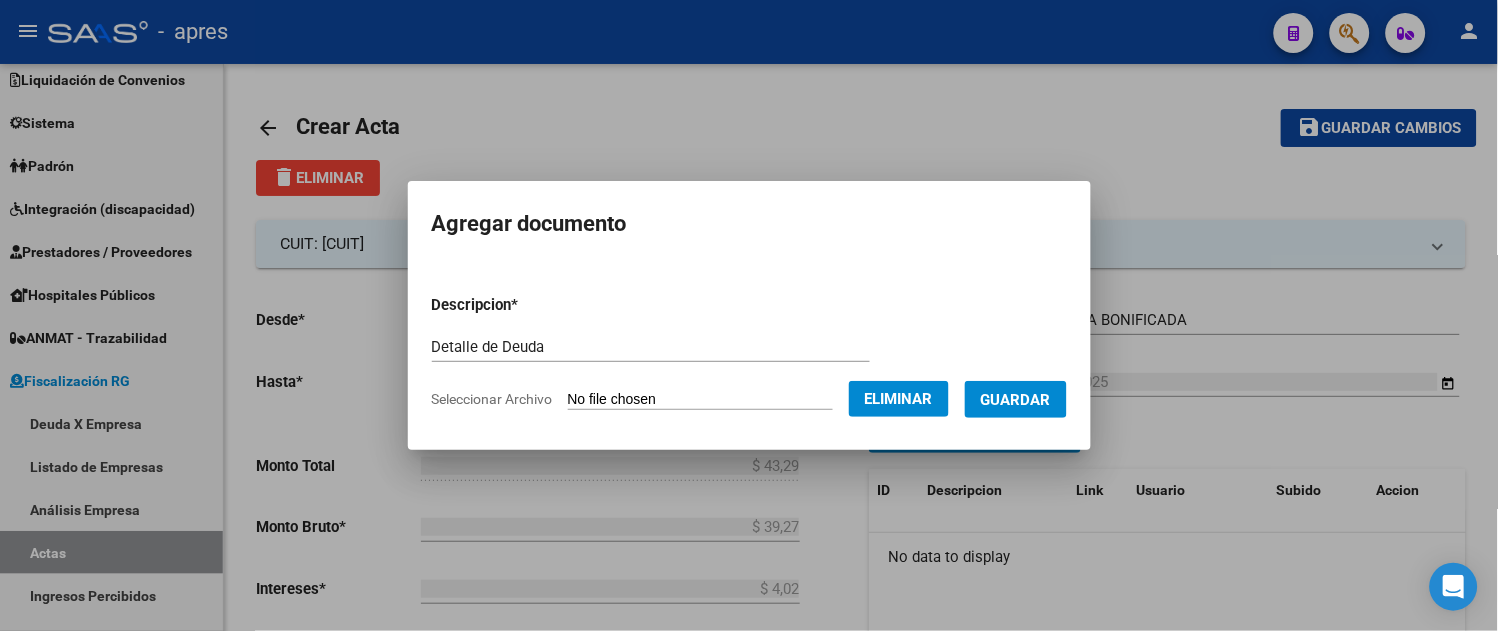 drag, startPoint x: 1011, startPoint y: 398, endPoint x: 1026, endPoint y: 403, distance: 15.811388 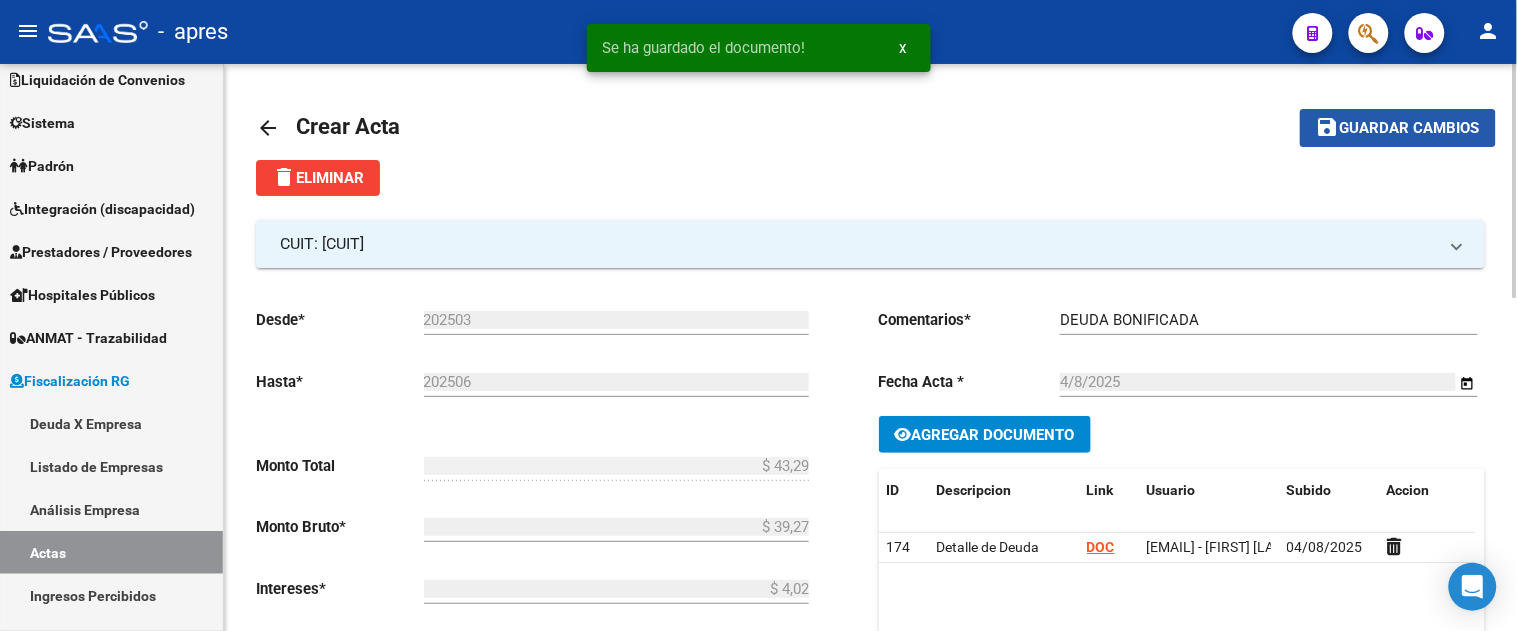 click on "Guardar cambios" 